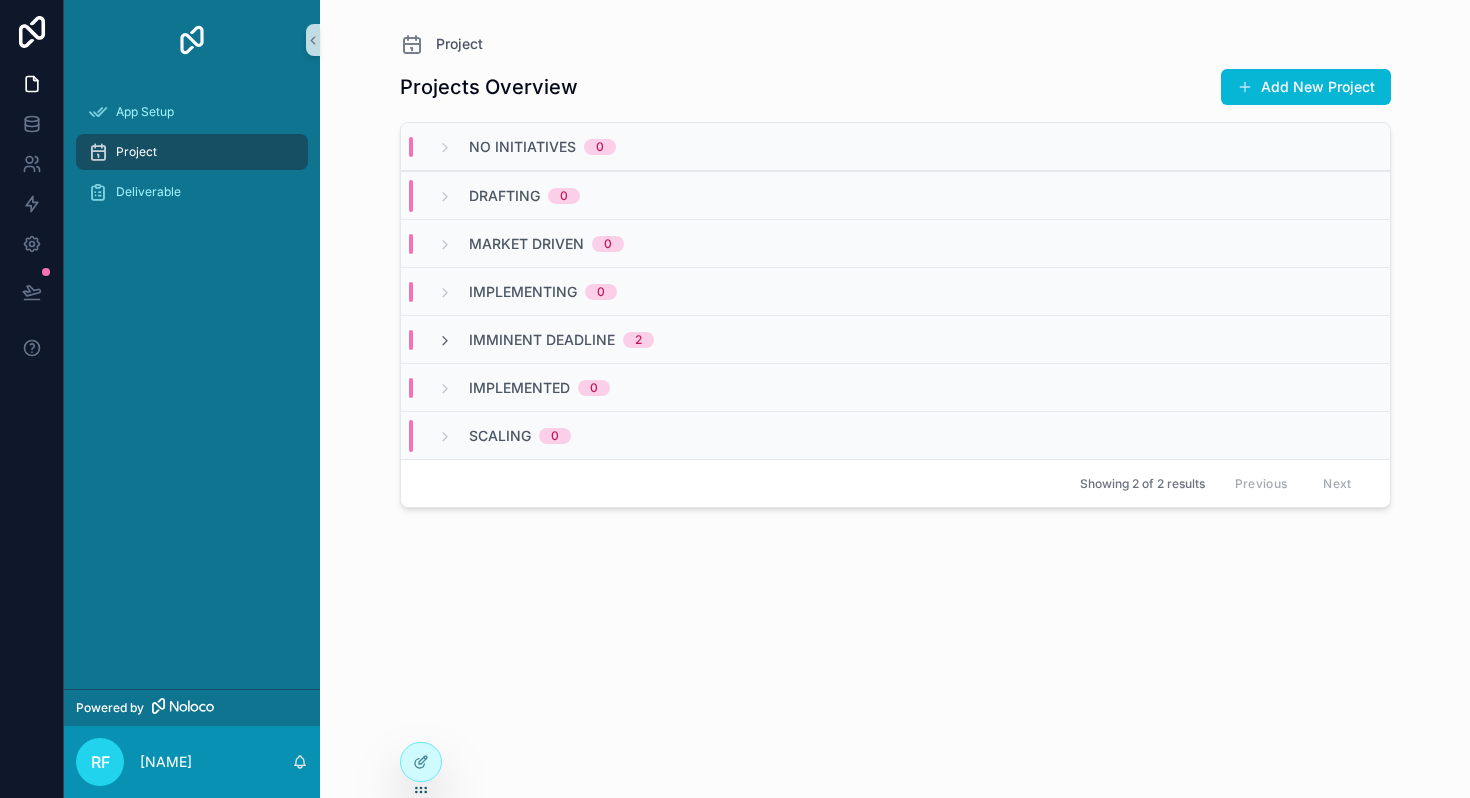 scroll, scrollTop: 0, scrollLeft: 0, axis: both 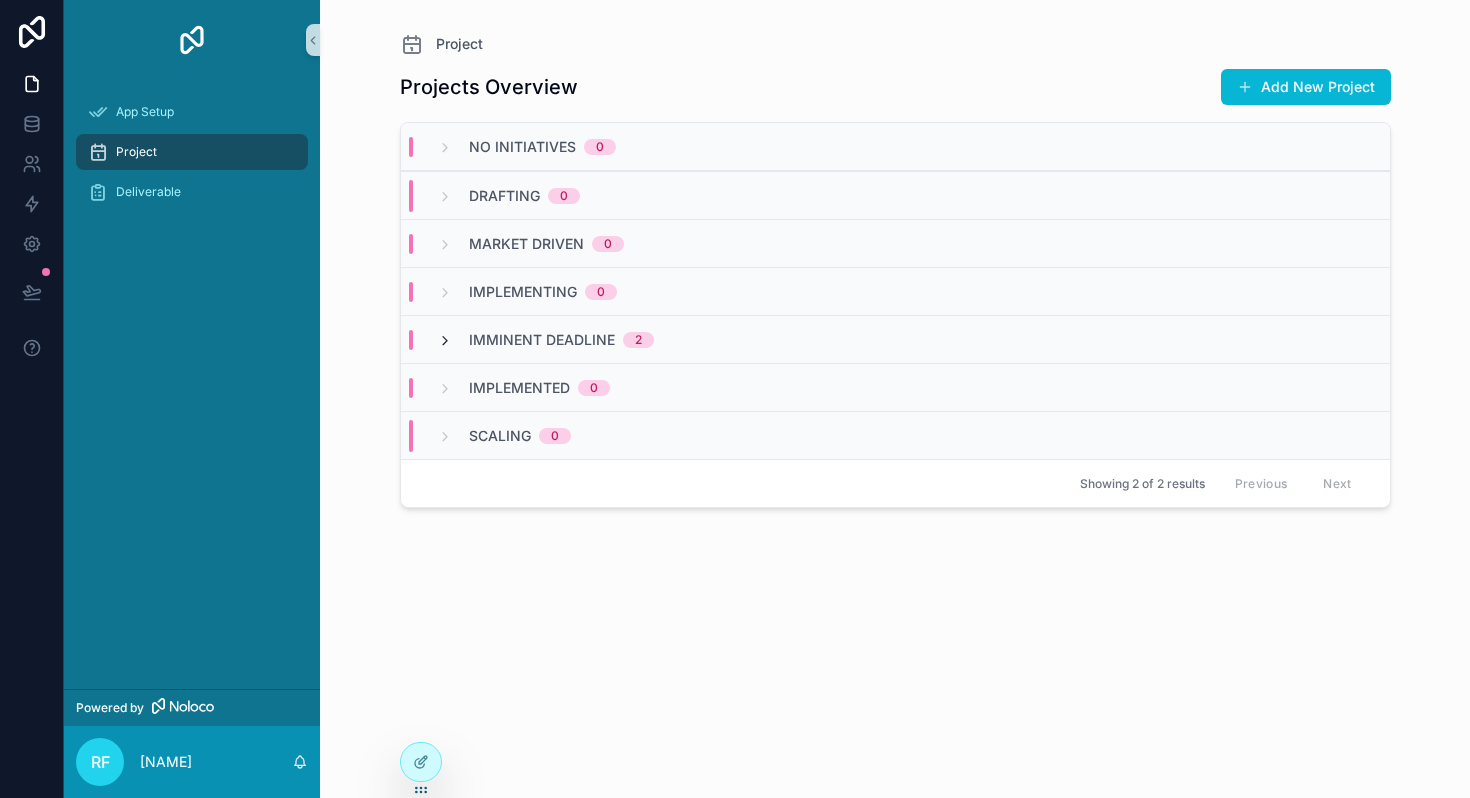 click at bounding box center [445, 341] 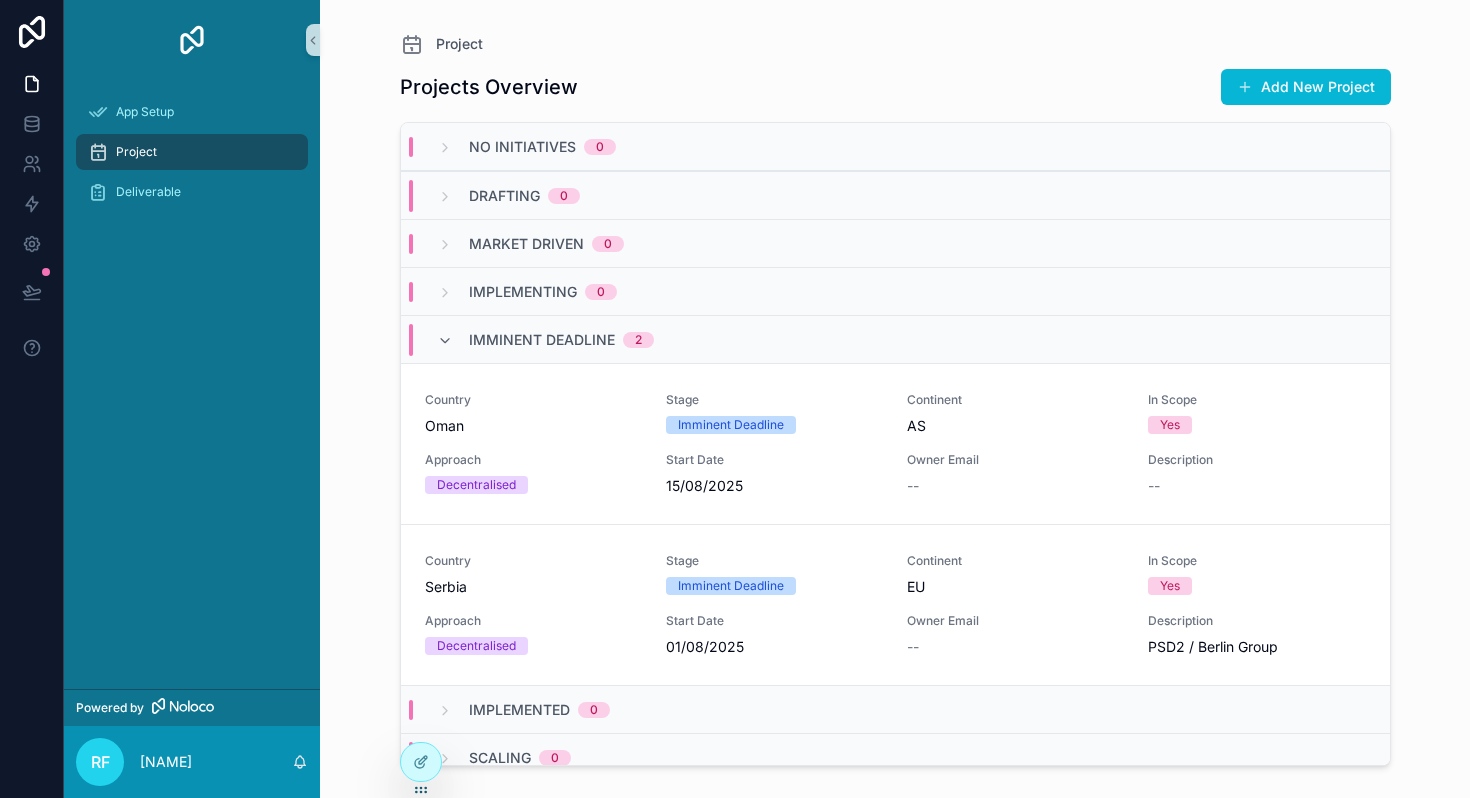 click at bounding box center [445, 341] 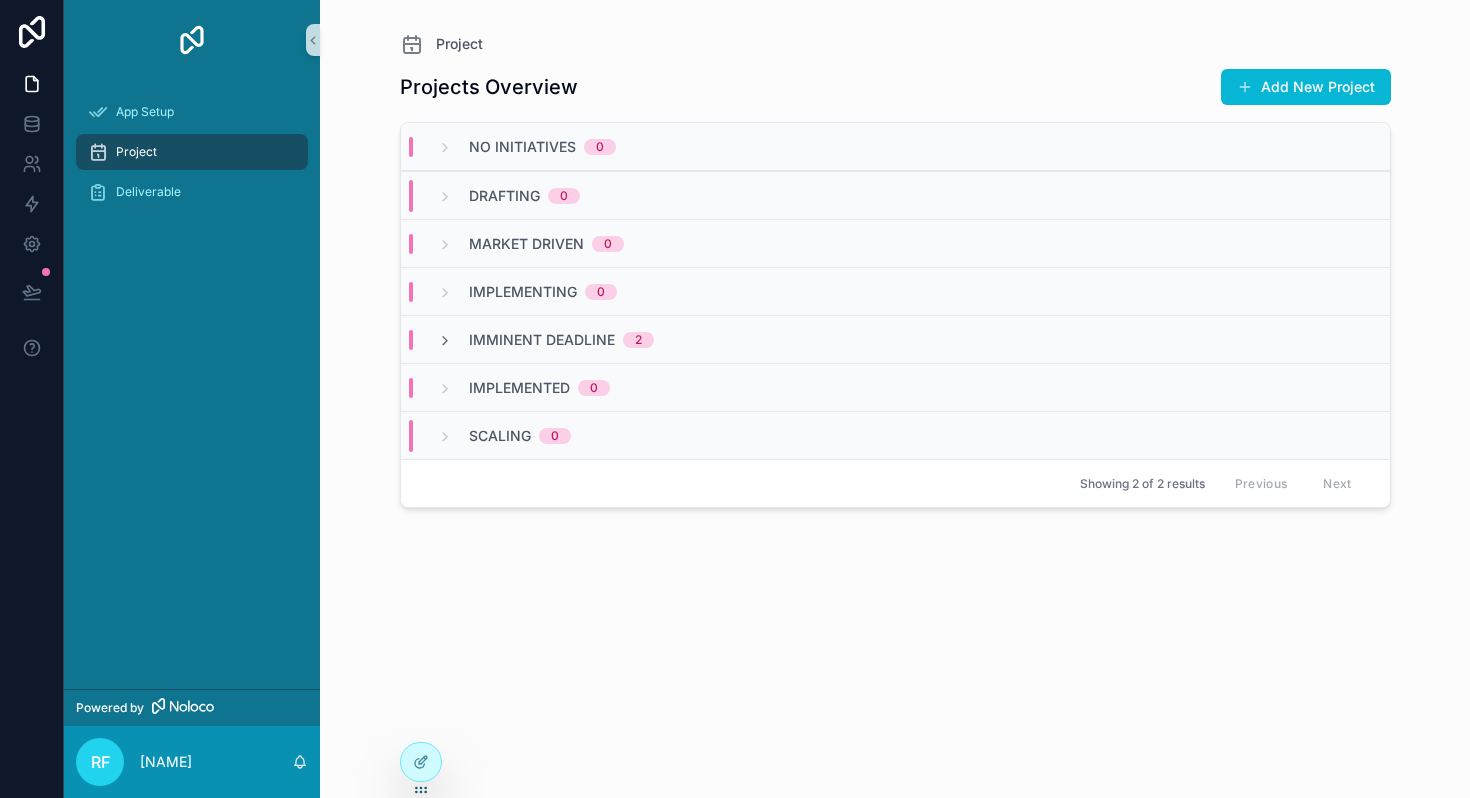 click on "Implementing 0" at bounding box center [895, 291] 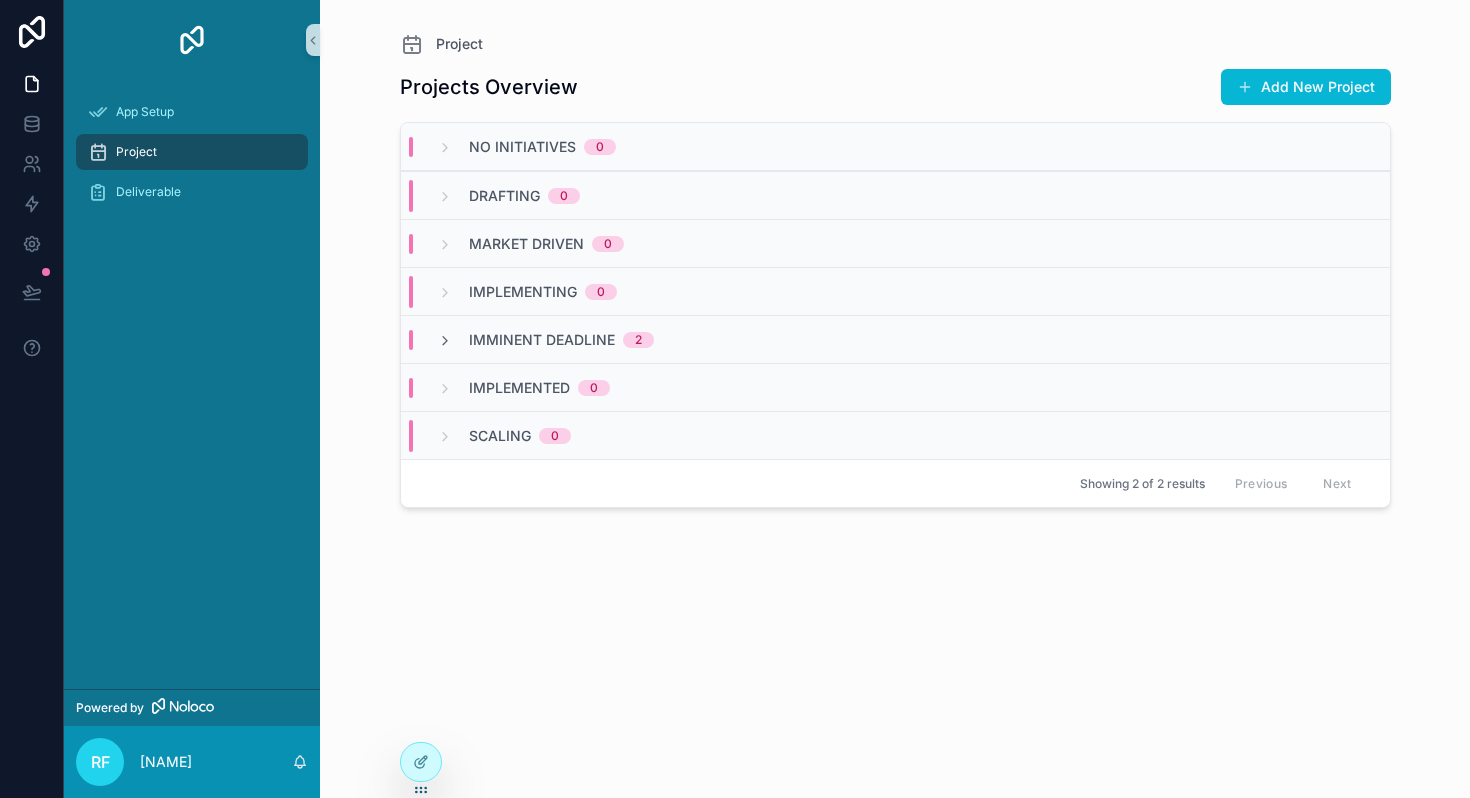 click on "Imminent Deadline 2" at bounding box center [895, 339] 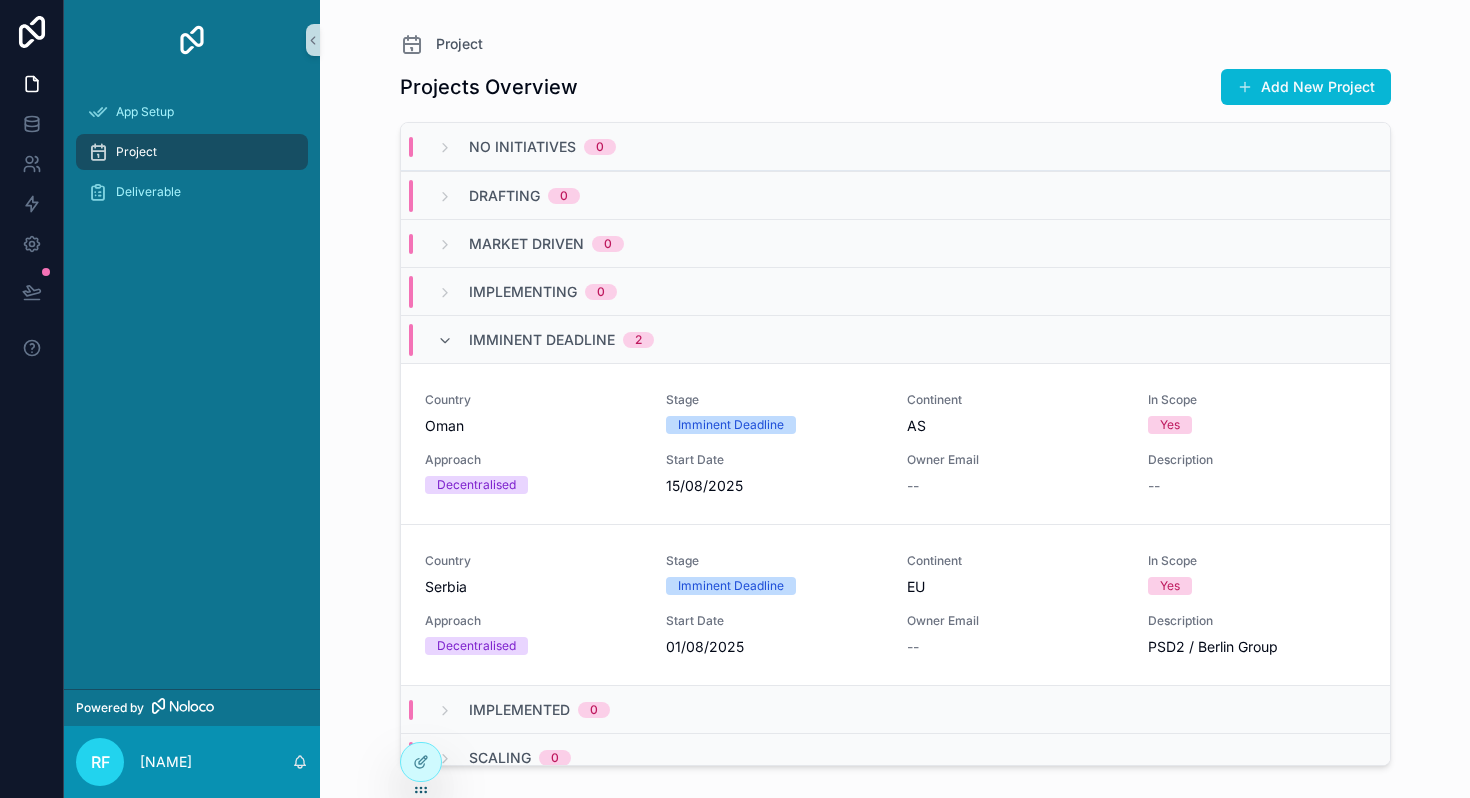 click on "Imminent Deadline 2" at bounding box center [895, 339] 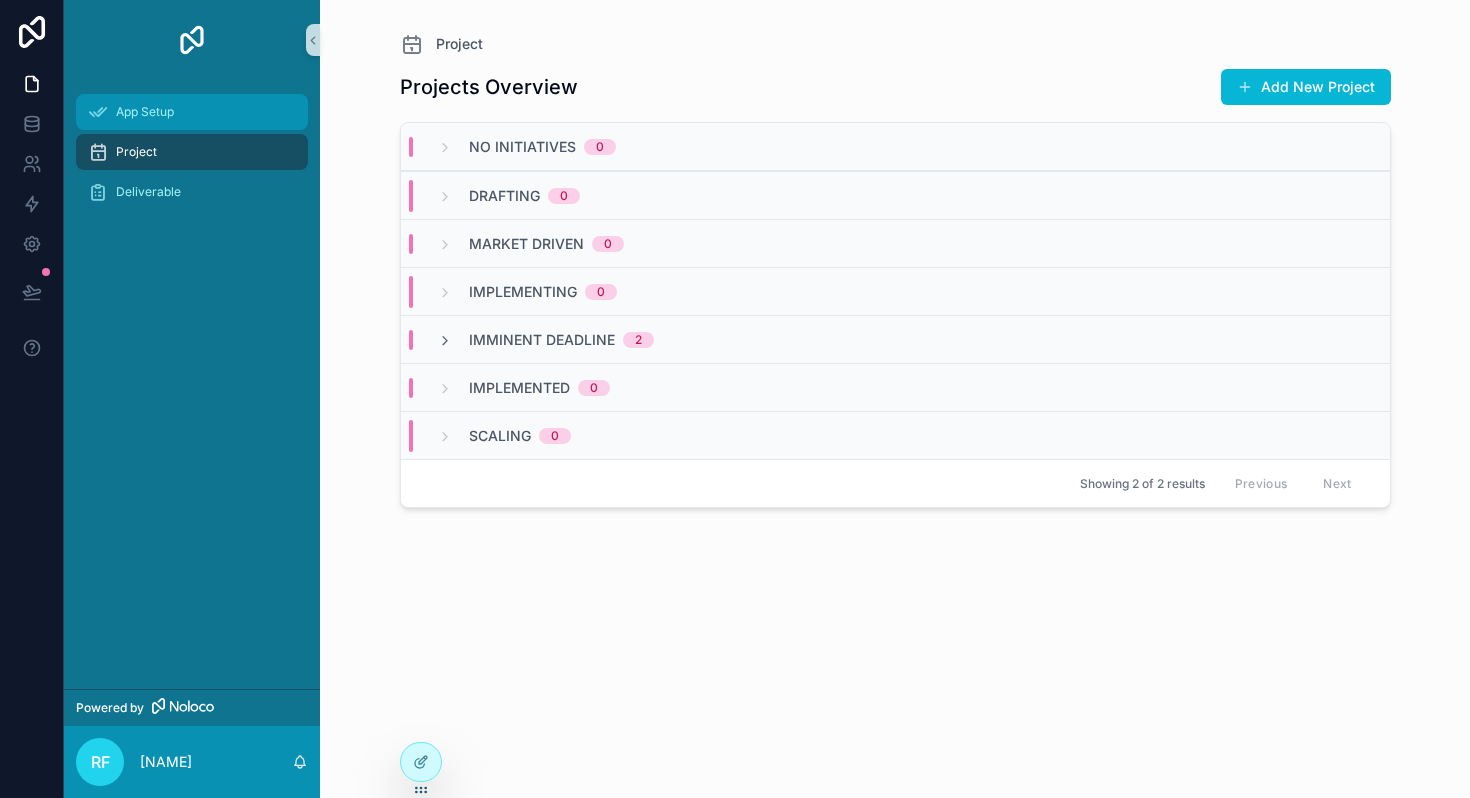 click on "App Setup" at bounding box center (145, 112) 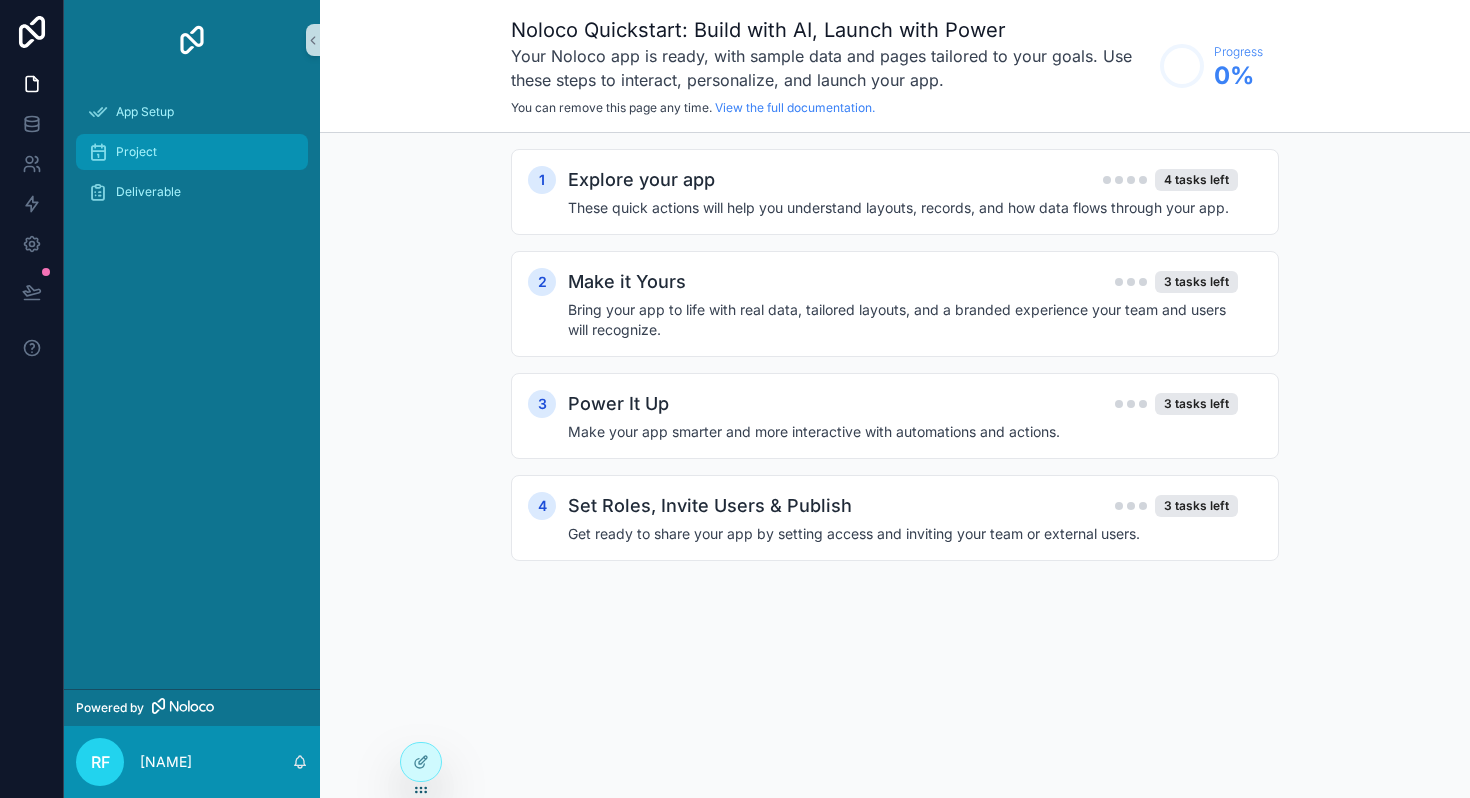 click on "Project" at bounding box center [192, 152] 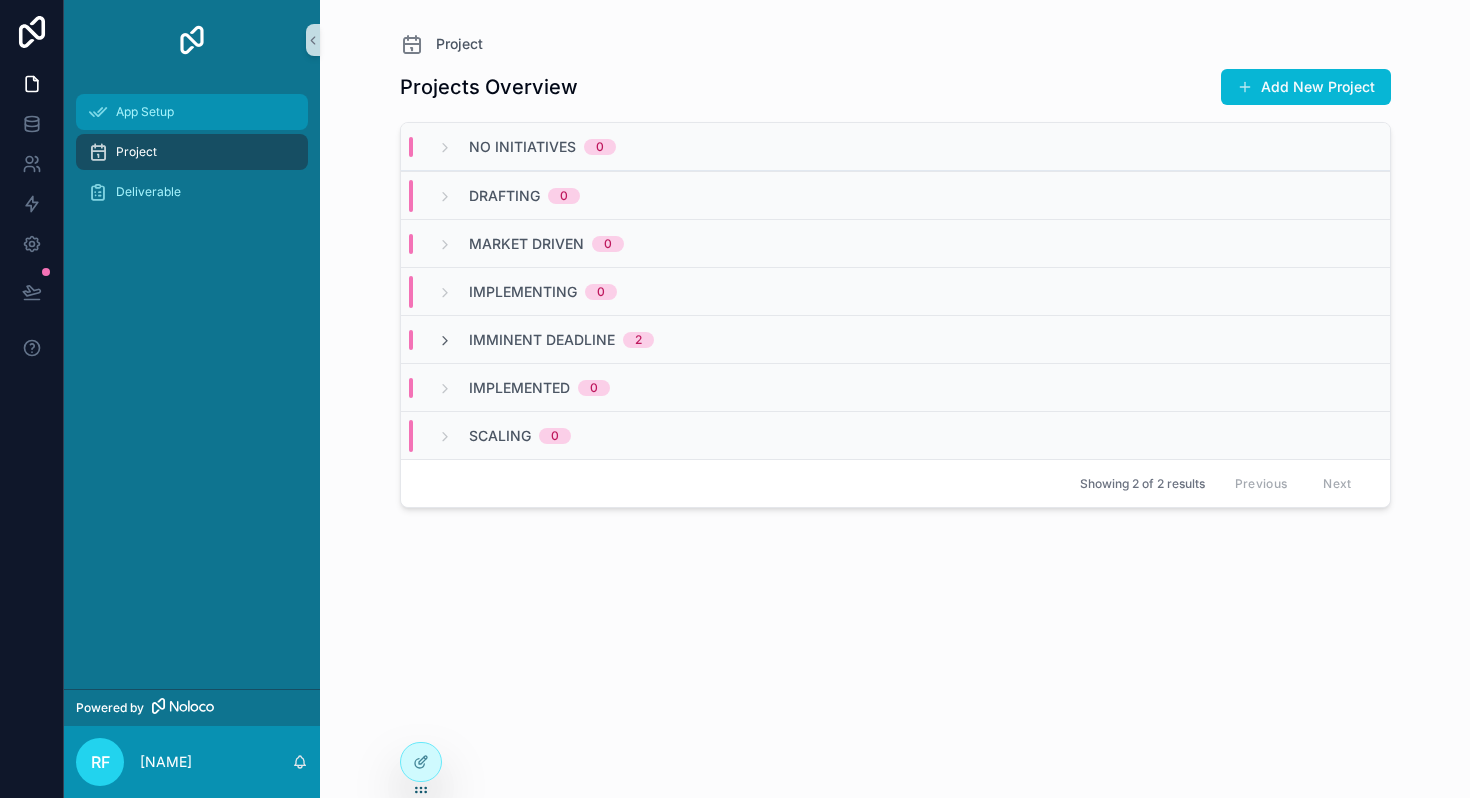 click on "App Setup" at bounding box center [192, 112] 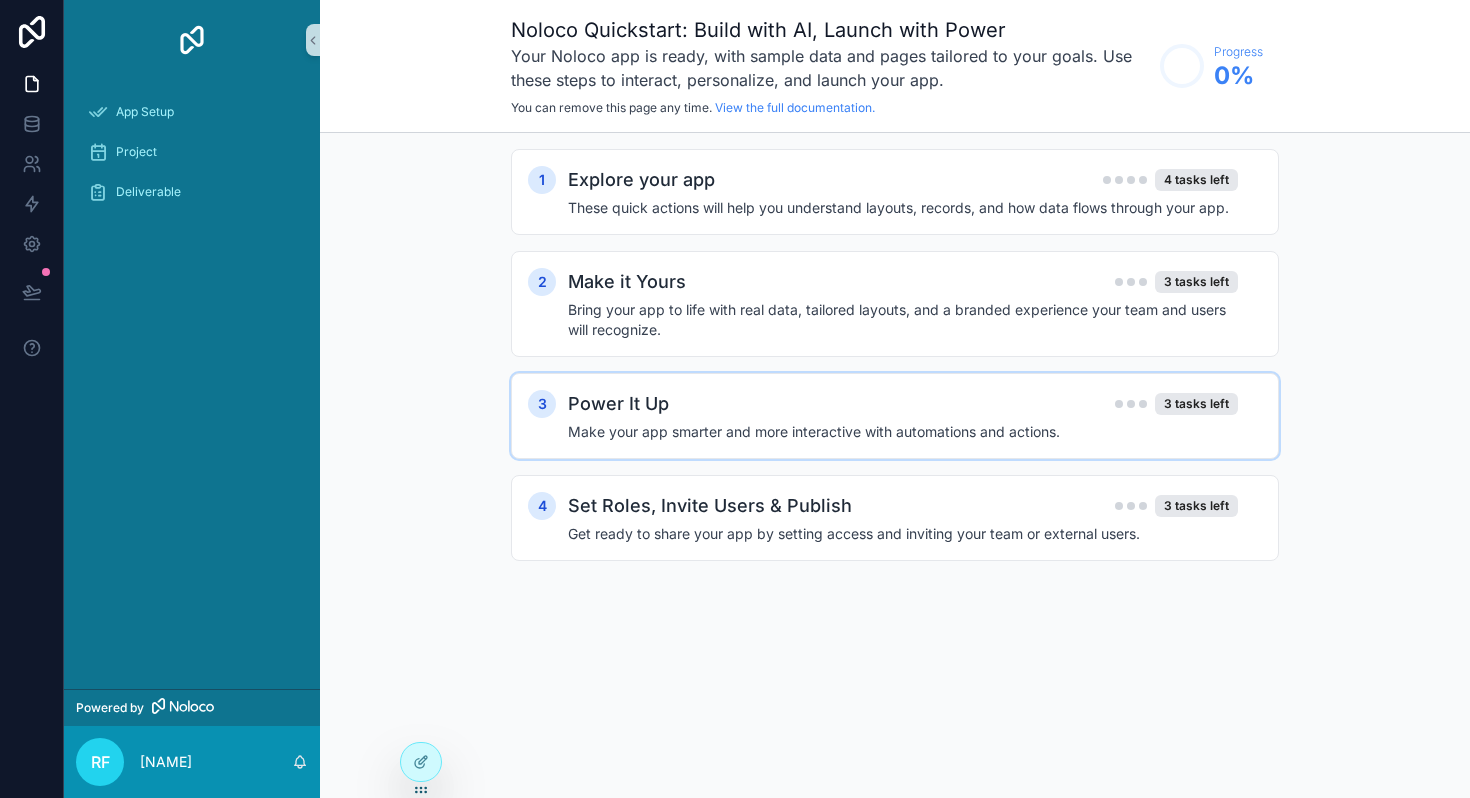 click on "Make your app smarter and more interactive with automations and actions." at bounding box center [903, 432] 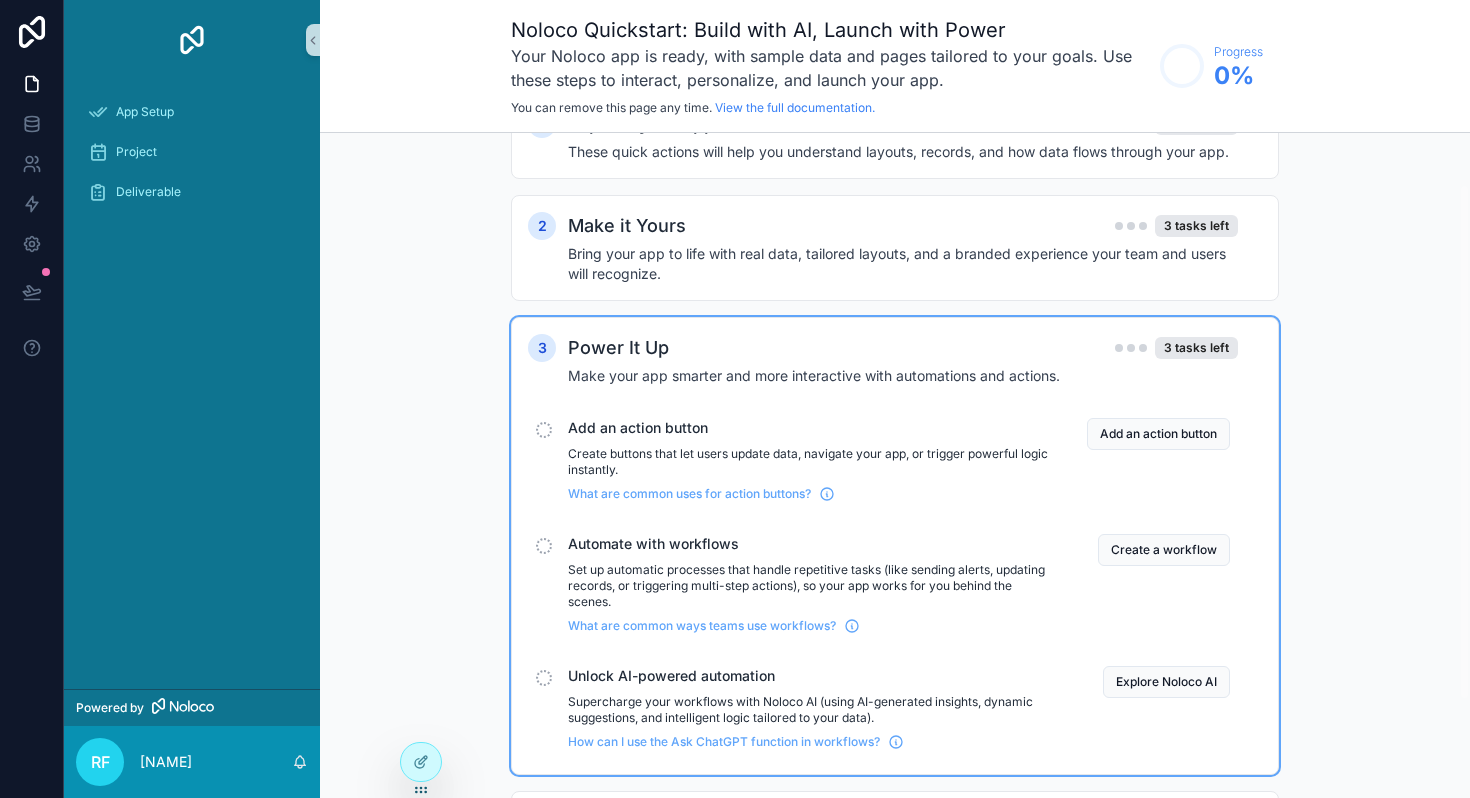 scroll, scrollTop: 0, scrollLeft: 0, axis: both 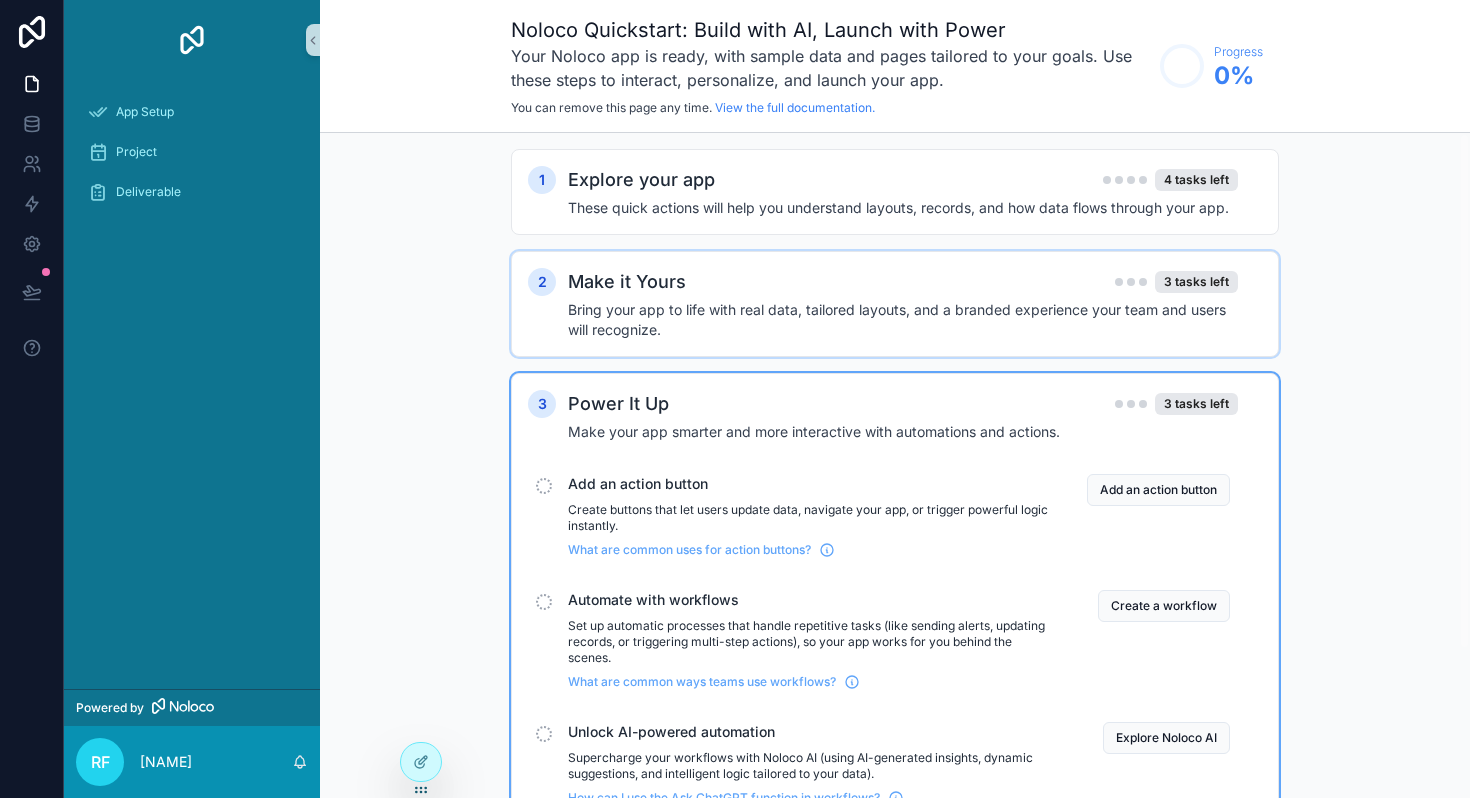 click on "Bring your app to life with real data, tailored layouts, and a branded experience your team and users will recognize." at bounding box center (903, 320) 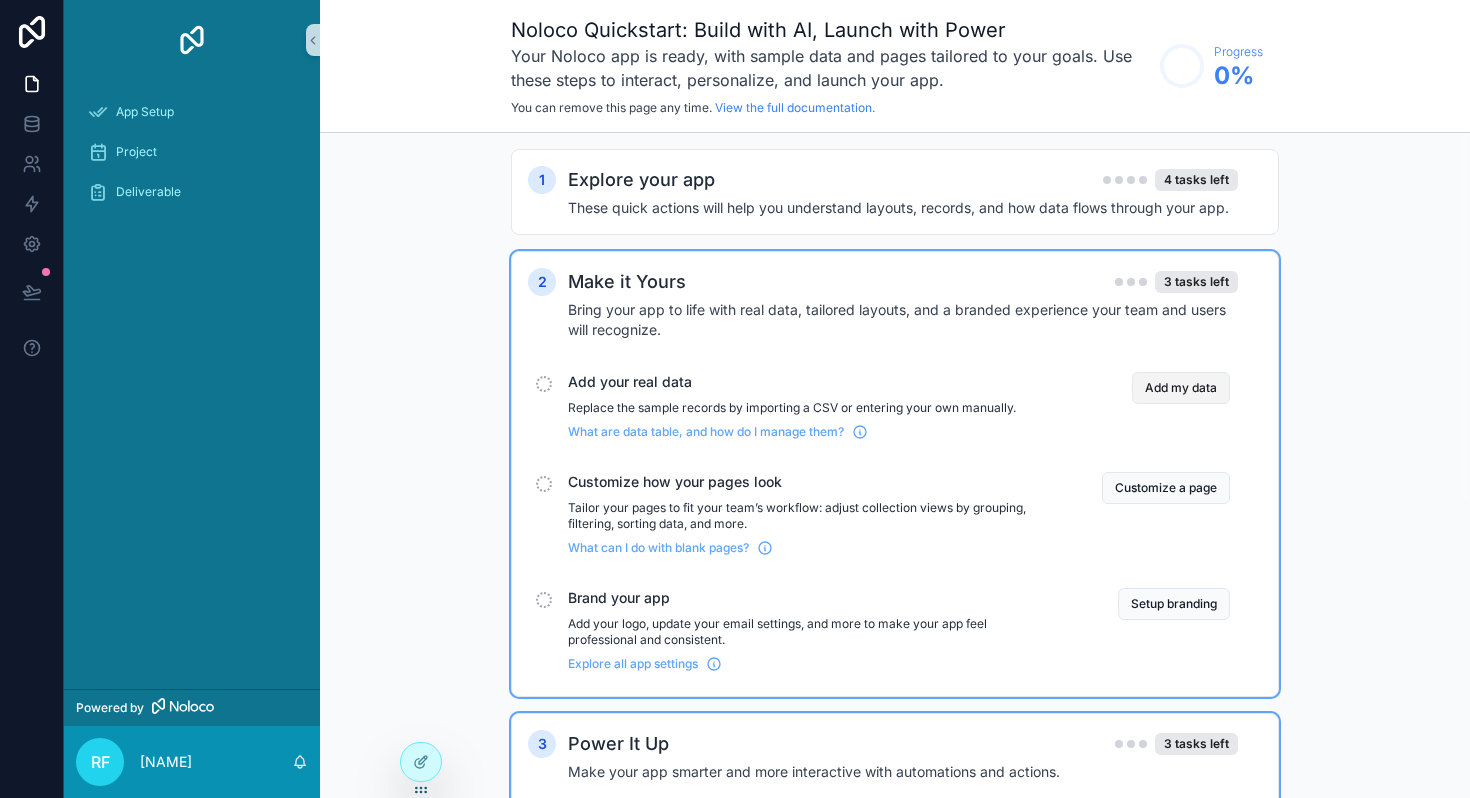 click on "Add my data" at bounding box center [1181, 388] 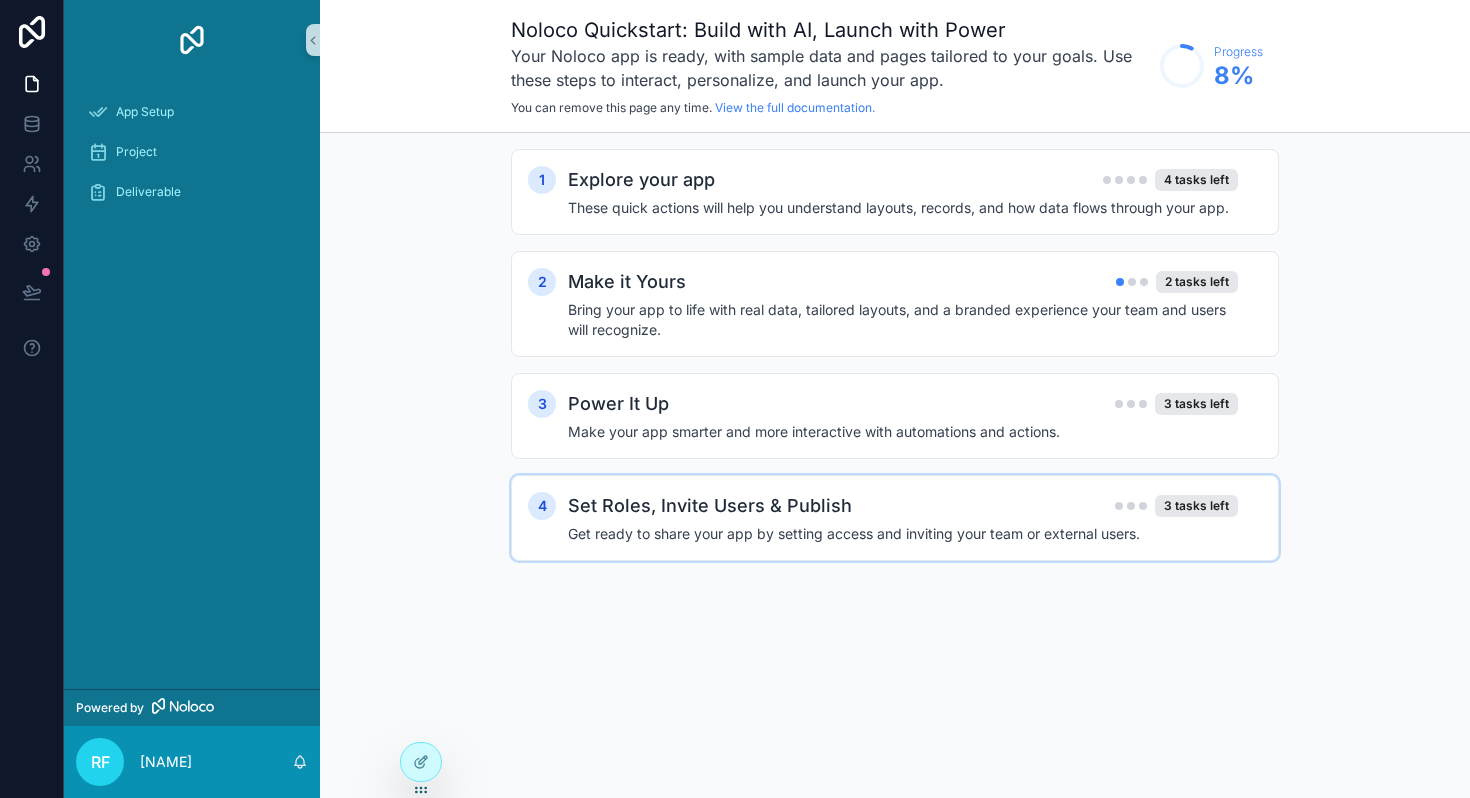 click on "Set Roles, Invite Users & Publish" at bounding box center [710, 506] 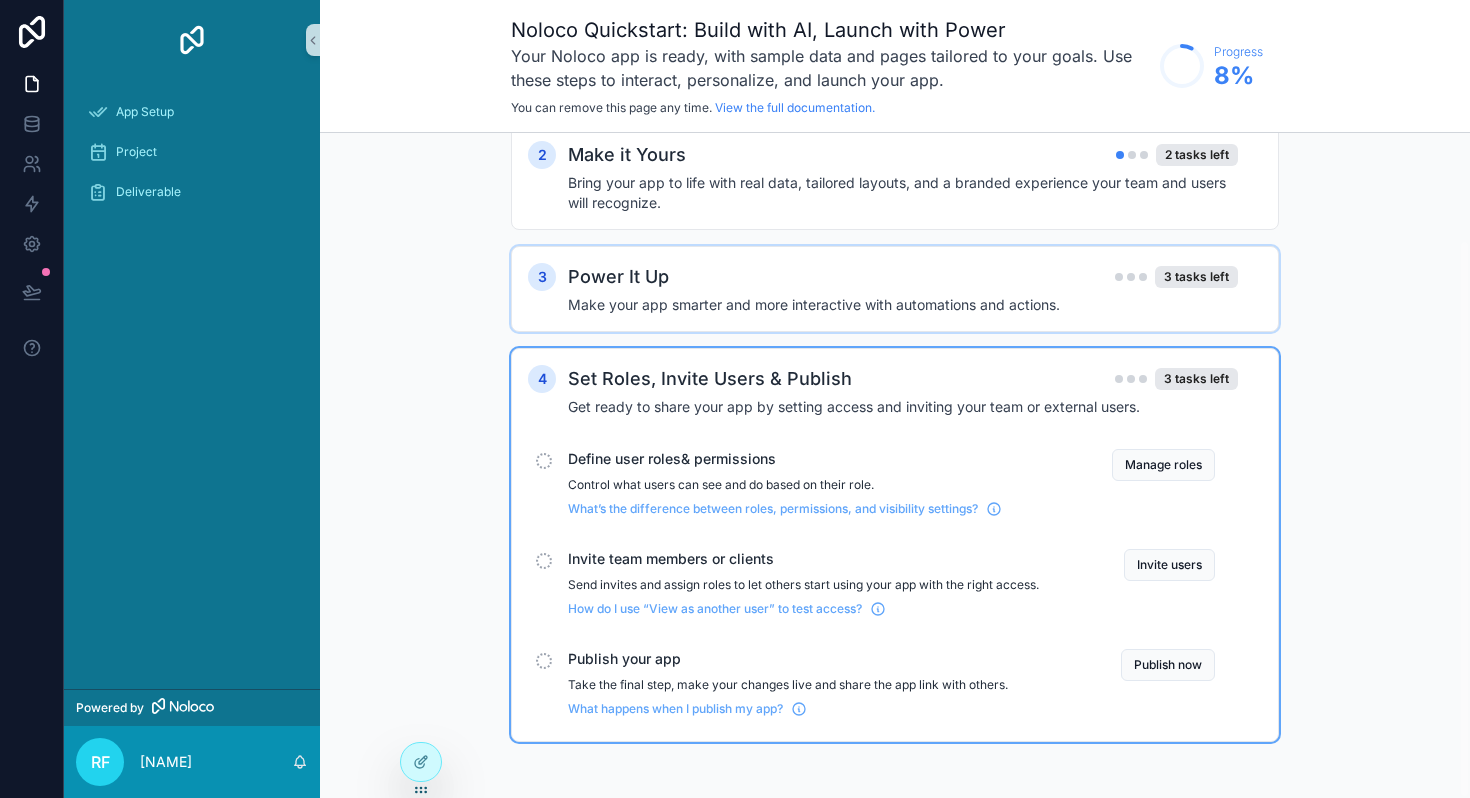 scroll, scrollTop: 0, scrollLeft: 0, axis: both 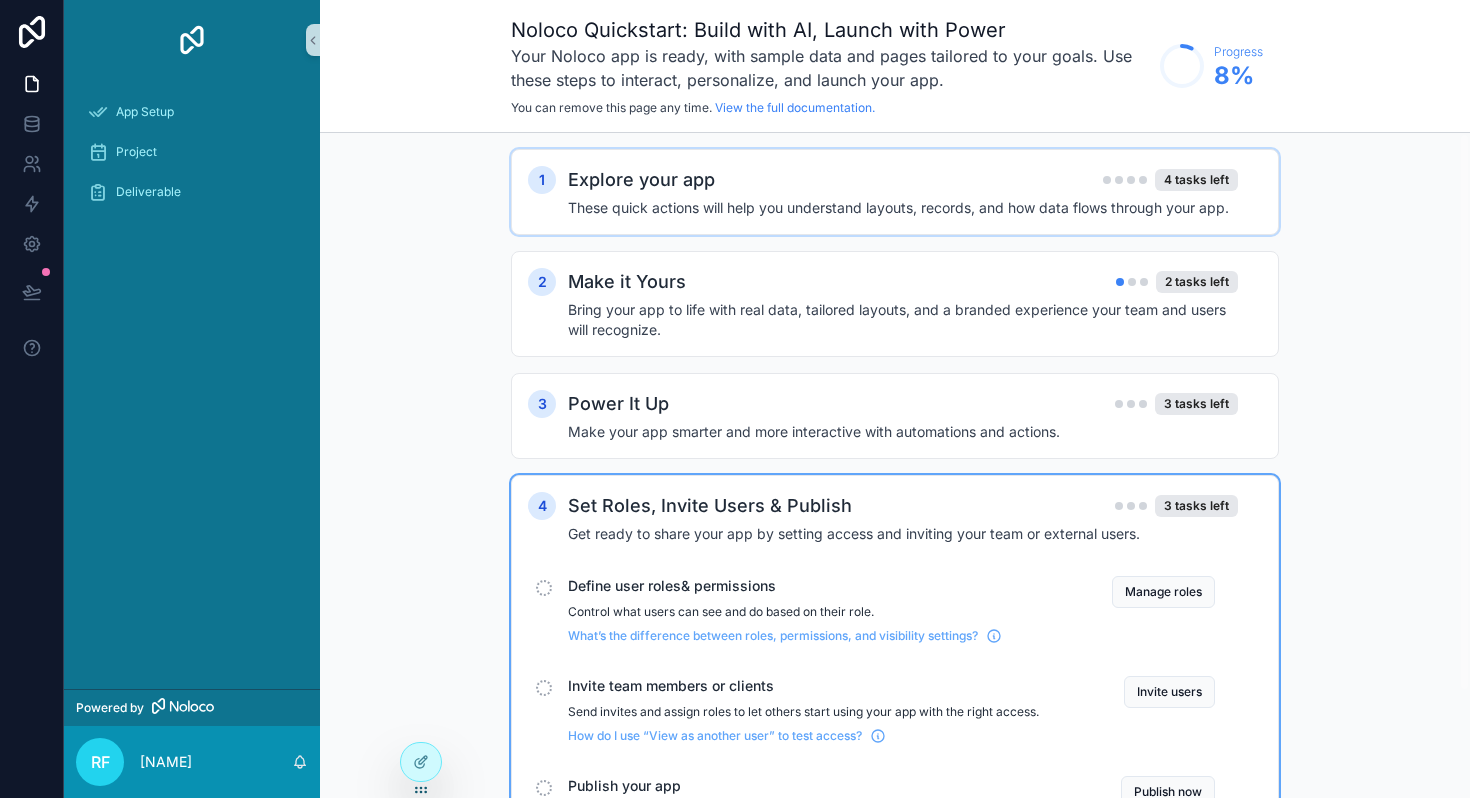 click on "1 Explore your app 4 tasks left These quick actions will help you understand layouts, records, and how data flows through your app." at bounding box center (895, 192) 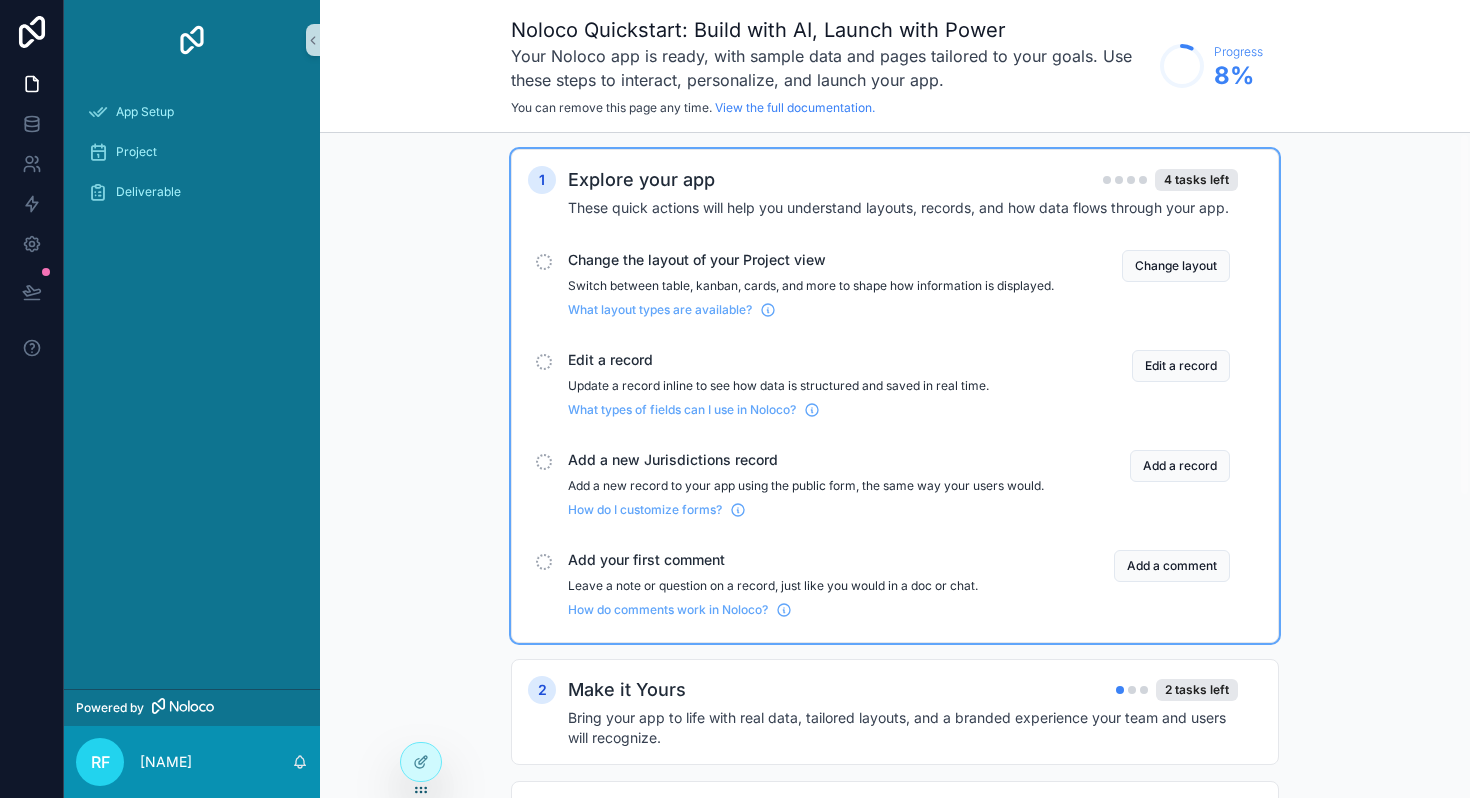 click on "Change the layout of your Project view" at bounding box center (811, 260) 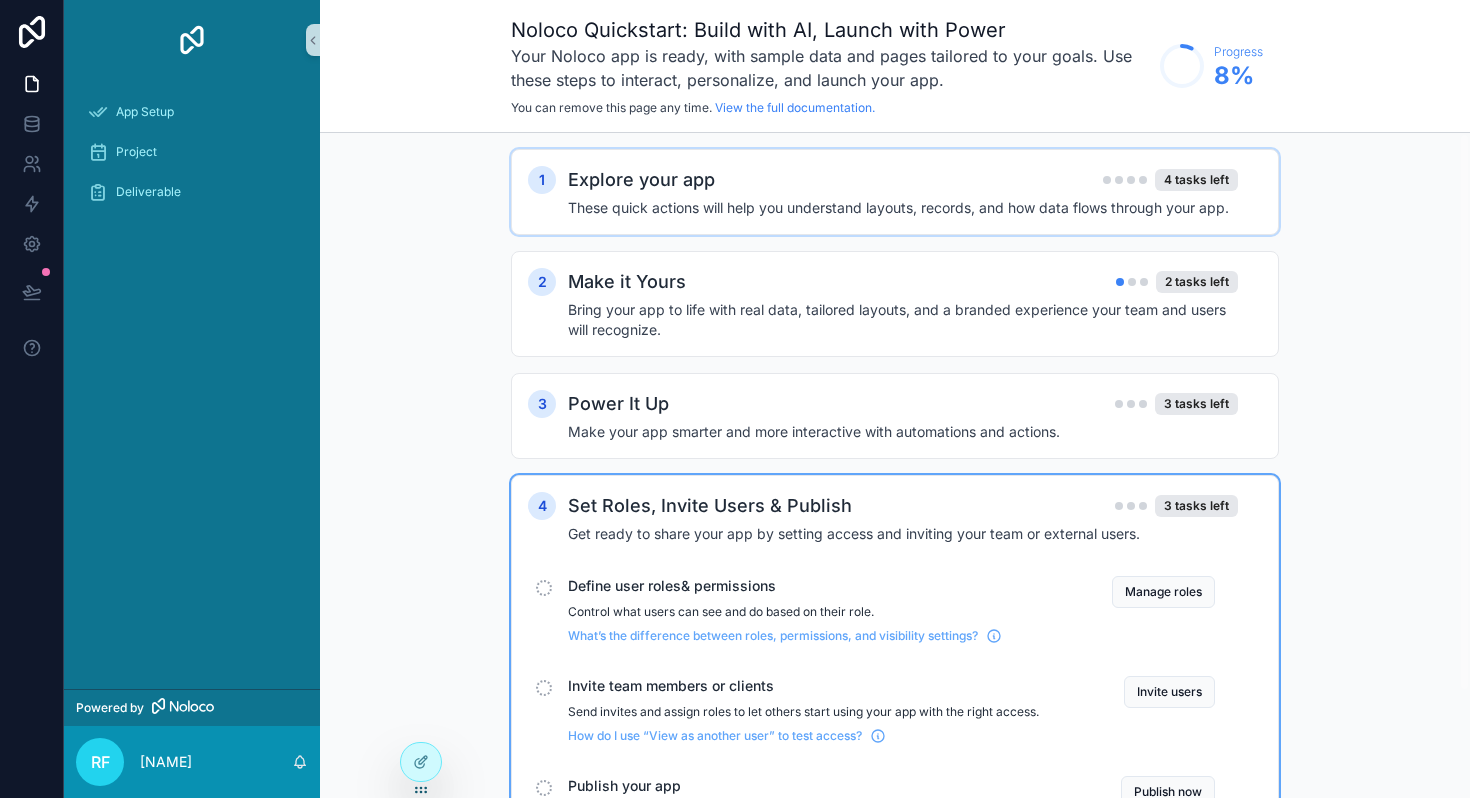 click on "These quick actions will help you understand layouts, records, and how data flows through your app." at bounding box center [903, 208] 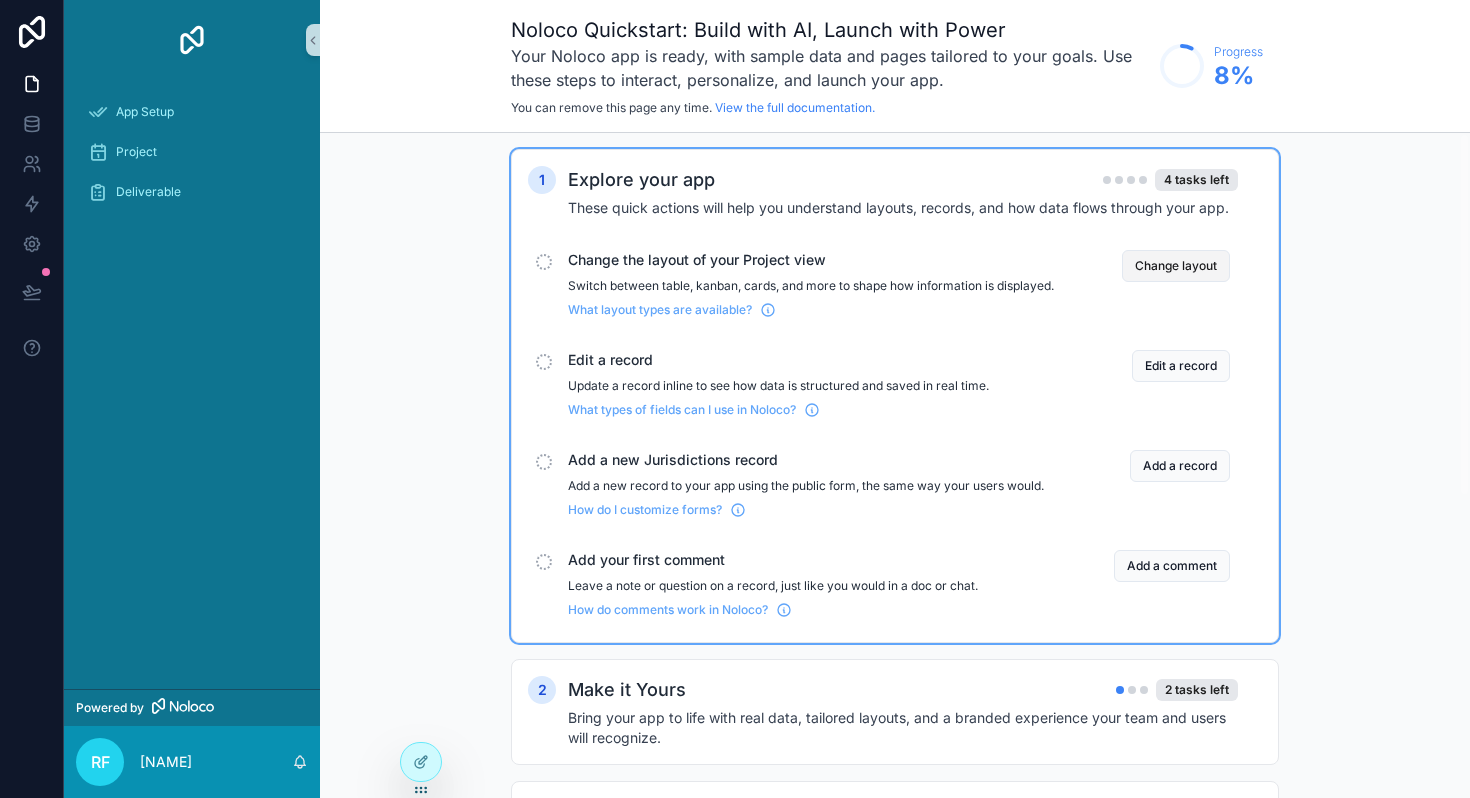 click on "Change layout" at bounding box center (1176, 266) 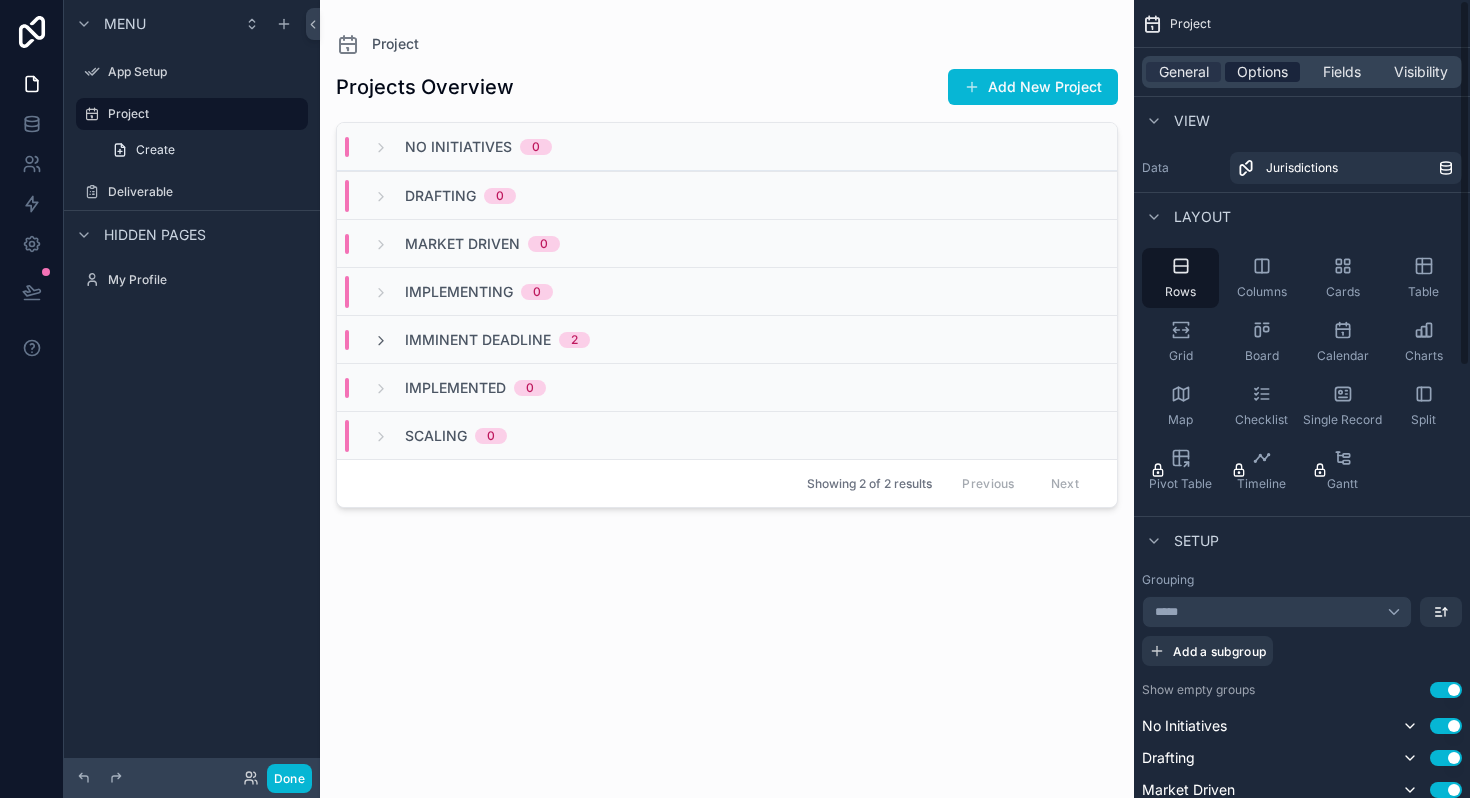 click on "Options" at bounding box center [1262, 72] 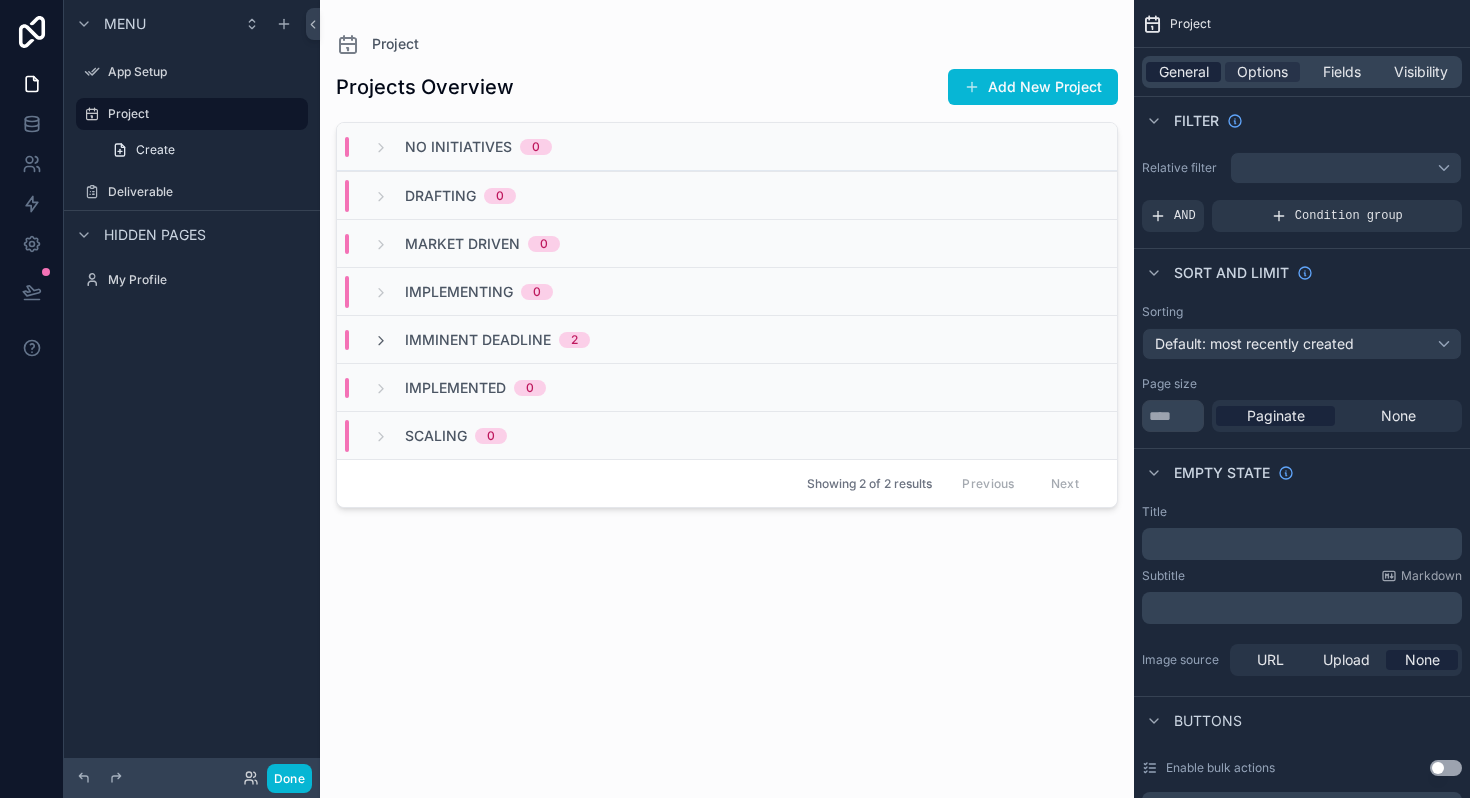 click on "General" at bounding box center [1184, 72] 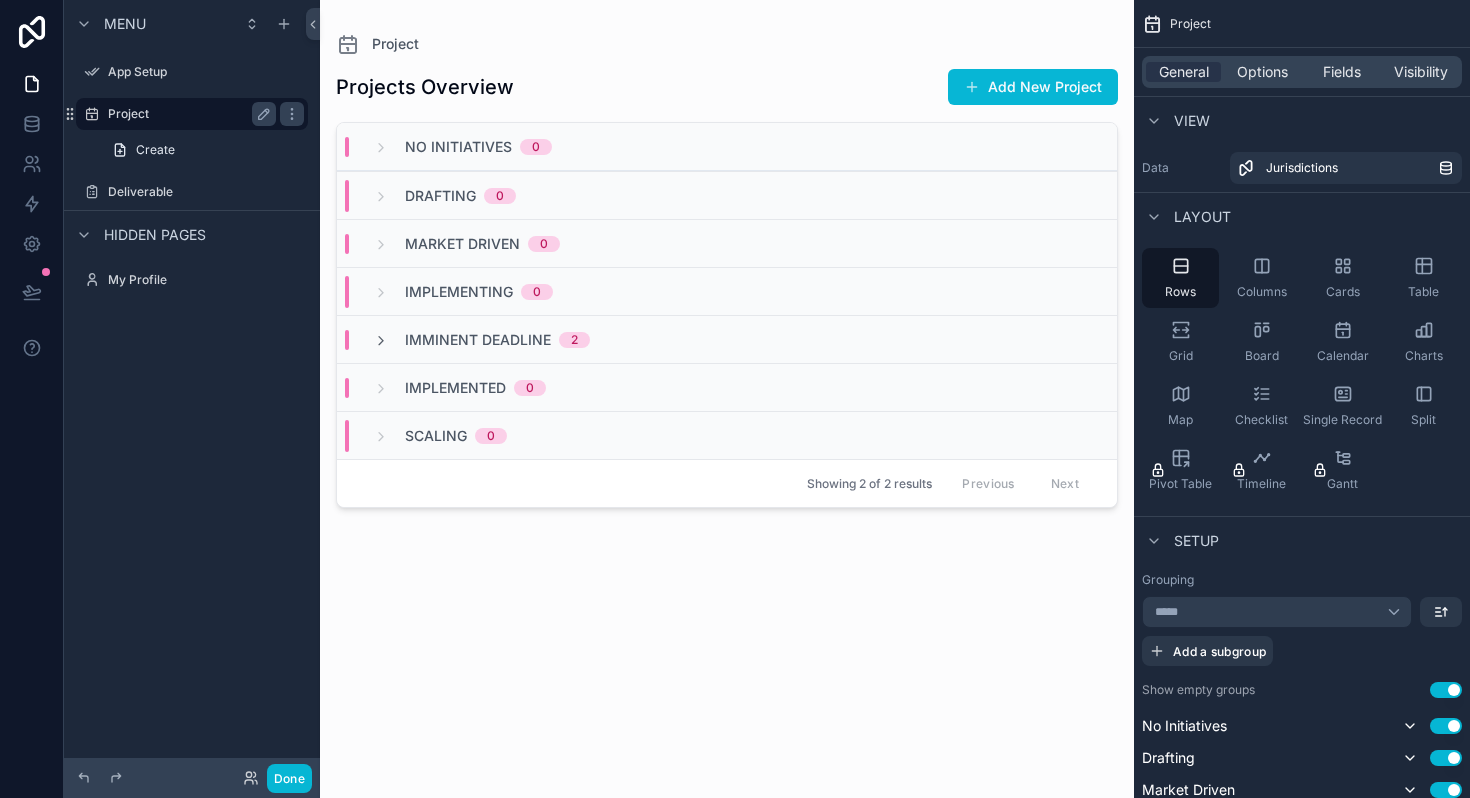 click on "Project" at bounding box center [188, 114] 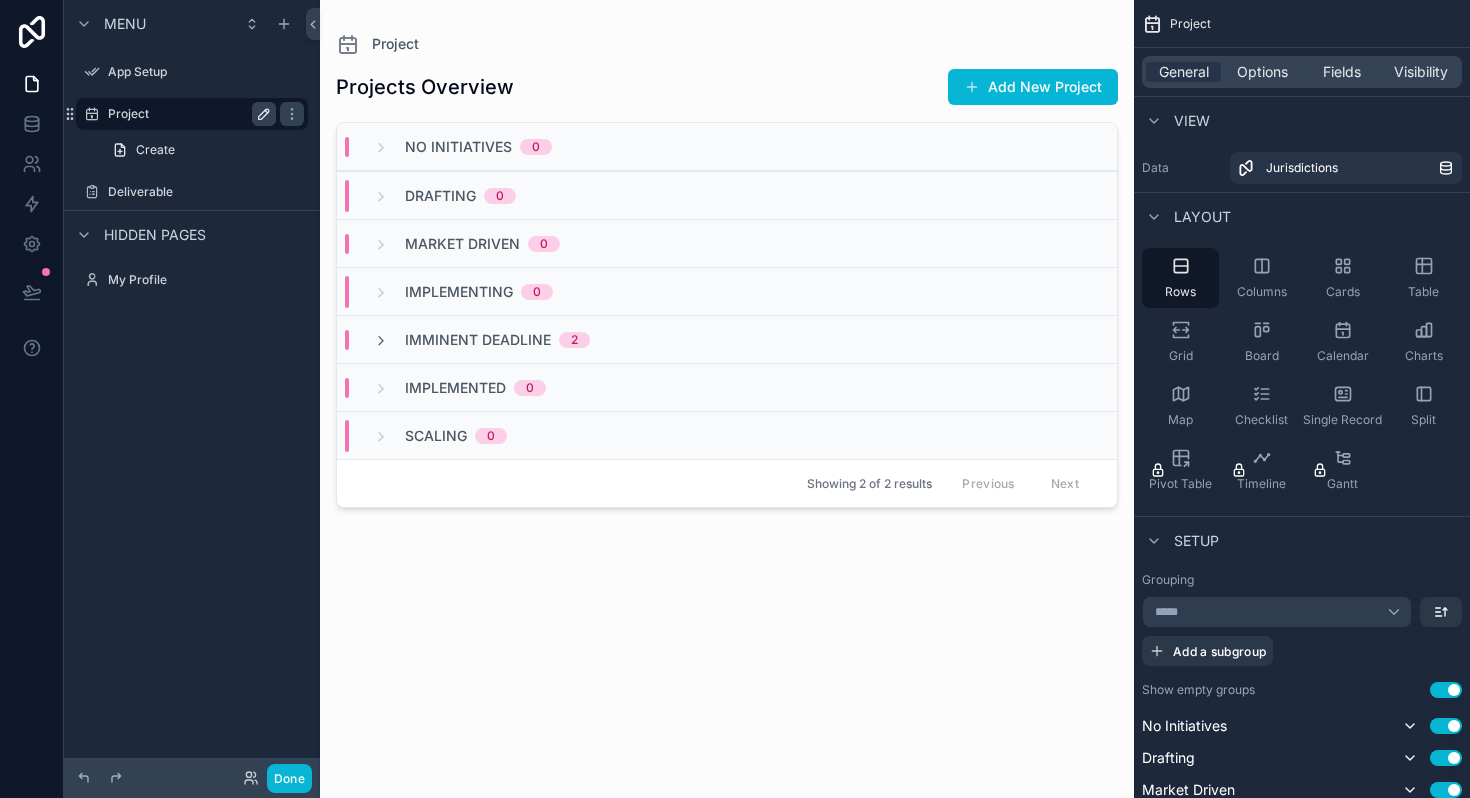 click 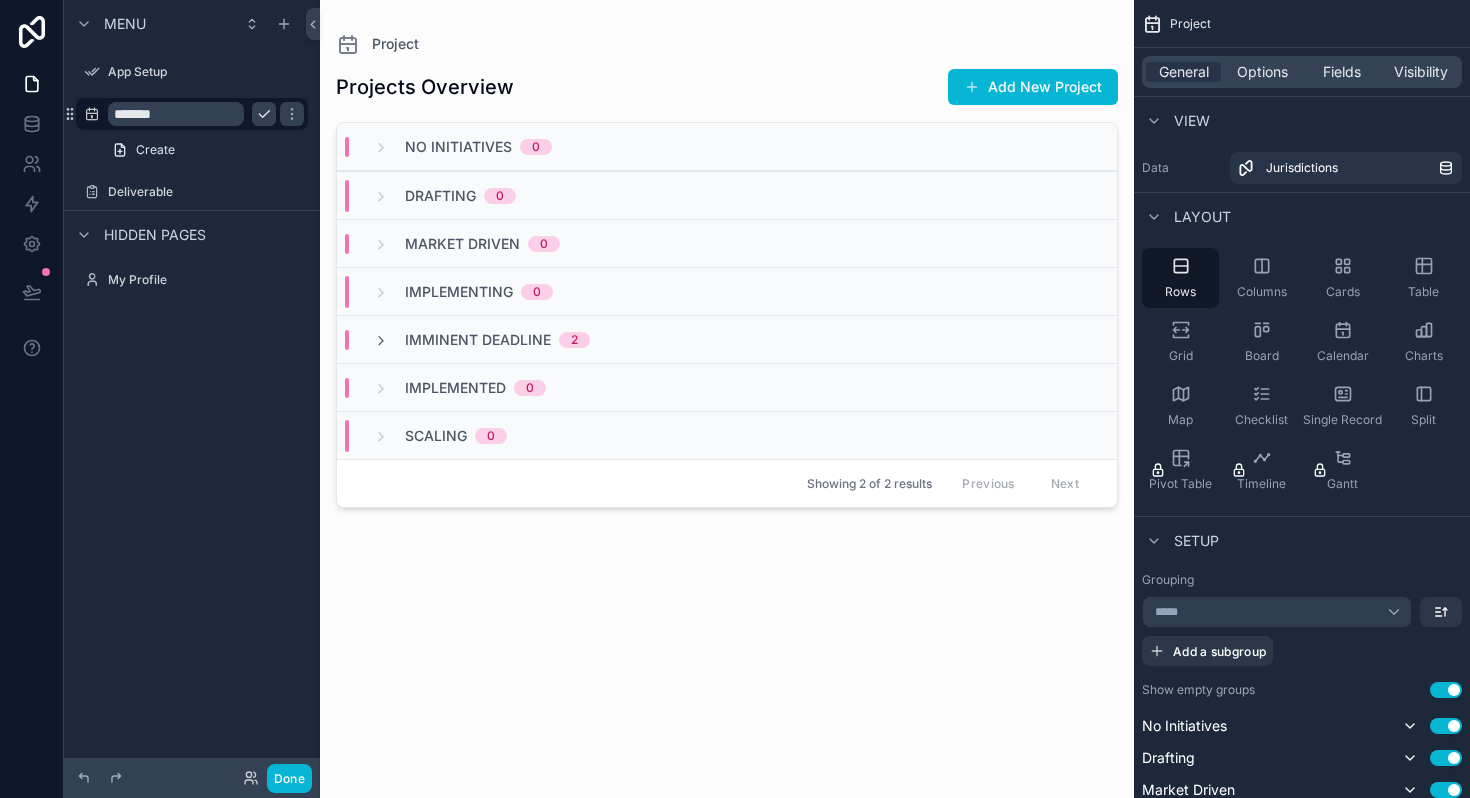 click on "*******" at bounding box center (176, 114) 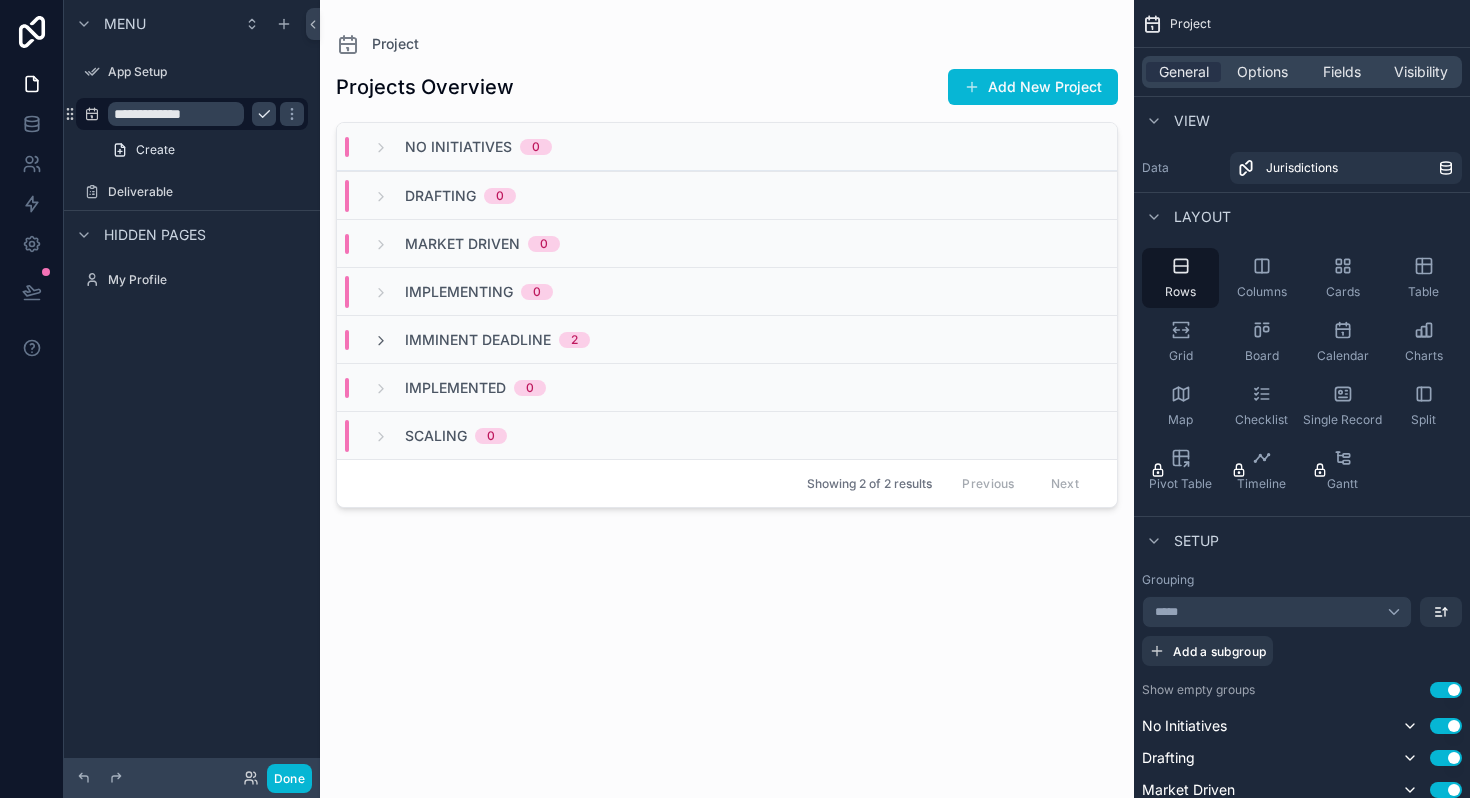 type on "**********" 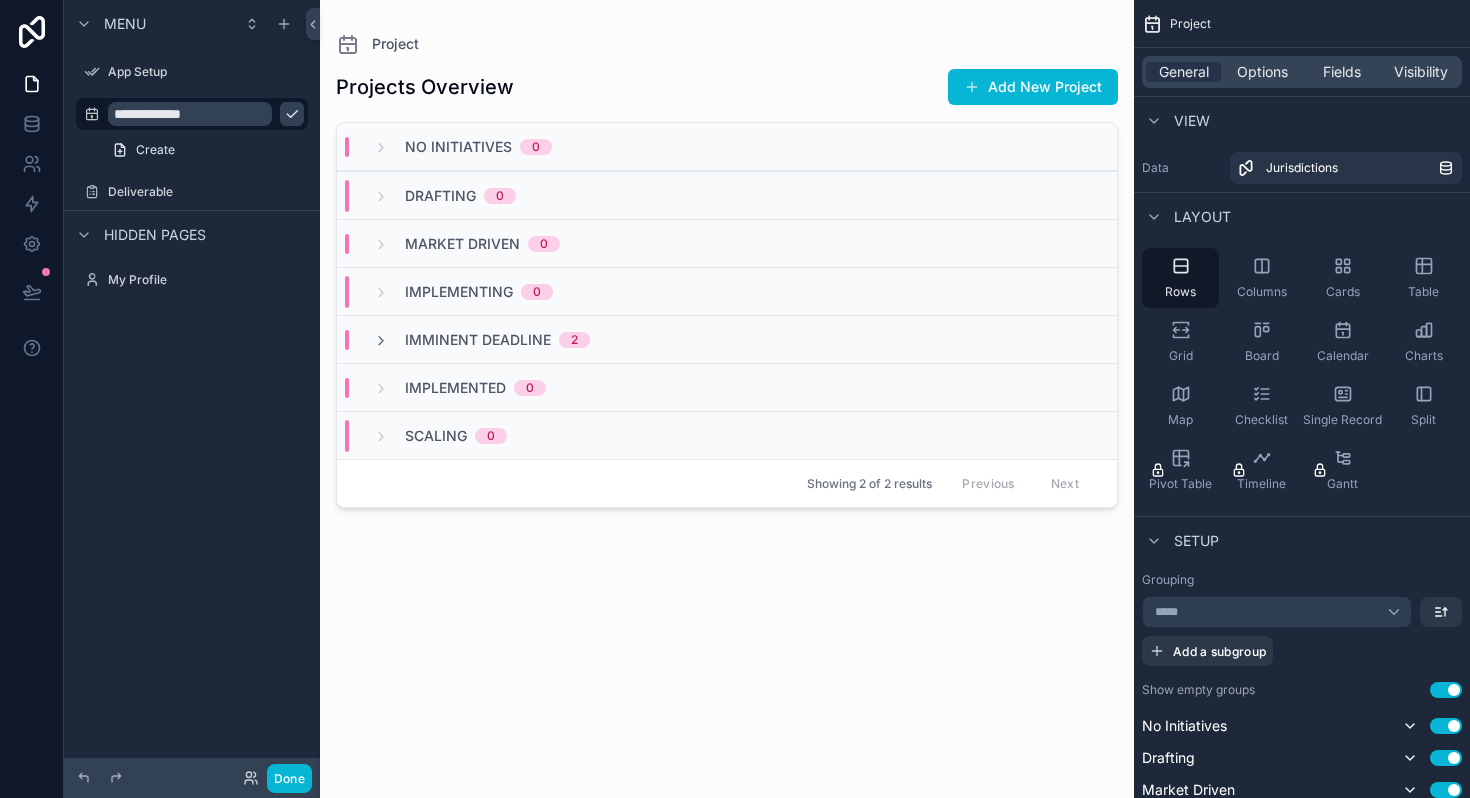 click on "**********" at bounding box center [192, 387] 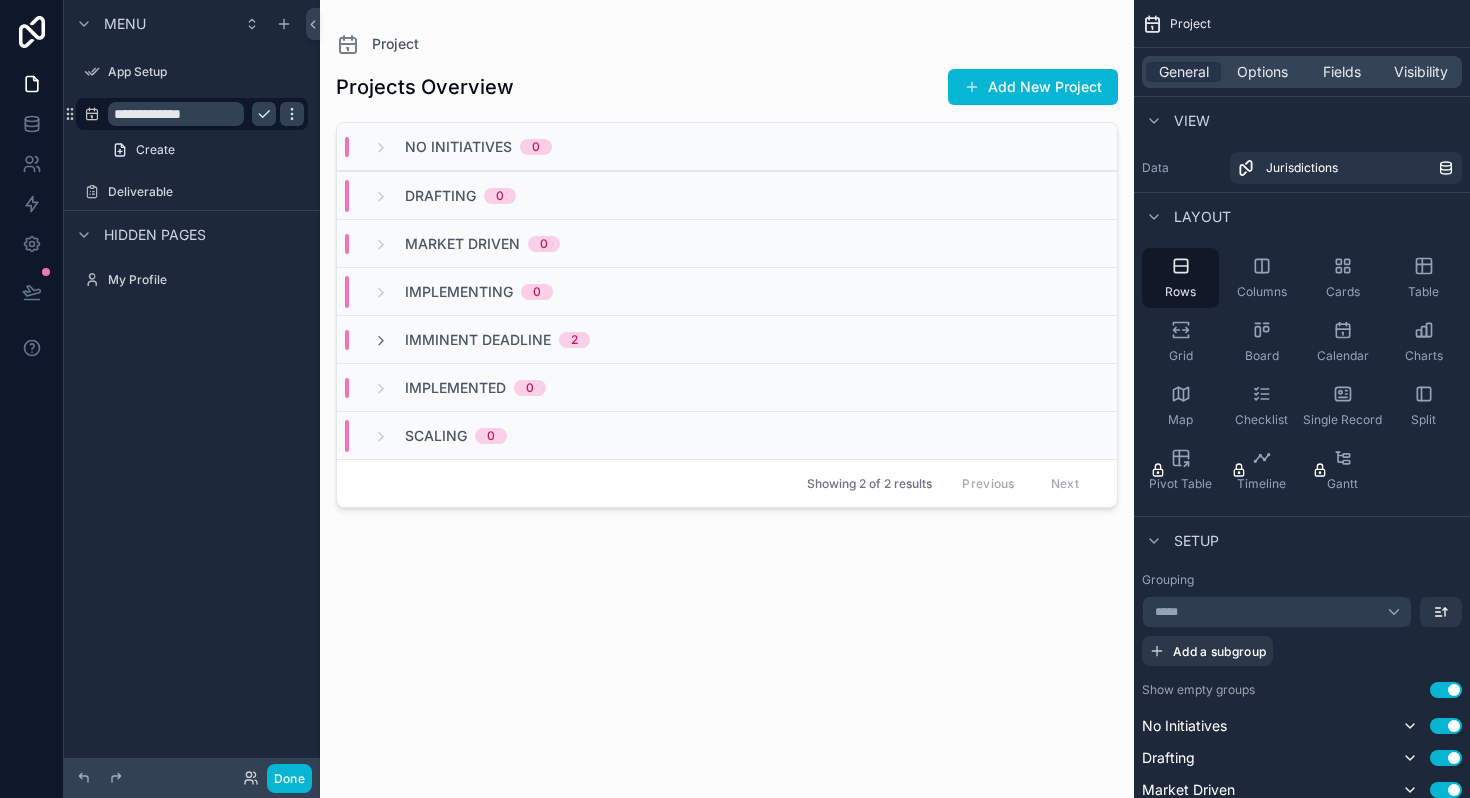 click 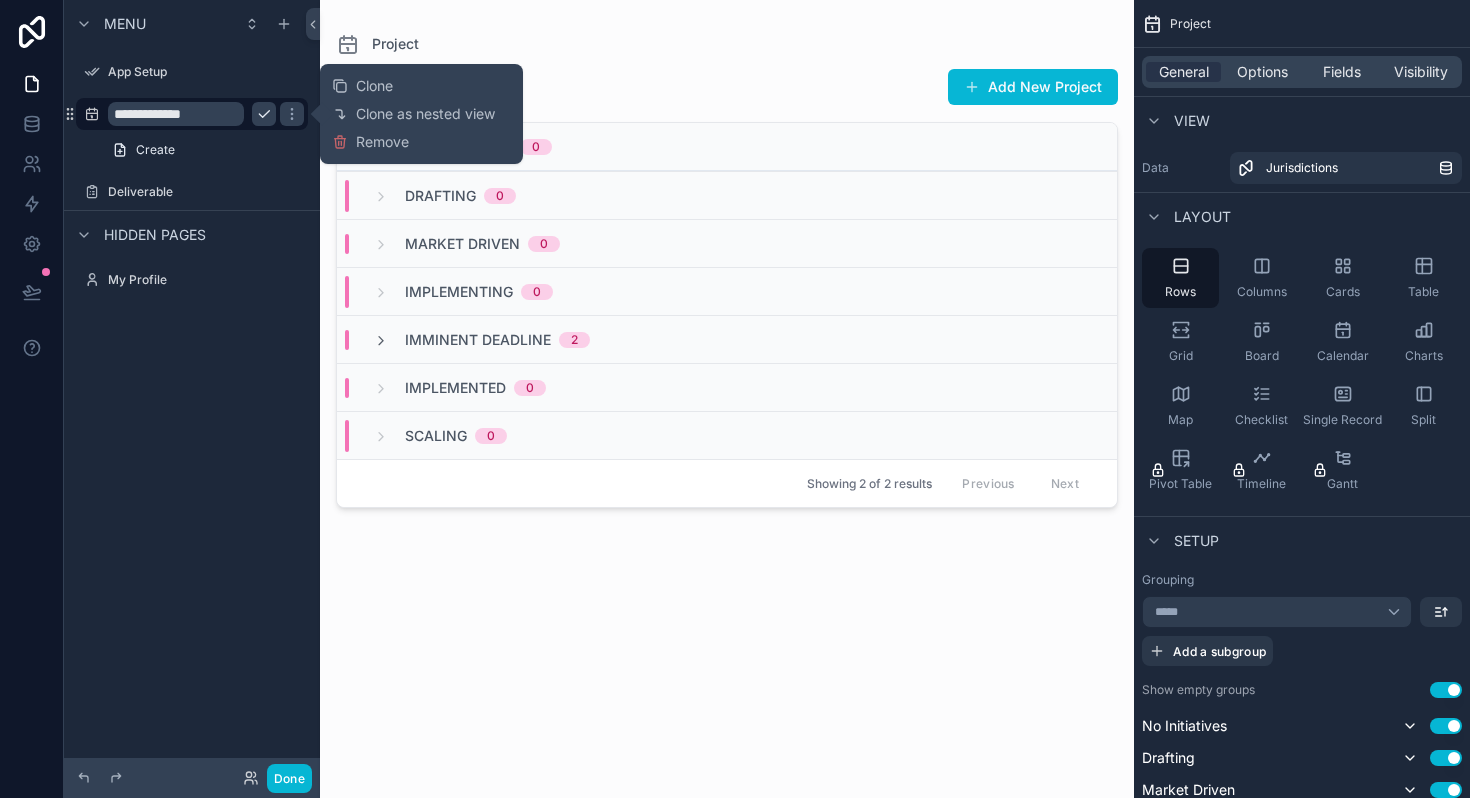 click 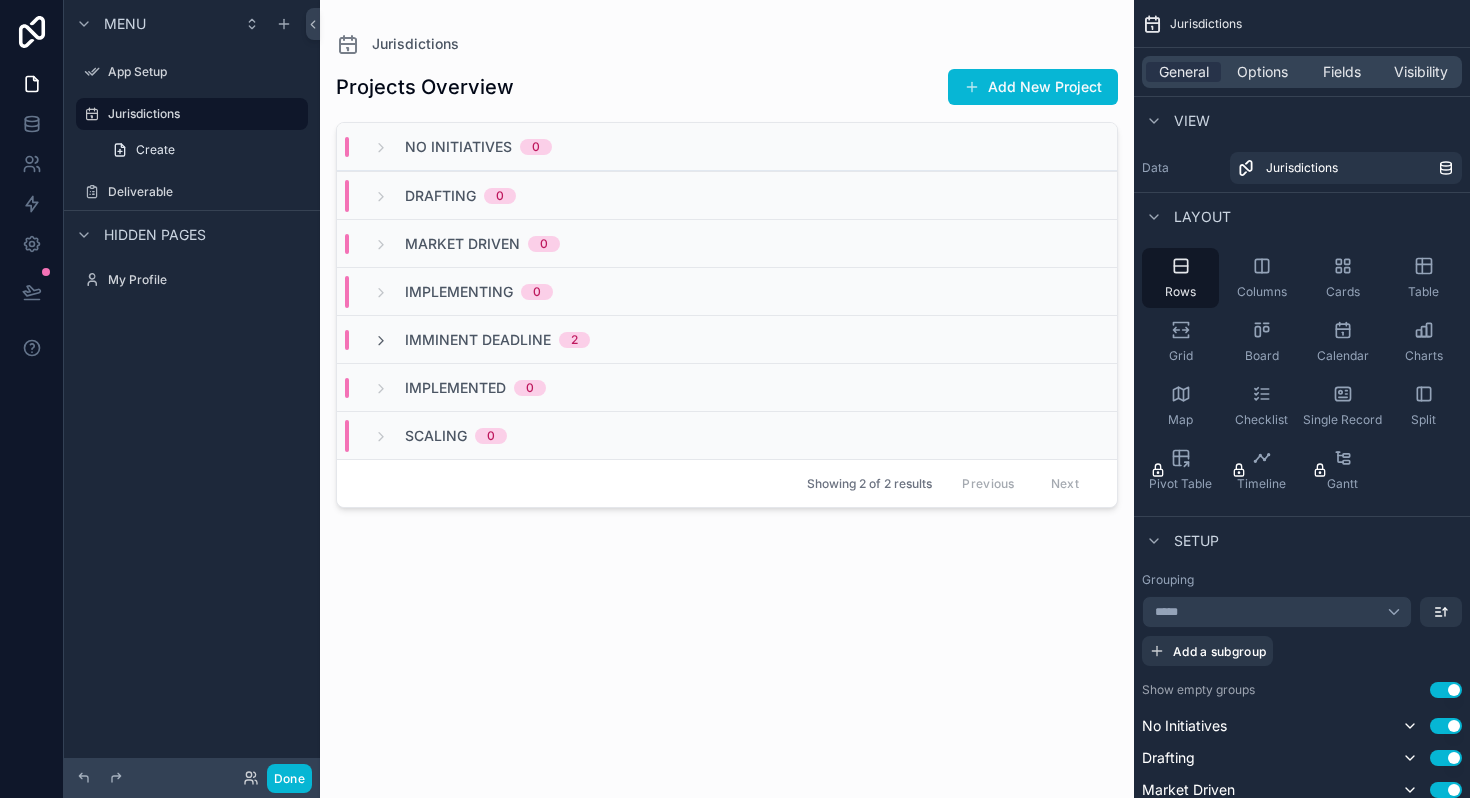 click on "Menu App Setup Jurisdictions Create Deliverable Hidden pages My Profile" at bounding box center (192, 387) 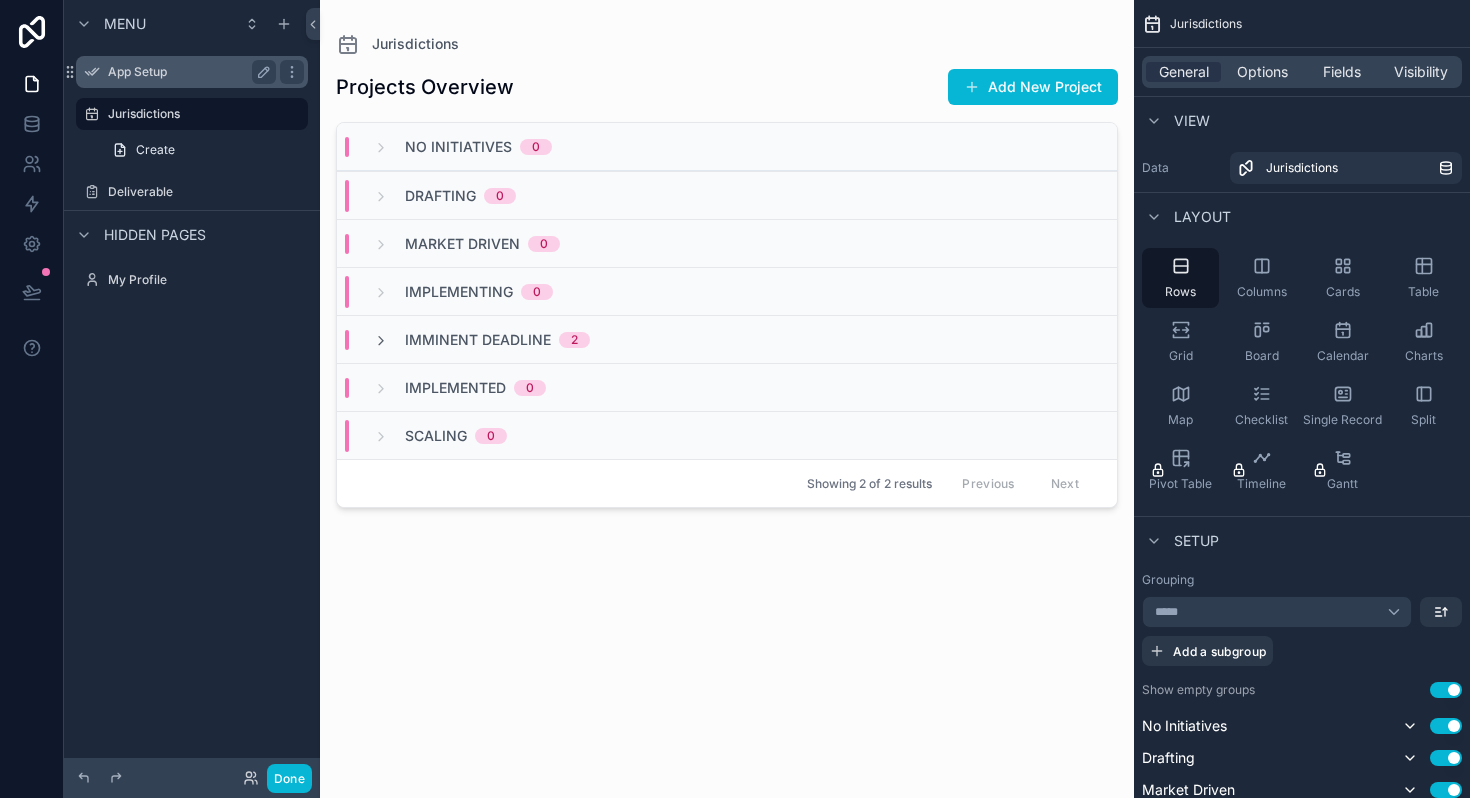 click on "App Setup" at bounding box center [188, 72] 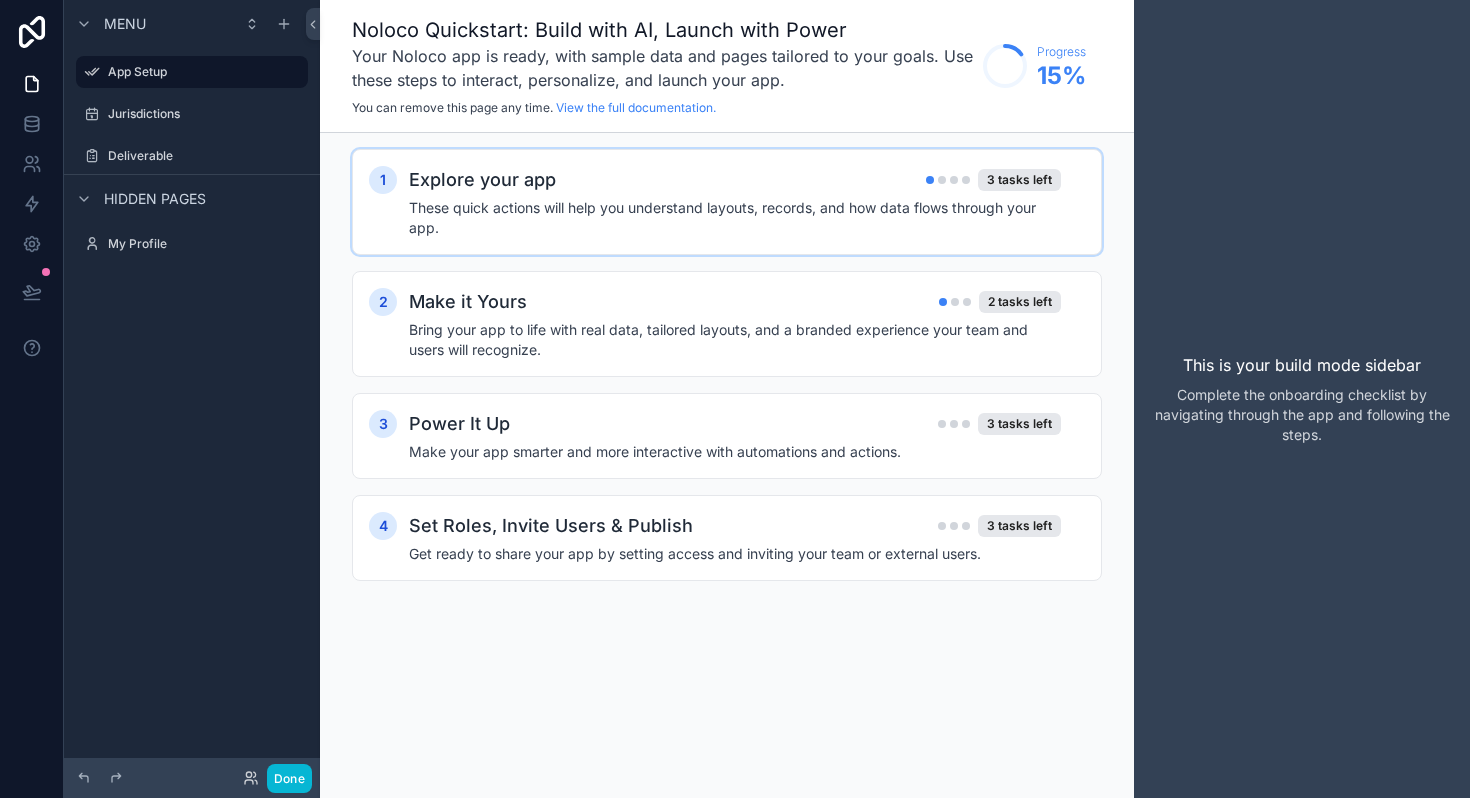 click on "These quick actions will help you understand layouts, records, and how data flows through your app." at bounding box center [735, 218] 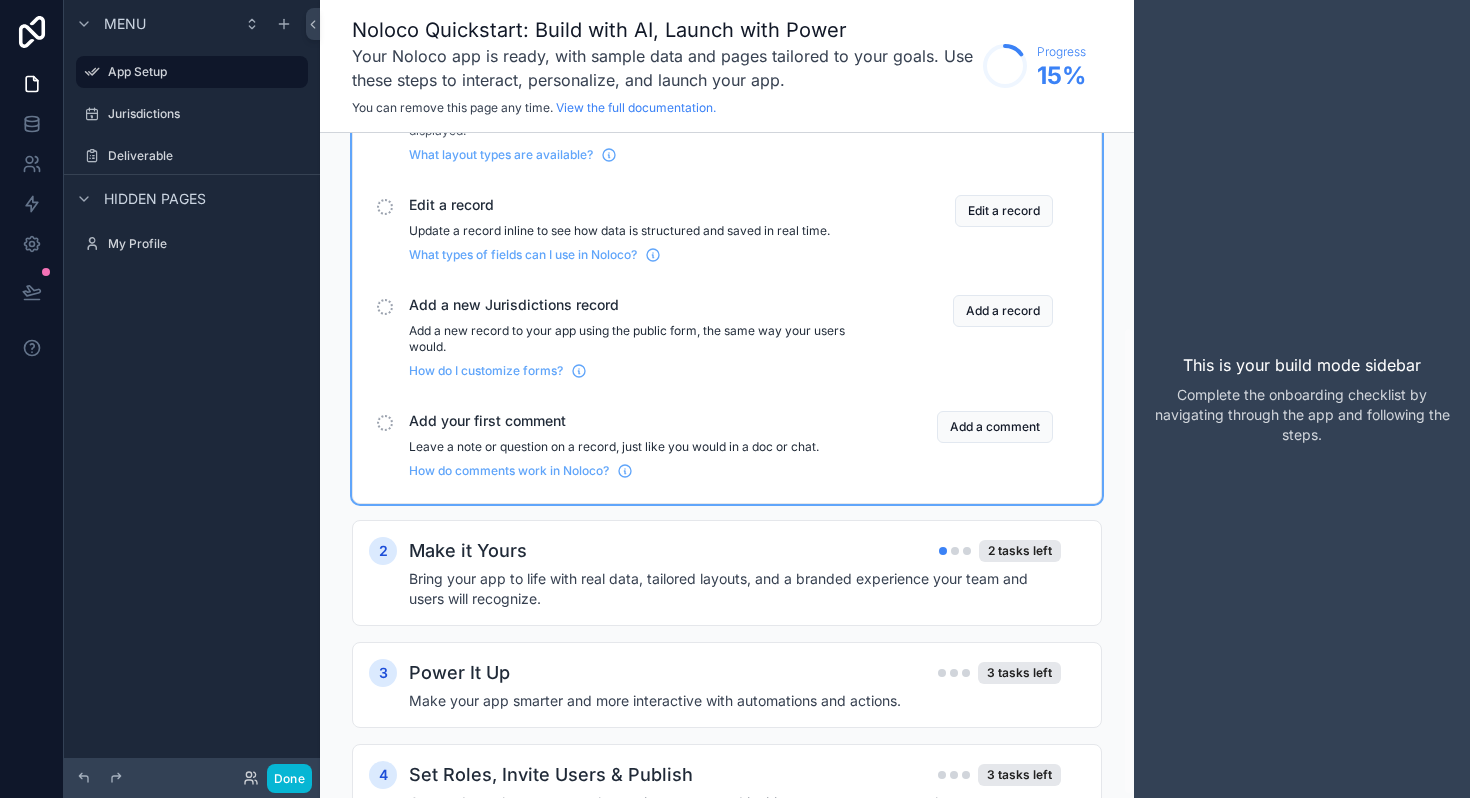 scroll, scrollTop: 279, scrollLeft: 0, axis: vertical 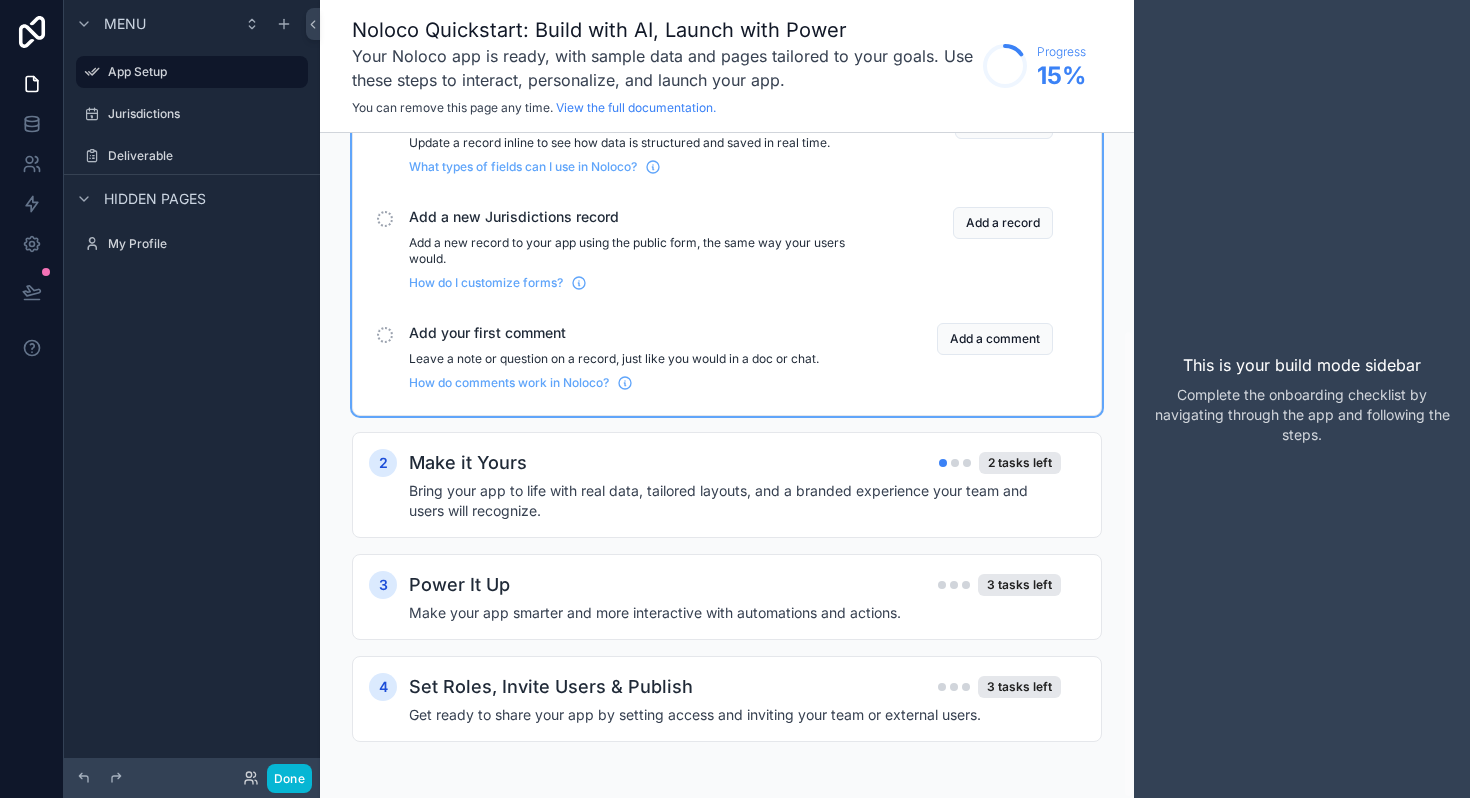 click on "Bring your app to life with real data, tailored layouts, and a branded experience your team and users will recognize." at bounding box center [735, 501] 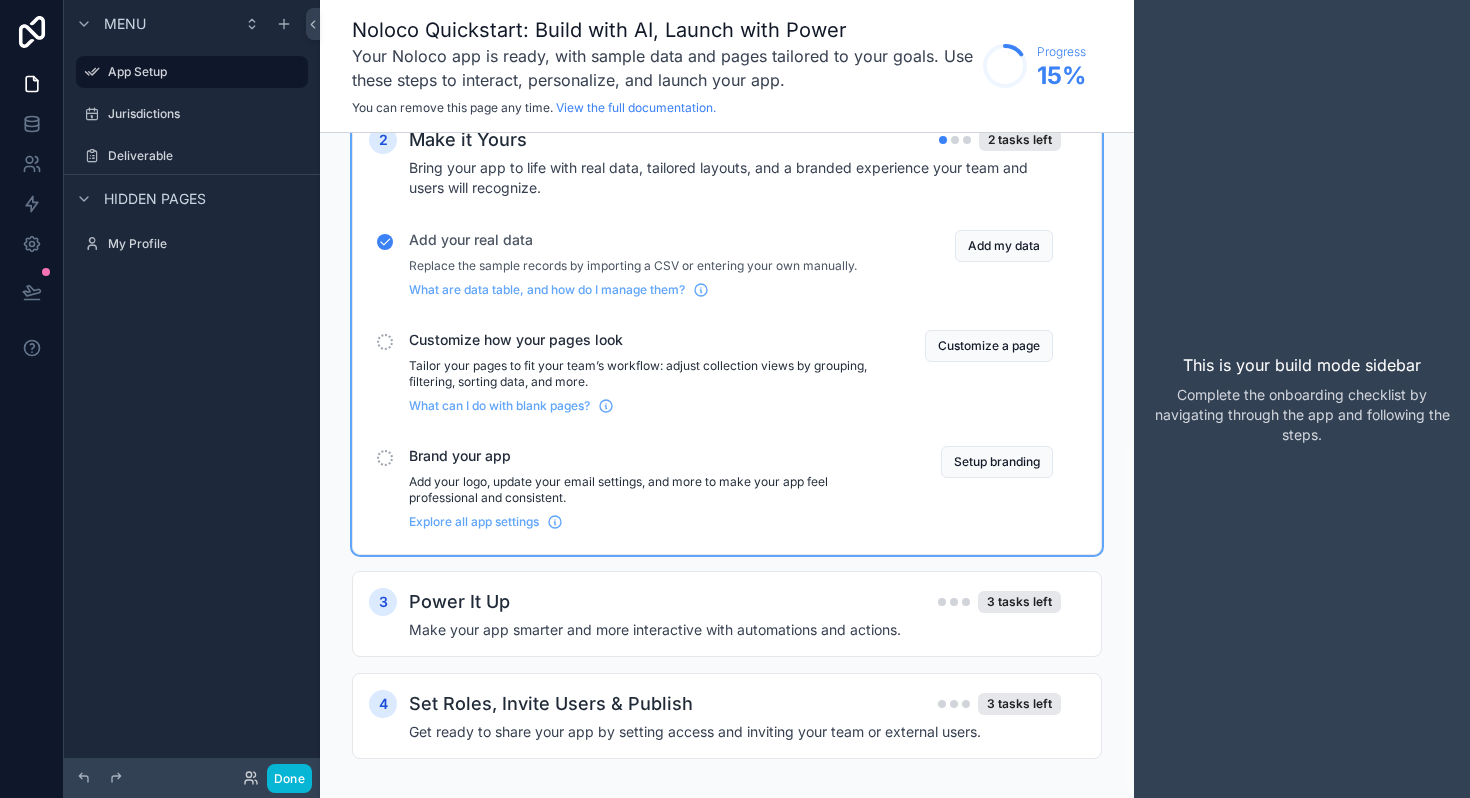 scroll, scrollTop: 619, scrollLeft: 0, axis: vertical 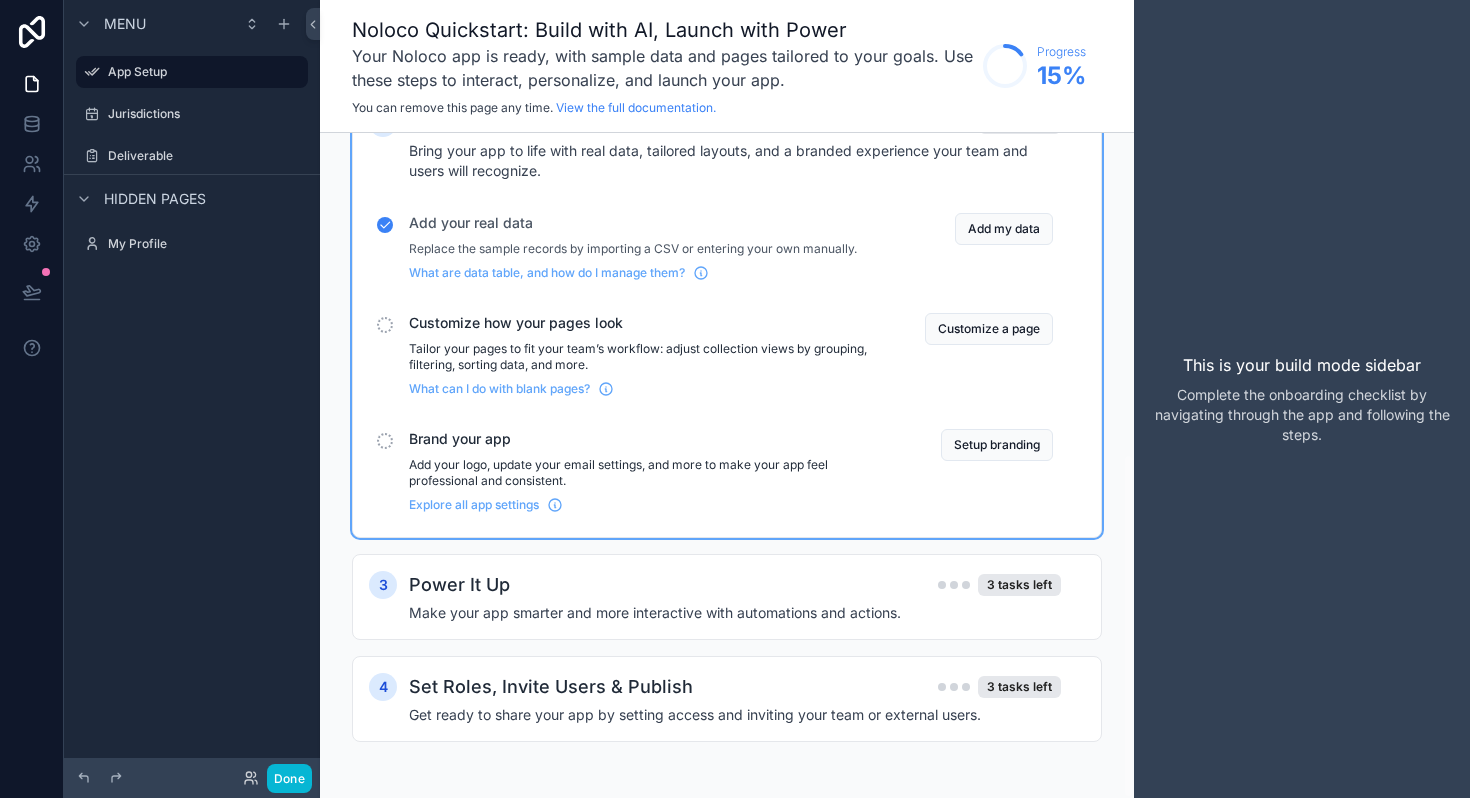 click on "Add your logo, update your email settings, and more to make your app feel professional and consistent." at bounding box center (643, 473) 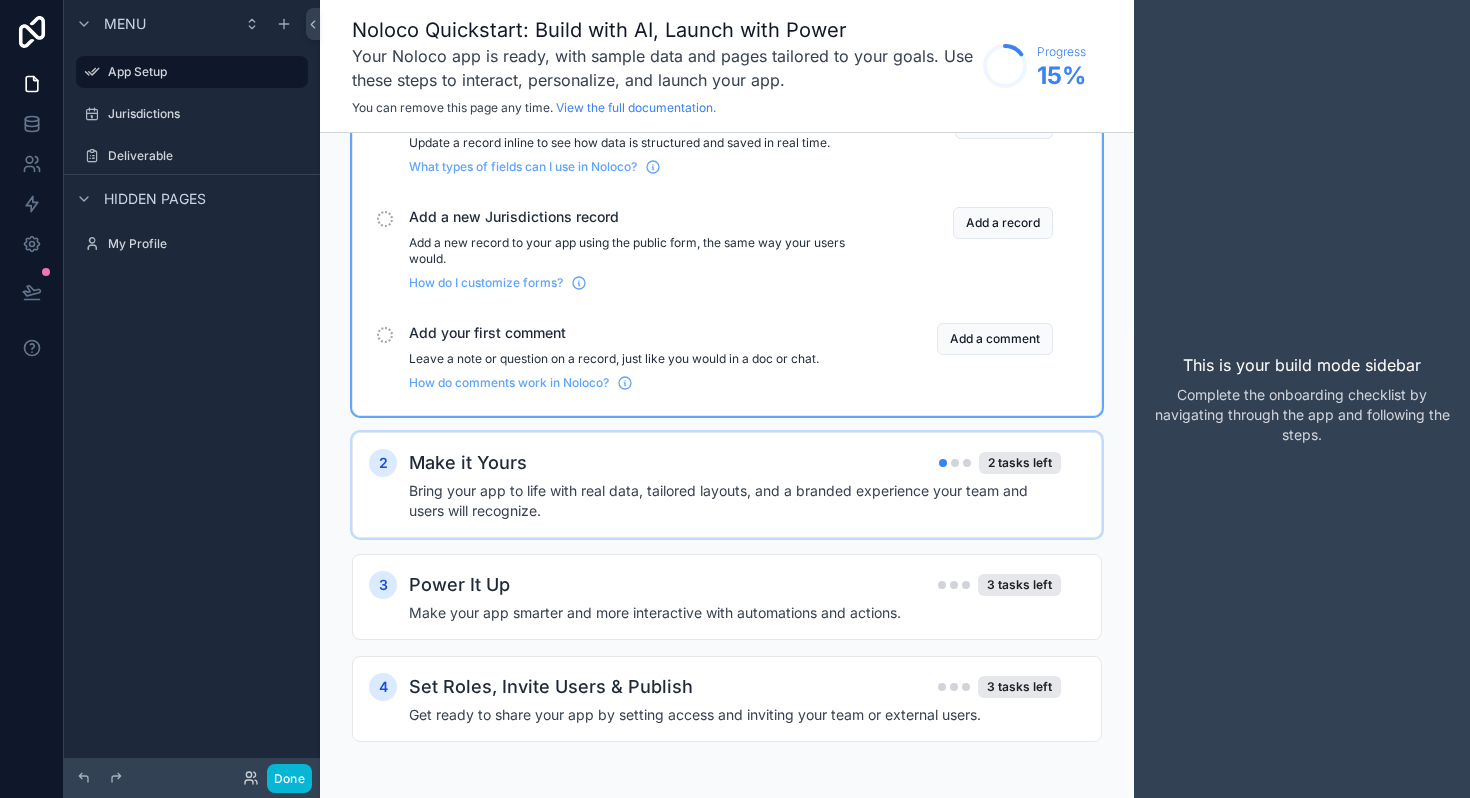 scroll, scrollTop: 279, scrollLeft: 0, axis: vertical 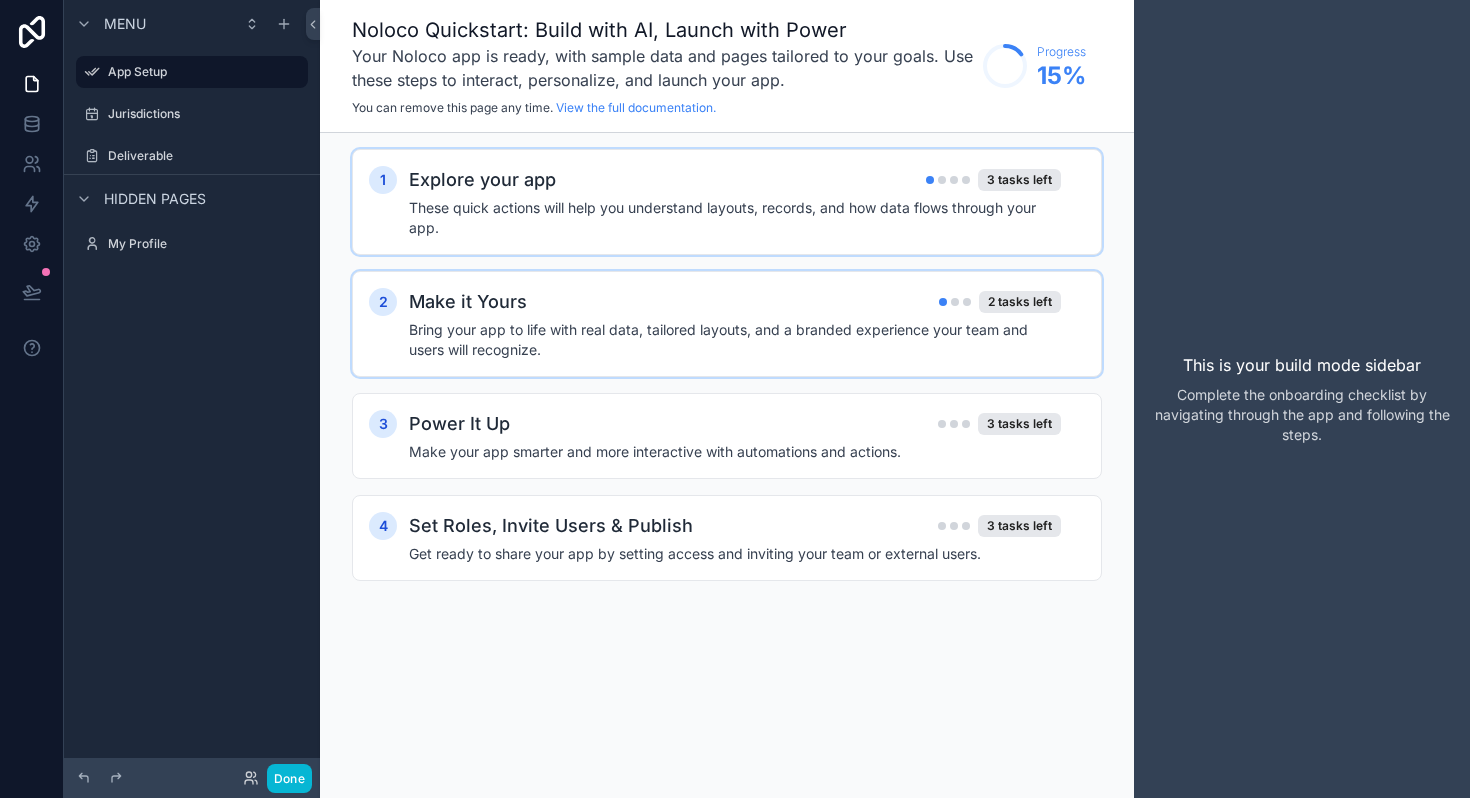click on "Bring your app to life with real data, tailored layouts, and a branded experience your team and users will recognize." at bounding box center [735, 340] 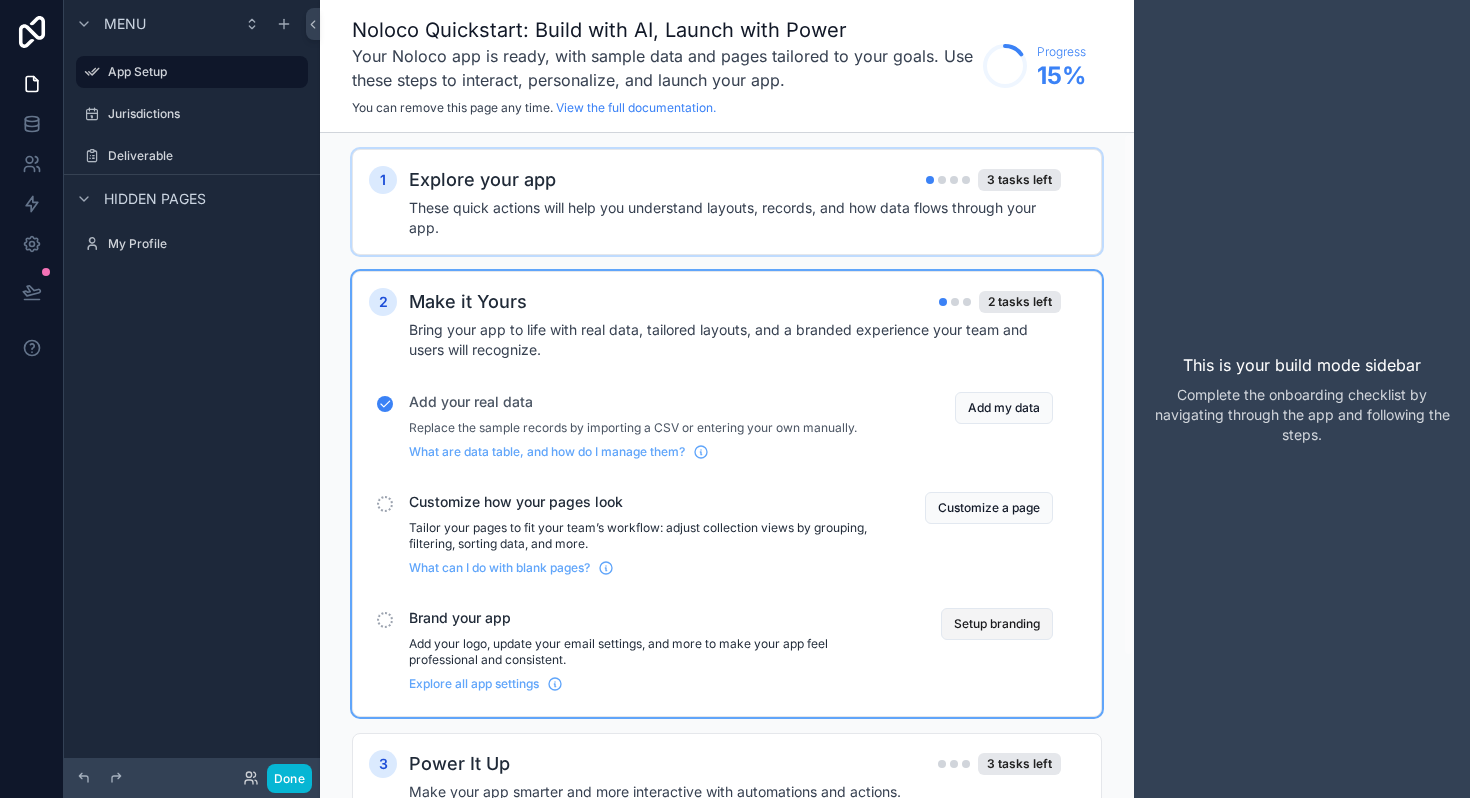 click on "Setup branding" at bounding box center (997, 624) 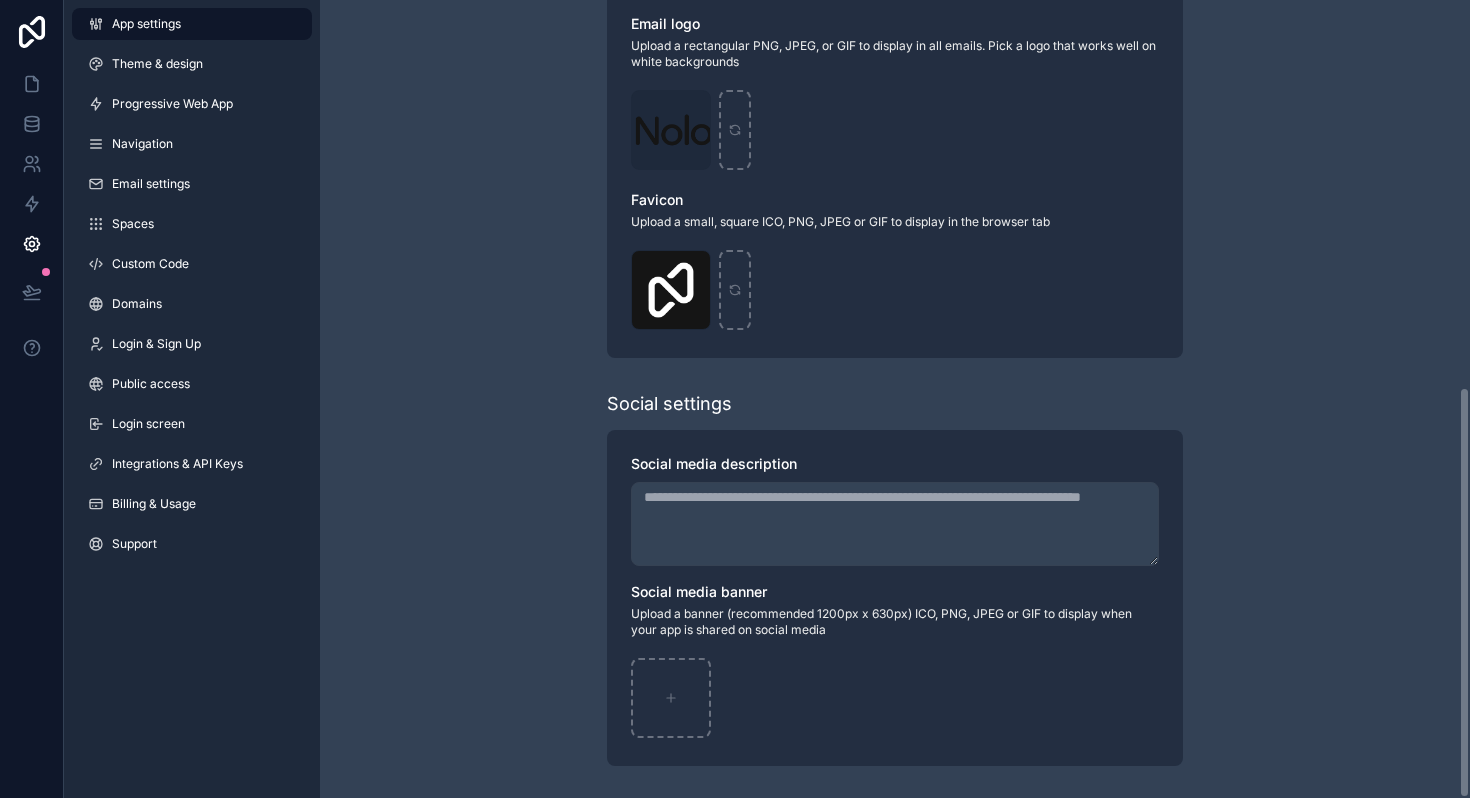 scroll, scrollTop: 0, scrollLeft: 0, axis: both 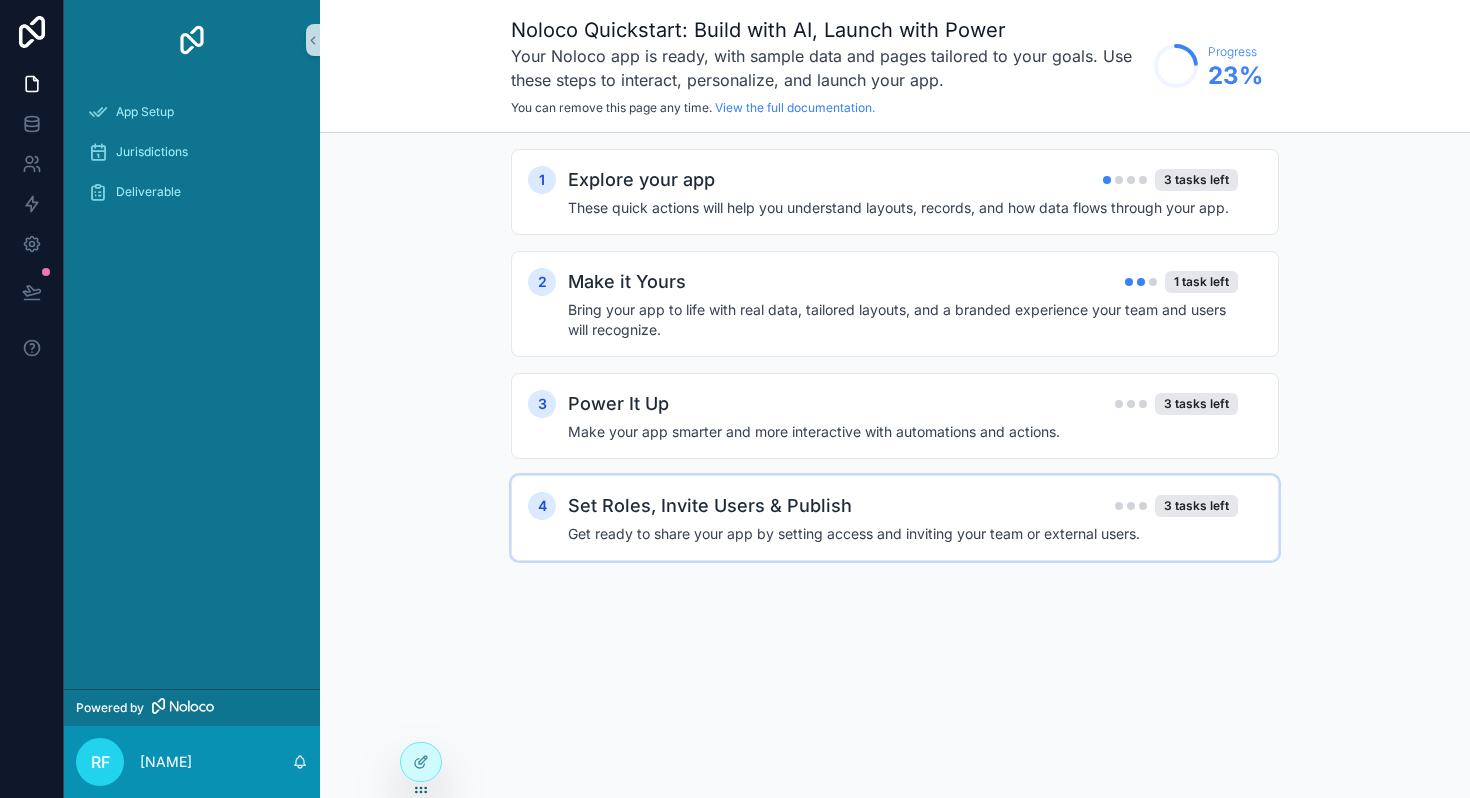click on "Get ready to share your app by setting access and inviting your team or external users." at bounding box center [903, 534] 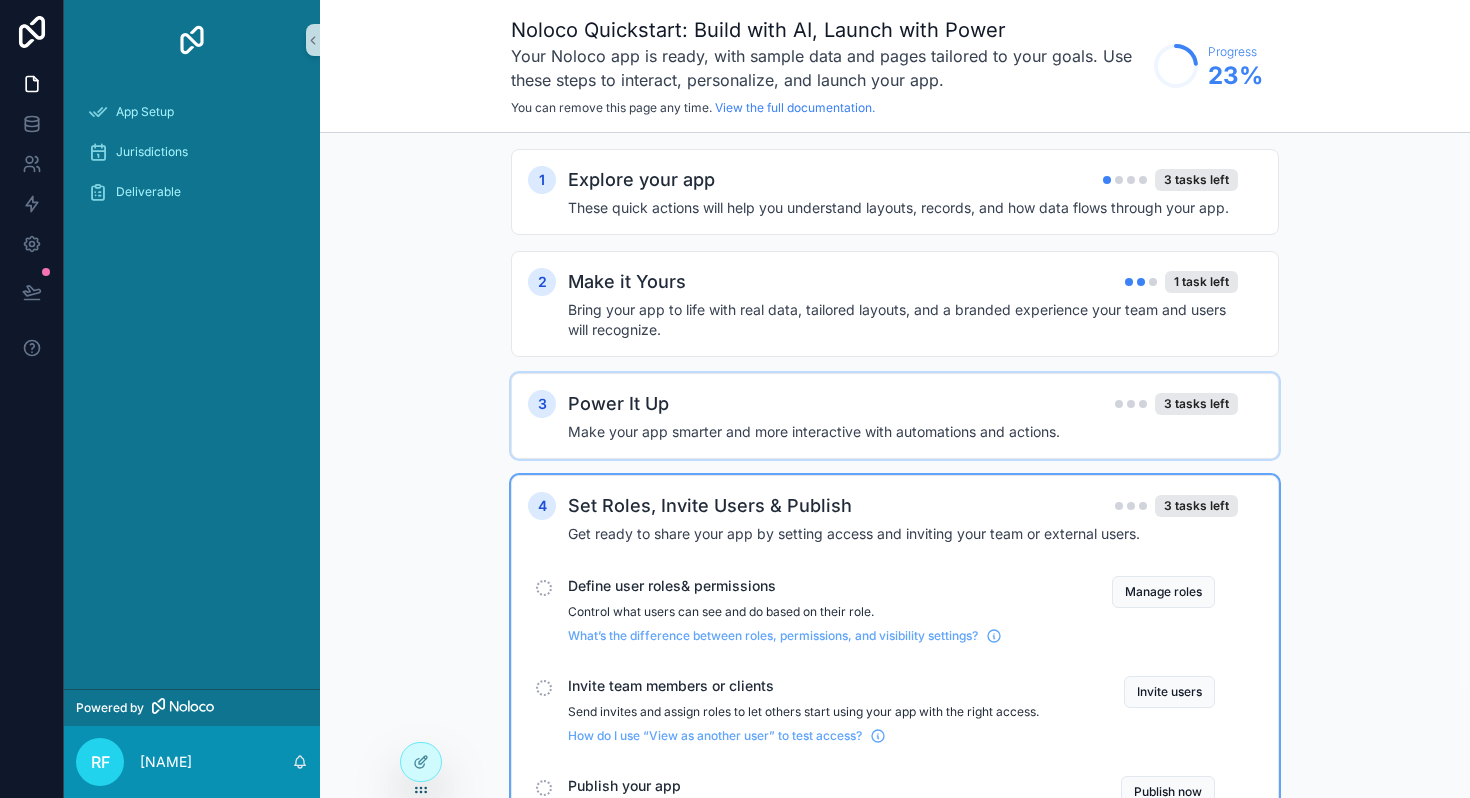 click on "3 Power It Up 3 tasks left Make your app smarter and more interactive with automations and actions." at bounding box center [895, 416] 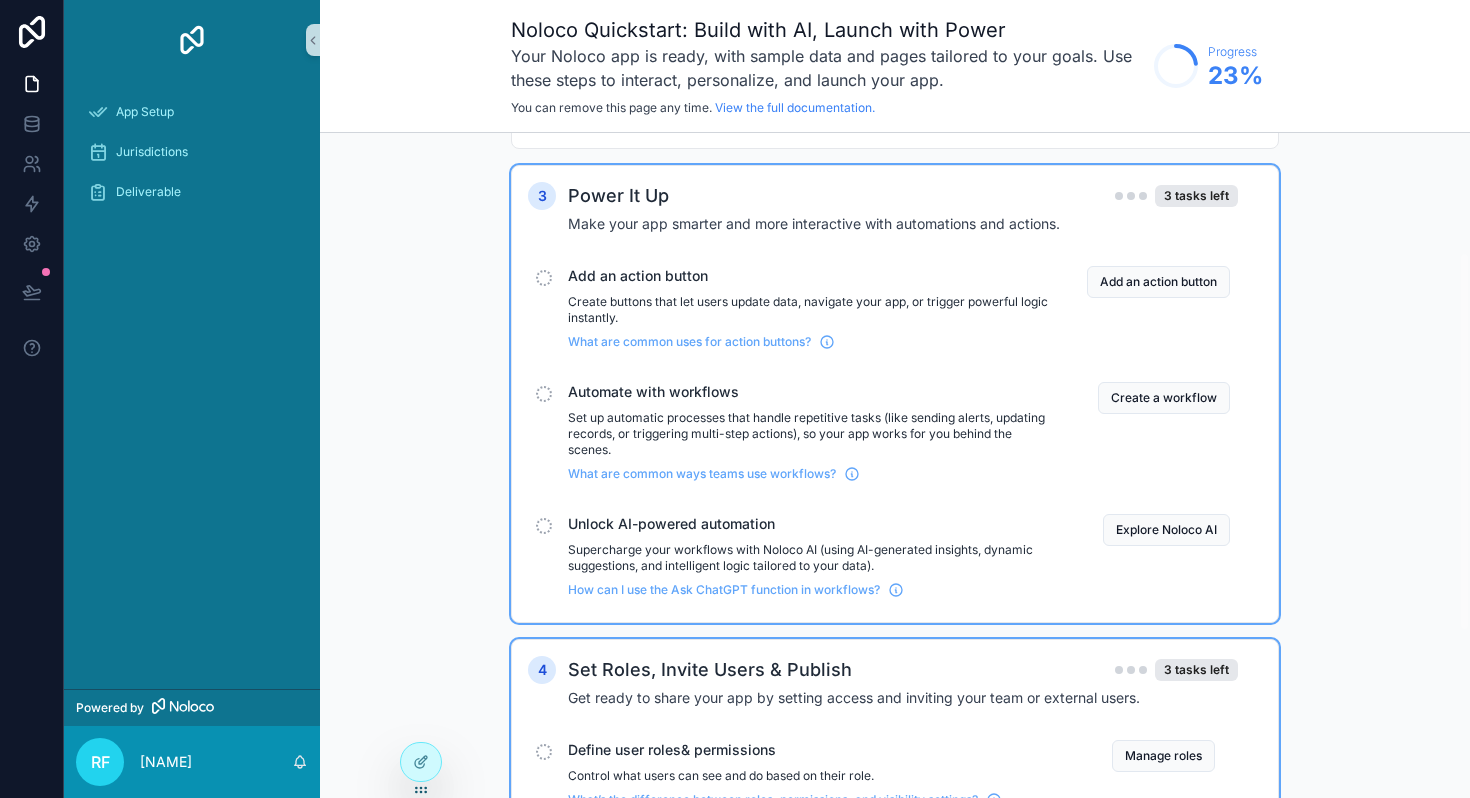 click on "Unlock AI-powered automation" at bounding box center [811, 524] 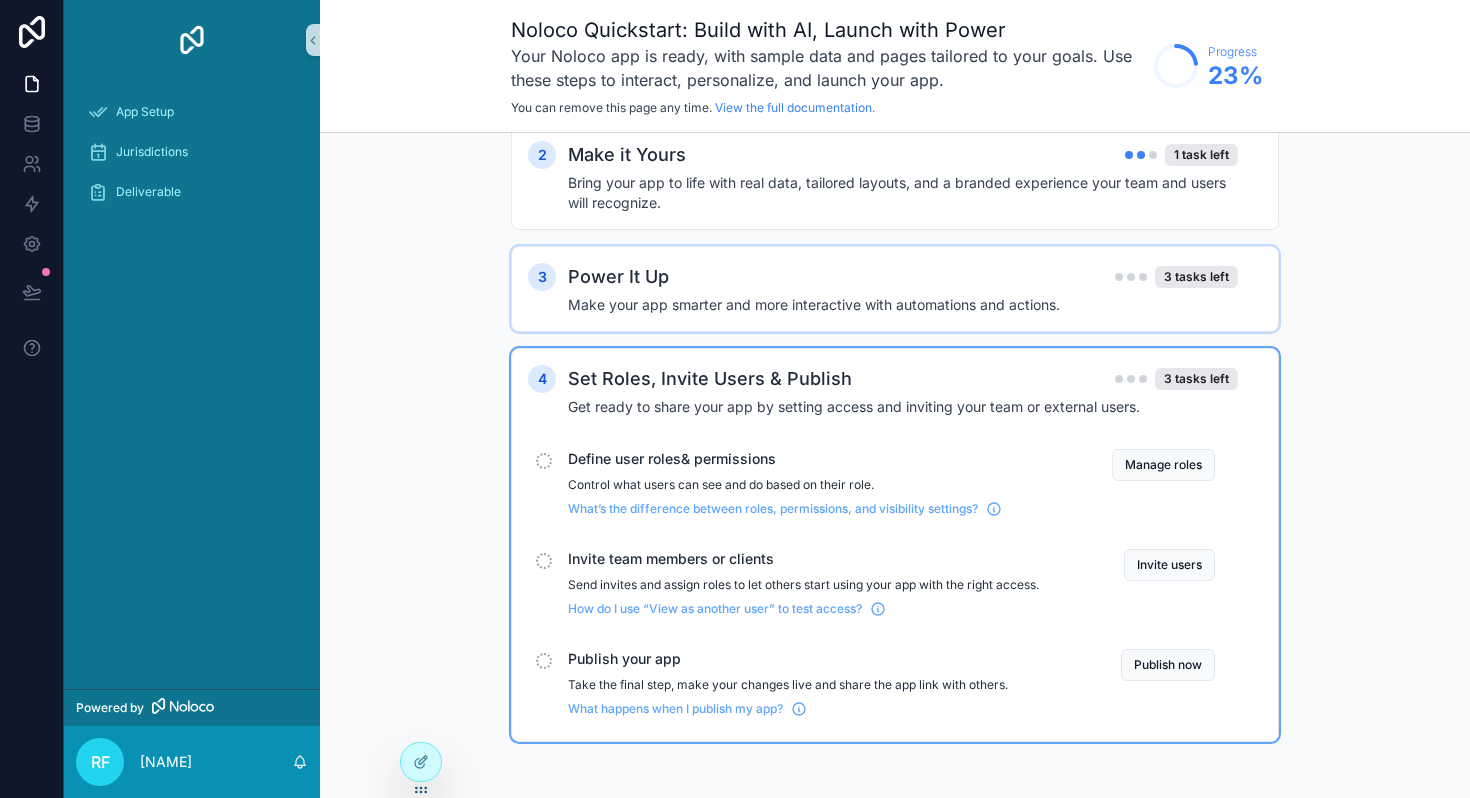 scroll, scrollTop: 127, scrollLeft: 0, axis: vertical 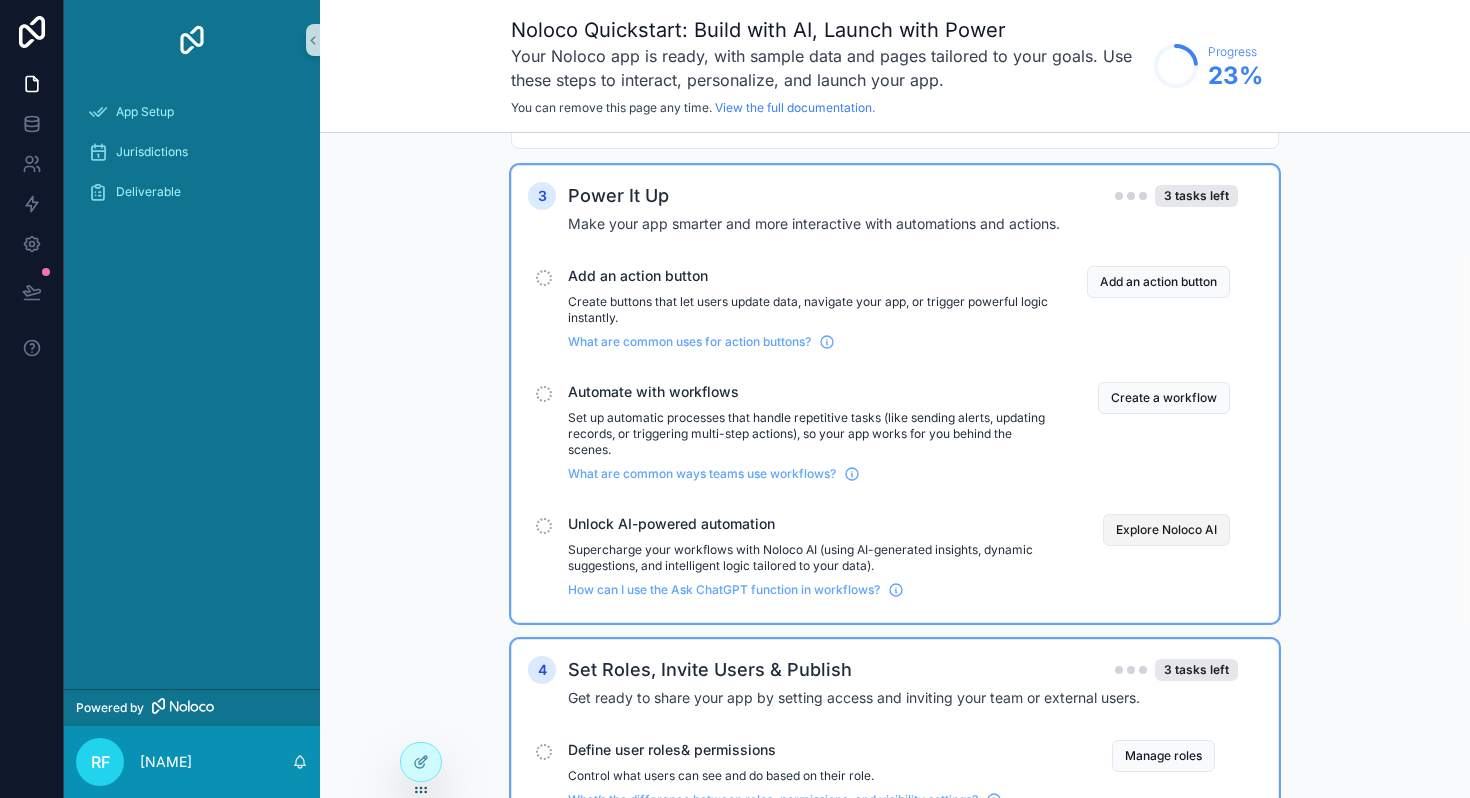 click on "Explore Noloco AI" at bounding box center [1166, 530] 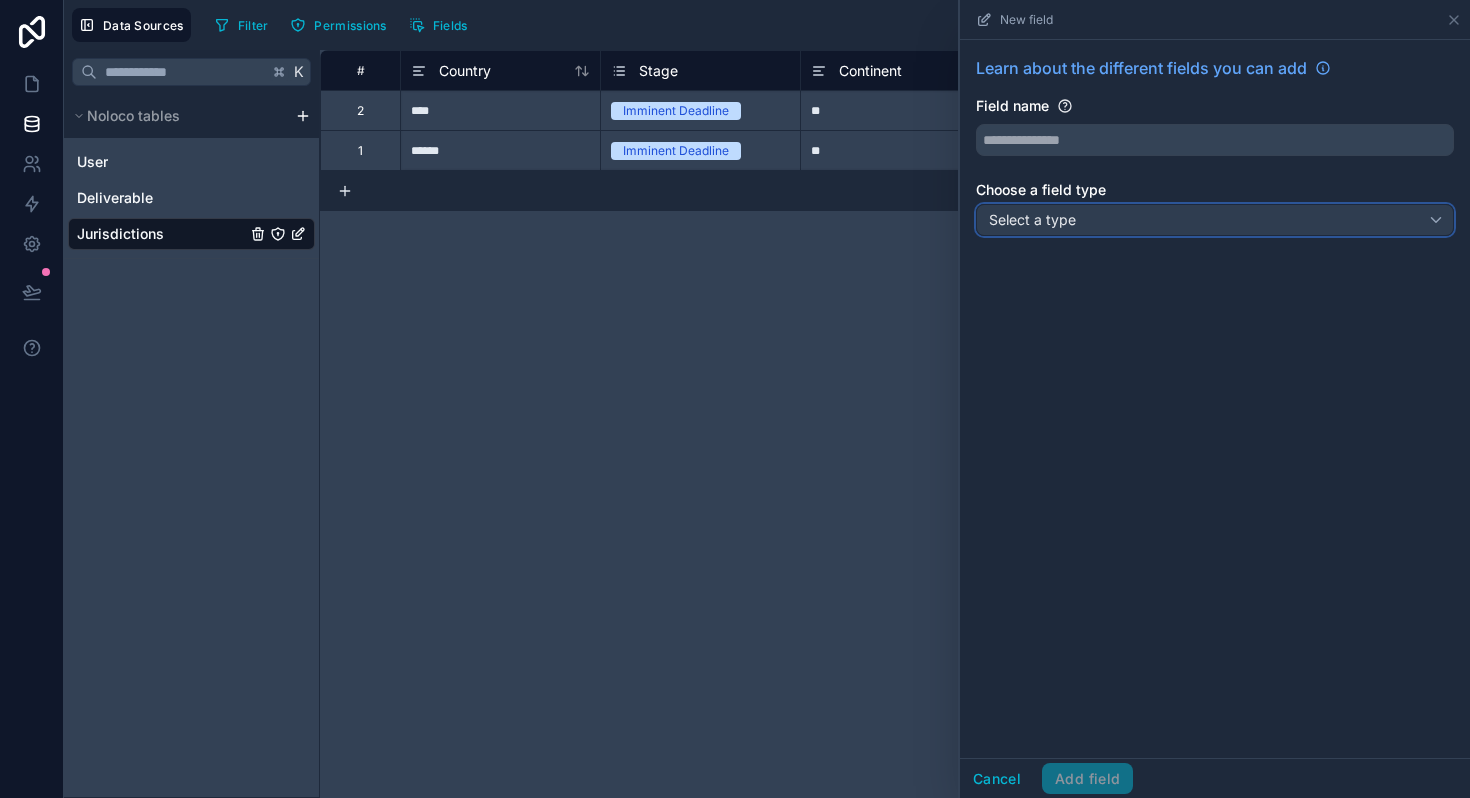 click on "Select a type" at bounding box center (1215, 220) 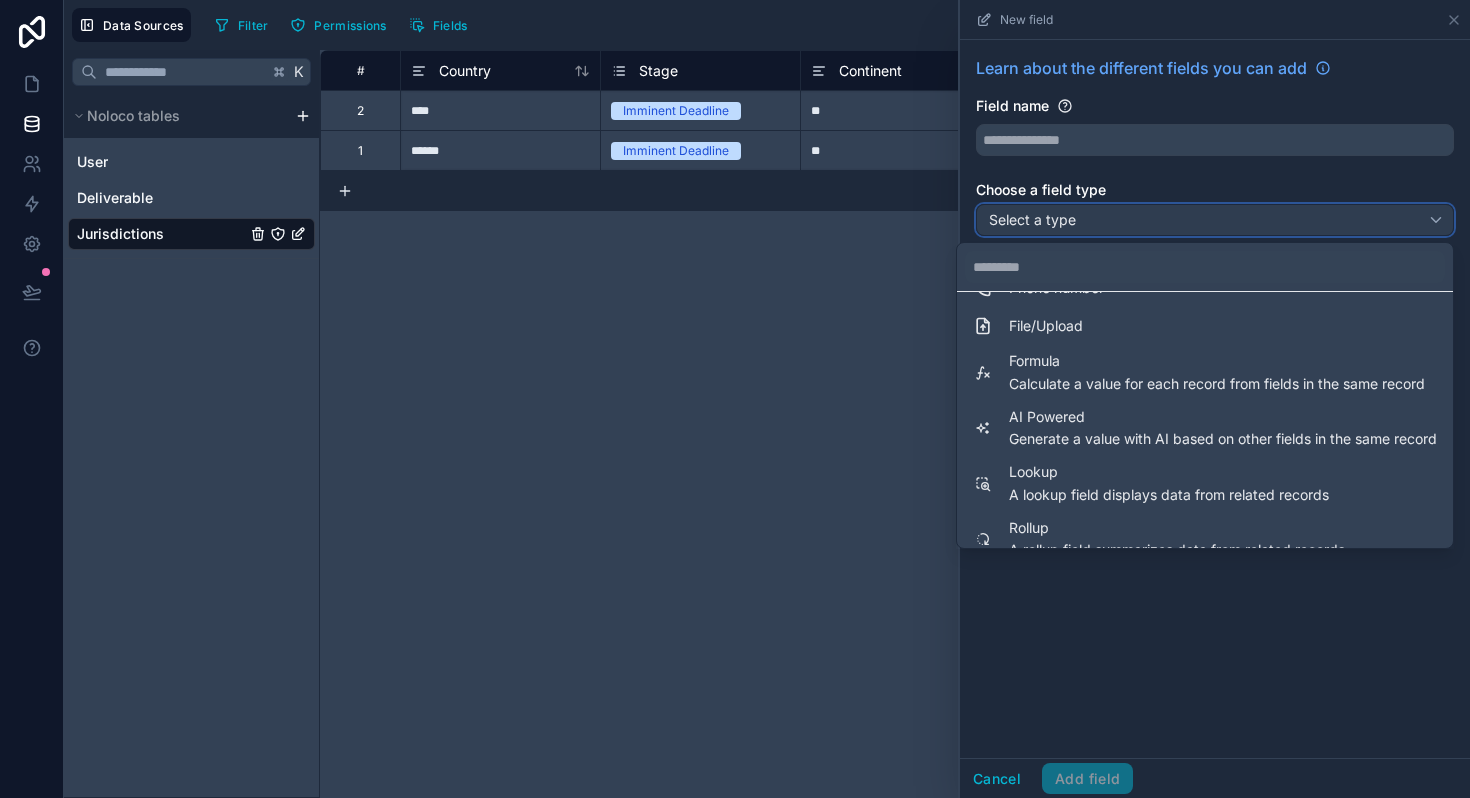 scroll, scrollTop: 492, scrollLeft: 0, axis: vertical 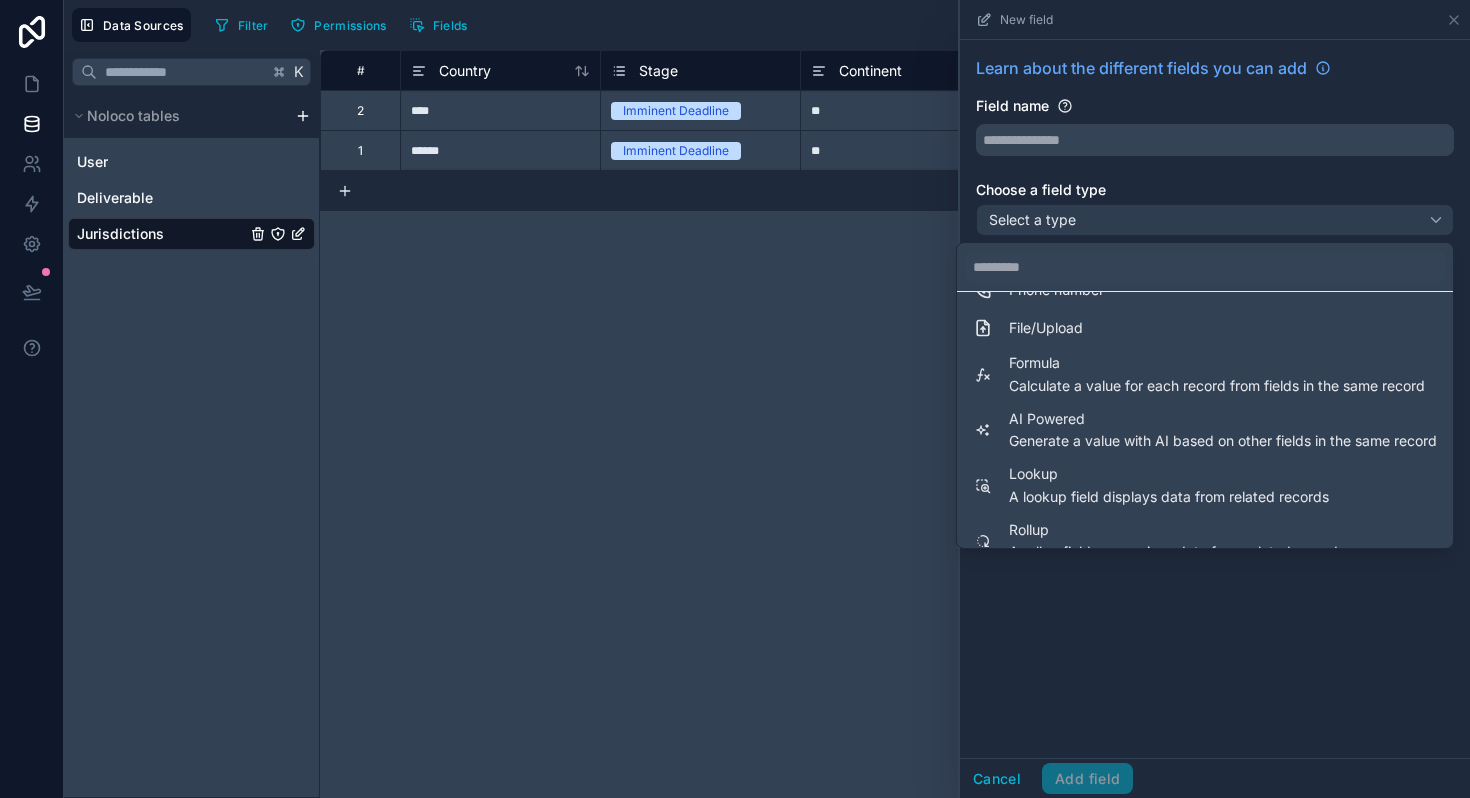 click on "**********" at bounding box center (895, 424) 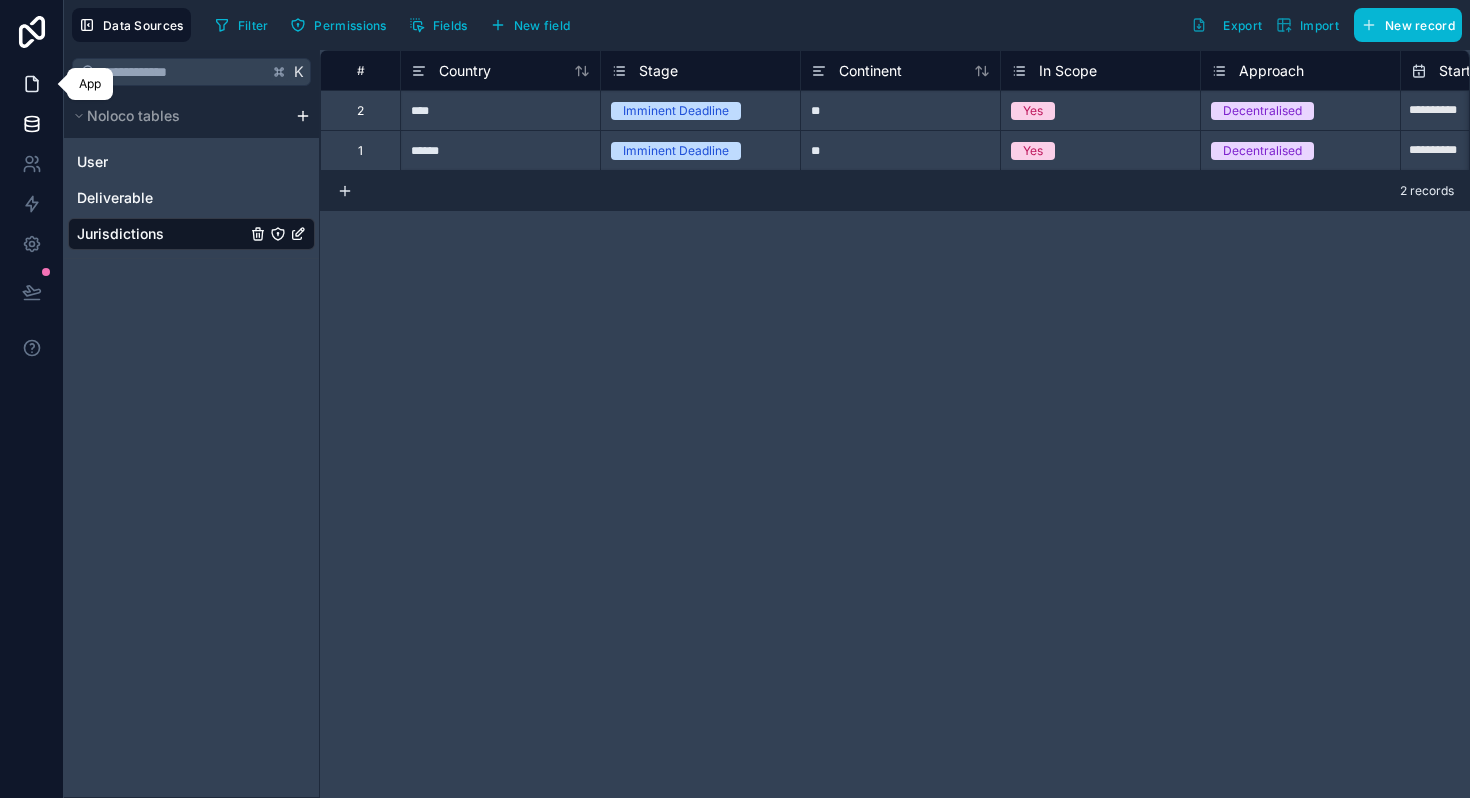 click at bounding box center (31, 84) 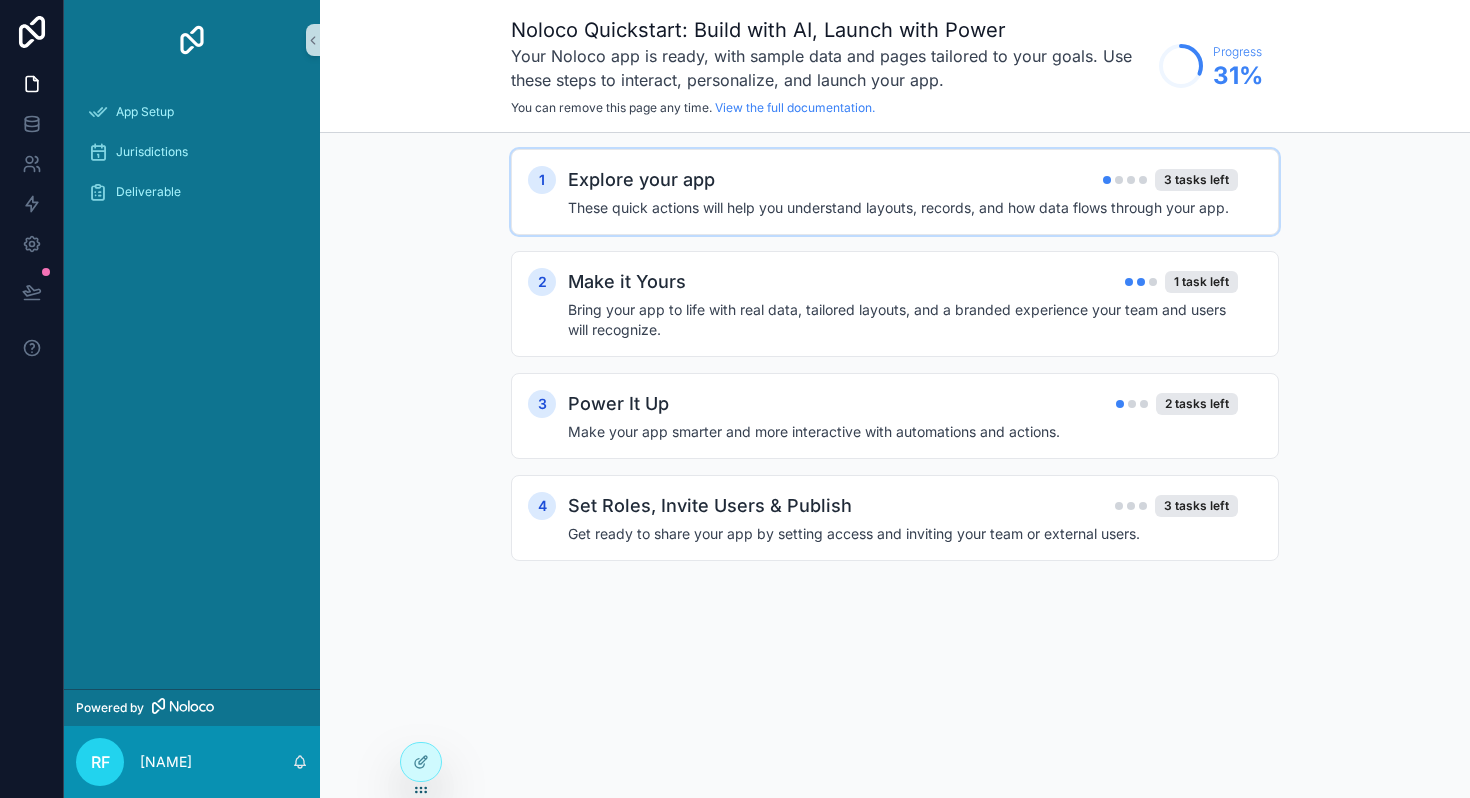 click on "These quick actions will help you understand layouts, records, and how data flows through your app." at bounding box center [903, 208] 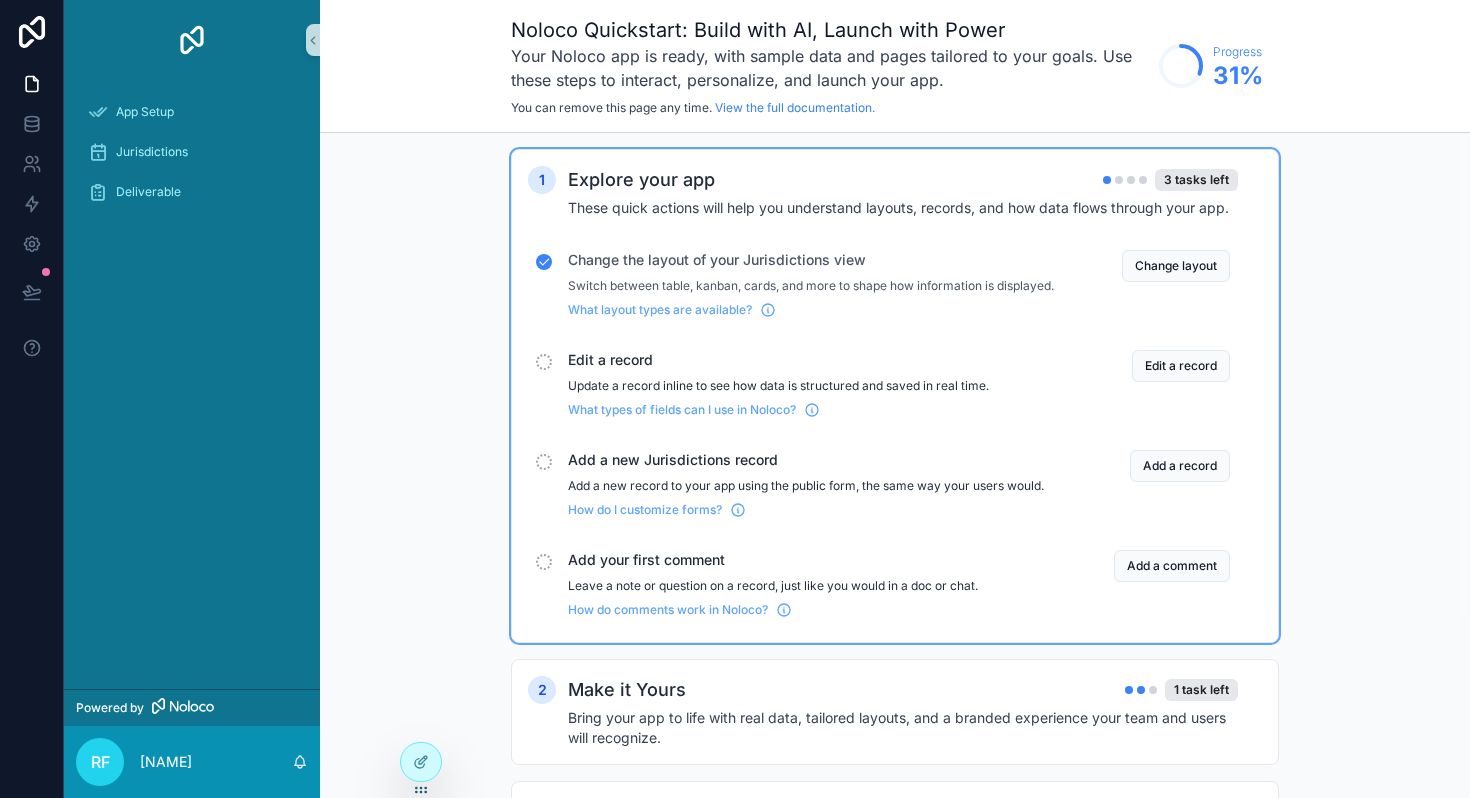 click on "These quick actions will help you understand layouts, records, and how data flows through your app." at bounding box center [903, 208] 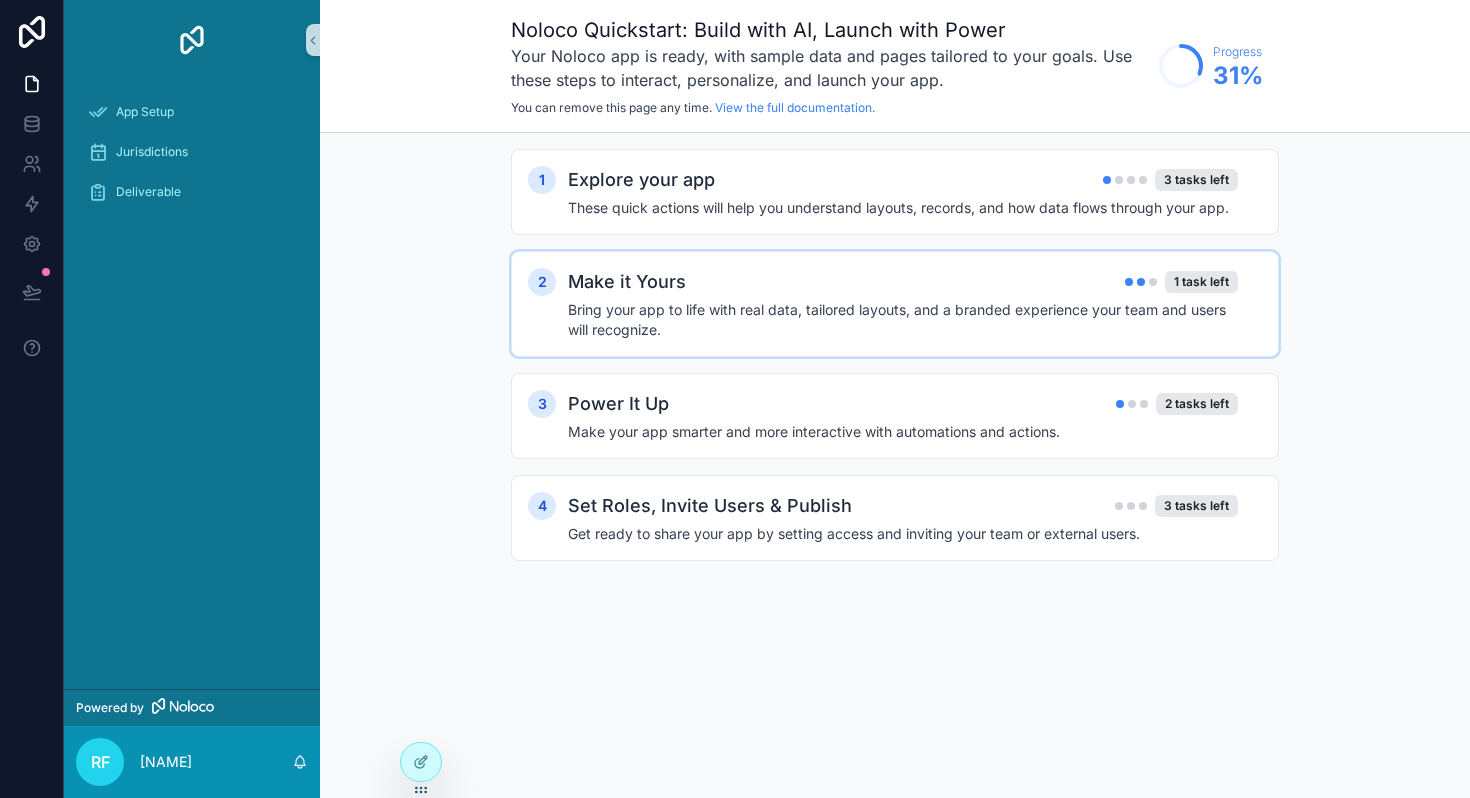click on "Make it Yours 1 task left" at bounding box center [903, 282] 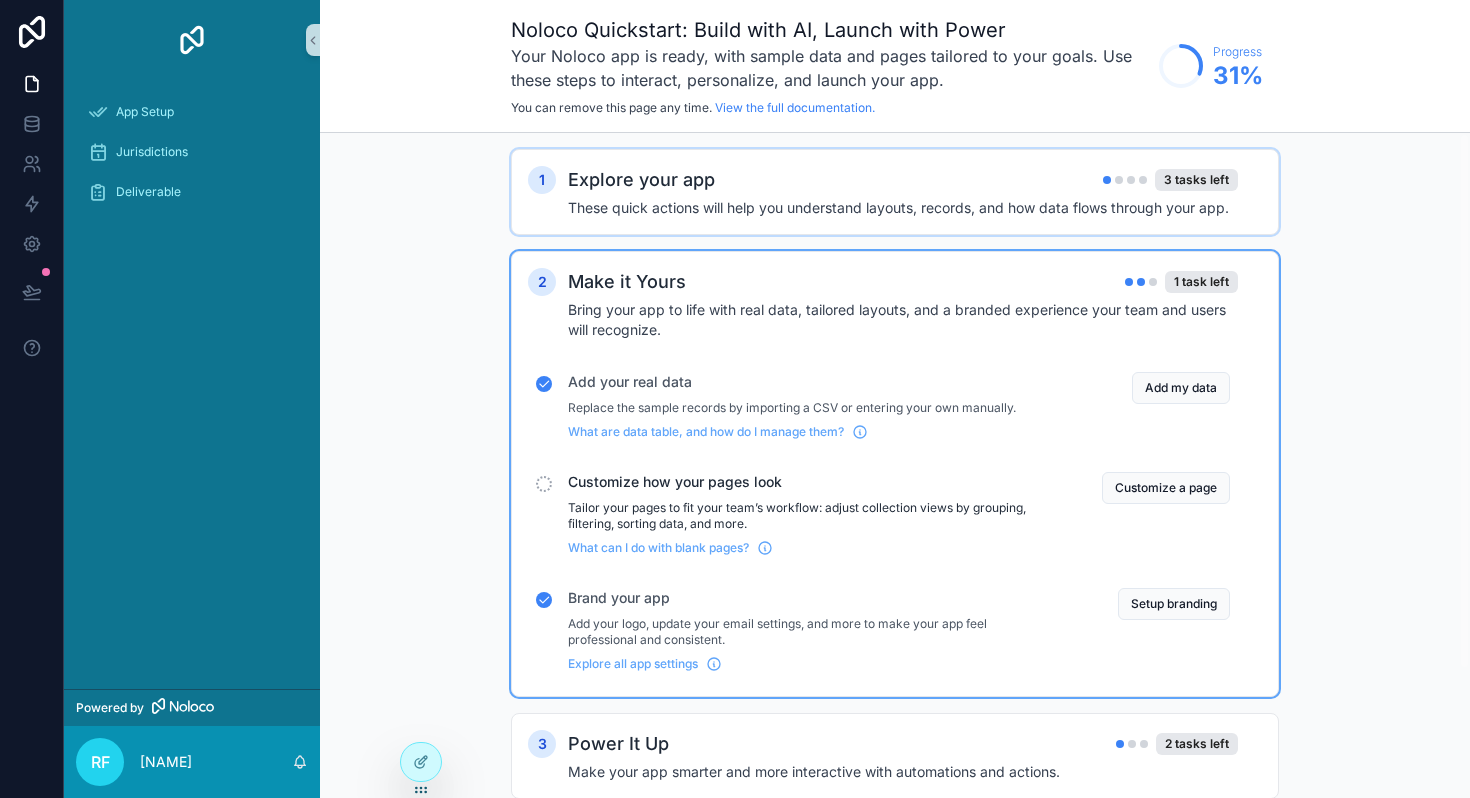 click on "These quick actions will help you understand layouts, records, and how data flows through your app." at bounding box center [903, 208] 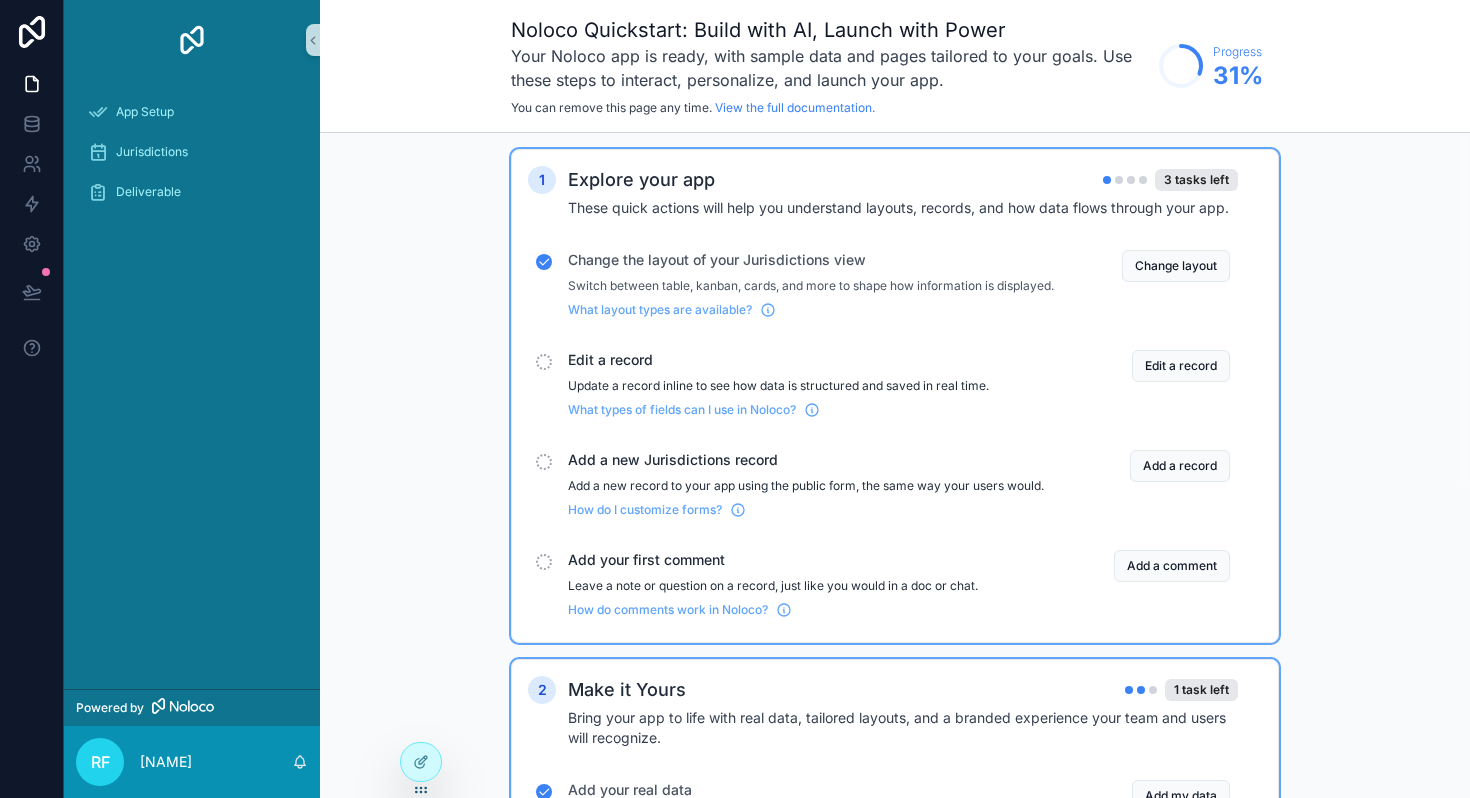 click on "Explore your app 3 tasks left" at bounding box center [903, 180] 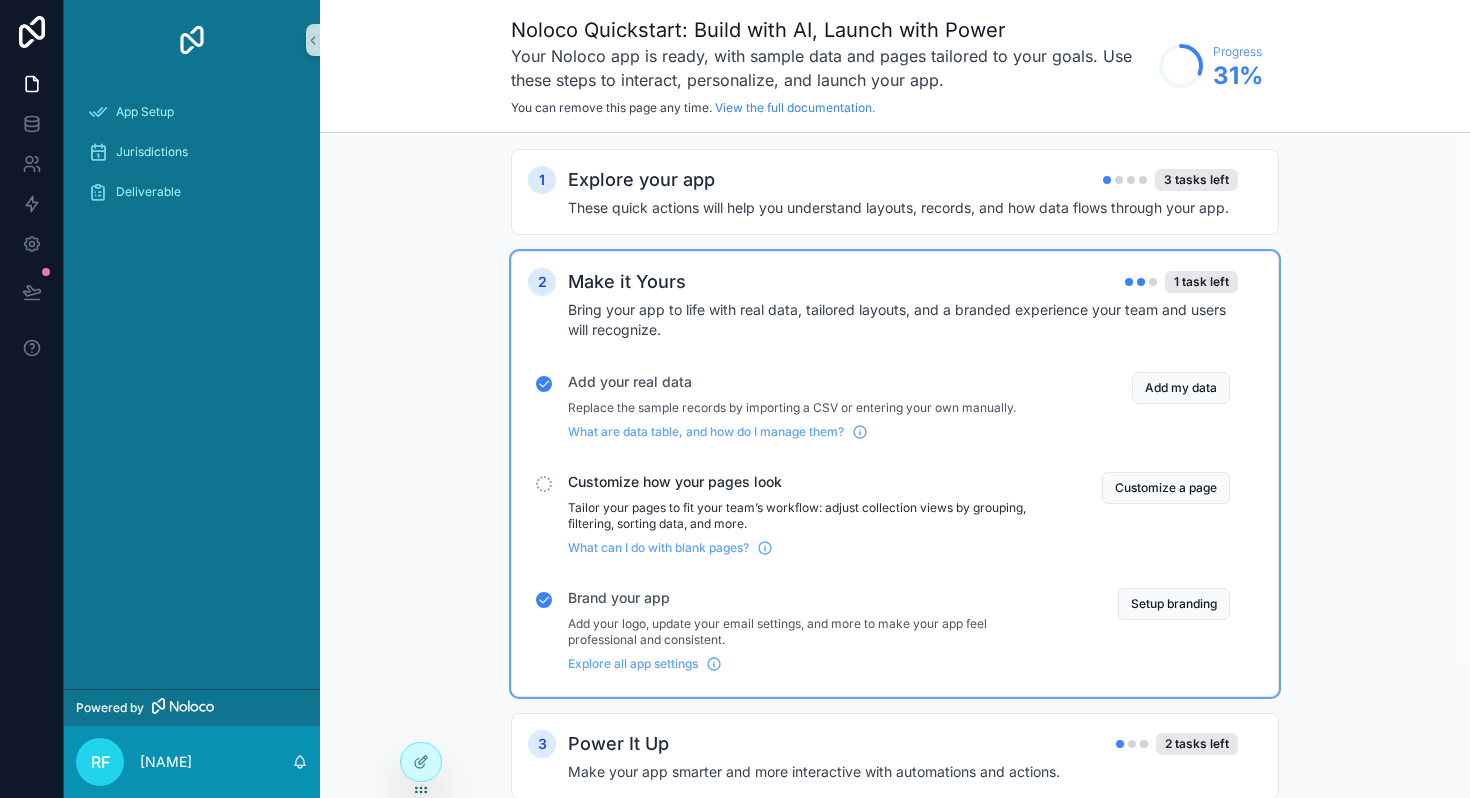 click on "Bring your app to life with real data, tailored layouts, and a branded experience your team and users will recognize." at bounding box center (903, 320) 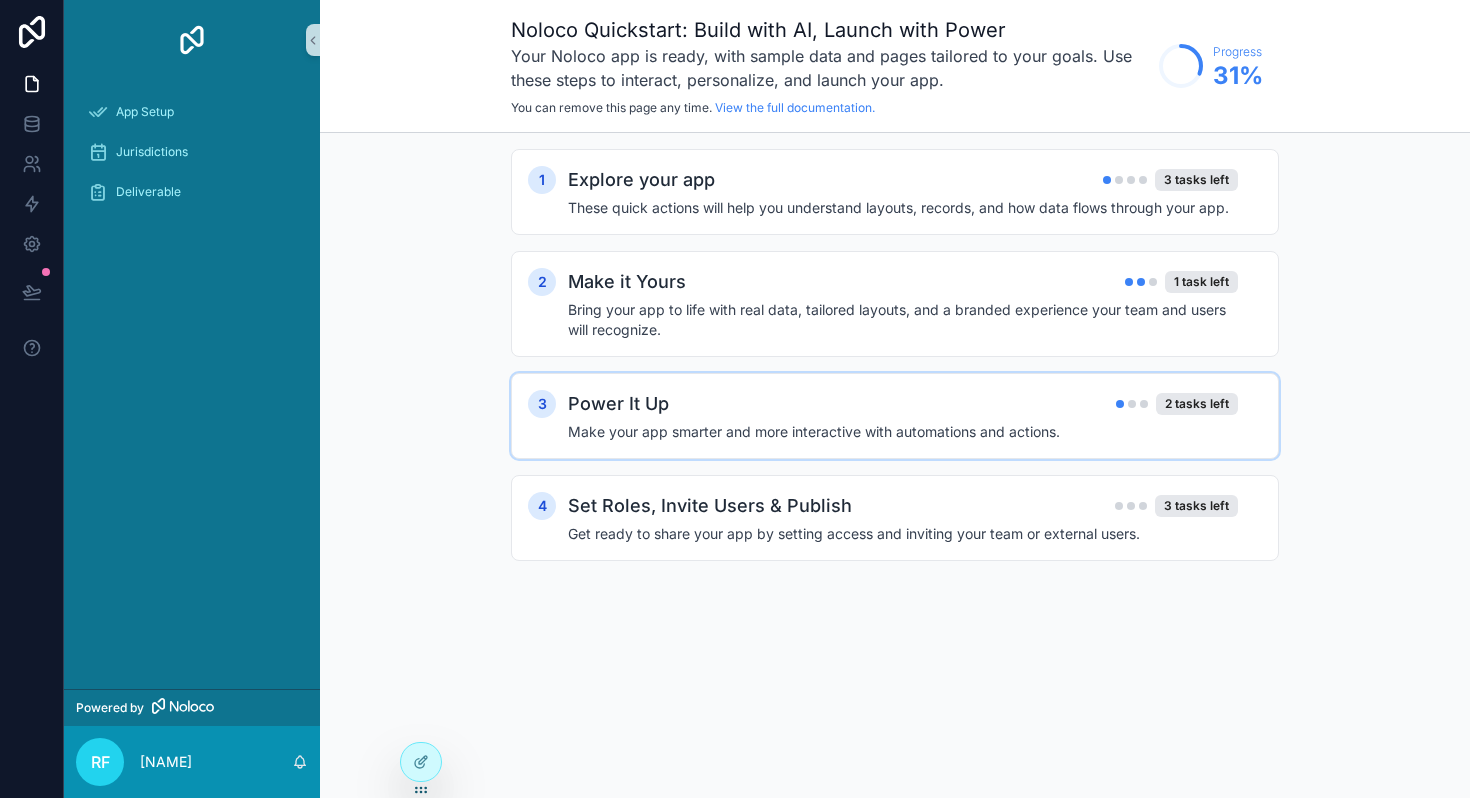 click on "Make your app smarter and more interactive with automations and actions." at bounding box center [903, 432] 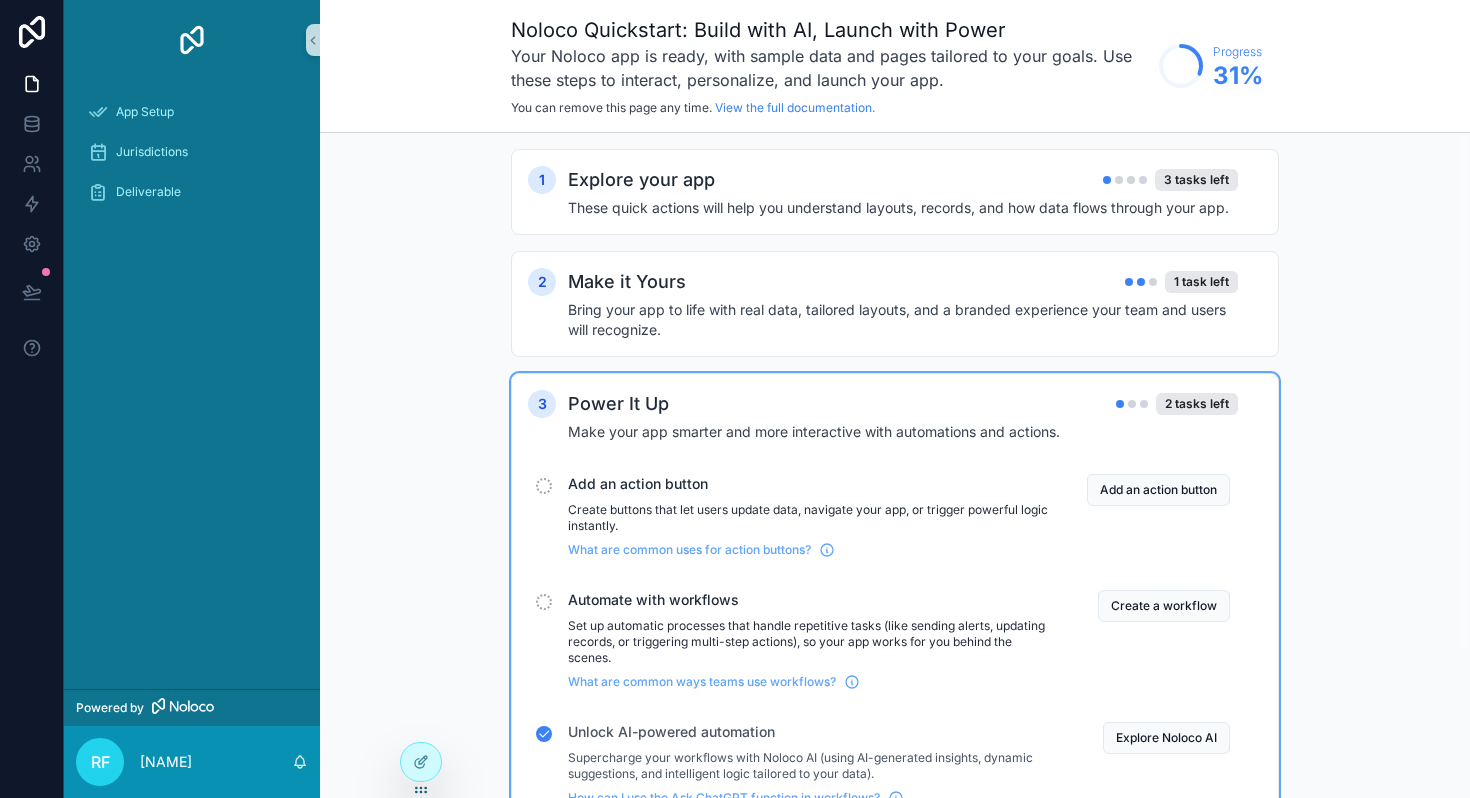 click on "Make your app smarter and more interactive with automations and actions." at bounding box center (903, 432) 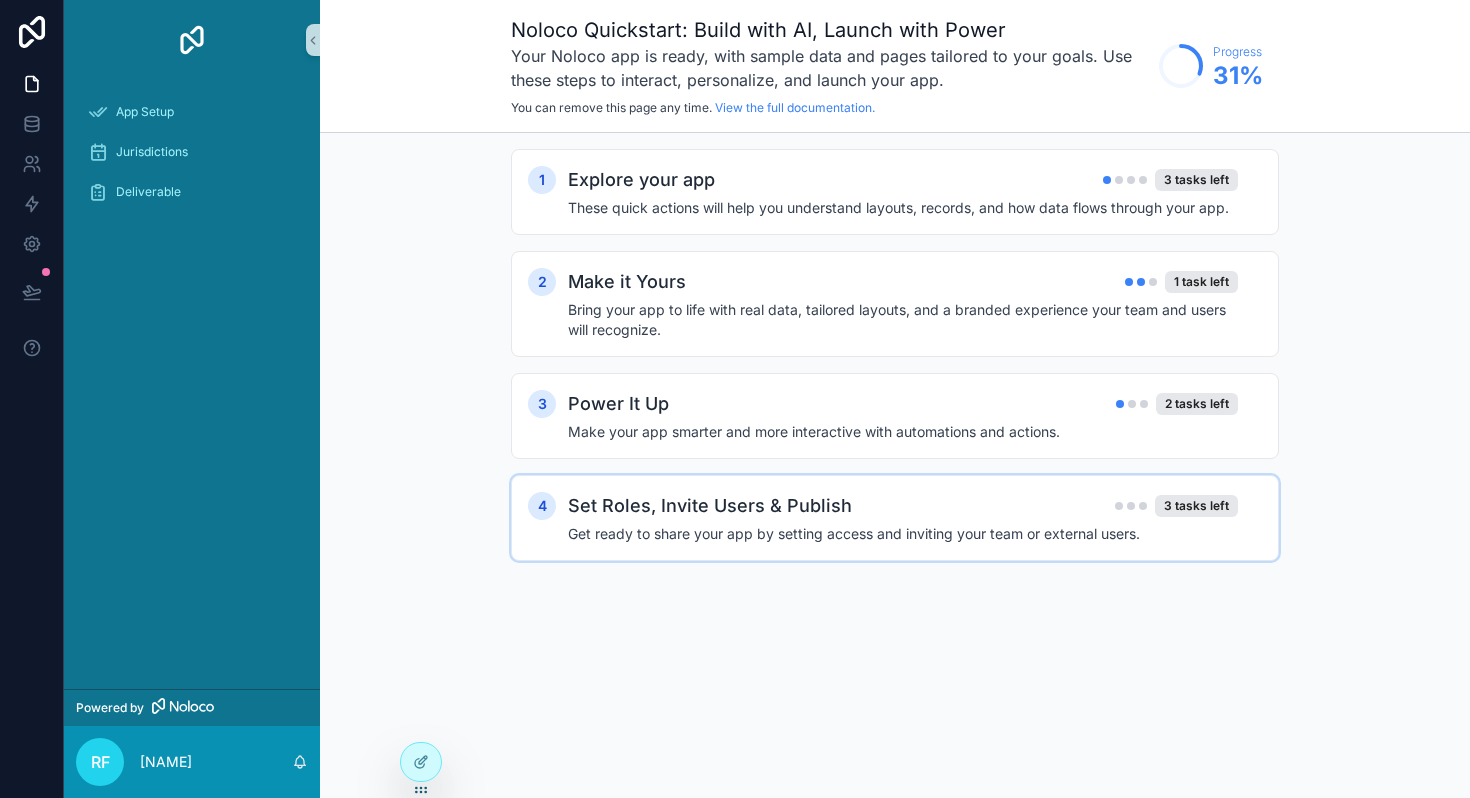 click on "4 Set Roles, Invite Users & Publish 3 tasks left Get ready to share your app by setting access and inviting your team or external users." at bounding box center [895, 518] 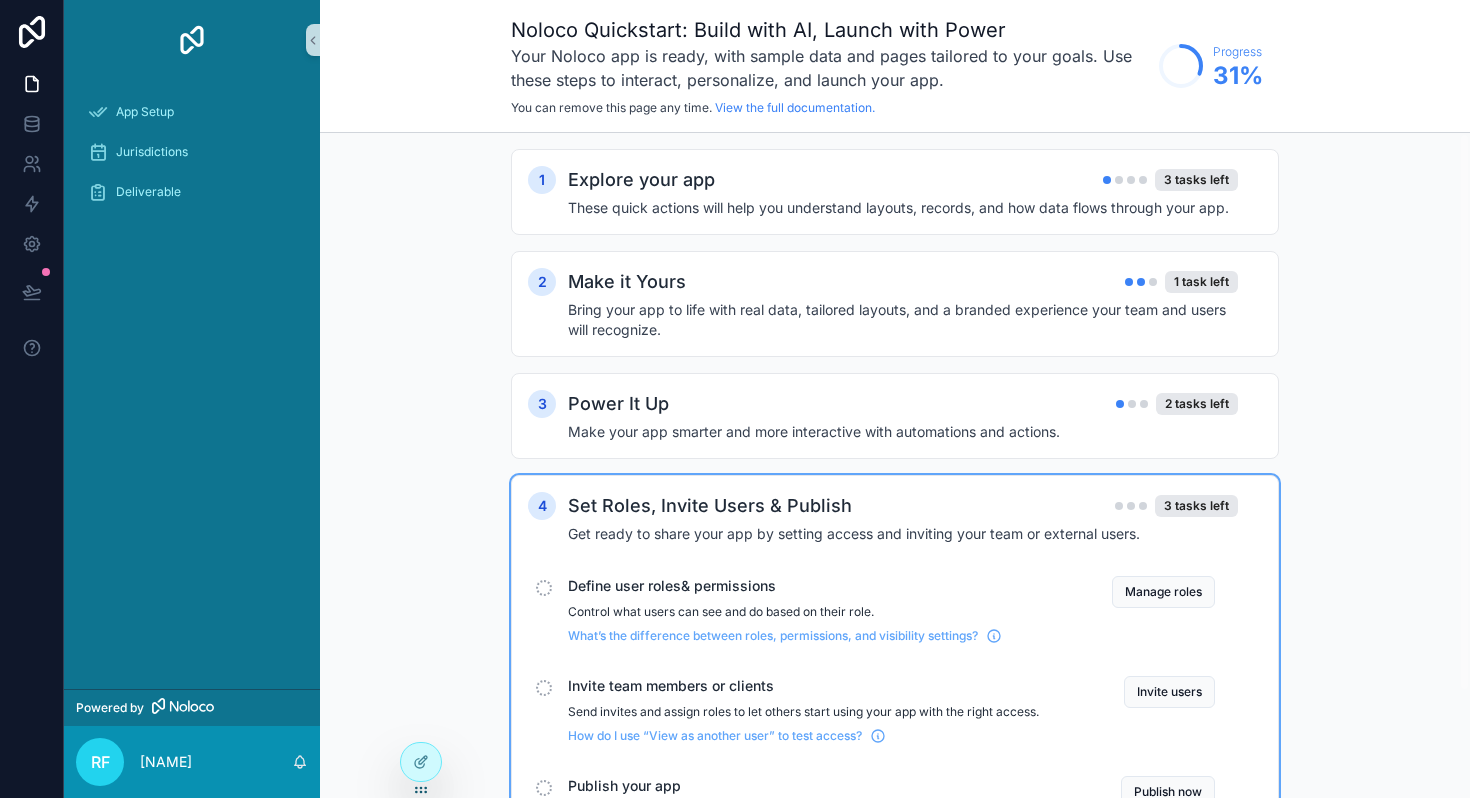 click on "4 Set Roles, Invite Users & Publish 3 tasks left Get ready to share your app by setting access and inviting your team or external users. Define user roles& permissions Control what users can see and do based on their role. What’s the difference between roles, permissions, and visibility settings? Manage roles Invite team members or clients Send invites and assign roles to let others start using your app with the right access. How do I use “View as another user” to test access? Invite users Publish your app Take the final step, make your changes live and share the app link with others. What happens when I publish my app? Publish now" at bounding box center (895, 672) 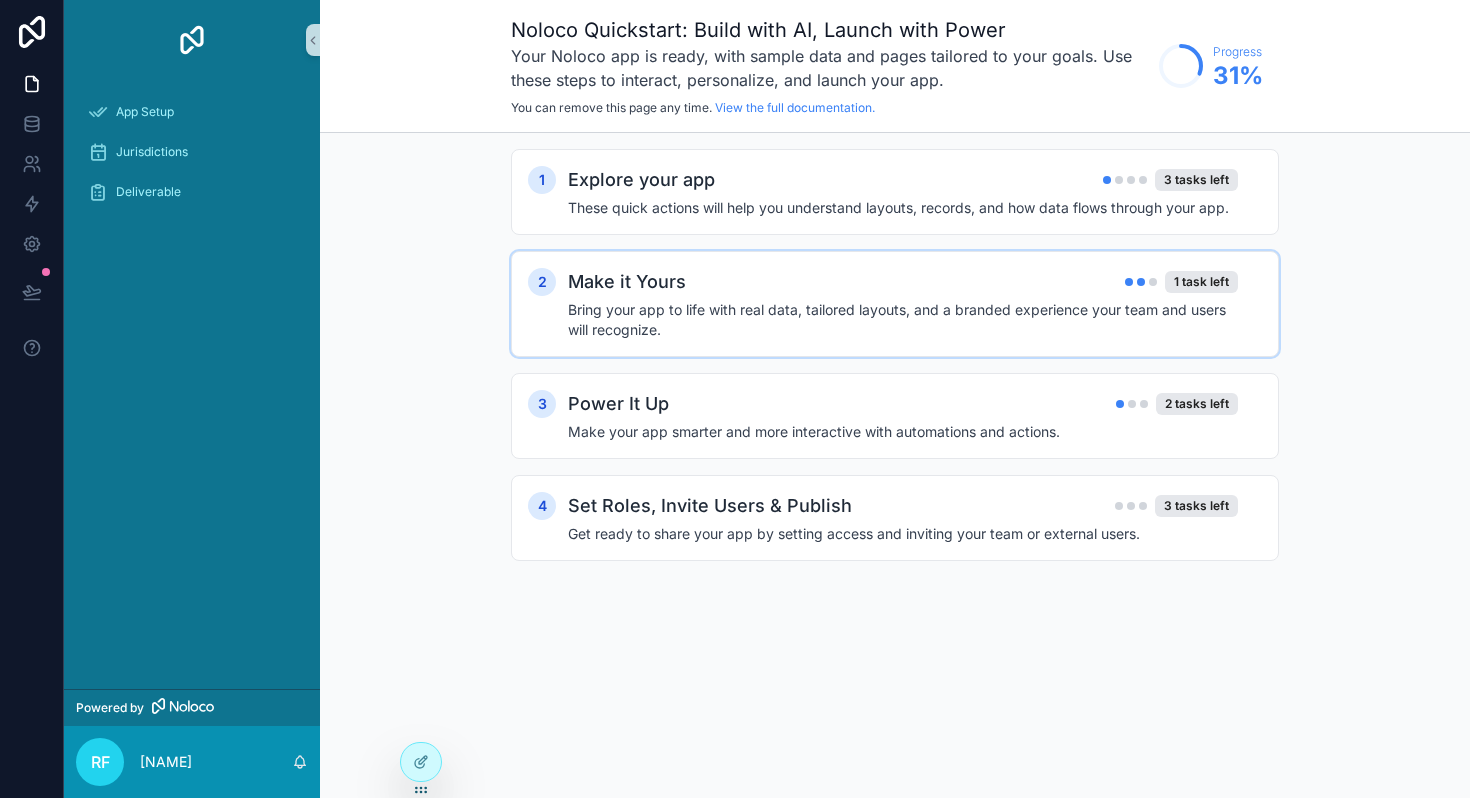 click on "Make it Yours 1 task left" at bounding box center (903, 282) 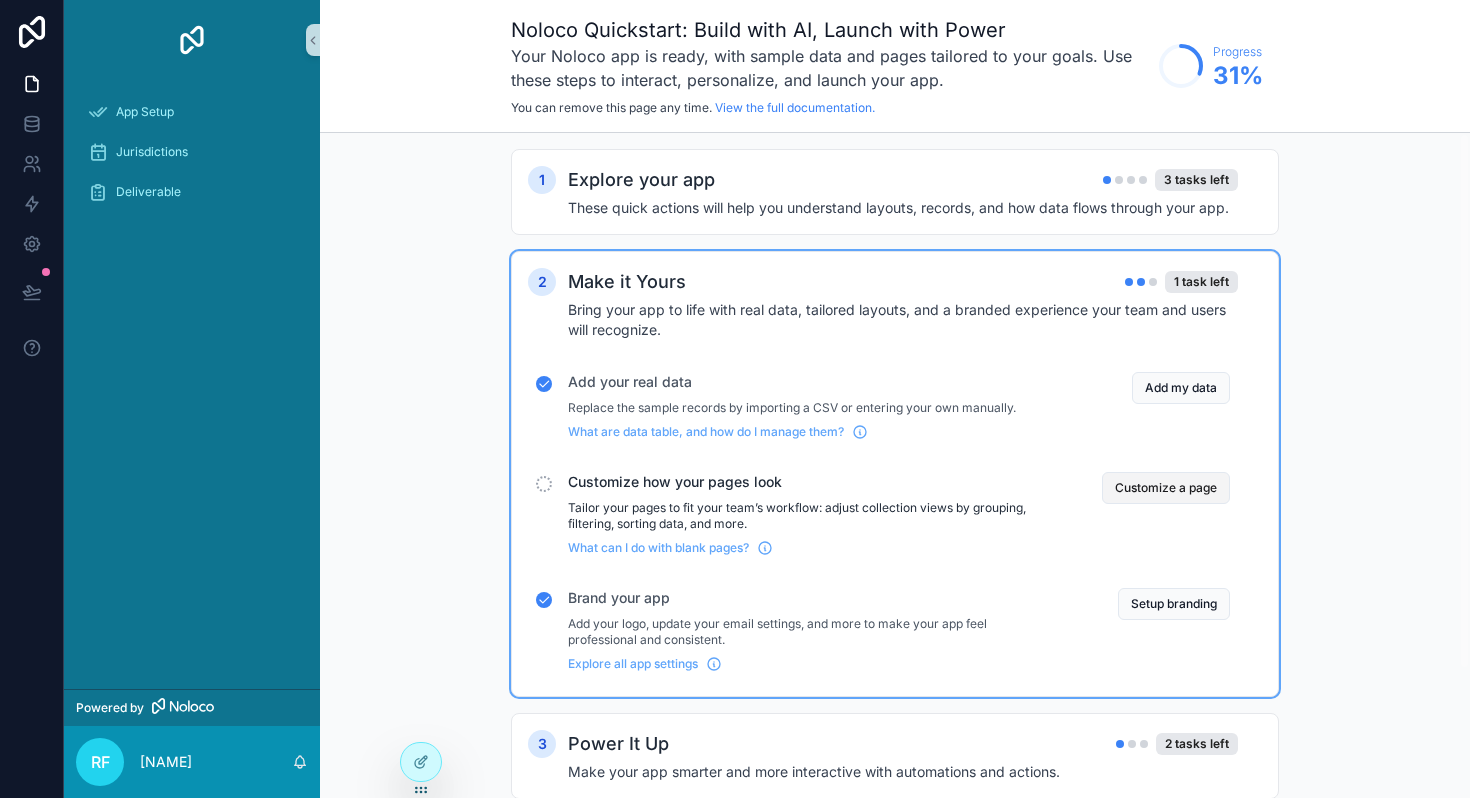 click on "Customize a page" at bounding box center (1166, 488) 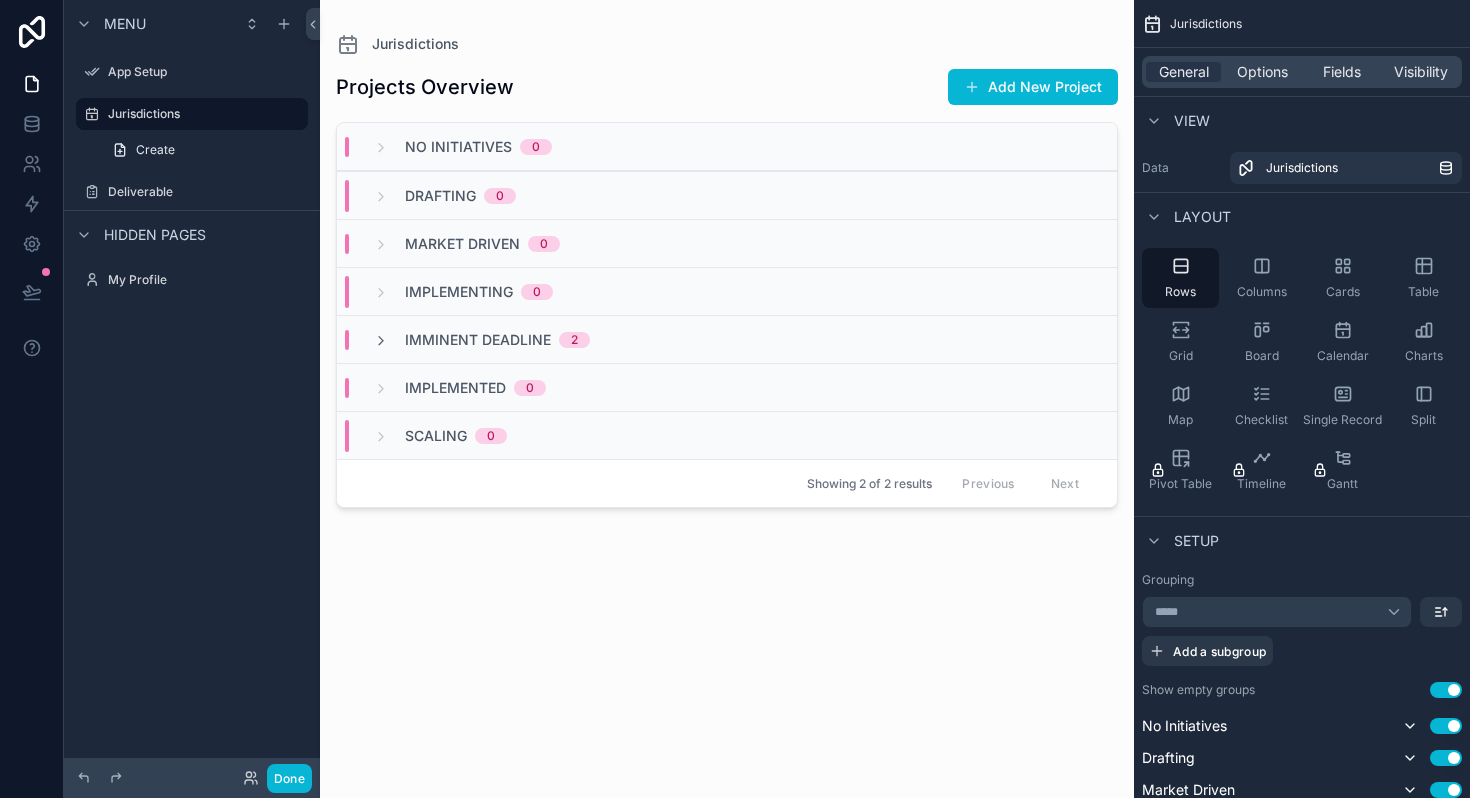 click on "No Initiatives 0" at bounding box center [727, 147] 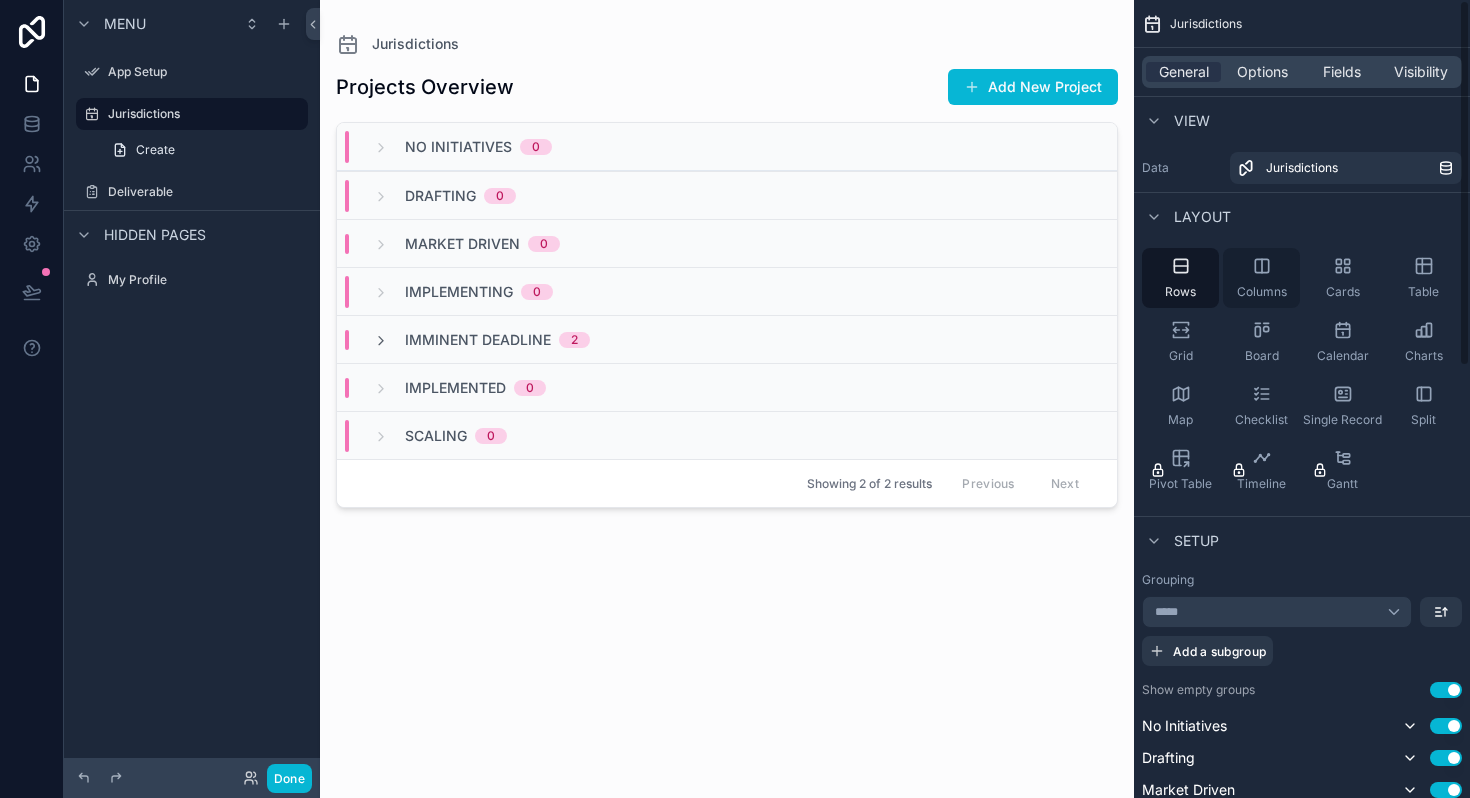 click on "Columns" at bounding box center [1261, 278] 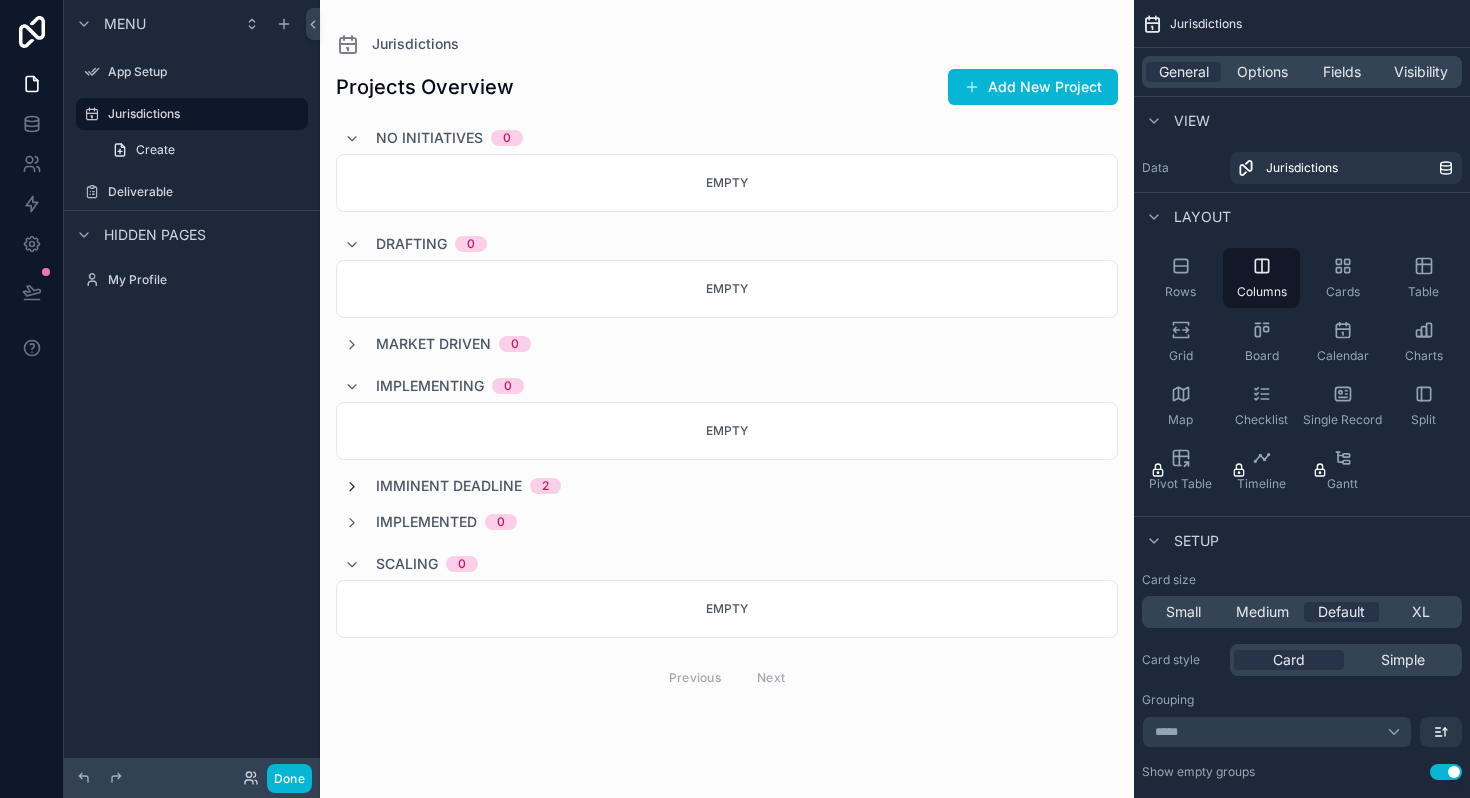 click at bounding box center [352, 487] 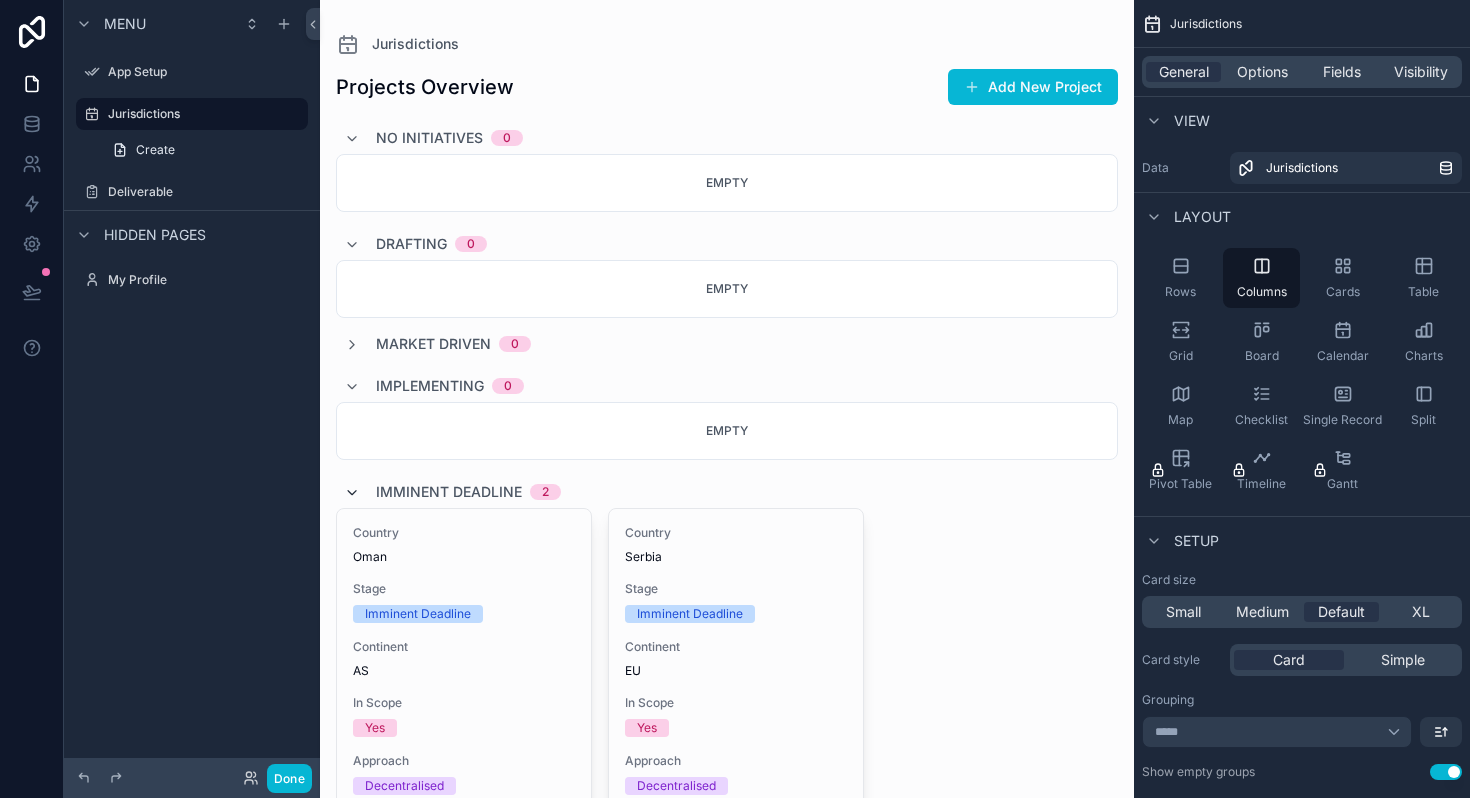 click at bounding box center (352, 493) 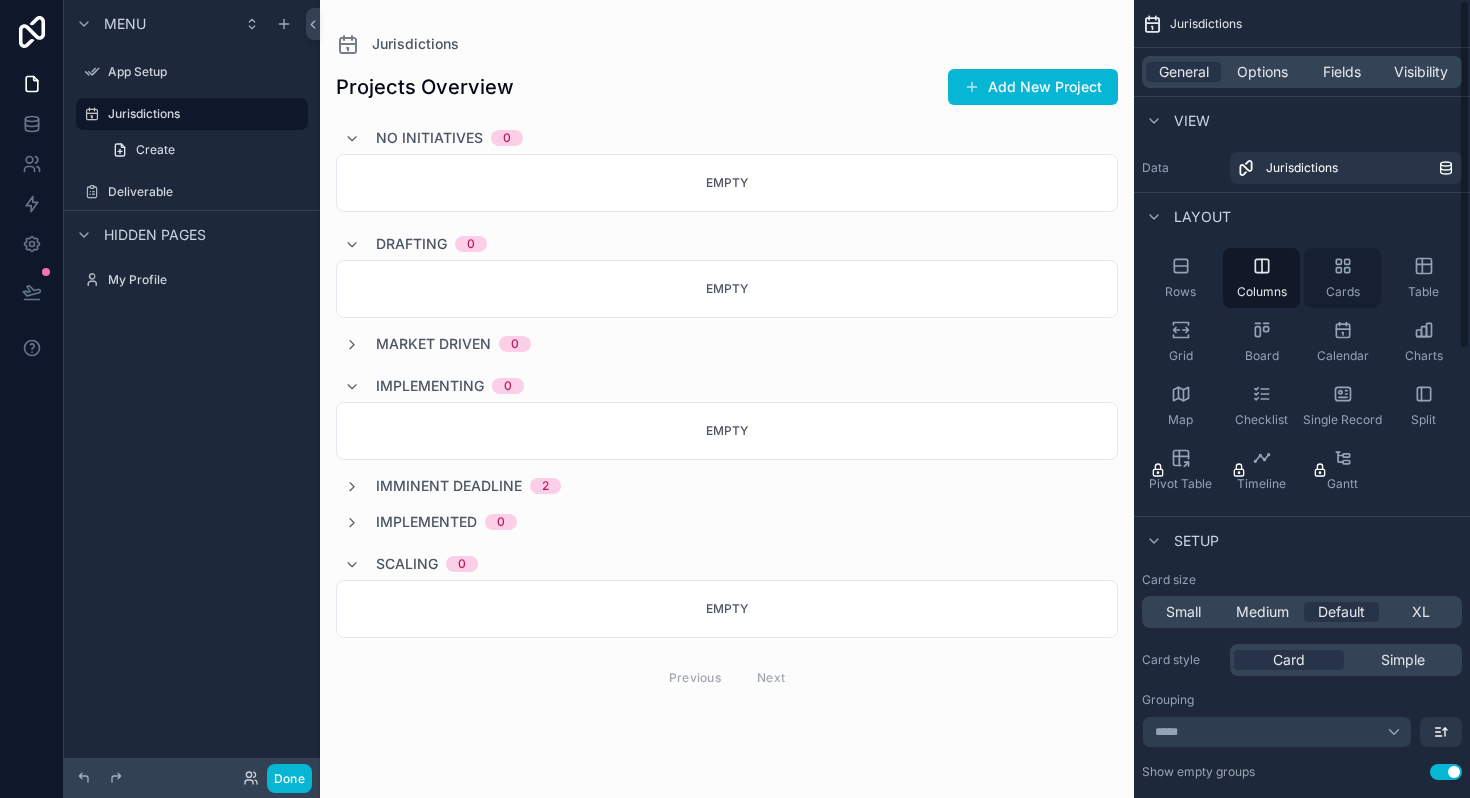 click 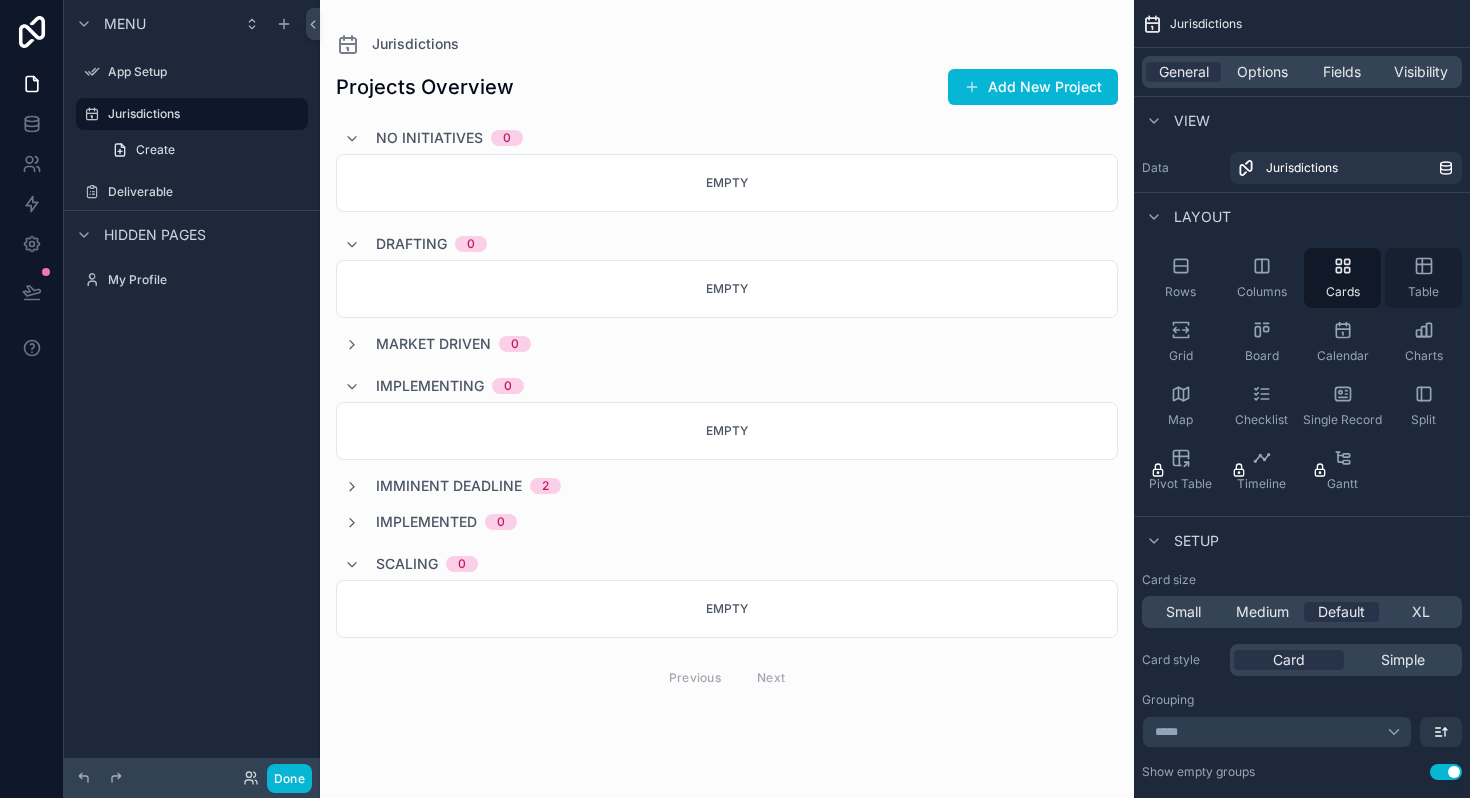 click on "Table" at bounding box center (1423, 278) 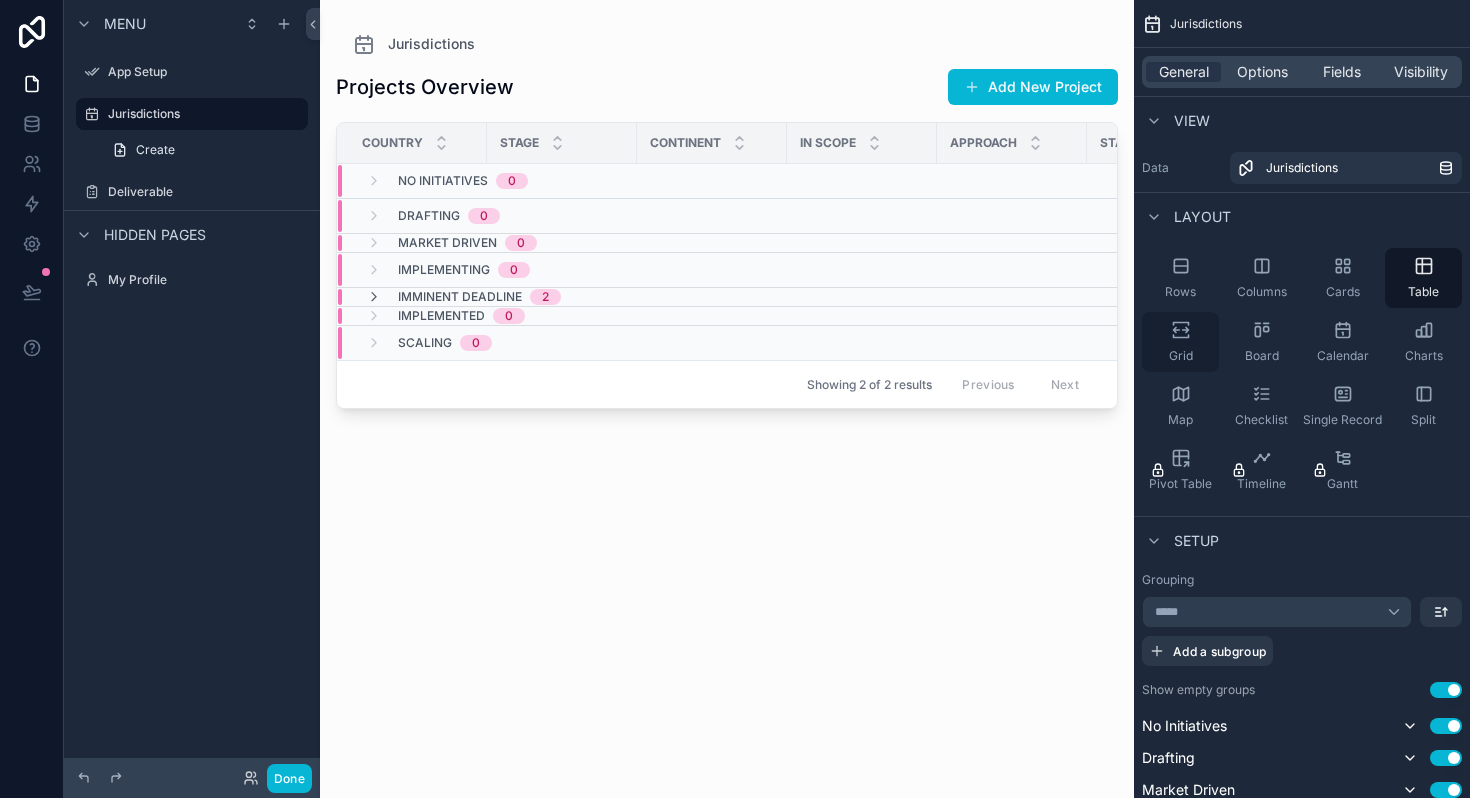 click 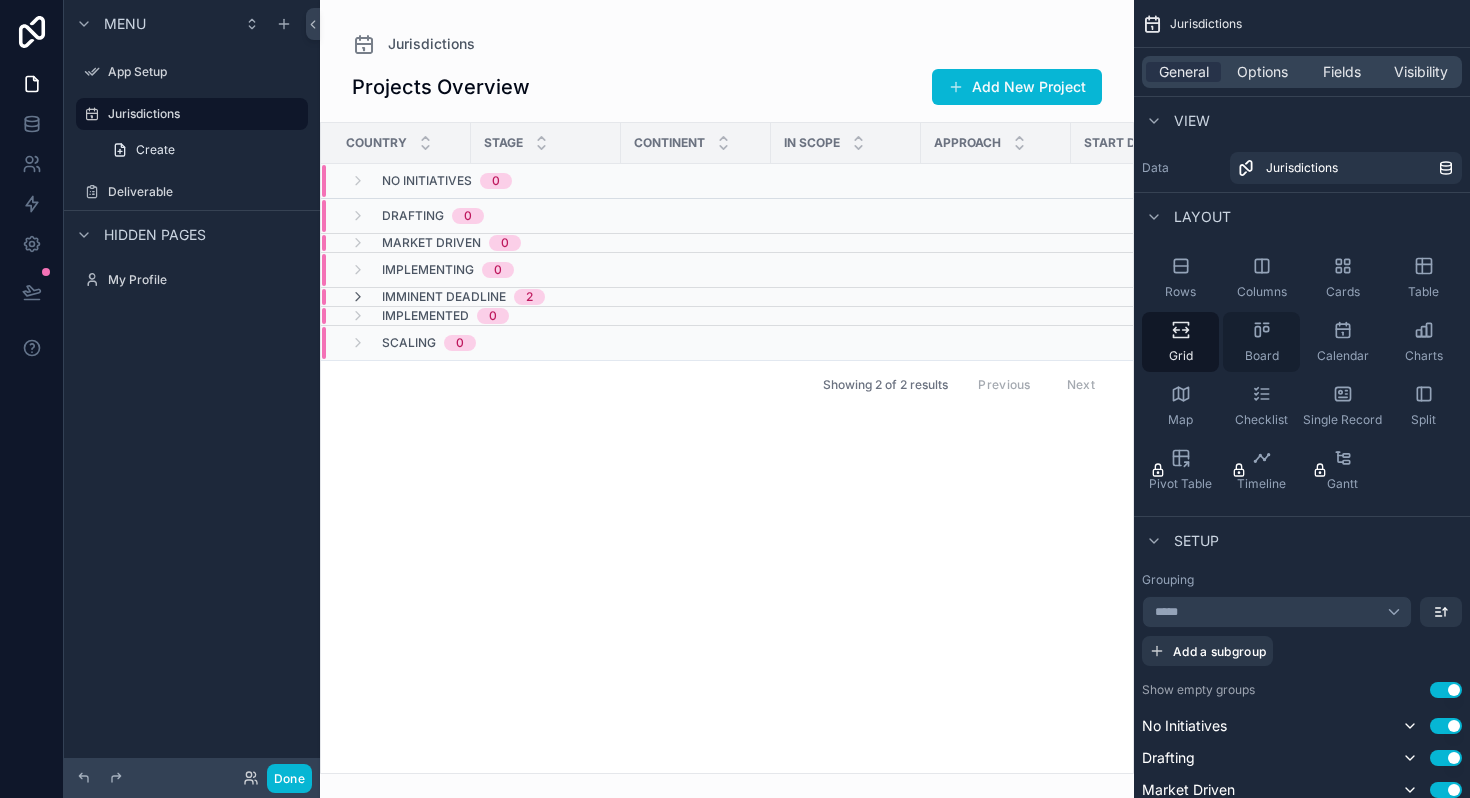 click on "Board" at bounding box center (1261, 342) 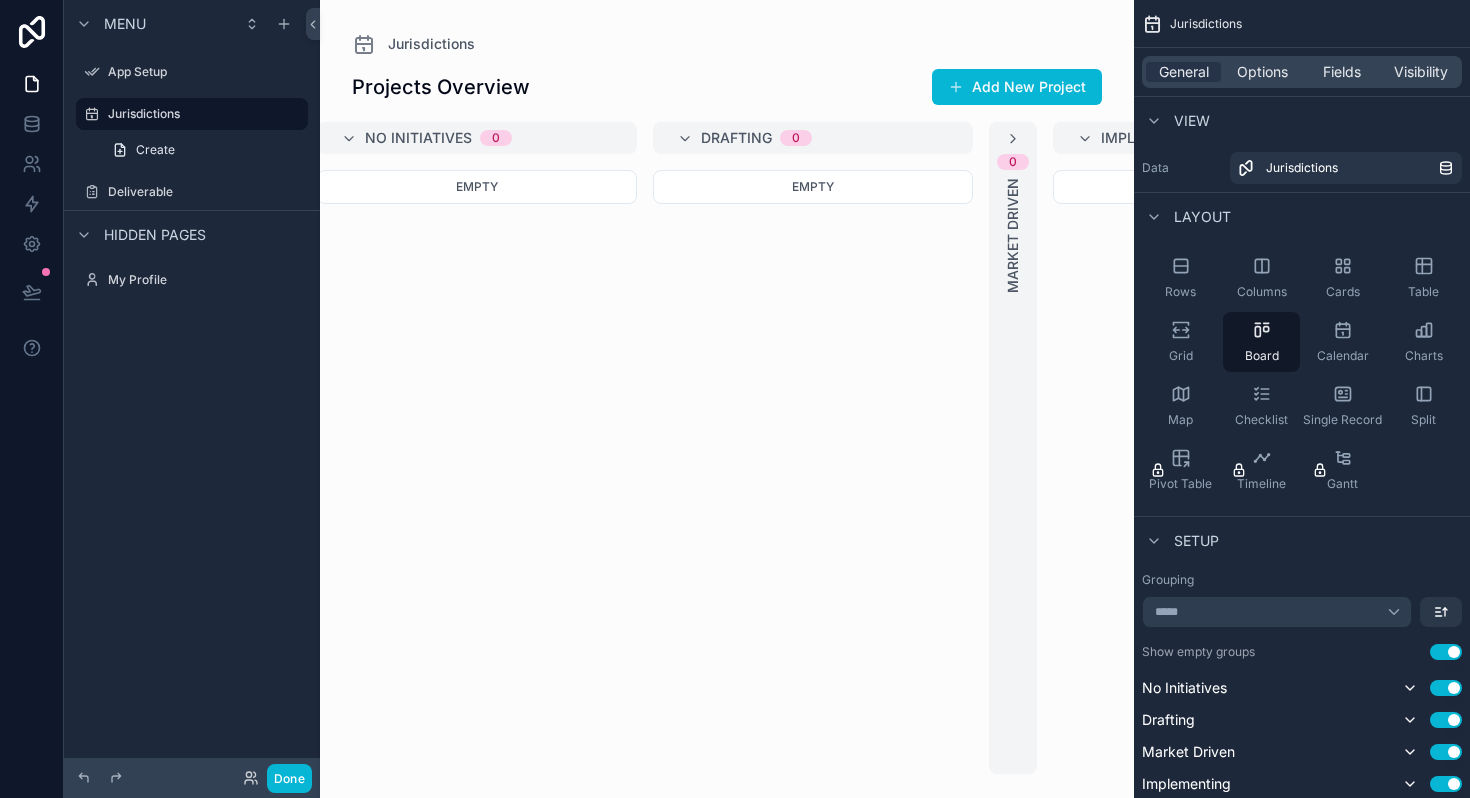 scroll, scrollTop: 0, scrollLeft: 0, axis: both 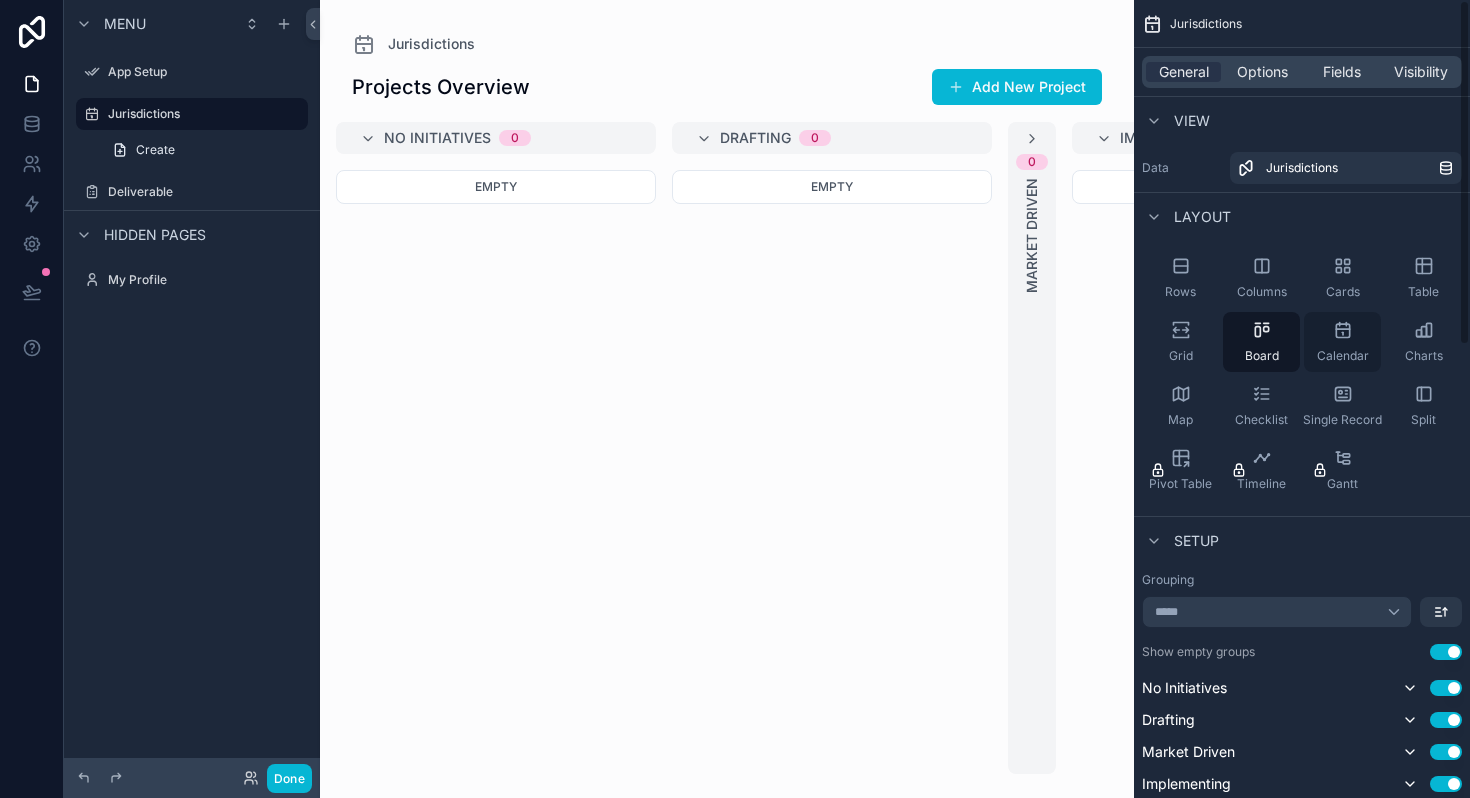 click on "Calendar" at bounding box center (1342, 342) 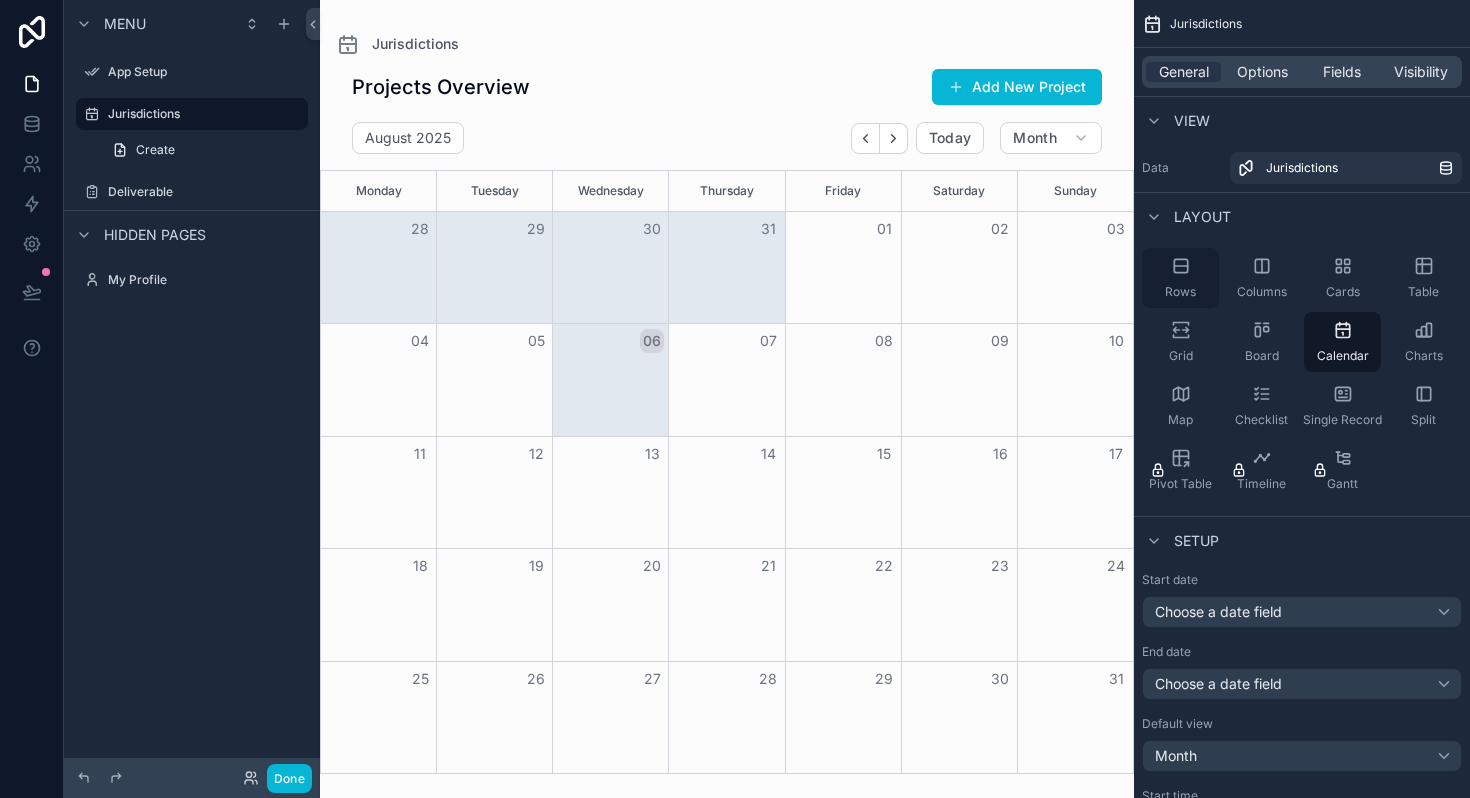 click 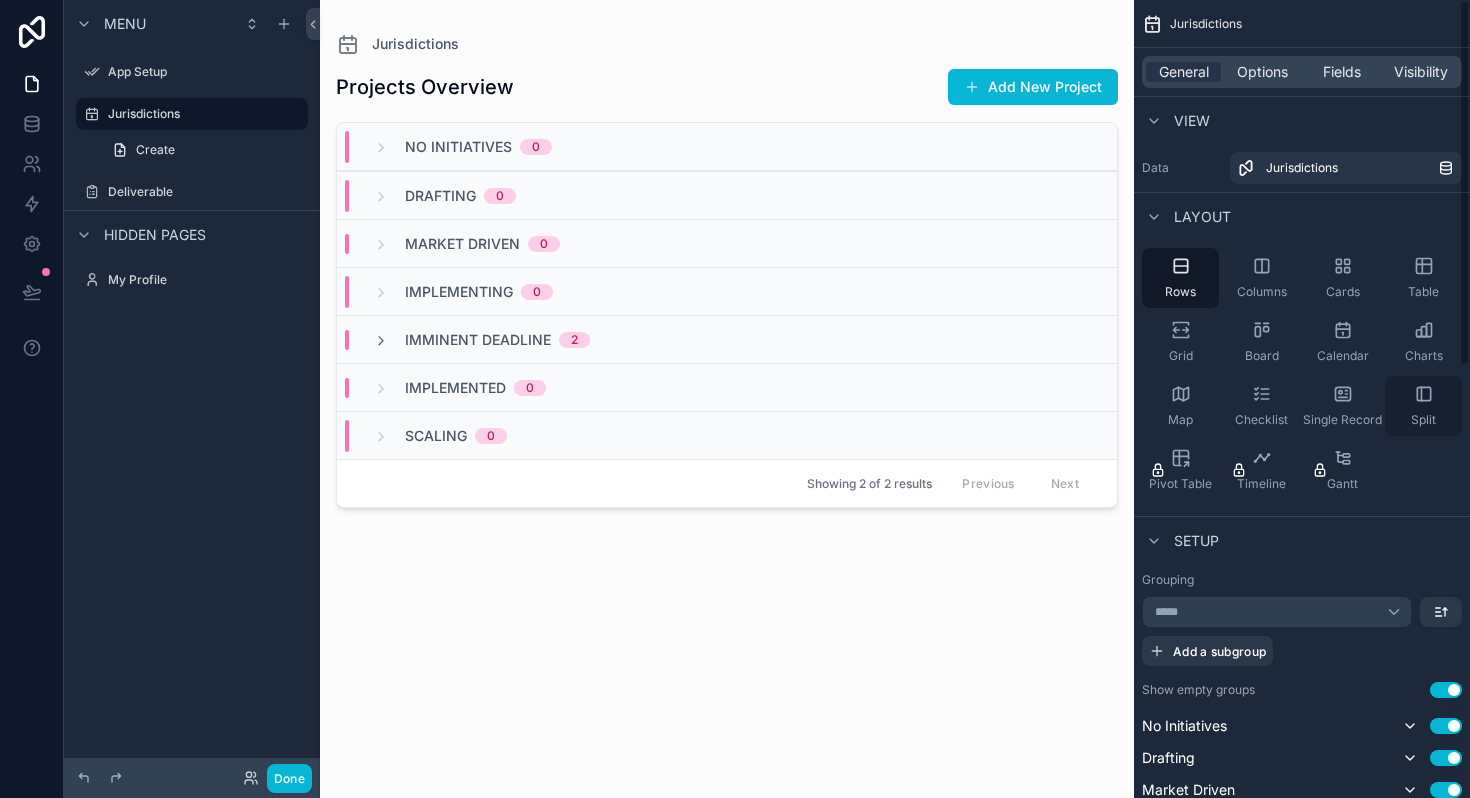 click on "Split" at bounding box center (1423, 406) 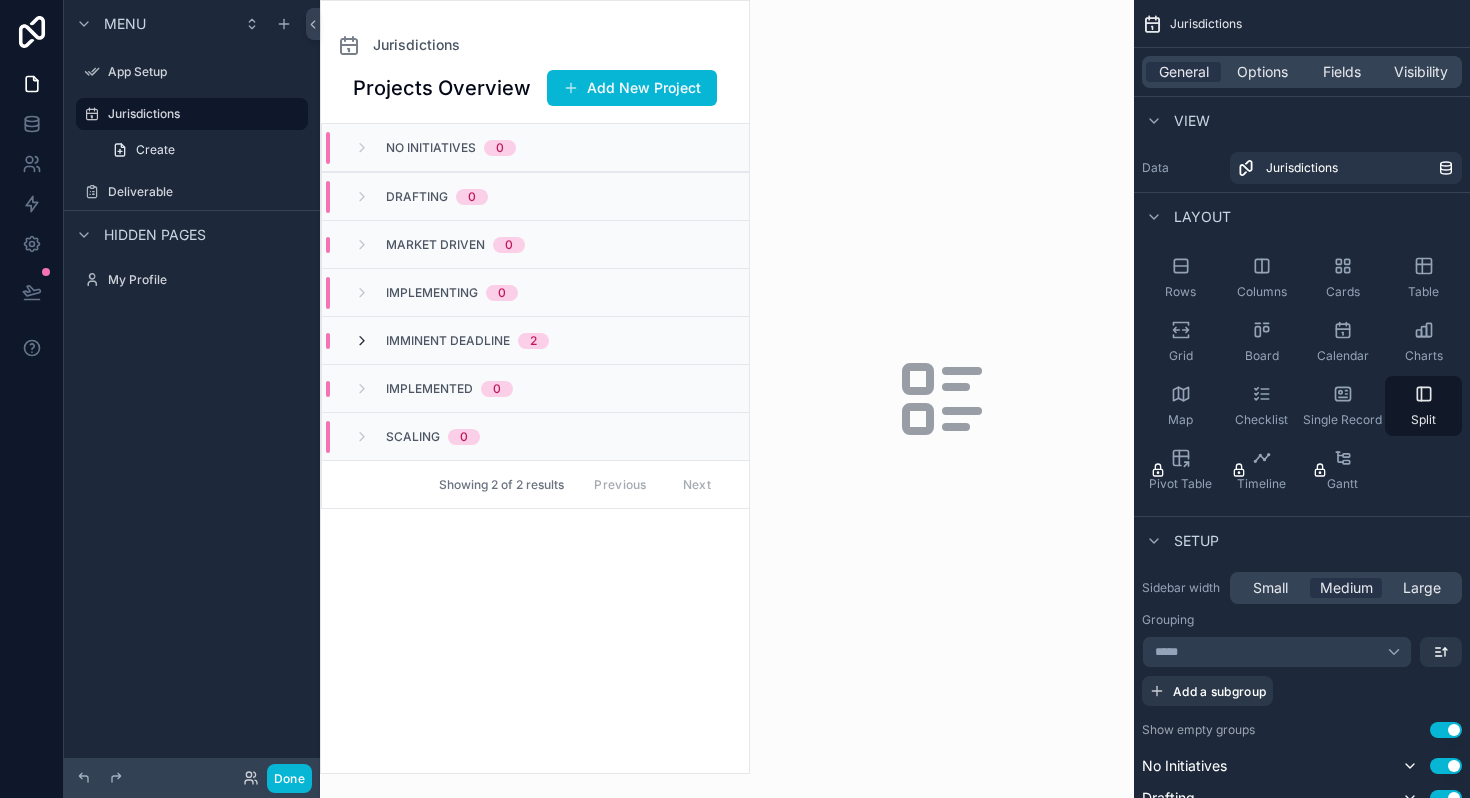click at bounding box center (362, 341) 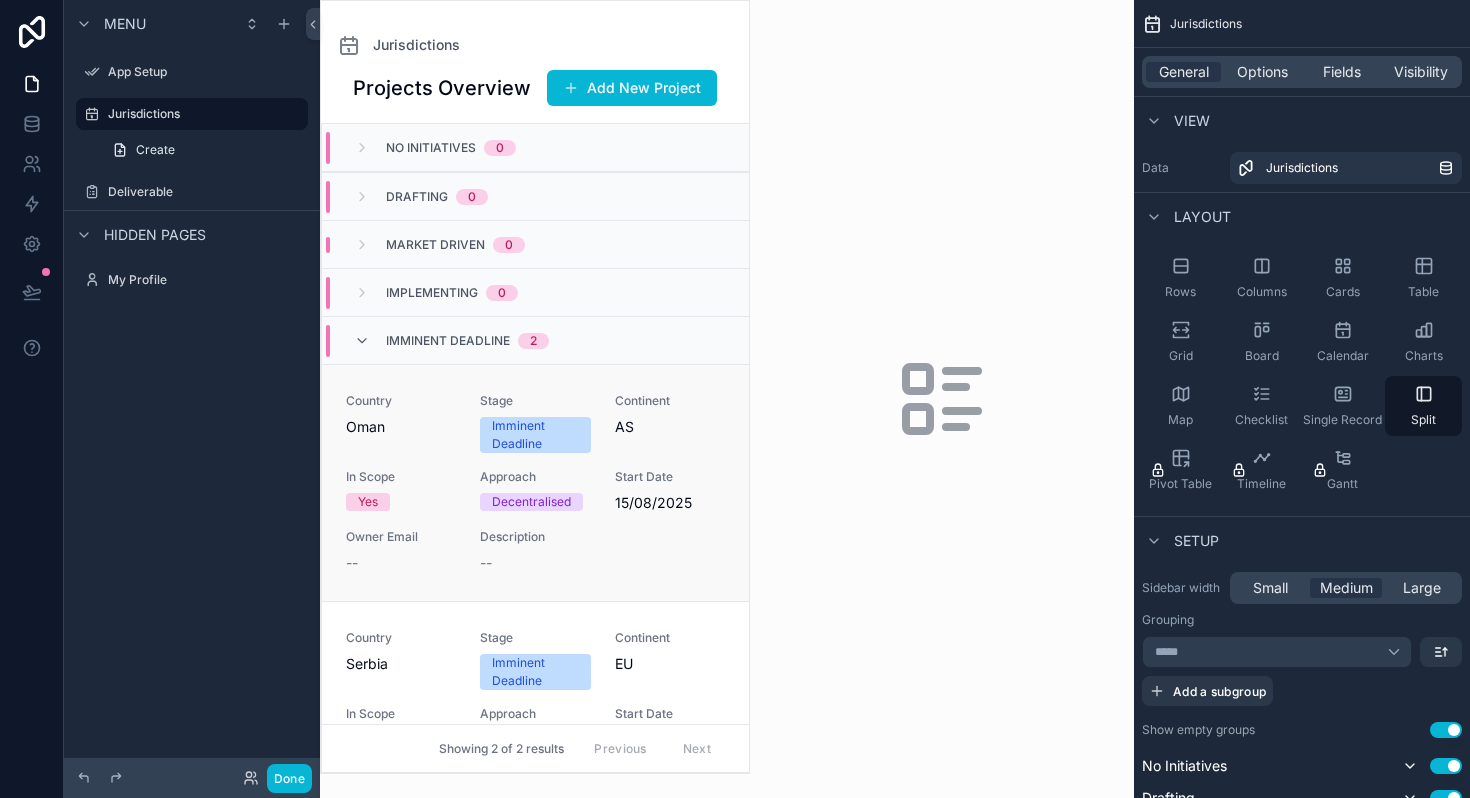 click on "Country [CITY]" at bounding box center [401, 415] 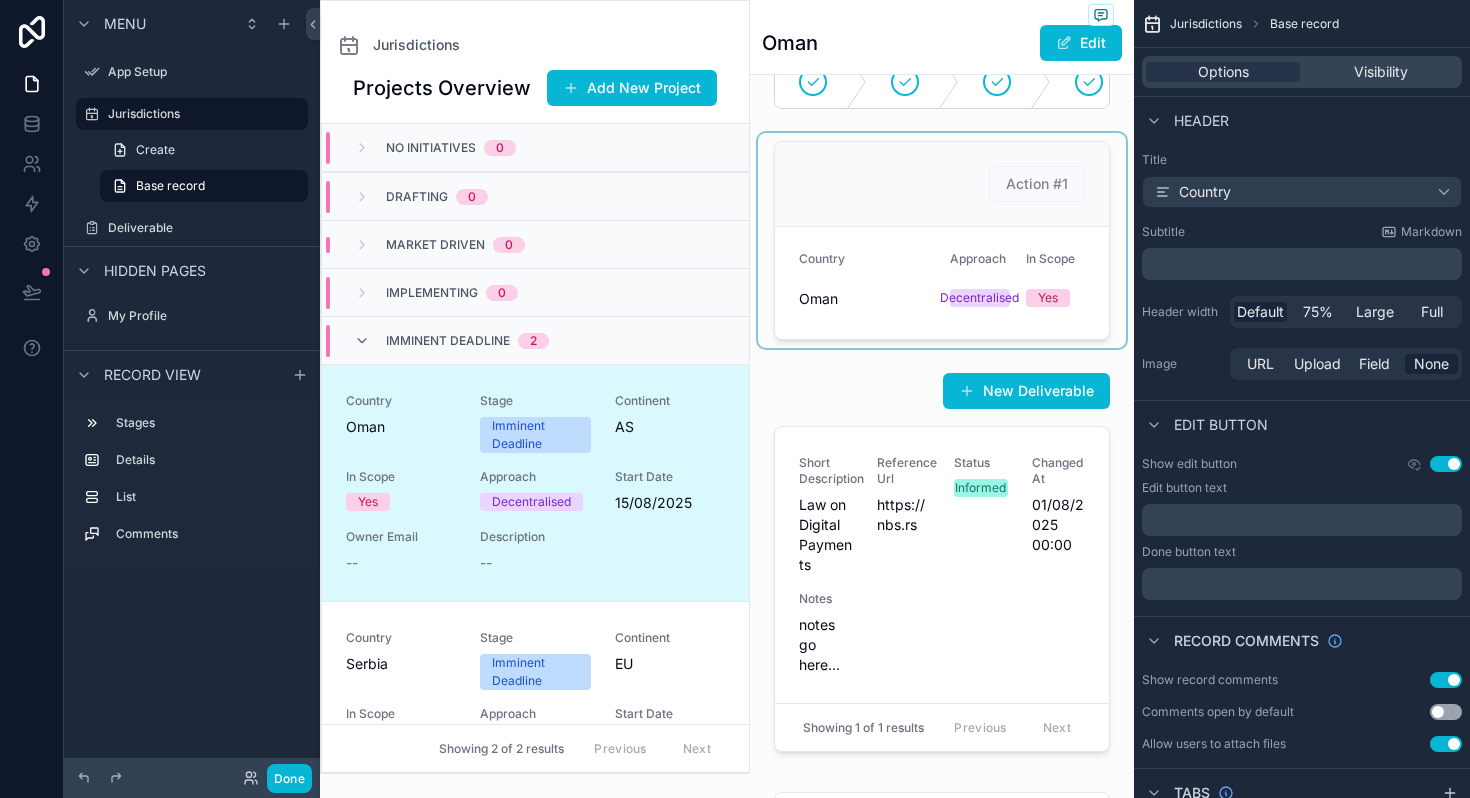 scroll, scrollTop: 0, scrollLeft: 0, axis: both 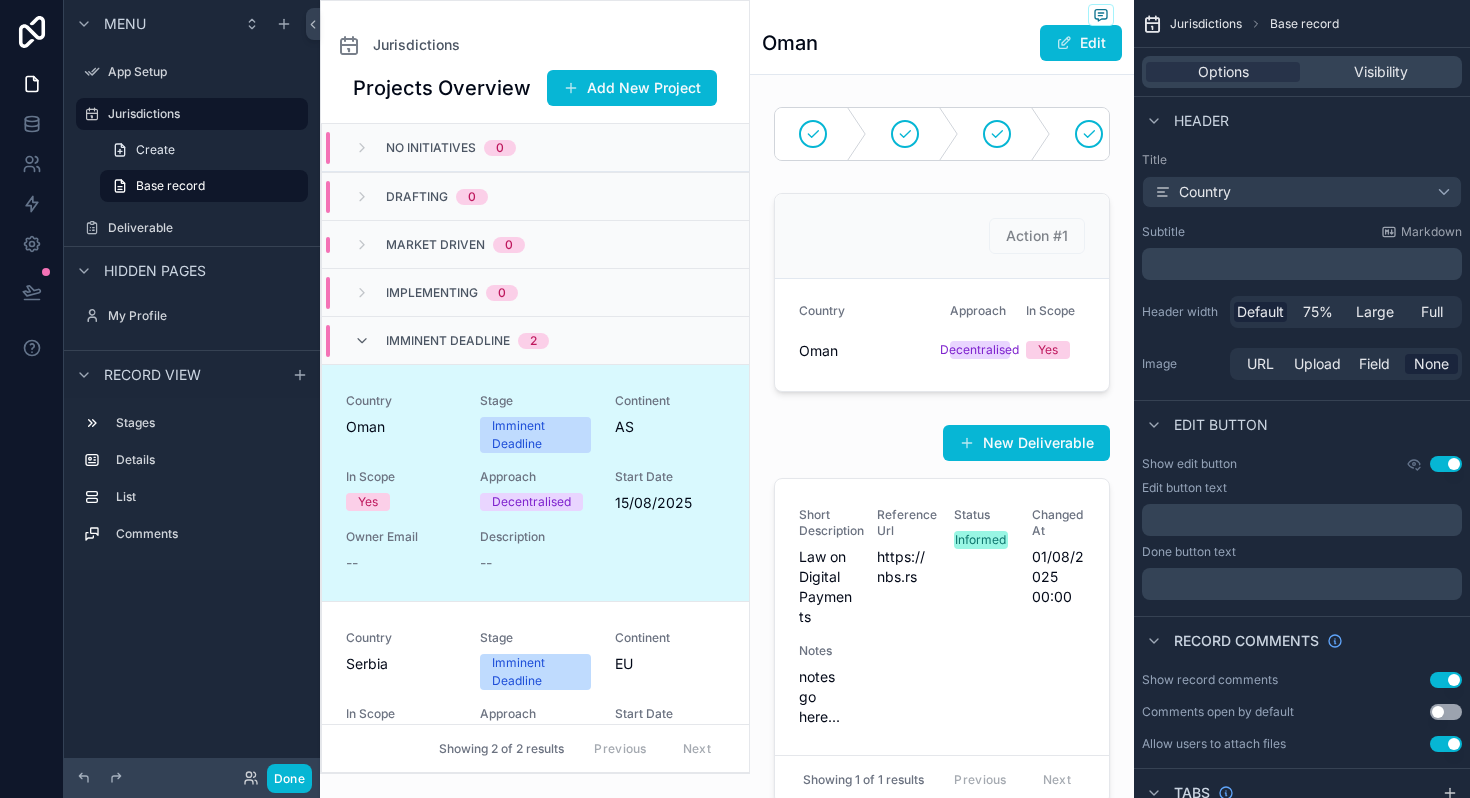 click on "Implementing 0" at bounding box center (535, 292) 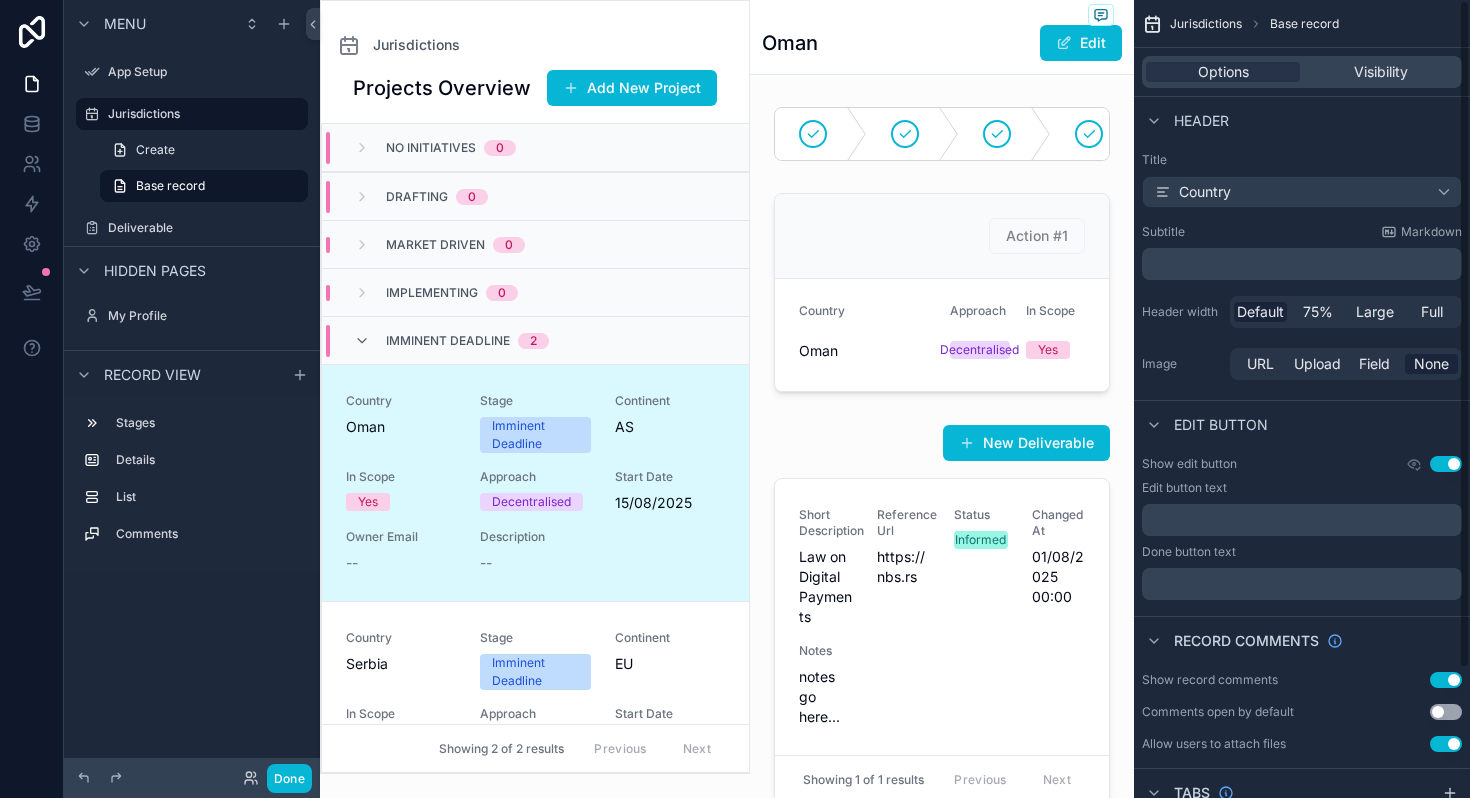 click on "Jurisdictions" at bounding box center [1206, 24] 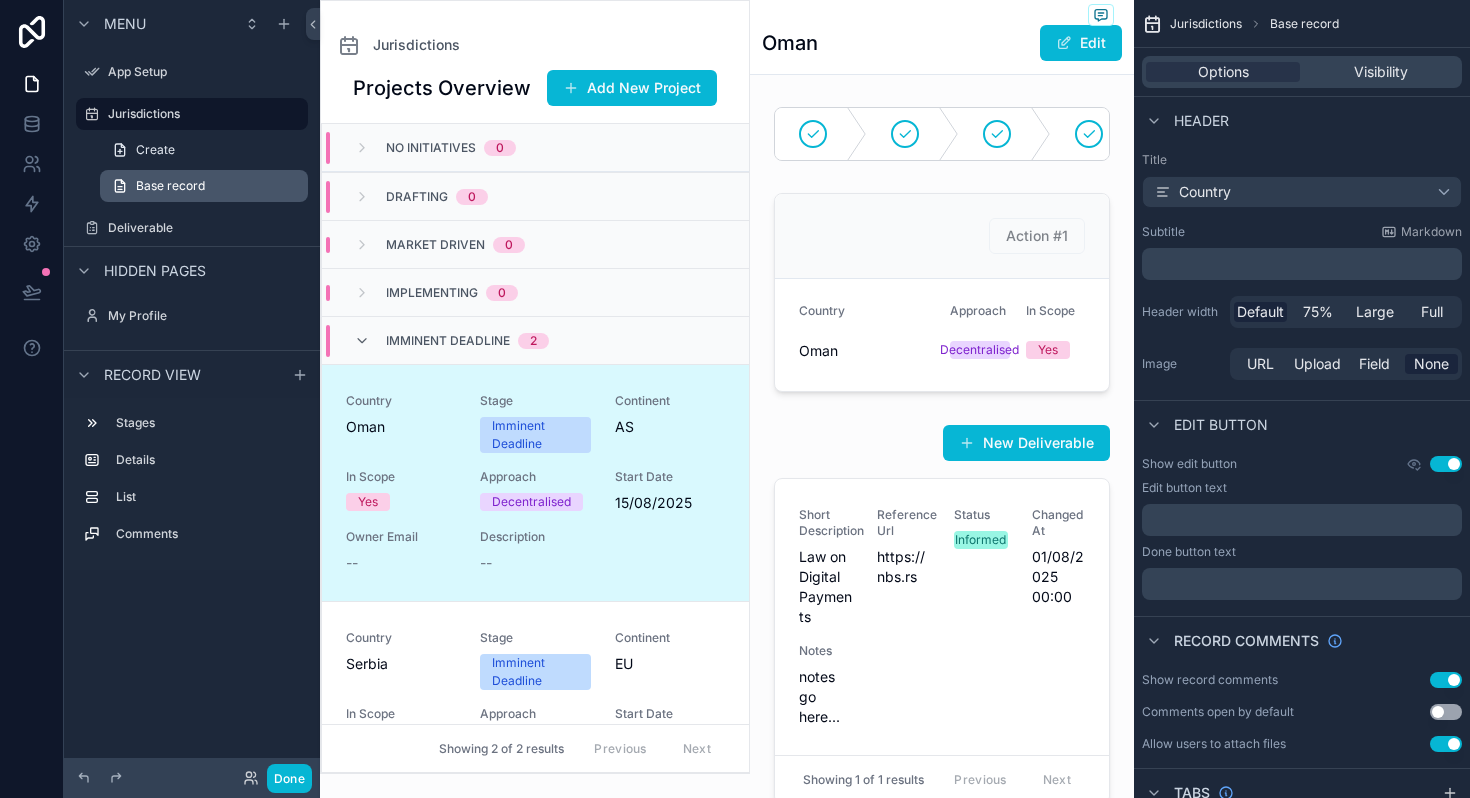 click on "Base record" at bounding box center [170, 186] 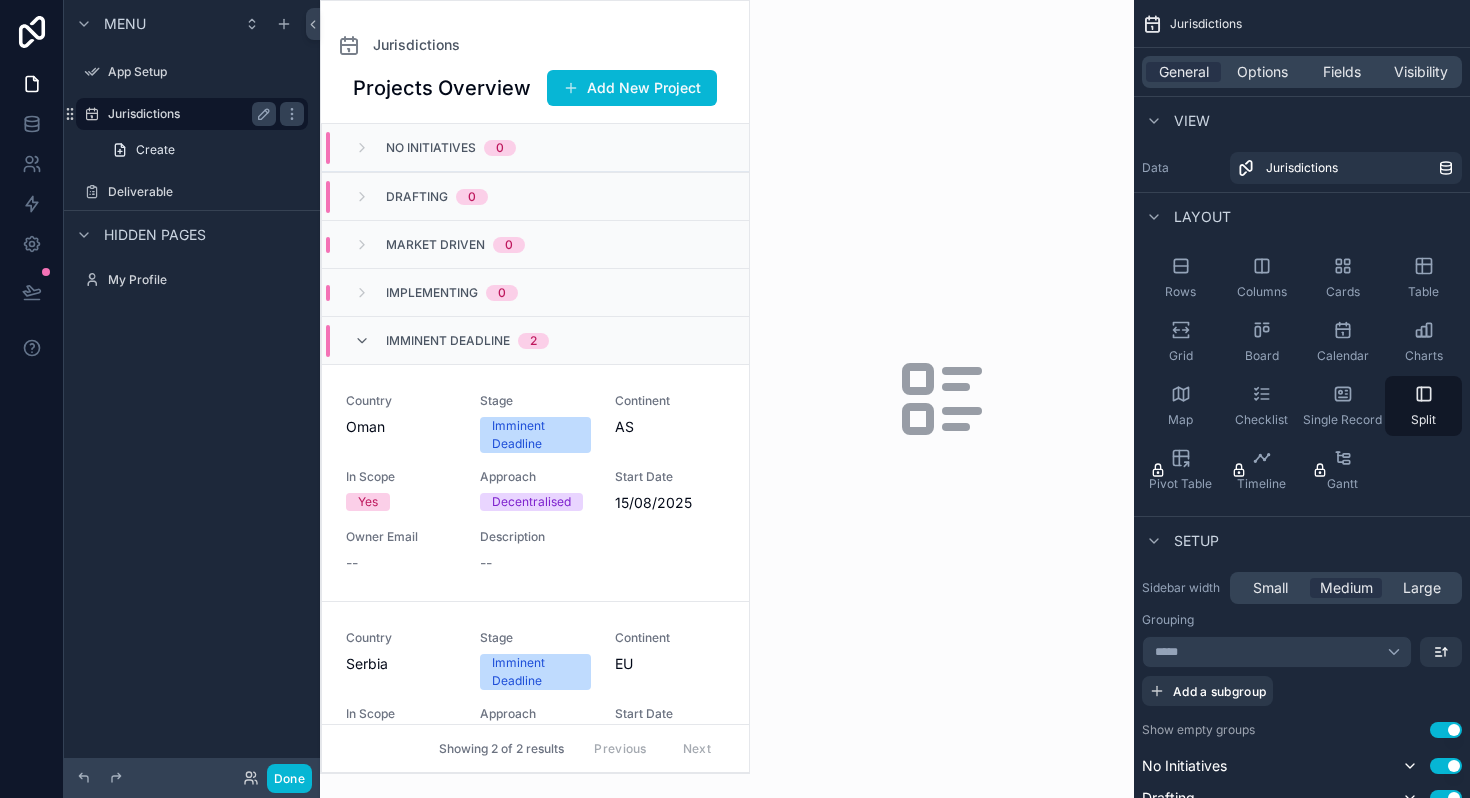 click on "Jurisdictions" at bounding box center (188, 114) 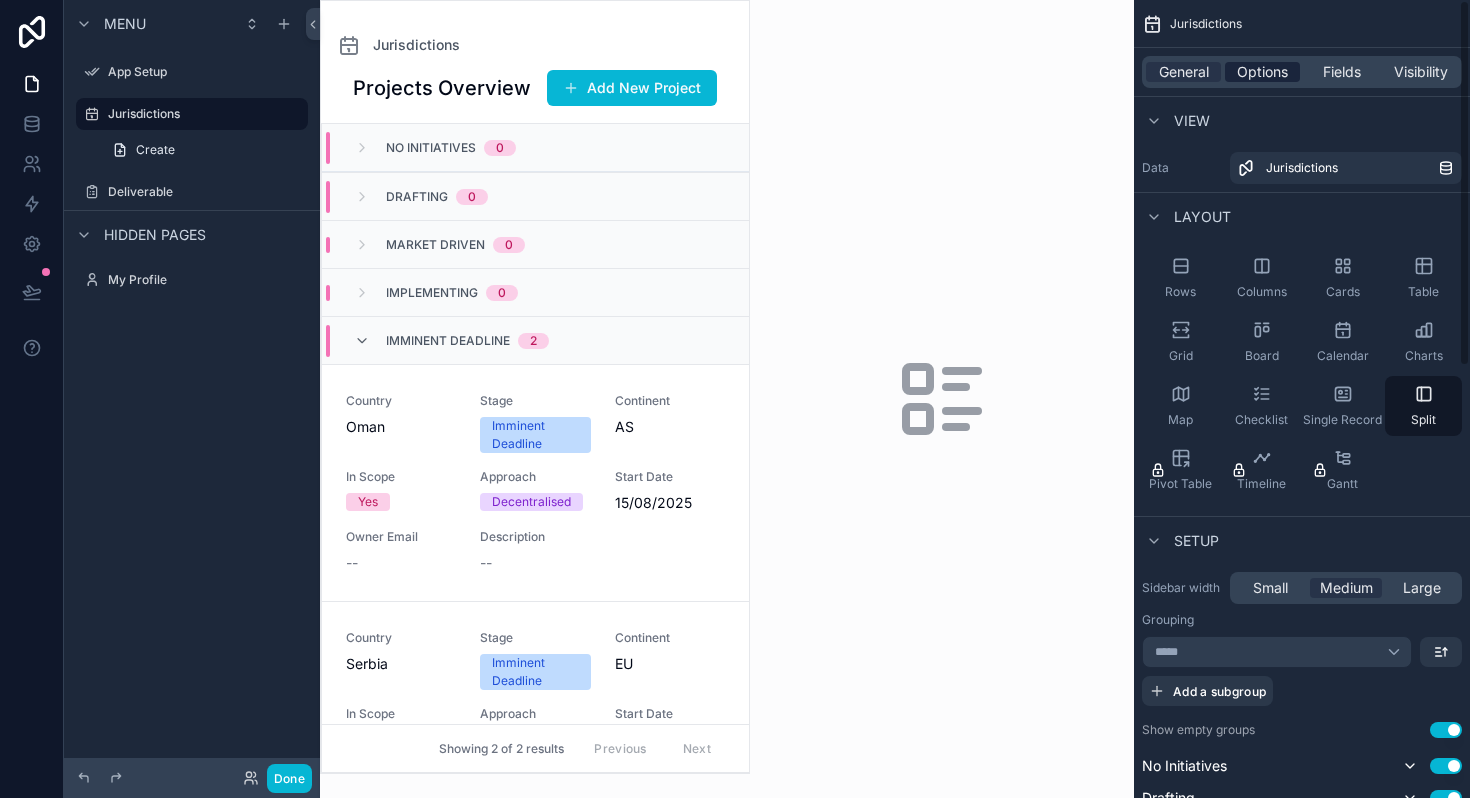 click on "Options" at bounding box center [1262, 72] 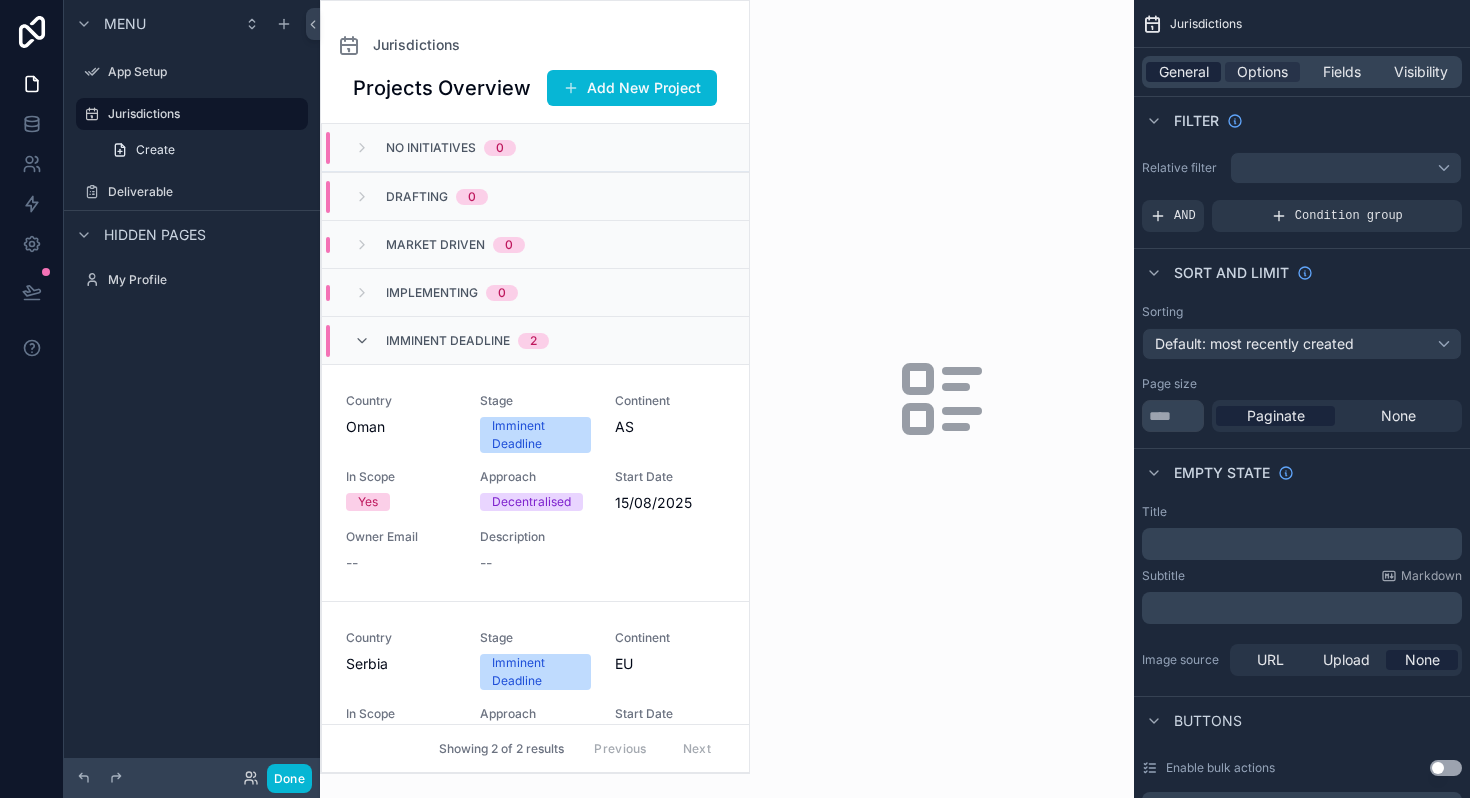 click on "General" at bounding box center (1184, 72) 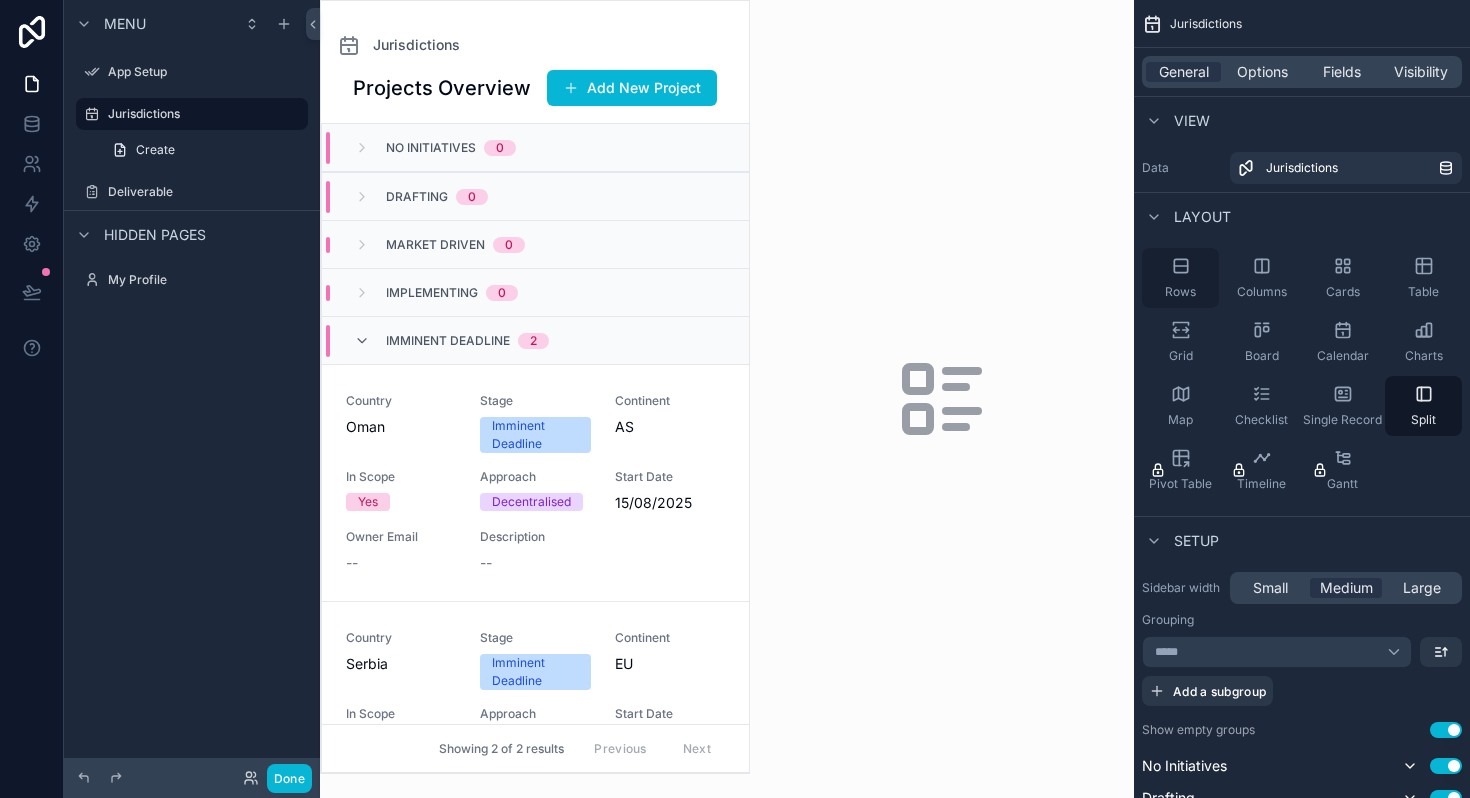 click 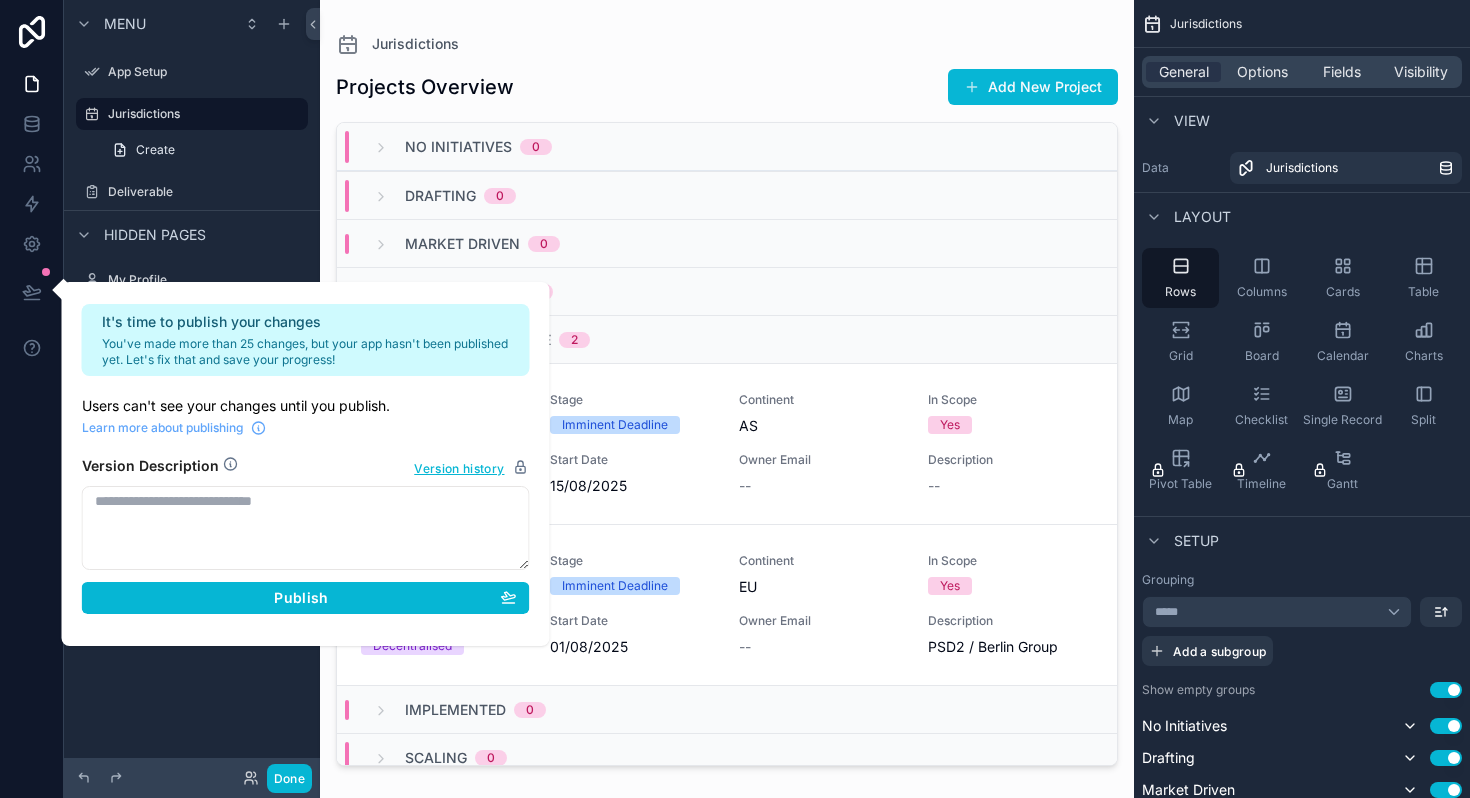 click on "Projects Overview Add New Project" at bounding box center [727, 87] 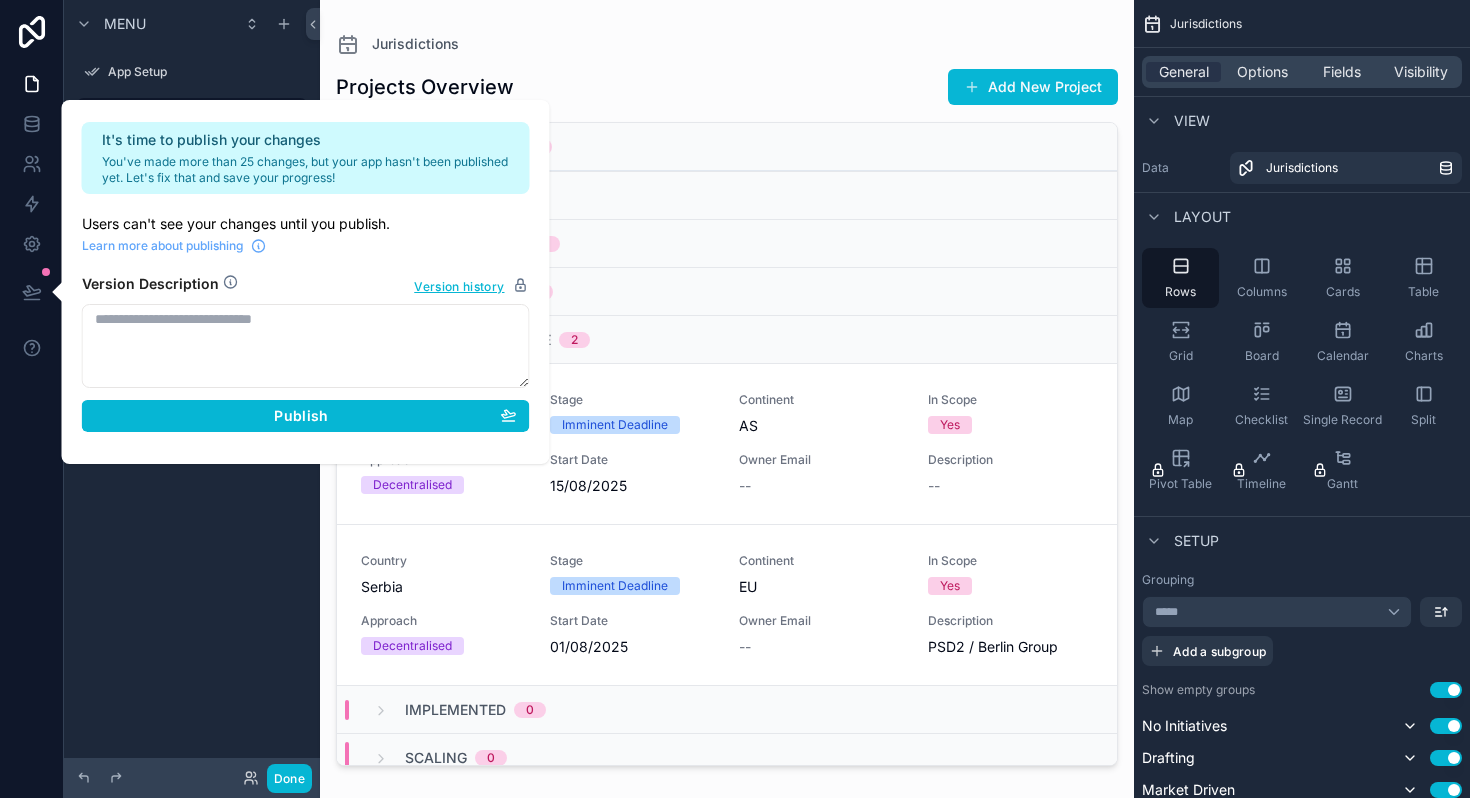 click on "Projects Overview Add New Project" at bounding box center [727, 87] 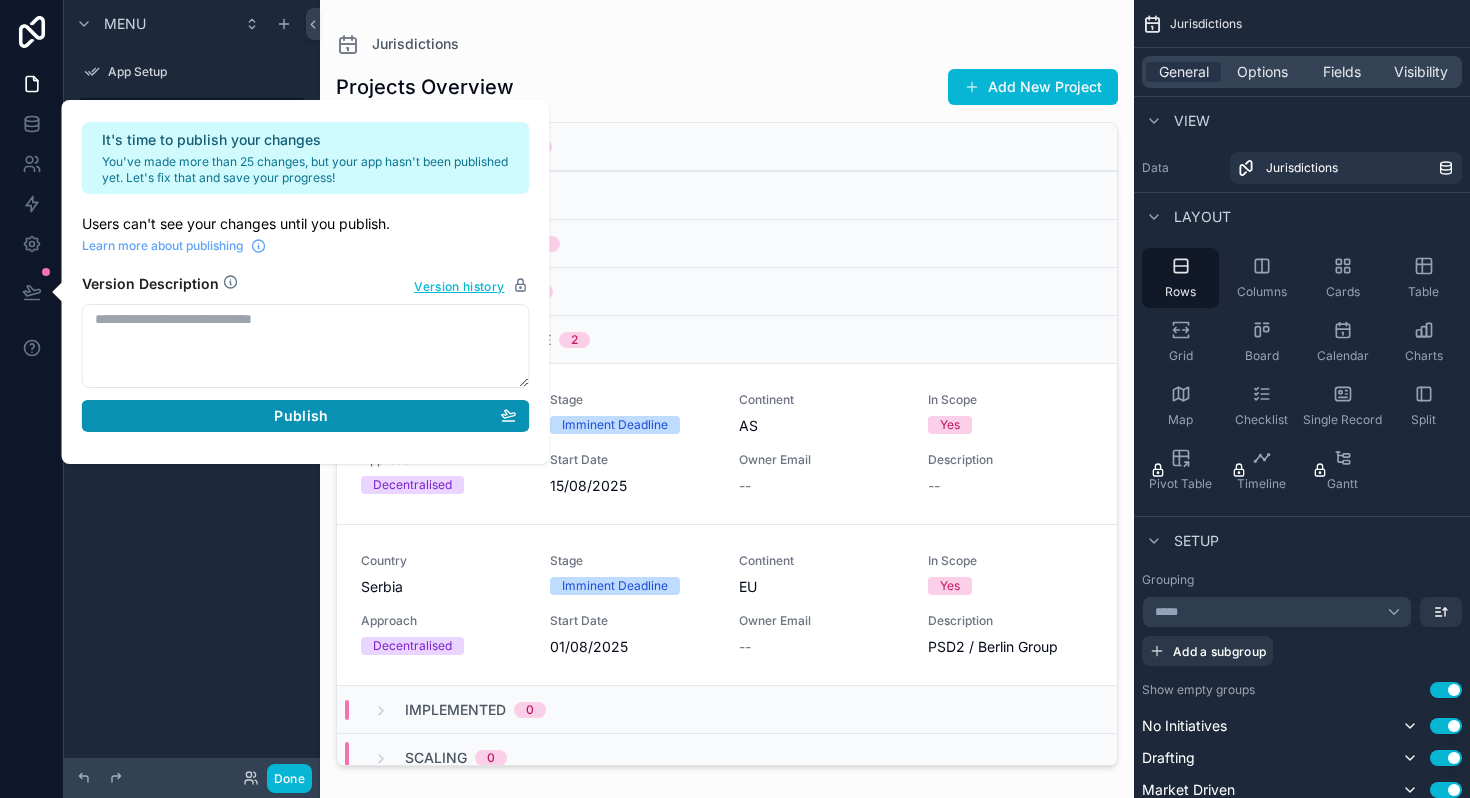 click on "Publish" at bounding box center [306, 416] 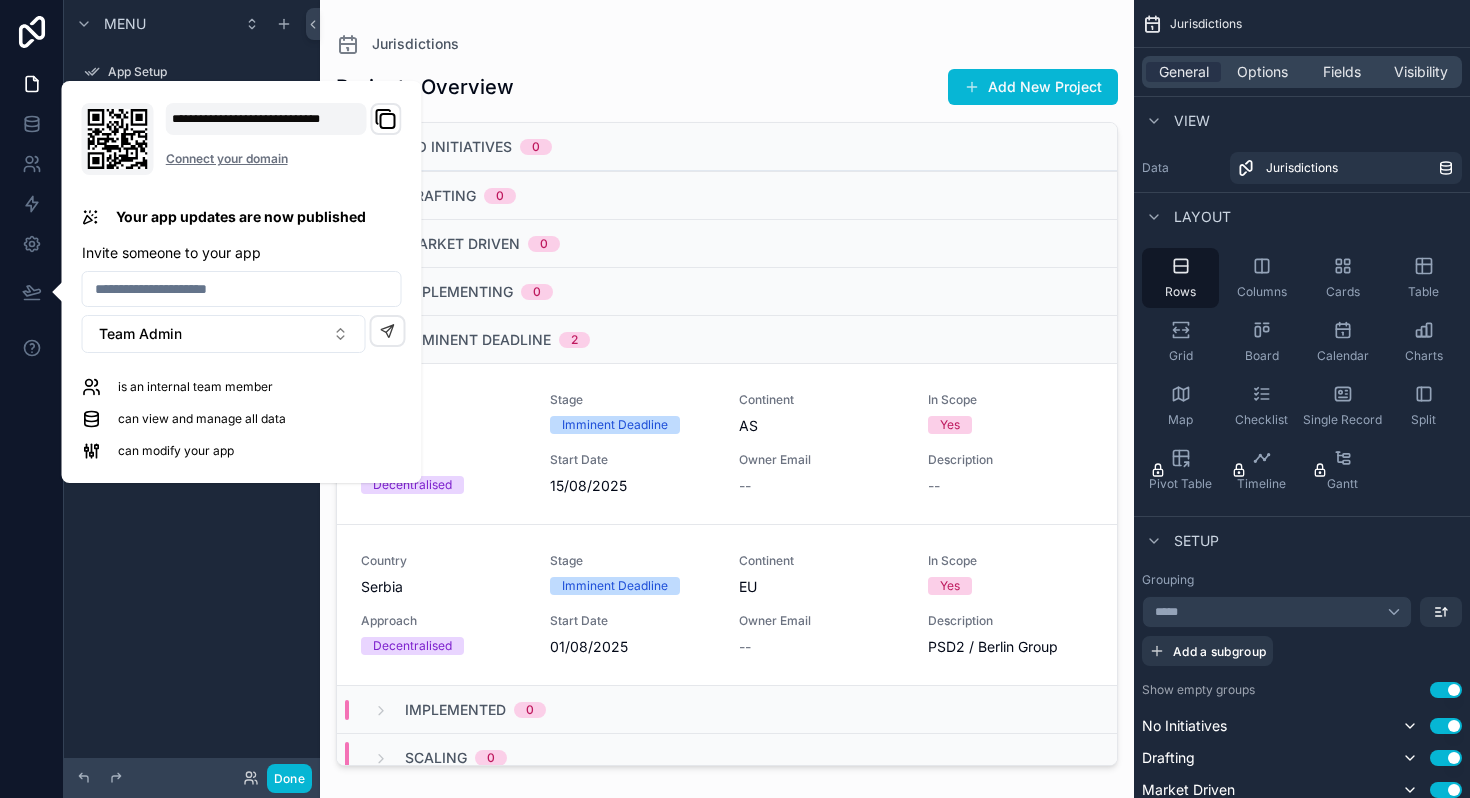 click on "Projects Overview Add New Project No Initiatives 0 Drafting 0 Market Driven 0 Implementing 0 Imminent Deadline 2 Country Oman Stage Imminent Deadline Continent AS In Scope Yes Approach Decentralised Start Date 15/08/2025 Owner Email -- Description -- Country Serbia Stage Imminent Deadline Continent EU In Scope Yes Approach Decentralised Start Date 01/08/2025 Owner Email -- Description PSD2 / Berlin Group Implemented 0 Scaling 0 Showing 2 of 2 results Previous Next" at bounding box center (727, 415) 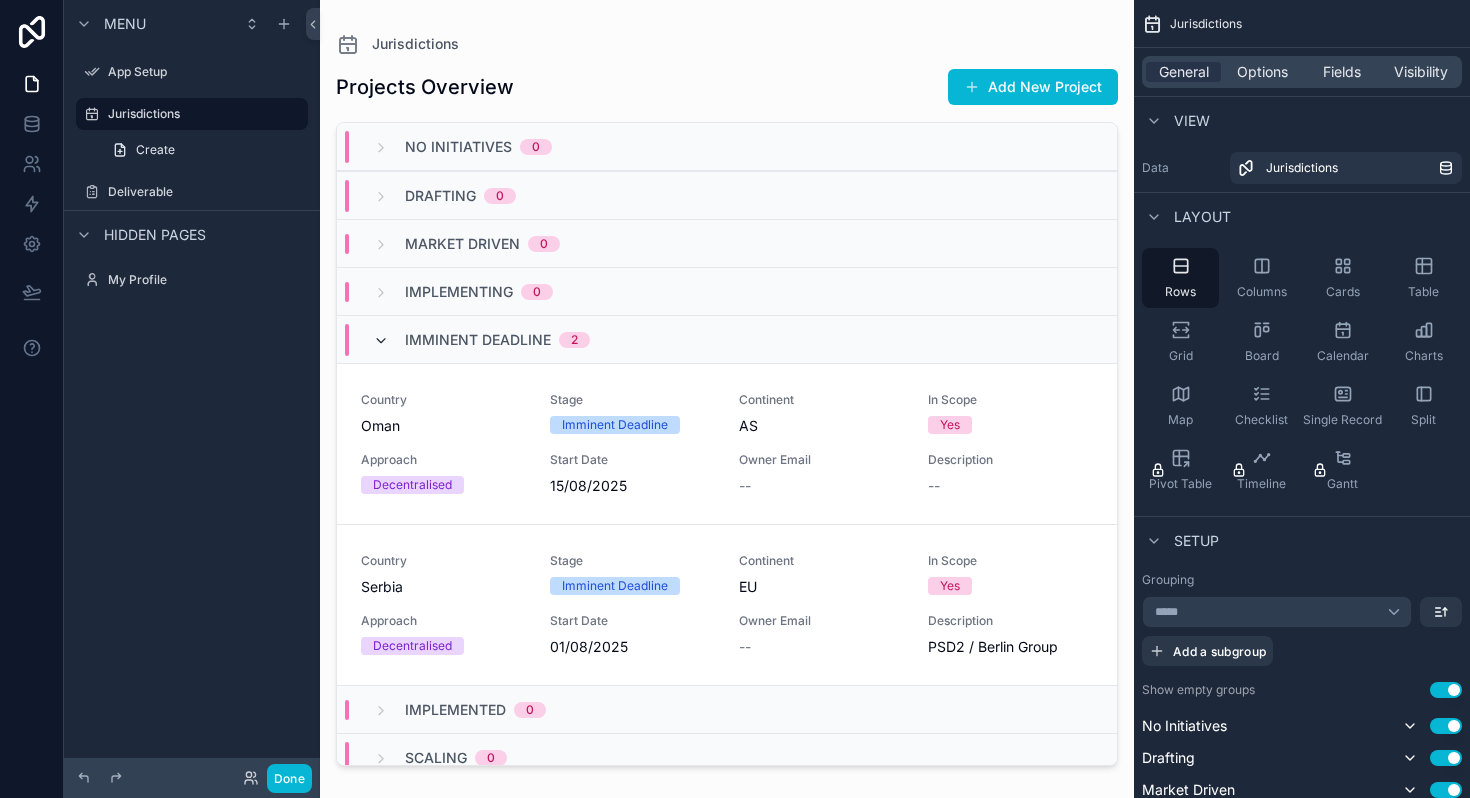 click at bounding box center [381, 341] 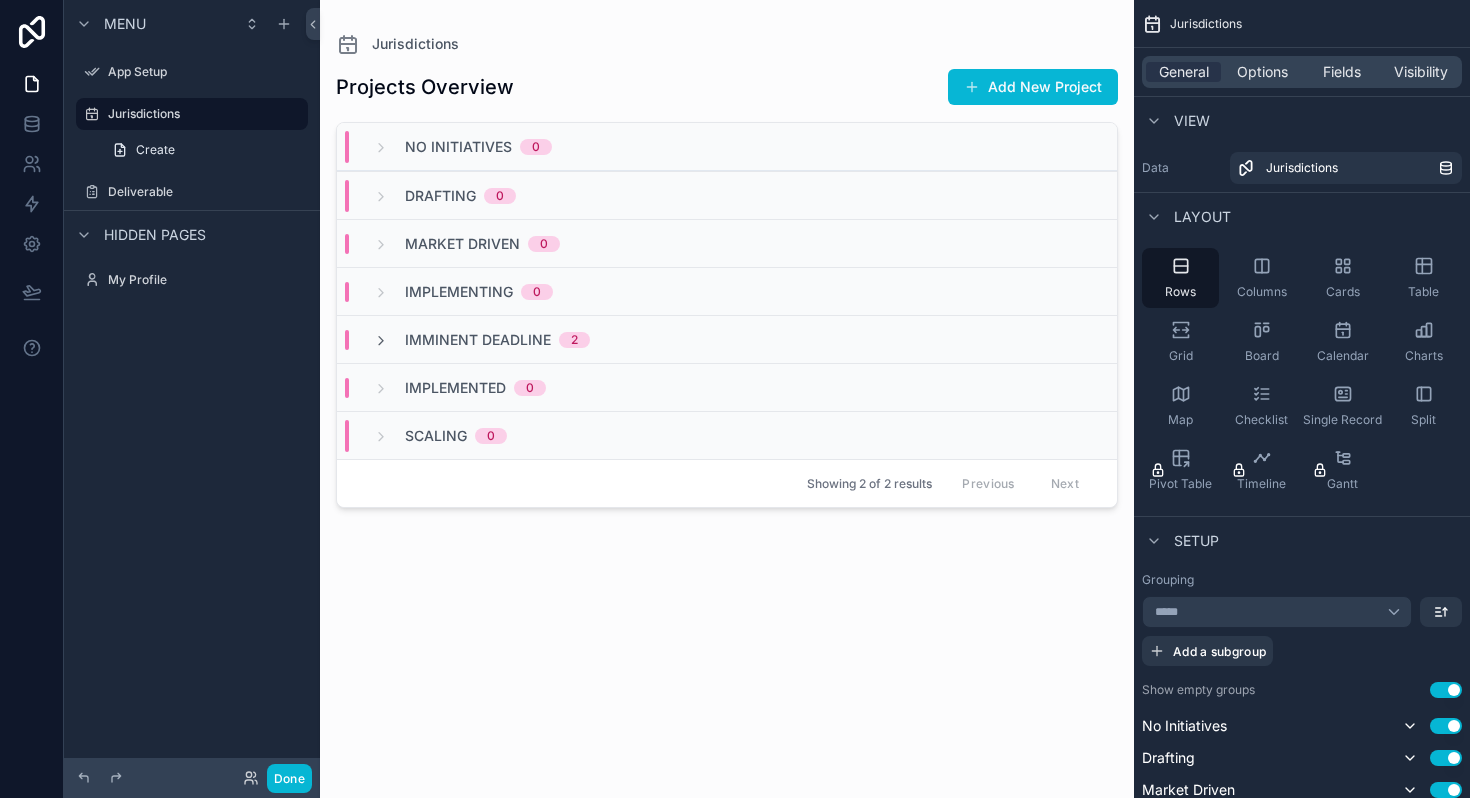 click at bounding box center (381, 341) 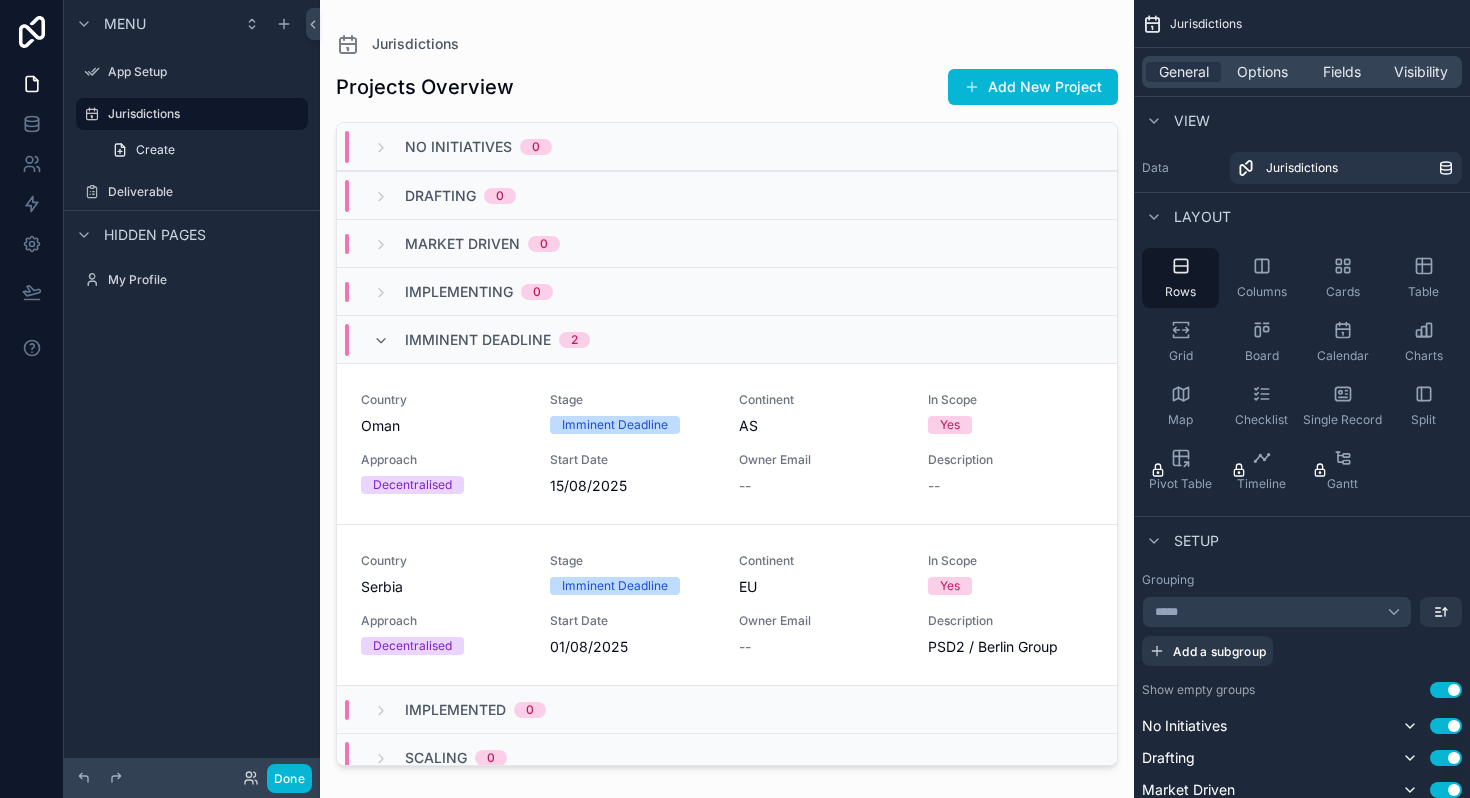 click at bounding box center (381, 341) 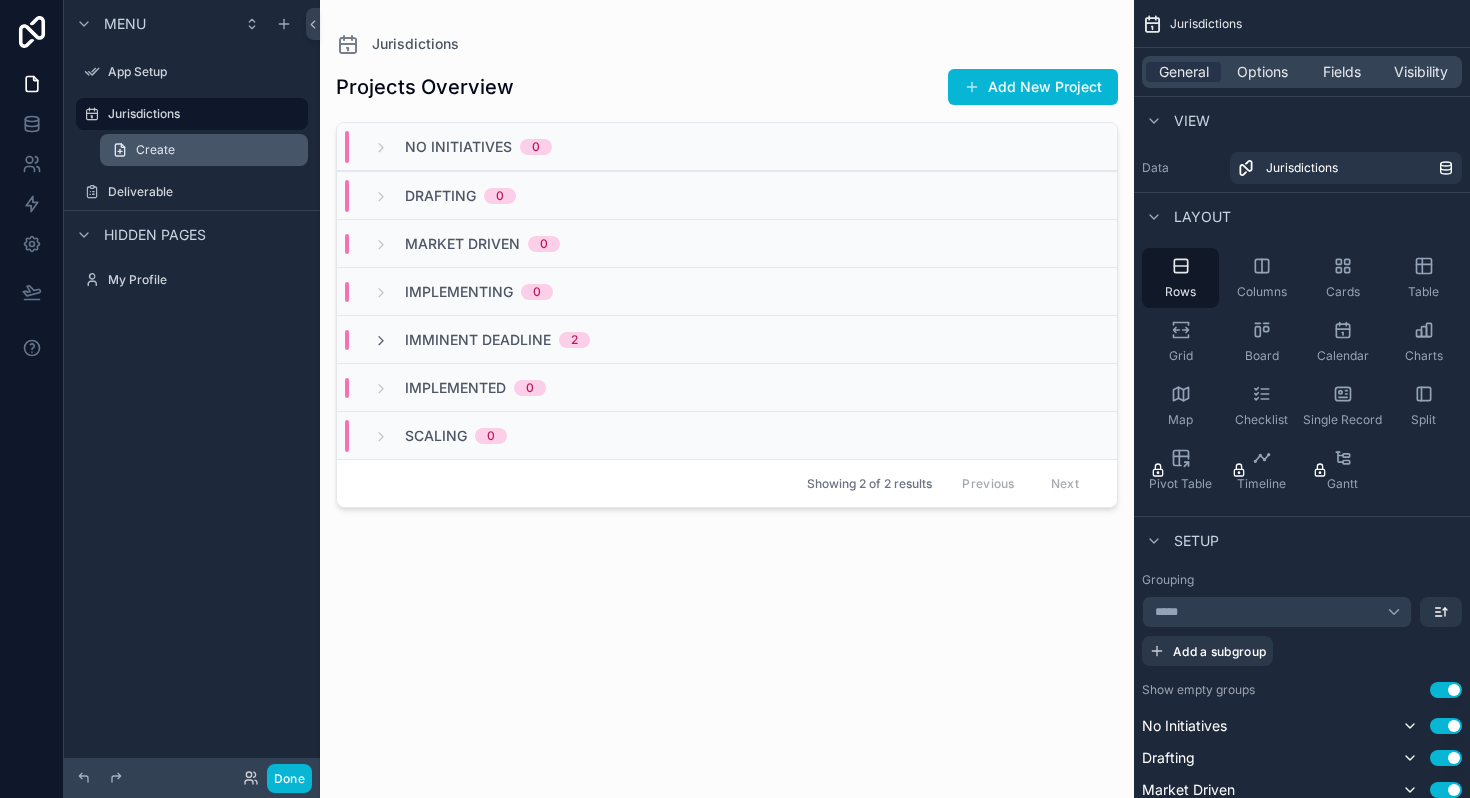 click on "Create" at bounding box center [155, 150] 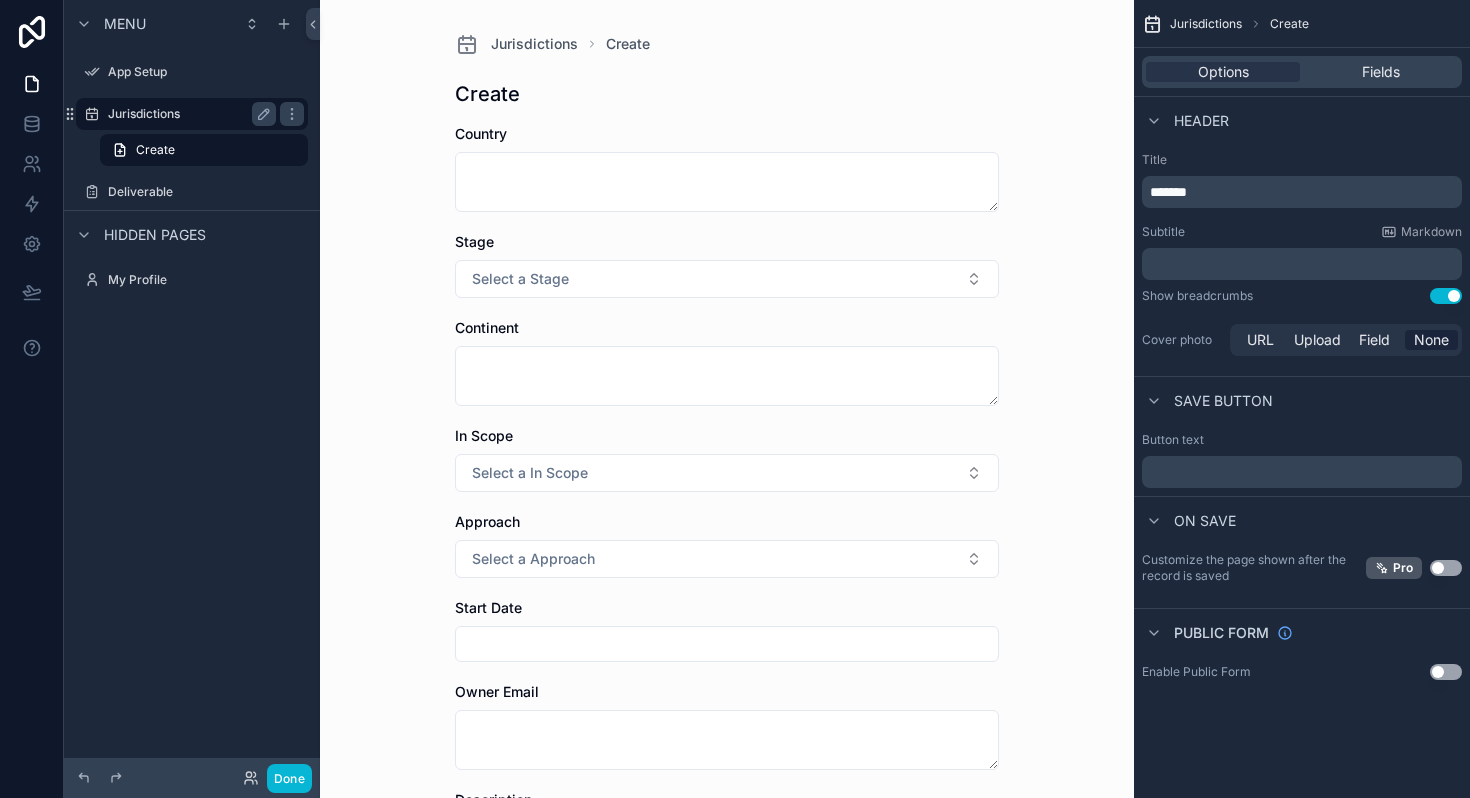 click on "Jurisdictions" at bounding box center (188, 114) 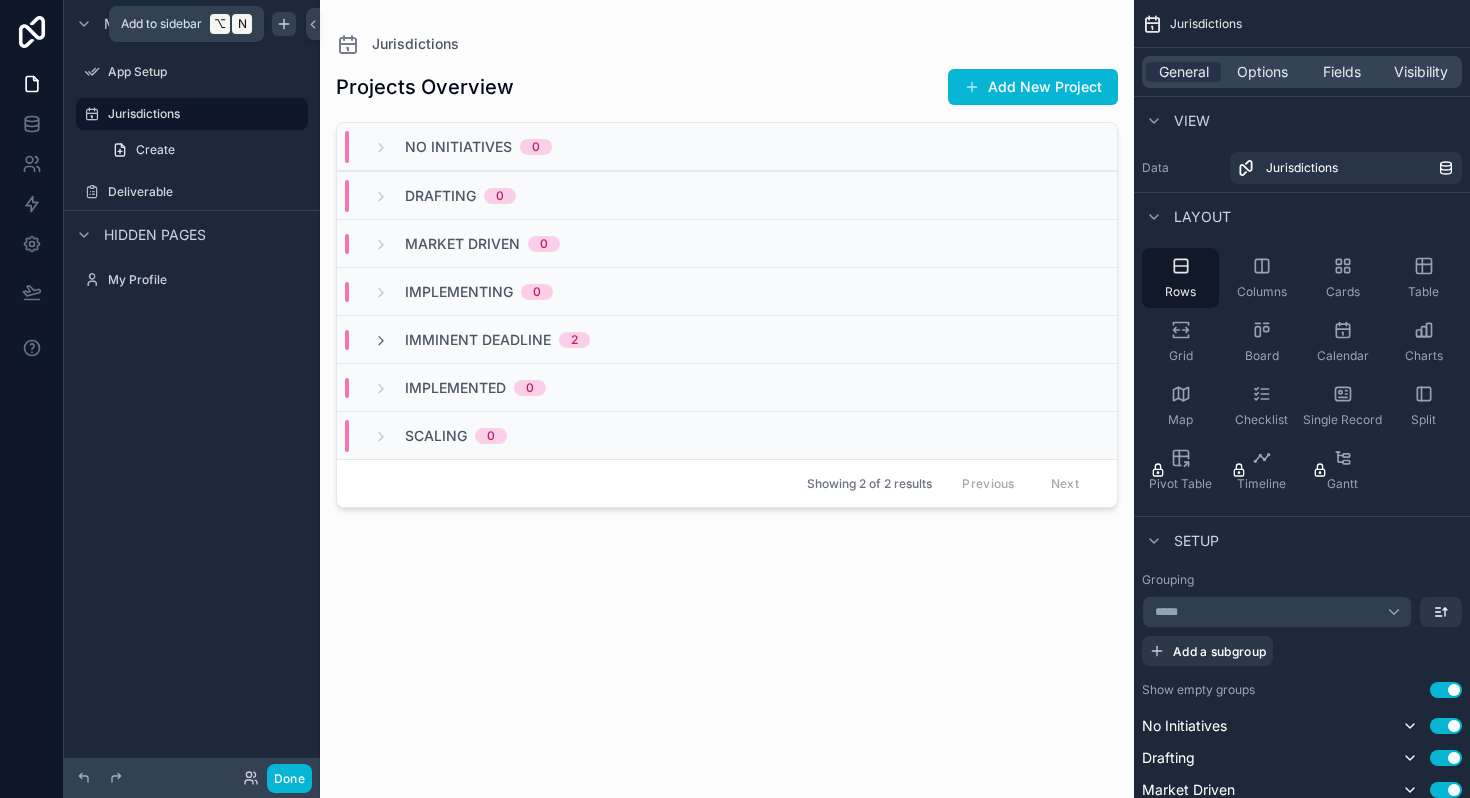 click at bounding box center (284, 24) 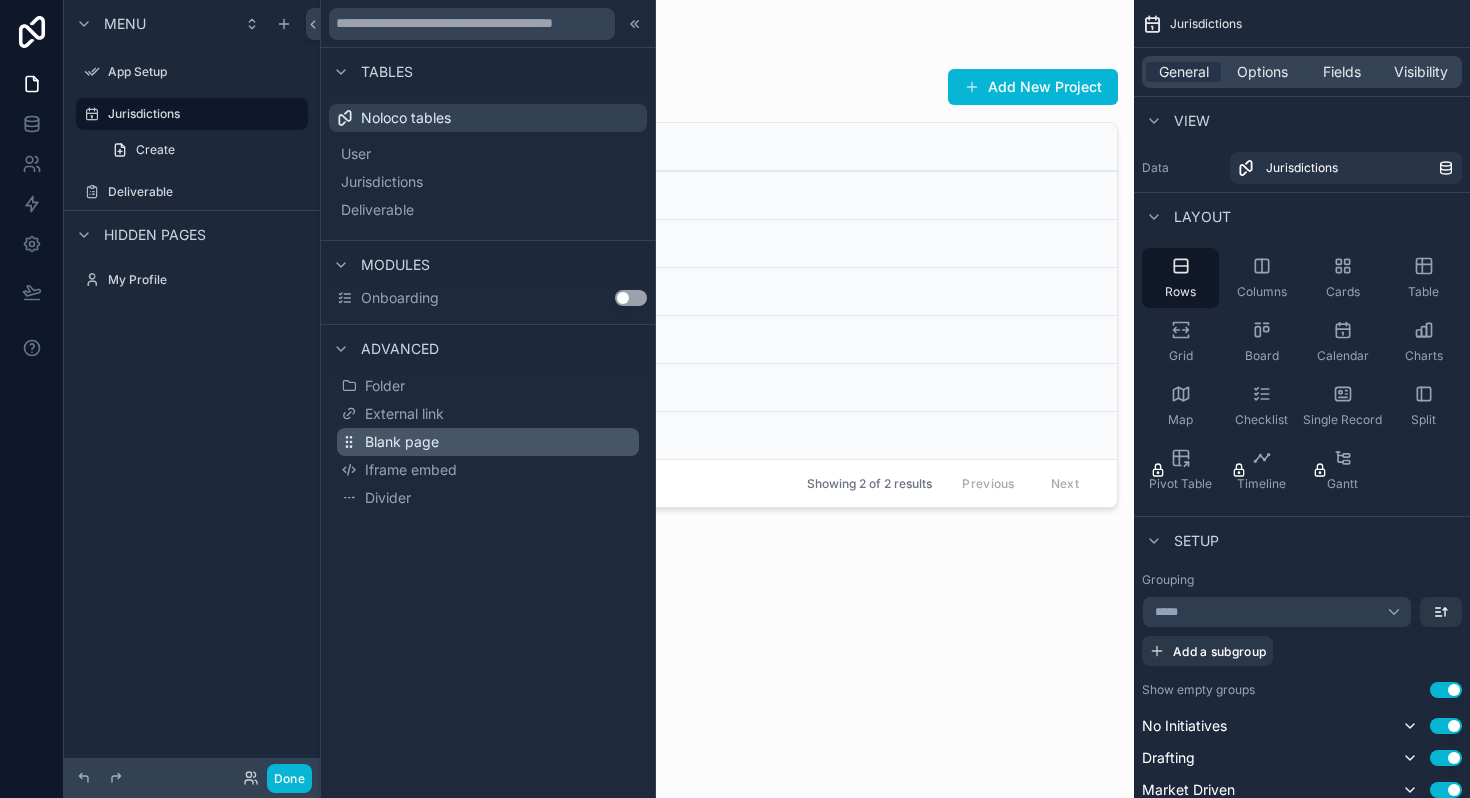 click on "Blank page" at bounding box center (402, 442) 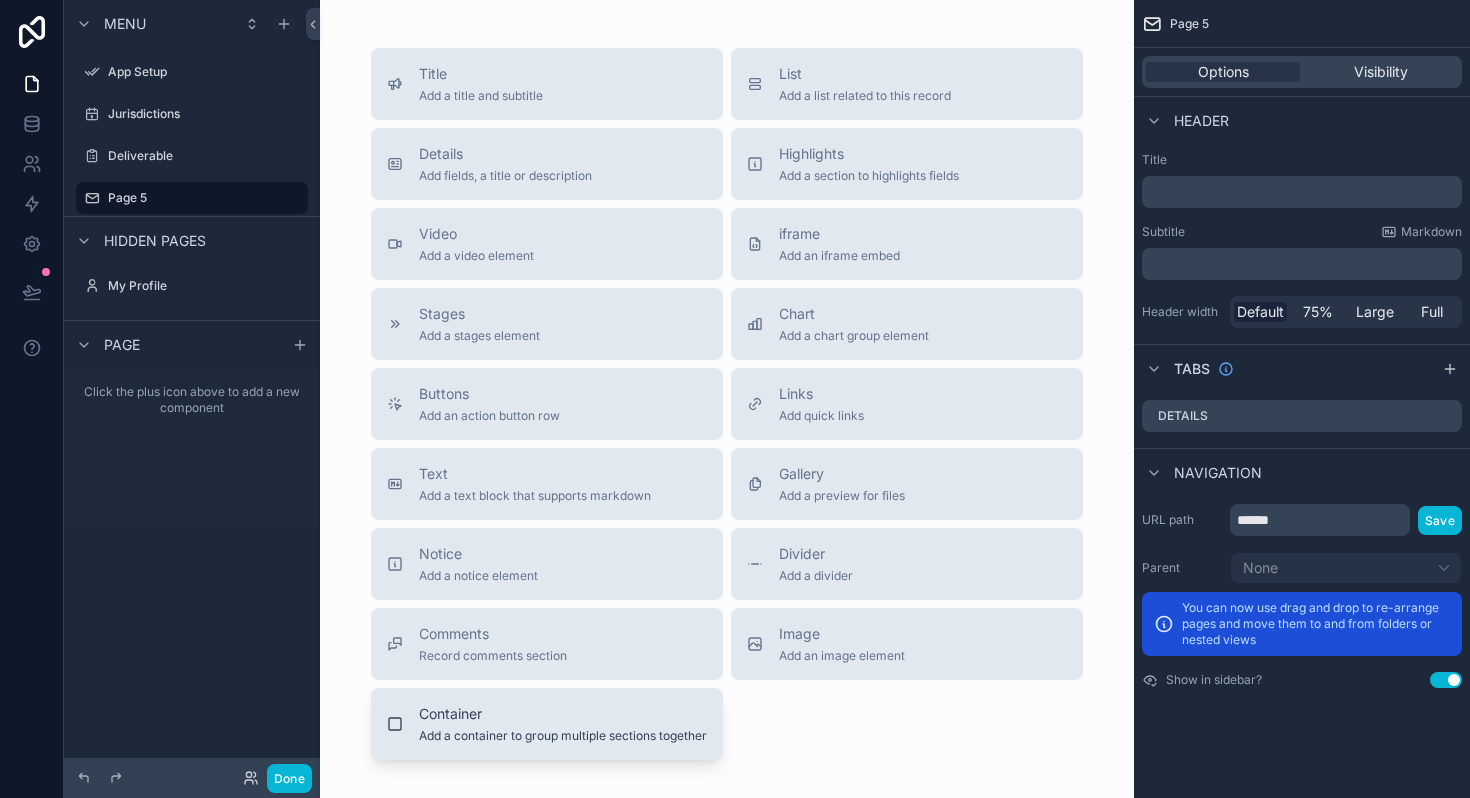 click on "Container" at bounding box center [563, 714] 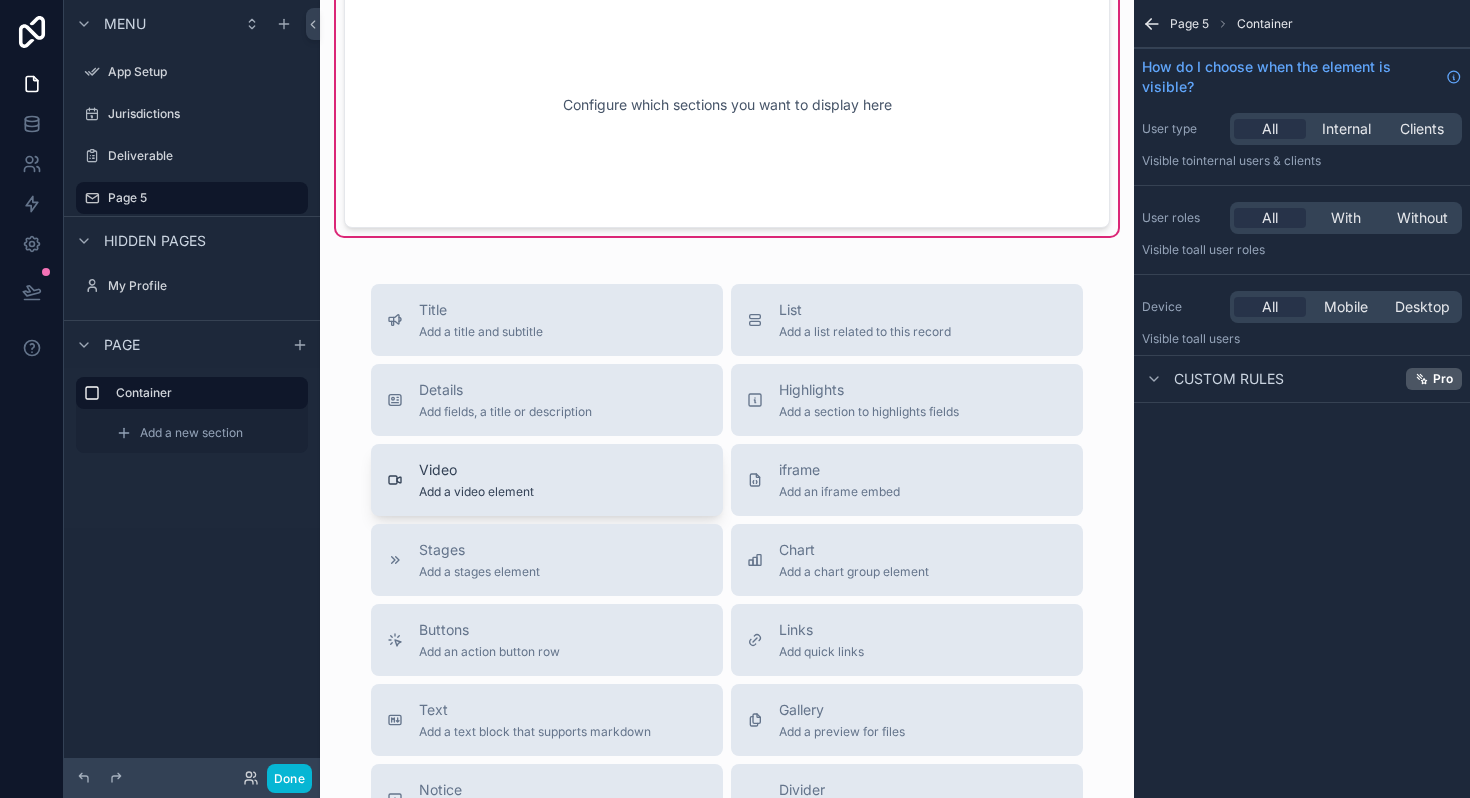 scroll, scrollTop: 44, scrollLeft: 0, axis: vertical 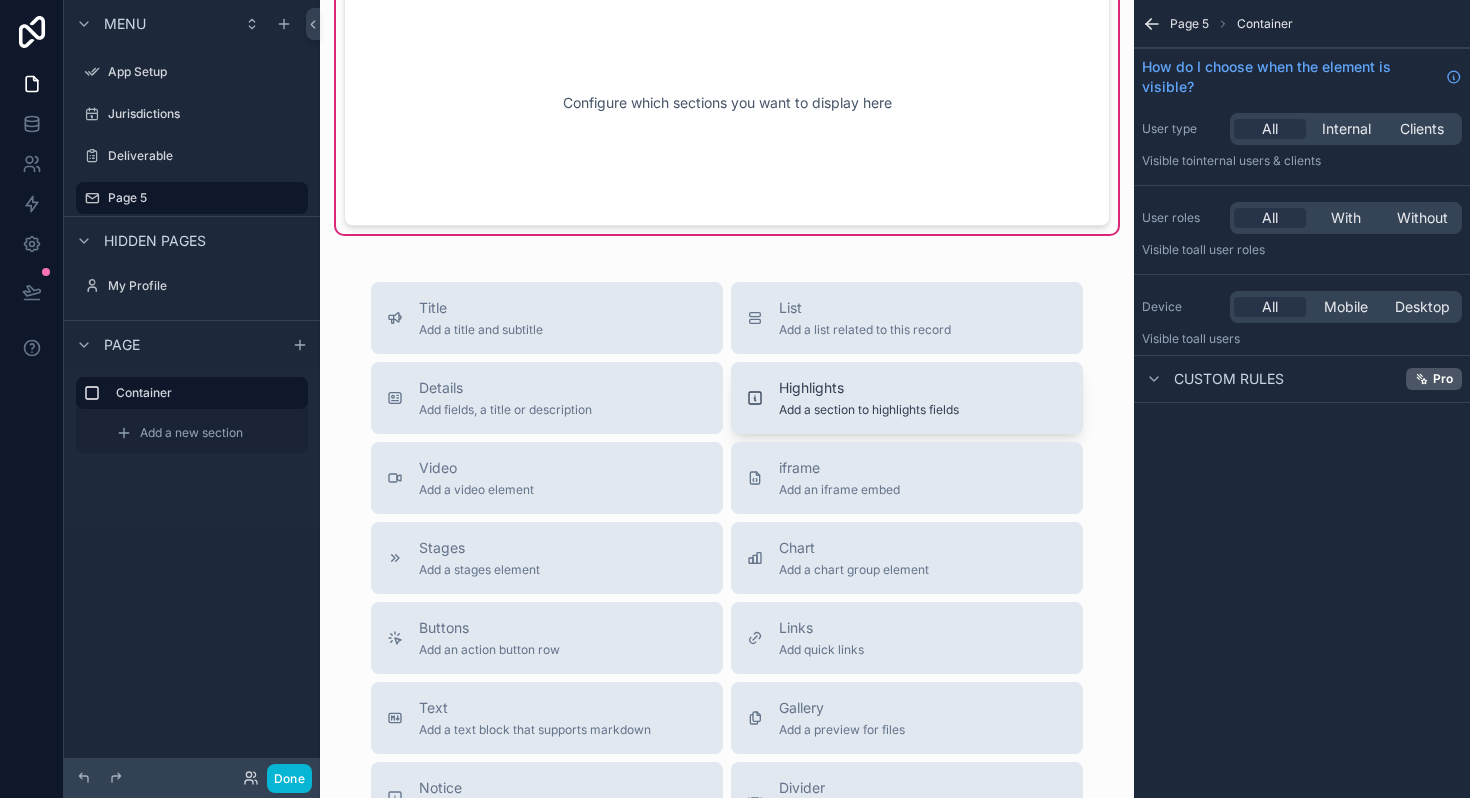 click on "Highlights" at bounding box center [869, 388] 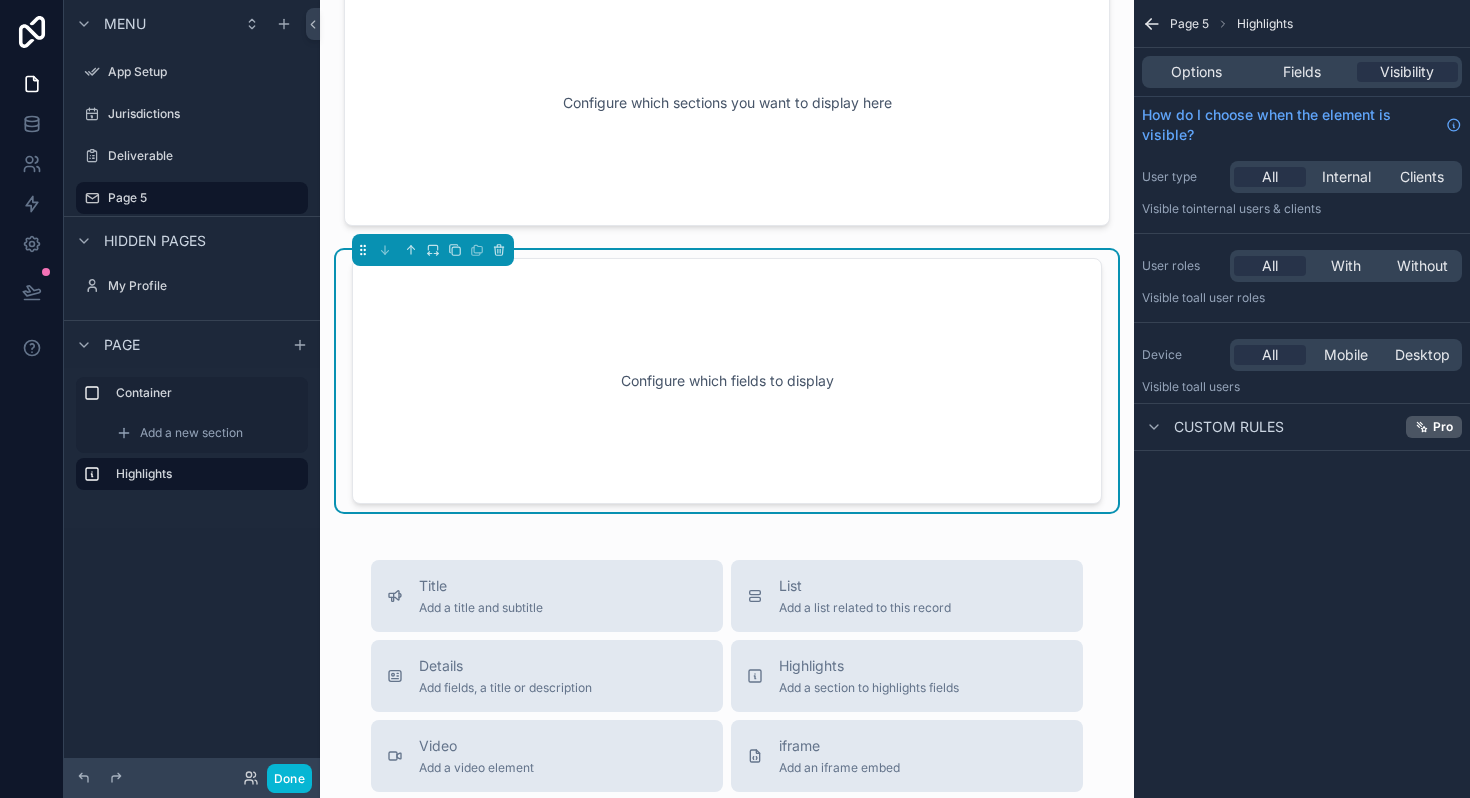 scroll, scrollTop: 26, scrollLeft: 0, axis: vertical 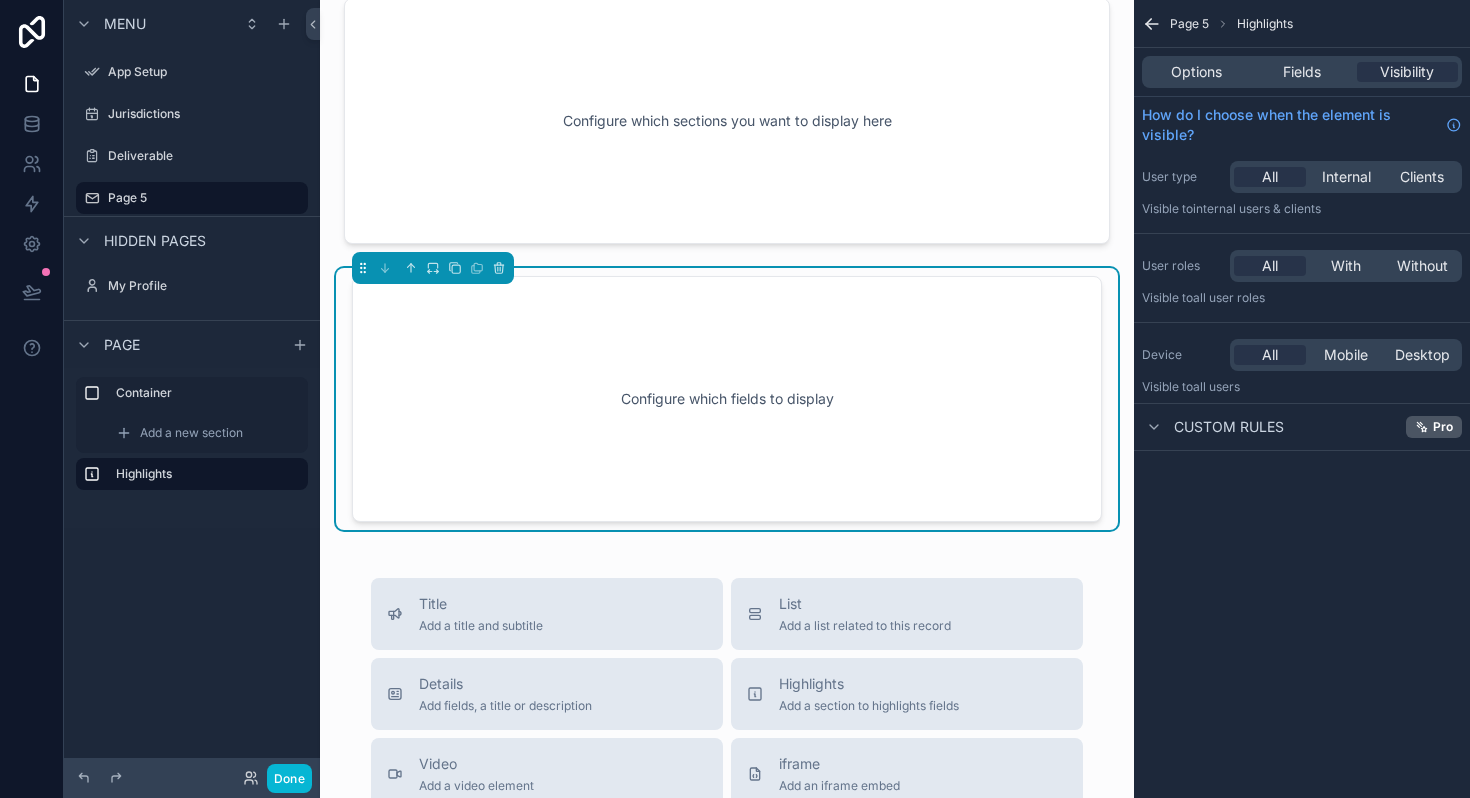 click on "Configure which fields to display" at bounding box center (727, 399) 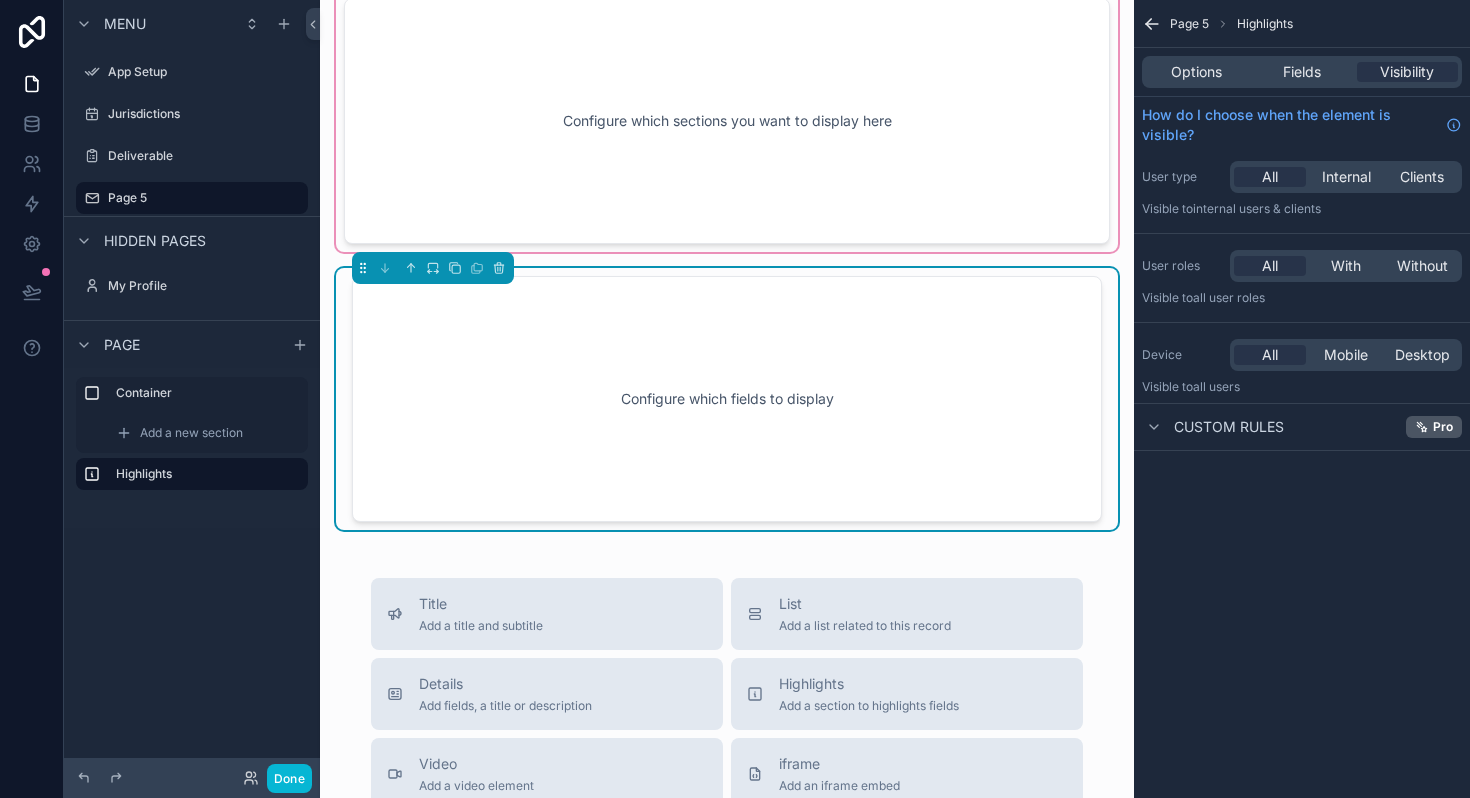 click at bounding box center [727, 121] 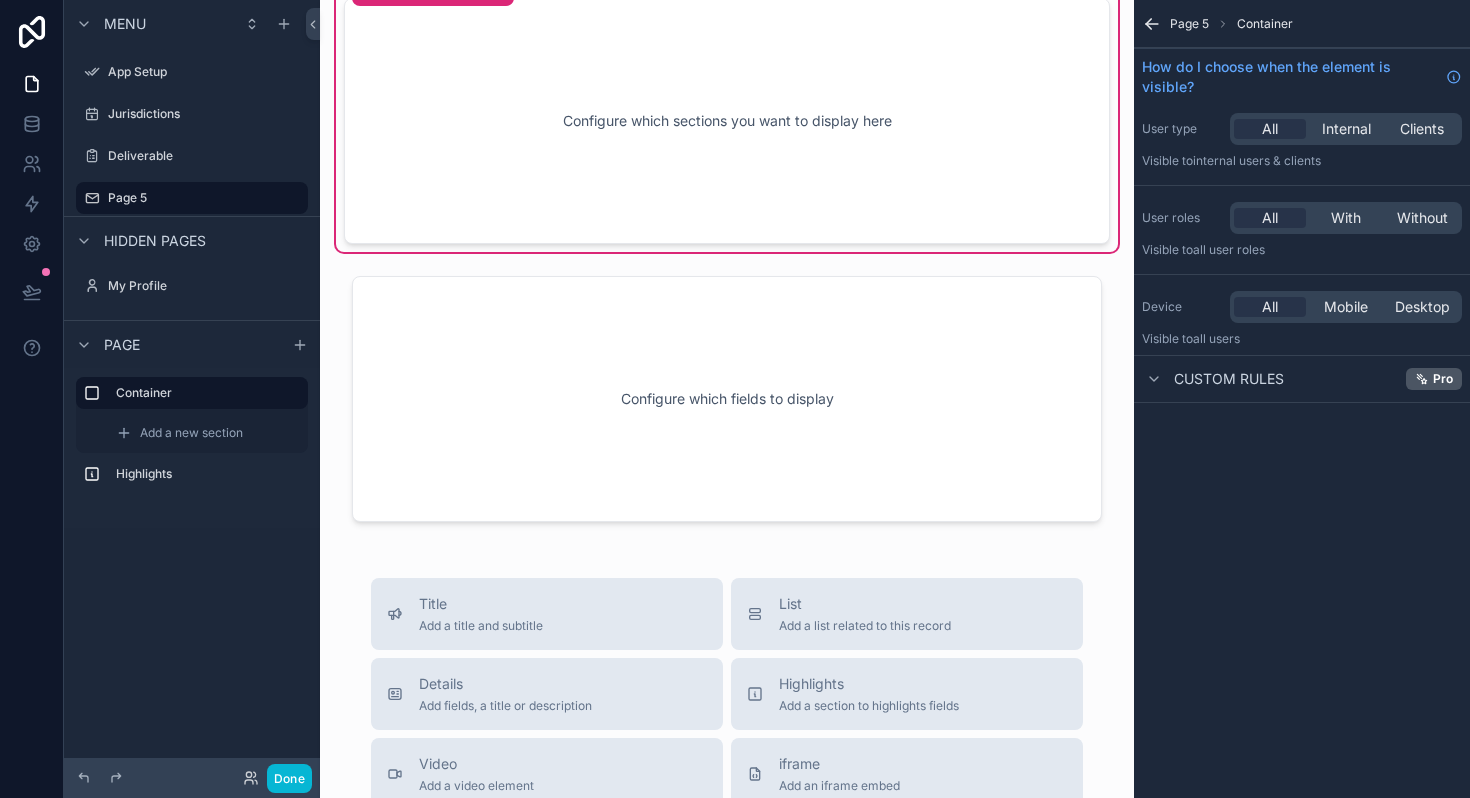 scroll, scrollTop: 0, scrollLeft: 0, axis: both 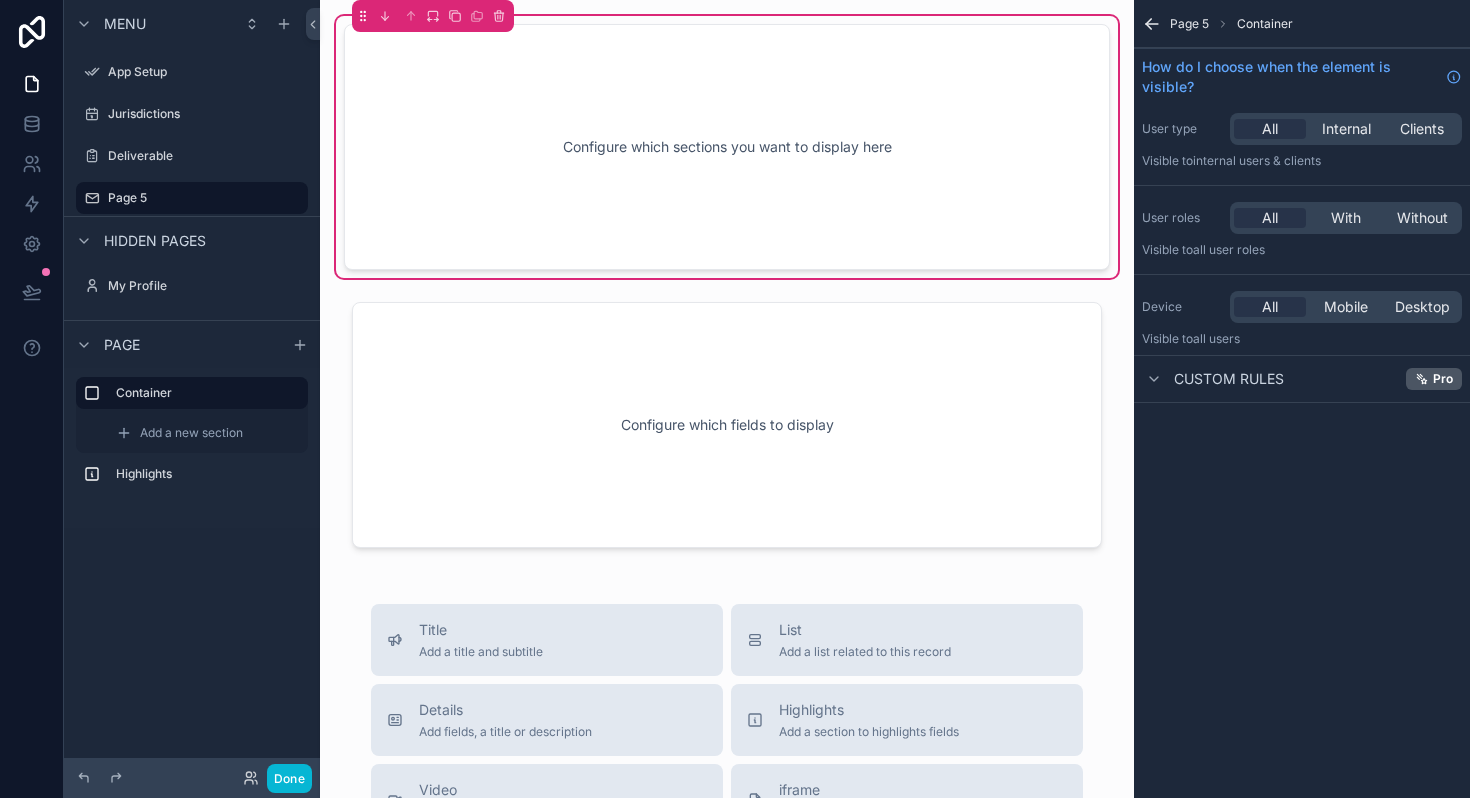 click on "Configure which sections you want to display here Configure which fields to display Title Add a title and subtitle List Add a list related to this record Details Add fields, a title or description Highlights Add a section to highlights fields Video Add a video element iframe Add an iframe embed Stages Add a stages element Chart Add a chart group element Buttons Add an action button row Links Add quick links Text Add a text block that supports markdown Gallery Add a preview for files Notice Add a notice element Divider Add a divider Comments Record comments section Image Add an image element Container Add a container to group multiple sections together" at bounding box center [727, 738] 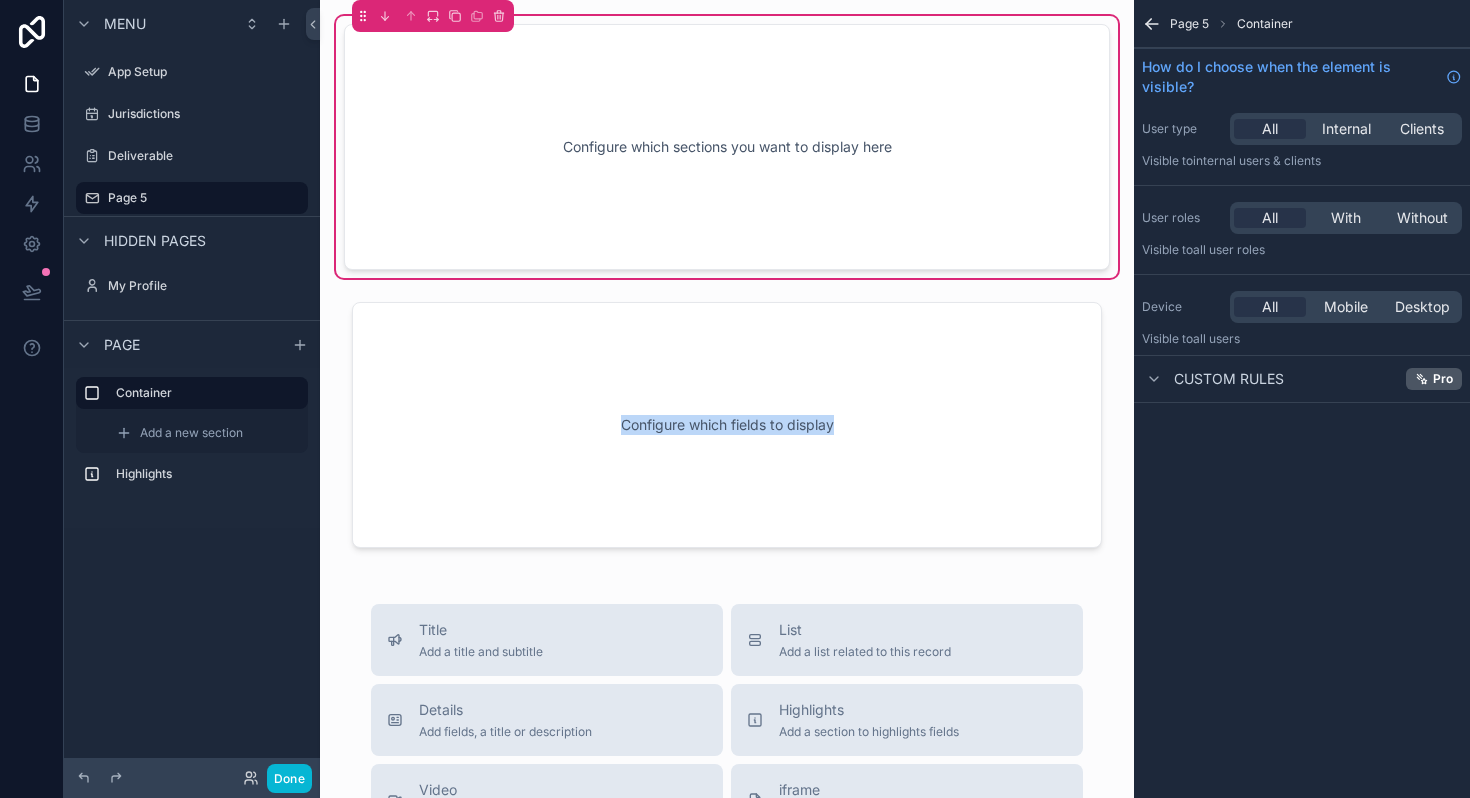 drag, startPoint x: 521, startPoint y: 335, endPoint x: 539, endPoint y: 223, distance: 113.43721 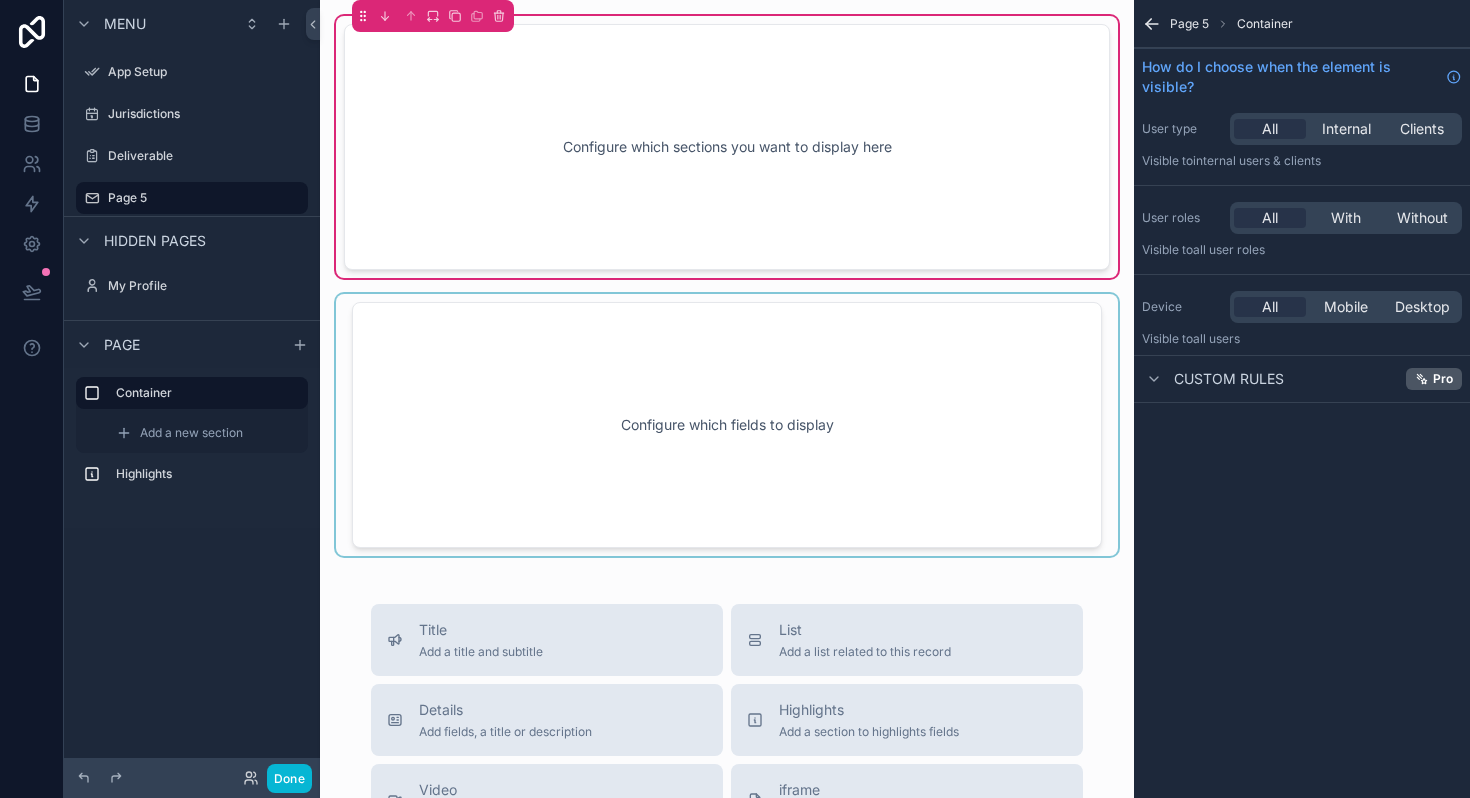 click at bounding box center (727, 425) 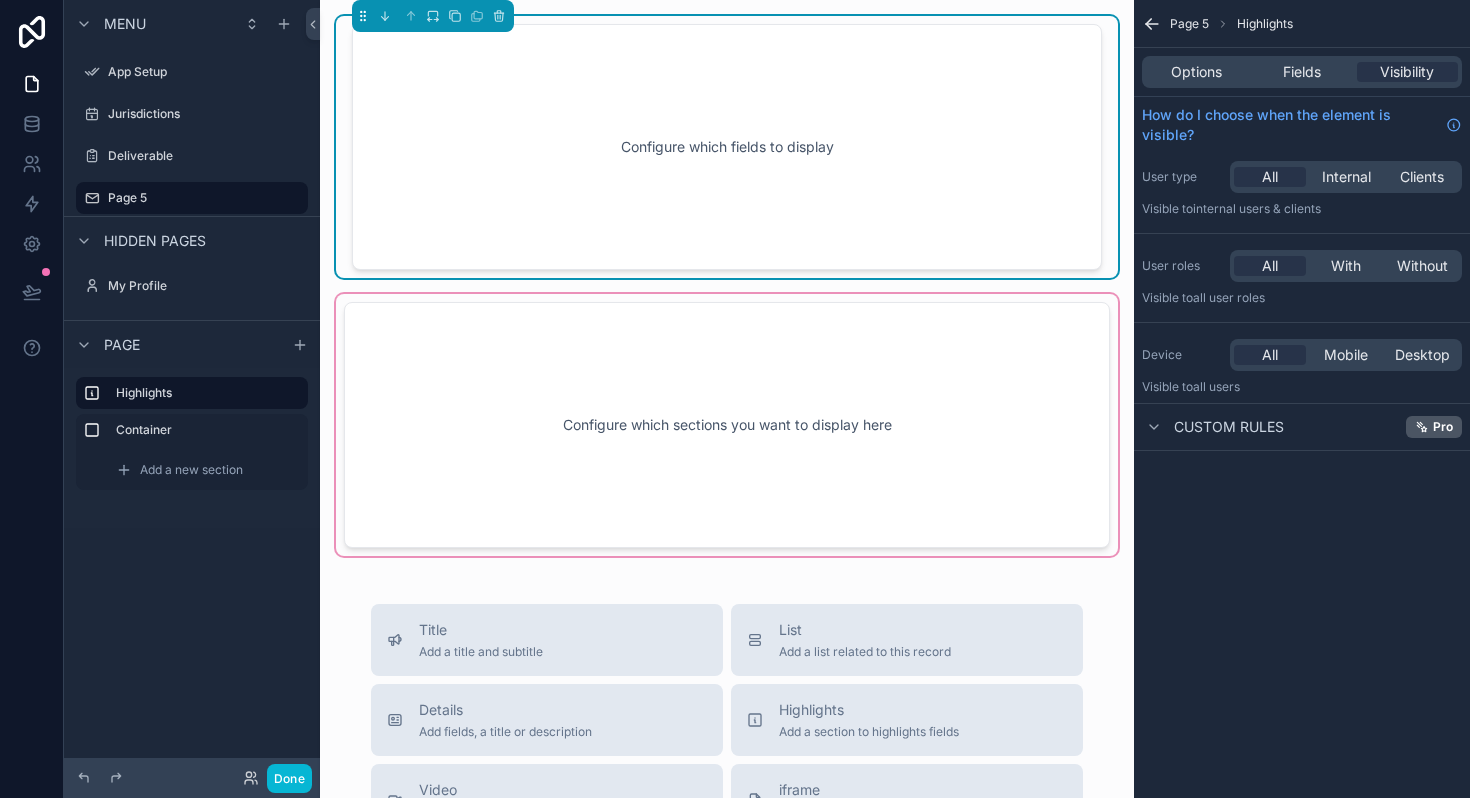 click at bounding box center (727, 425) 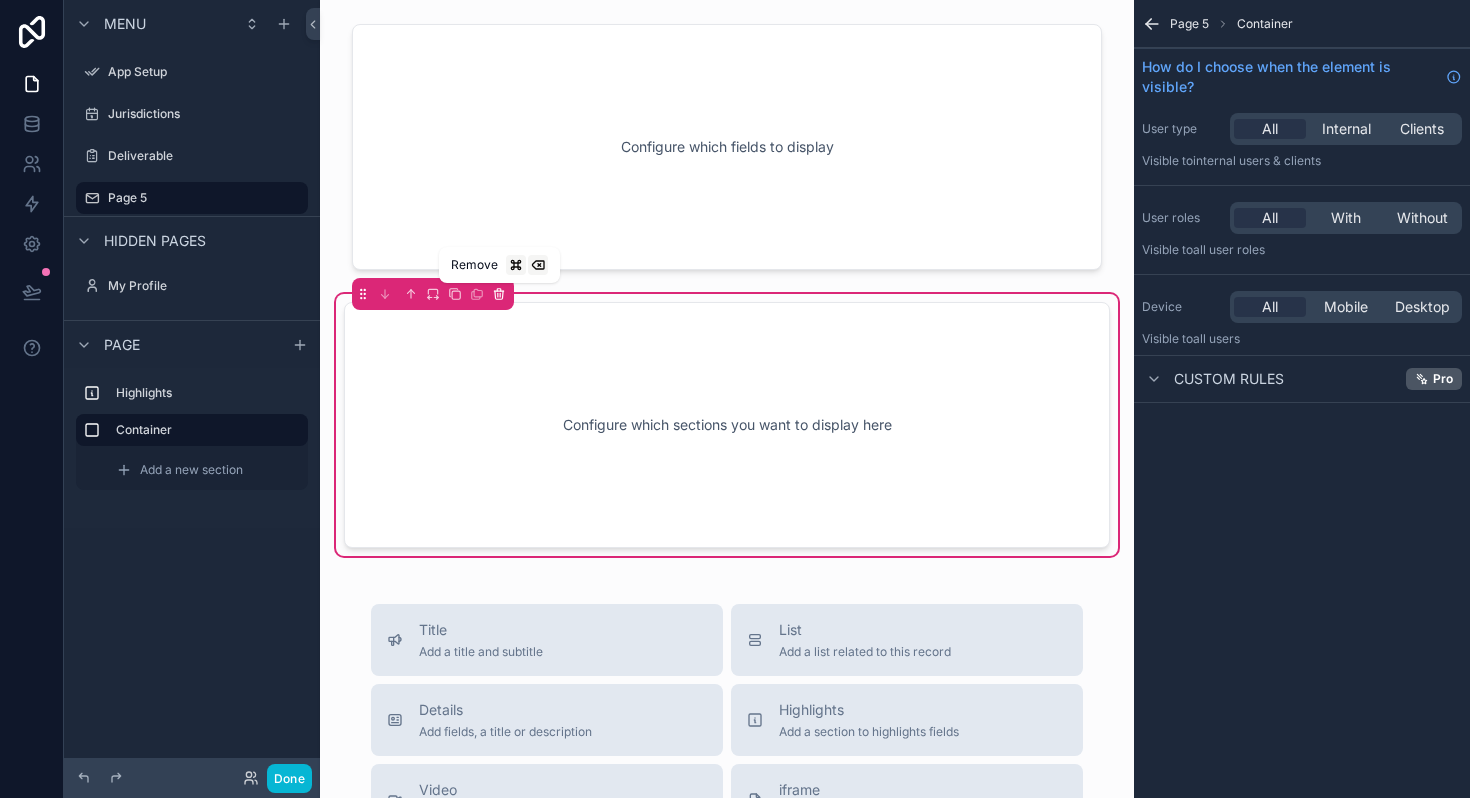 click 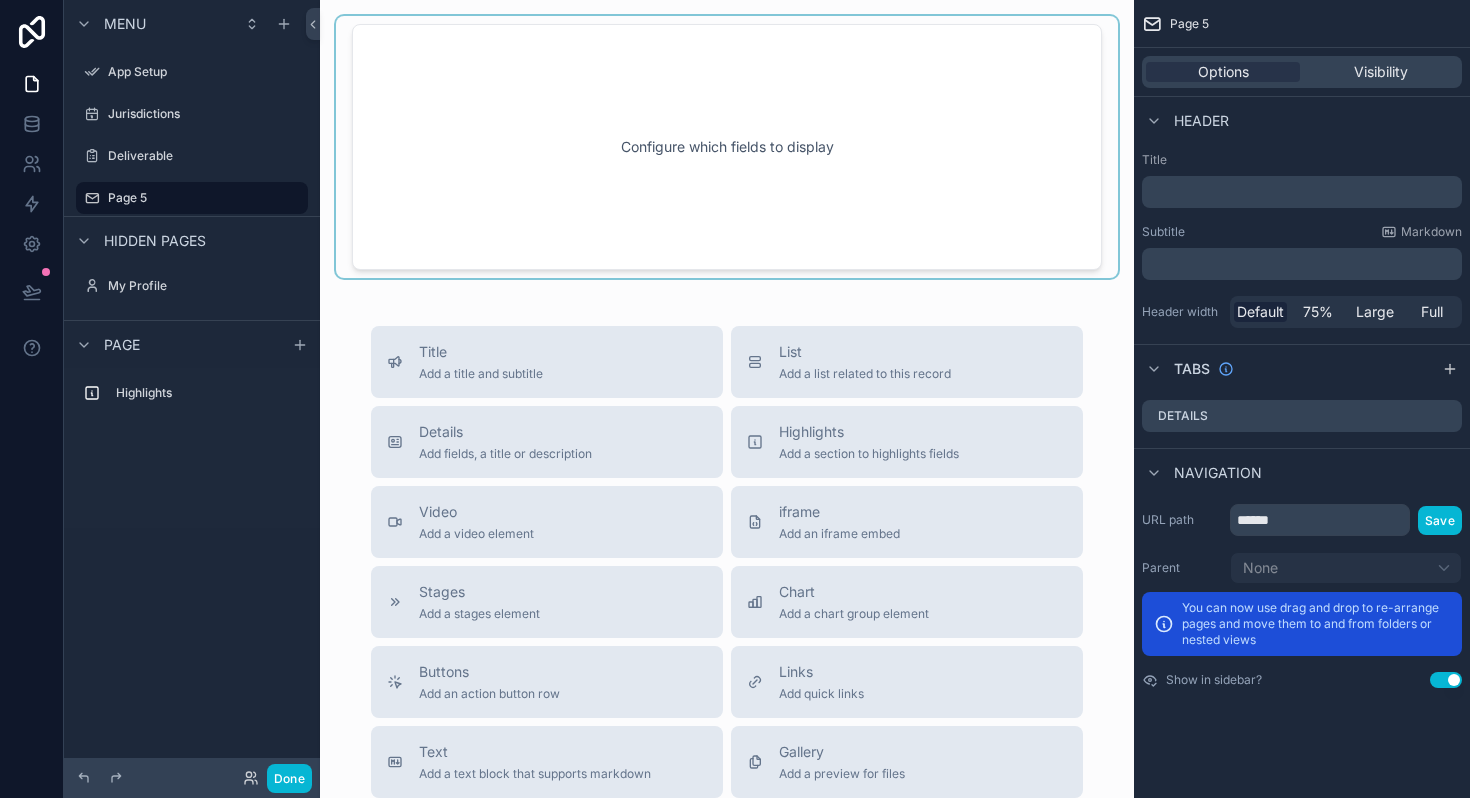 click at bounding box center (727, 147) 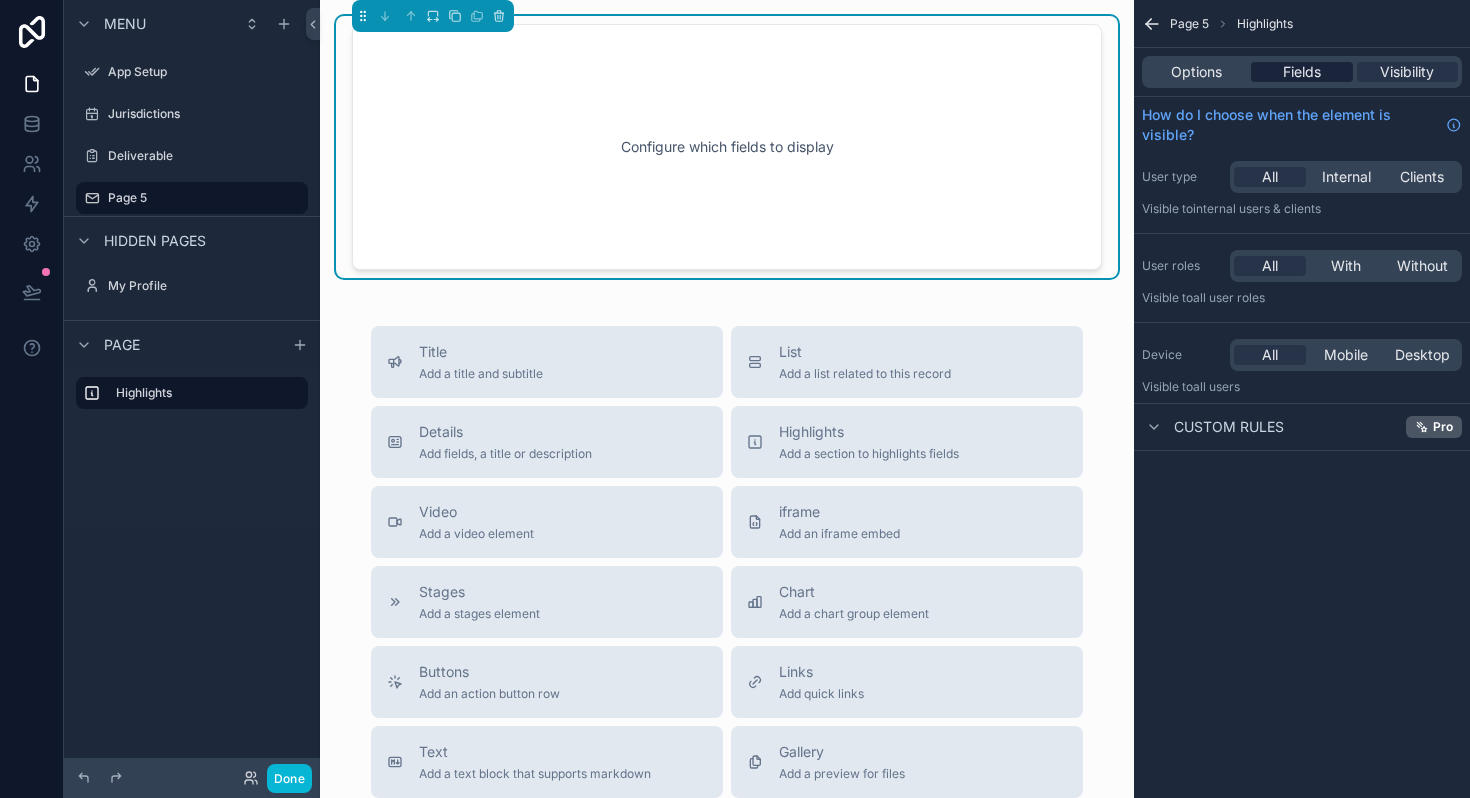 click on "Fields" at bounding box center (1302, 72) 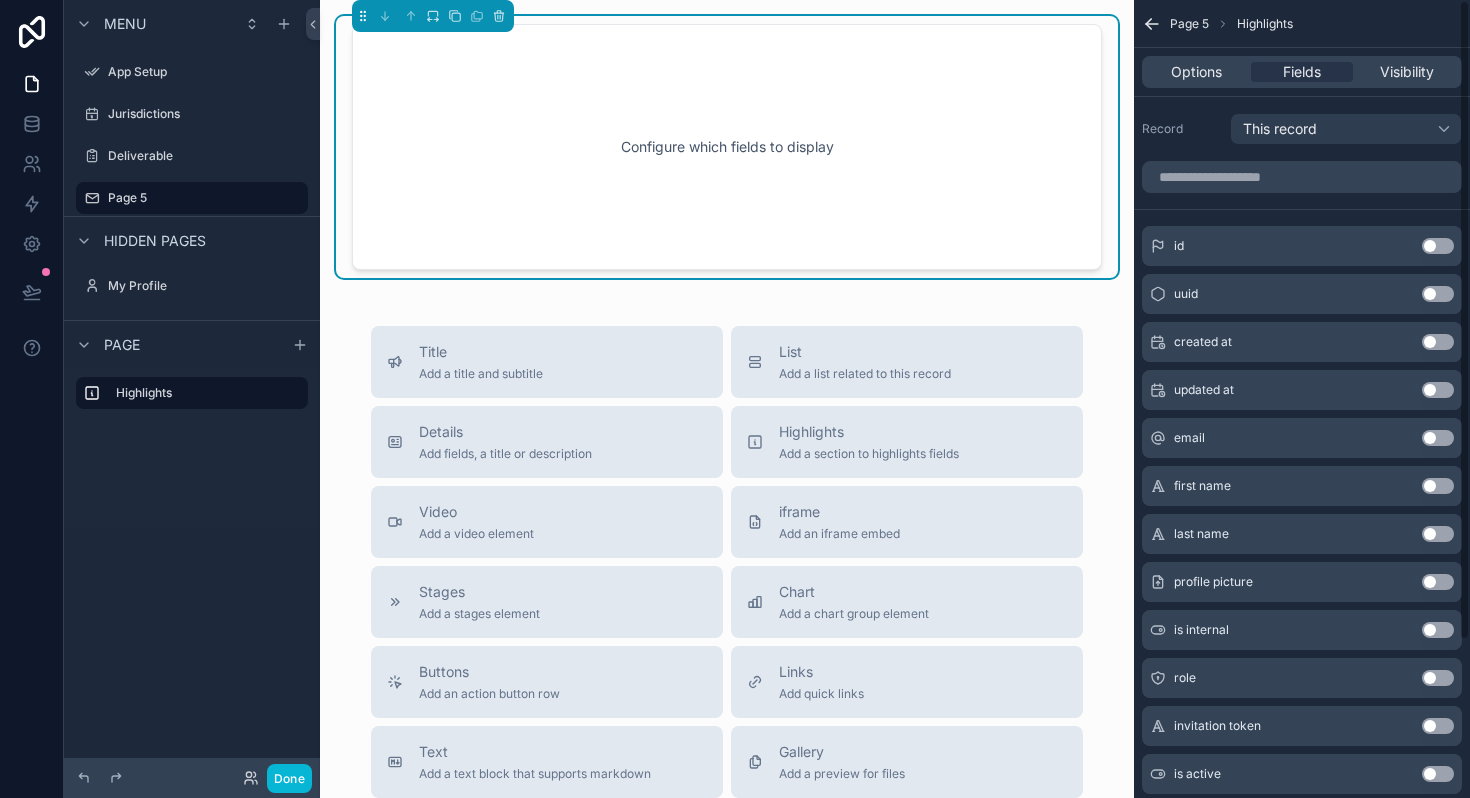 click on "Use setting" at bounding box center [1438, 294] 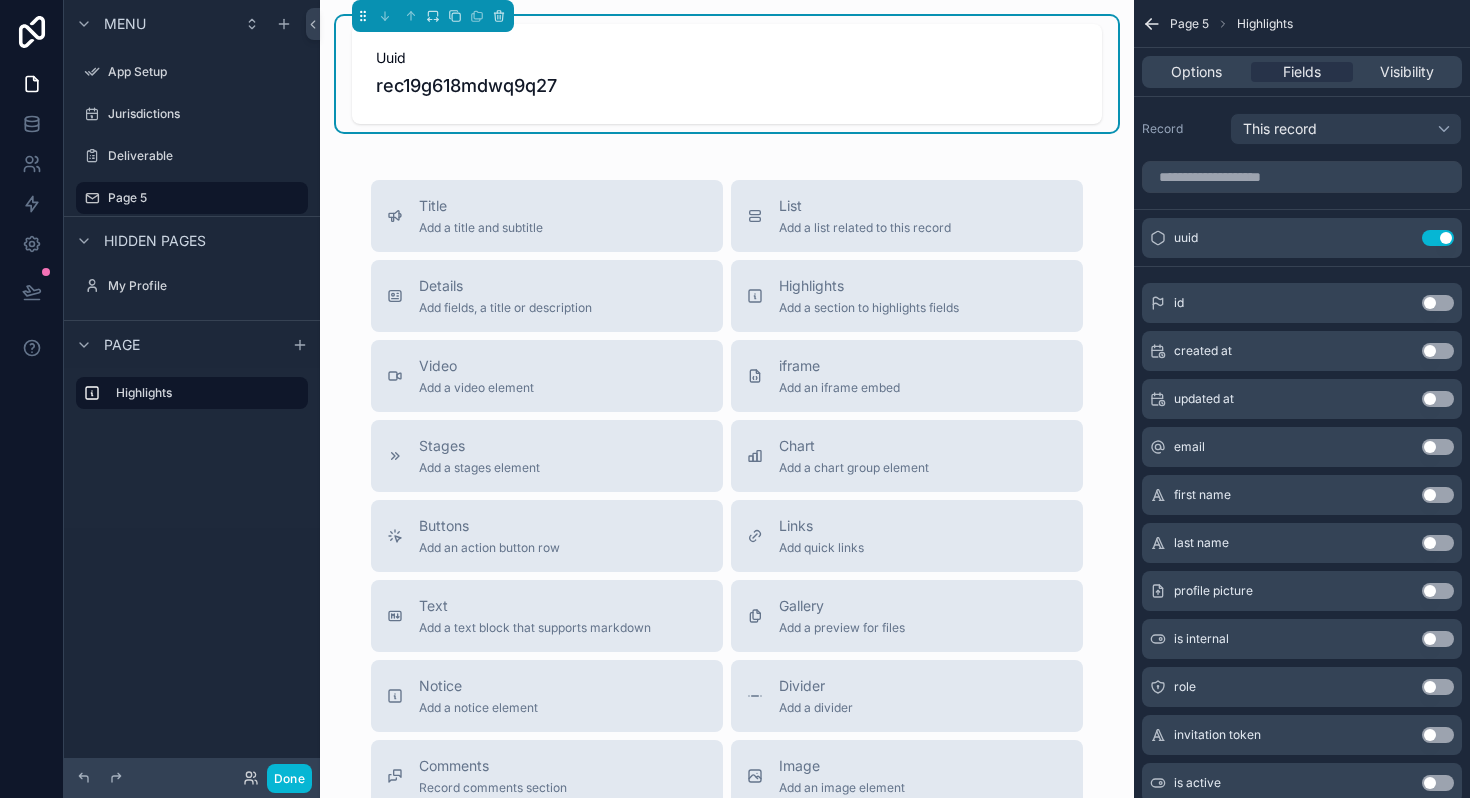 click on "id Use setting" at bounding box center (1302, 303) 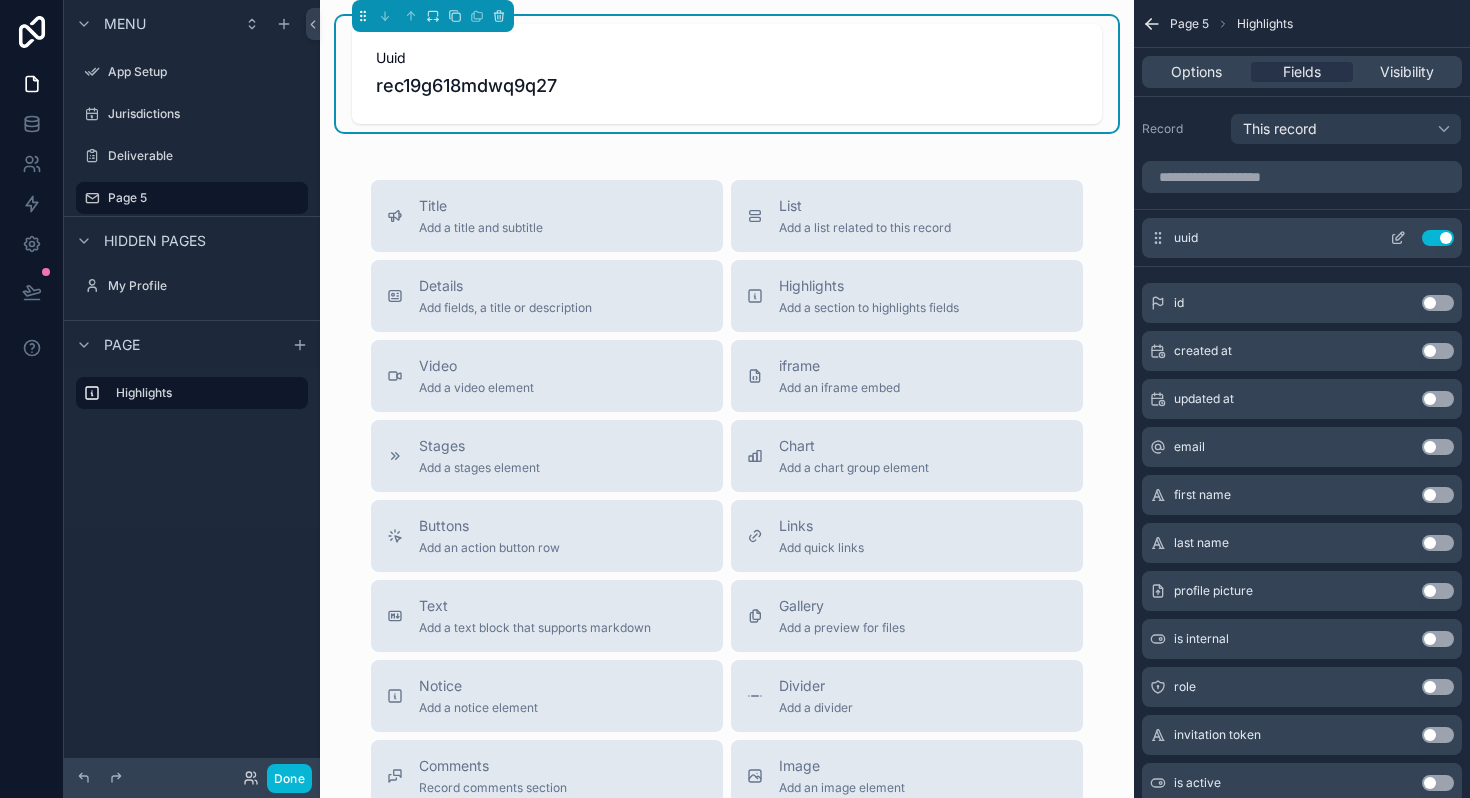 click on "Use setting" at bounding box center [1438, 238] 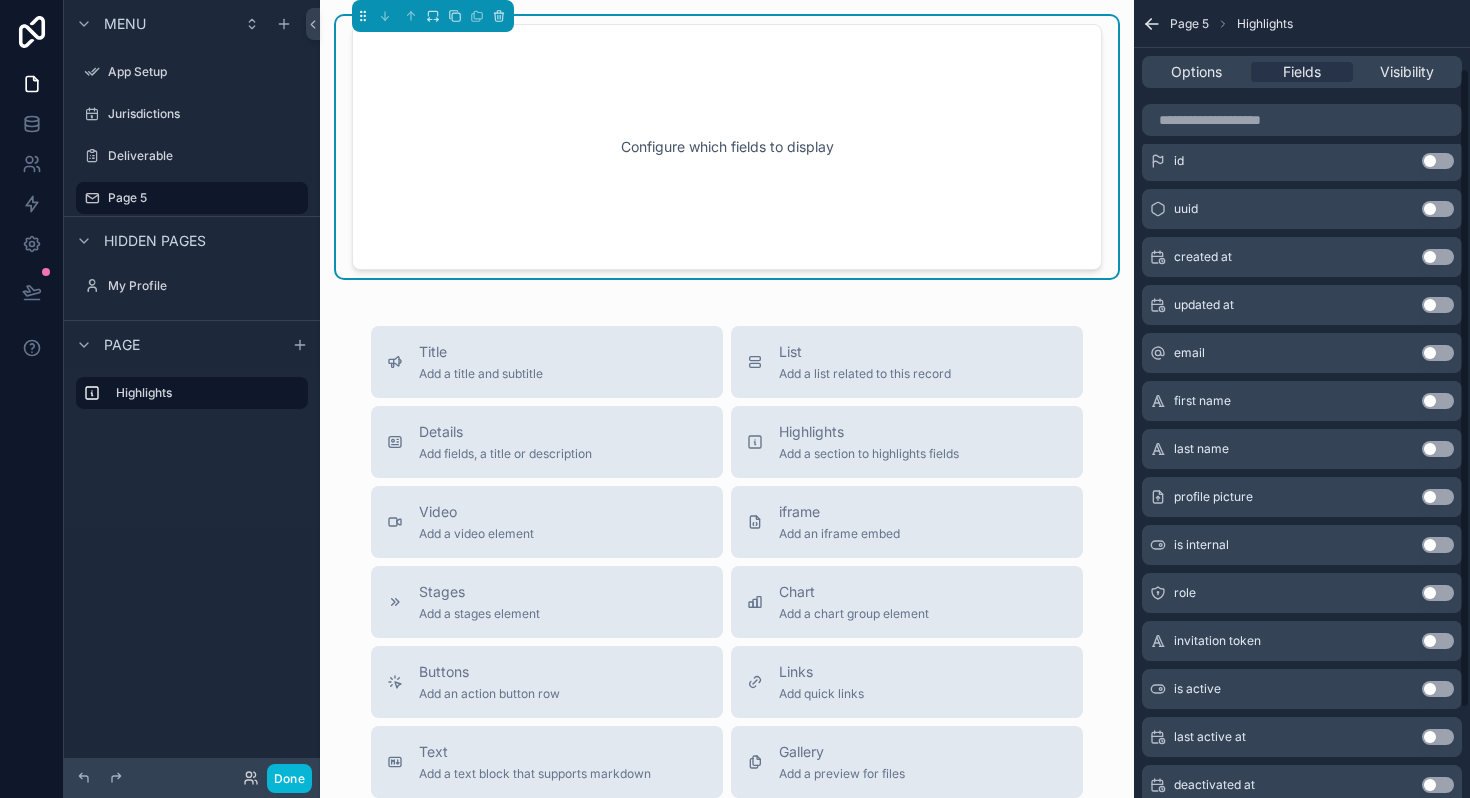 scroll, scrollTop: 80, scrollLeft: 0, axis: vertical 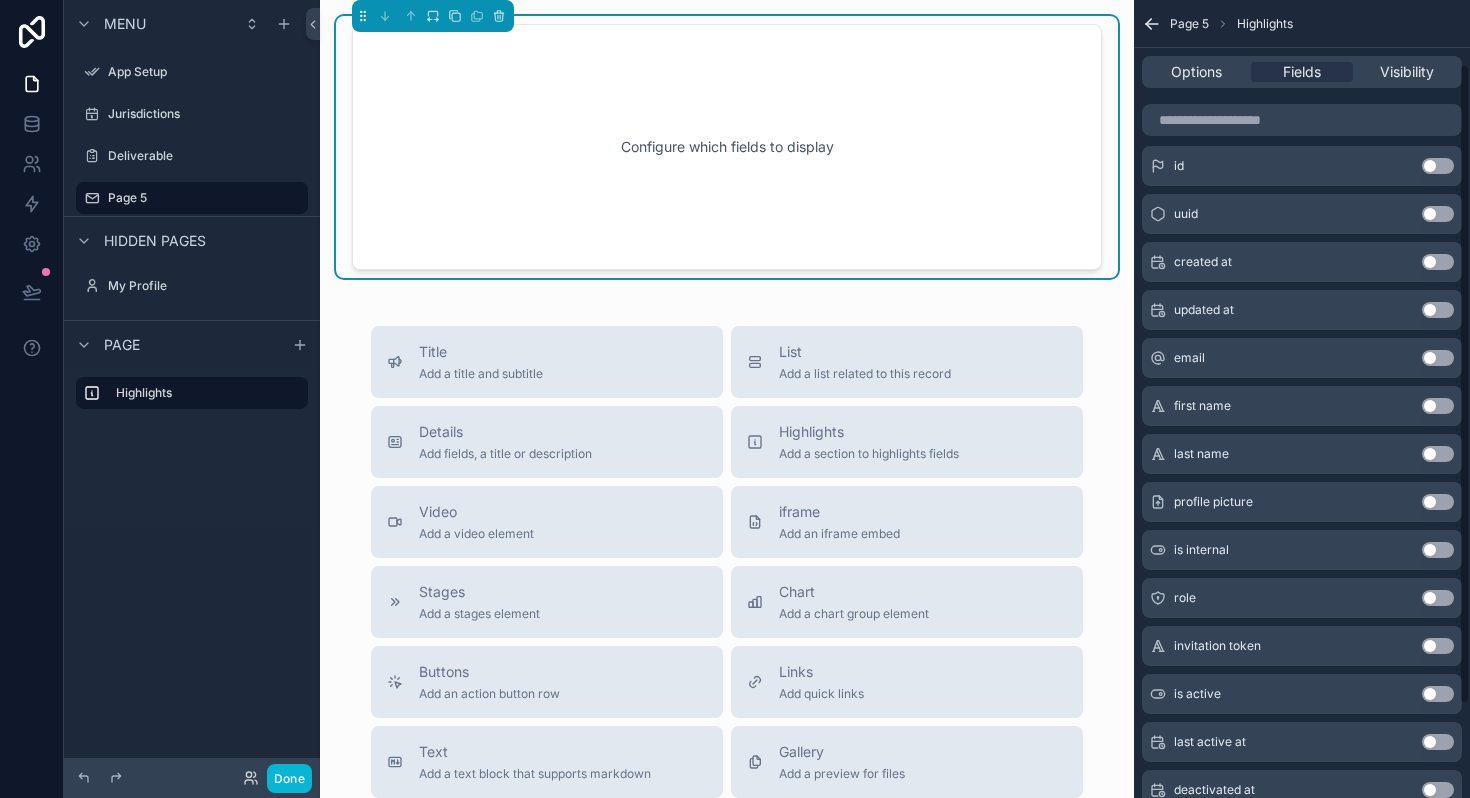 click on "Use setting" at bounding box center (1438, 262) 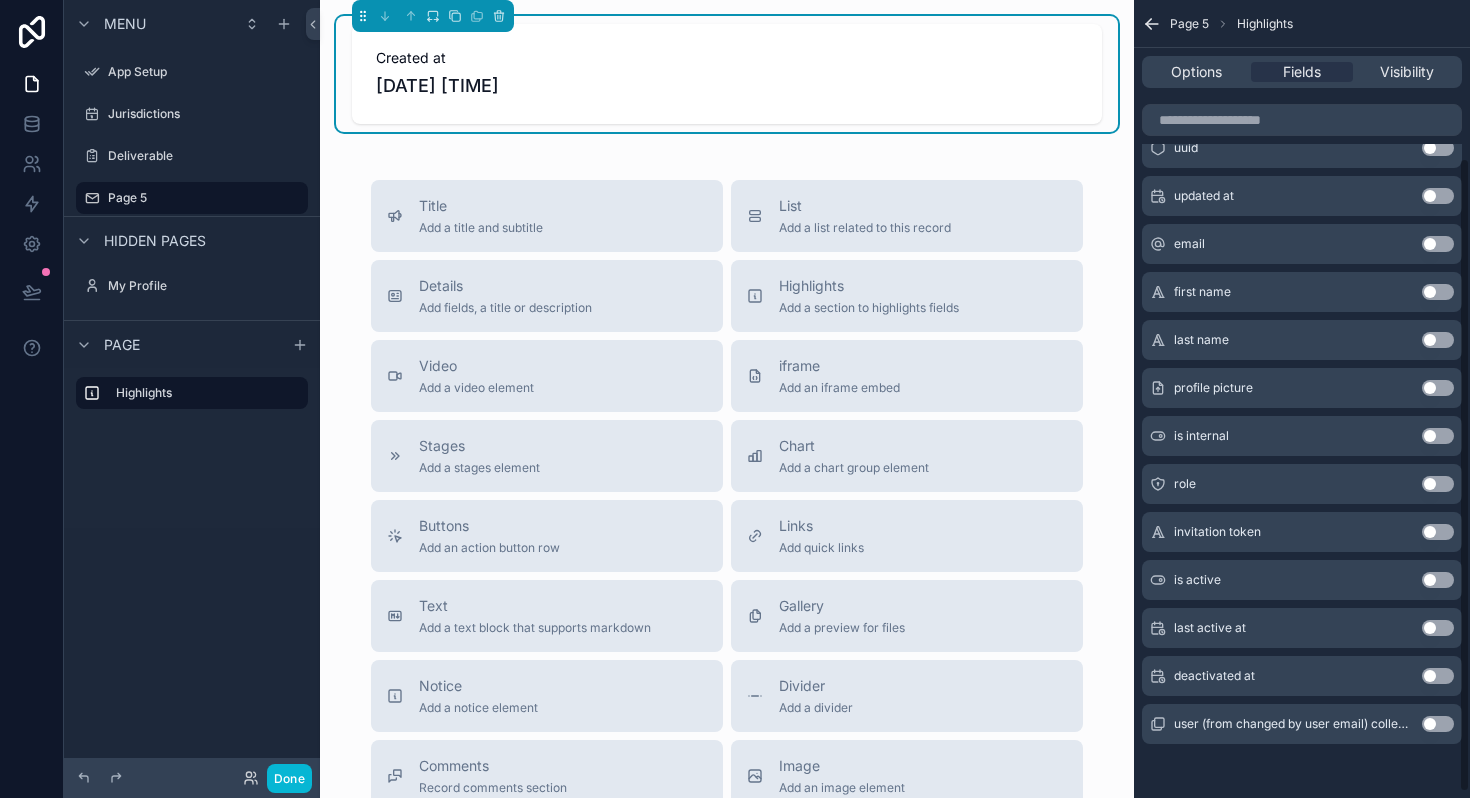 scroll, scrollTop: 0, scrollLeft: 0, axis: both 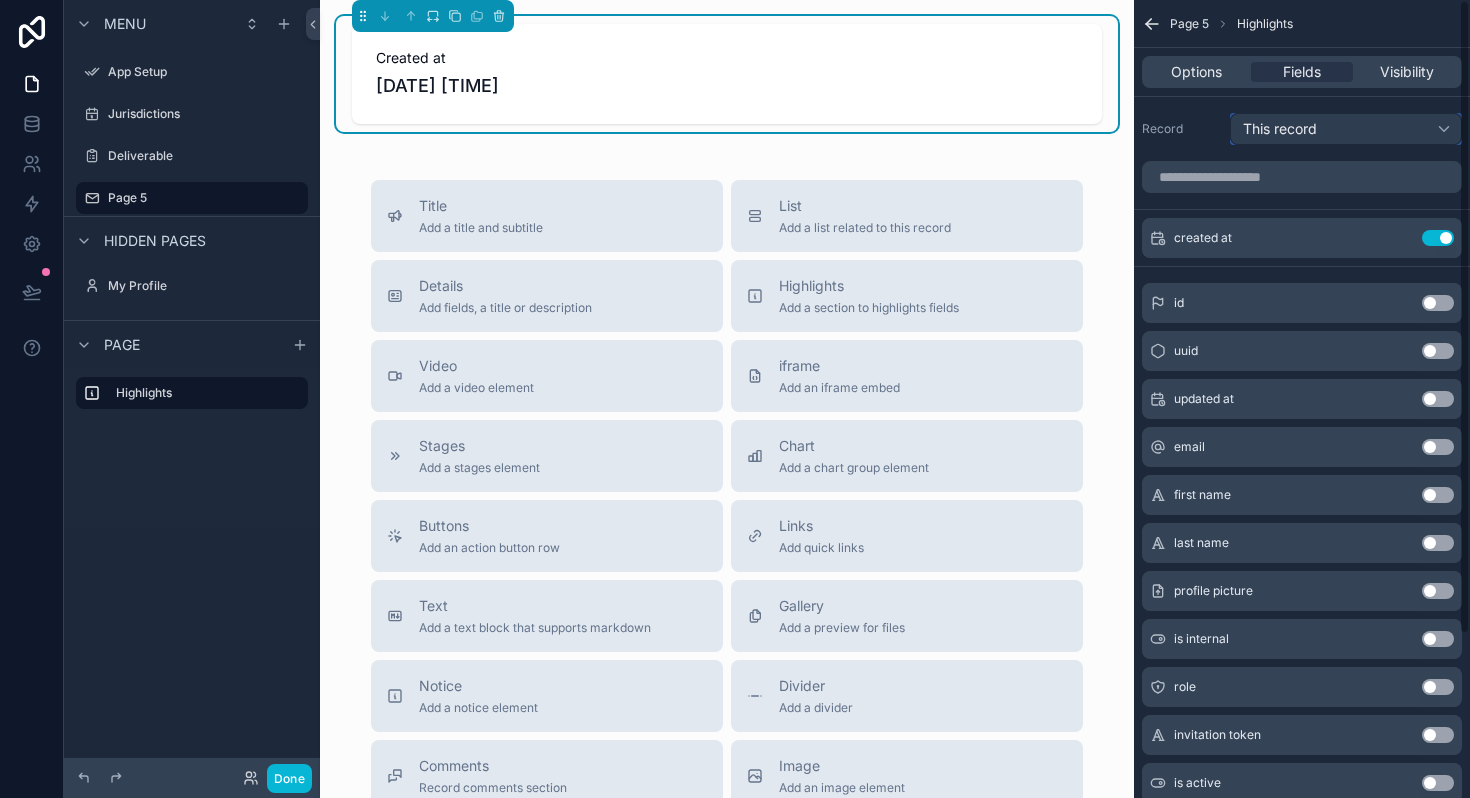 click on "This record" at bounding box center [1346, 129] 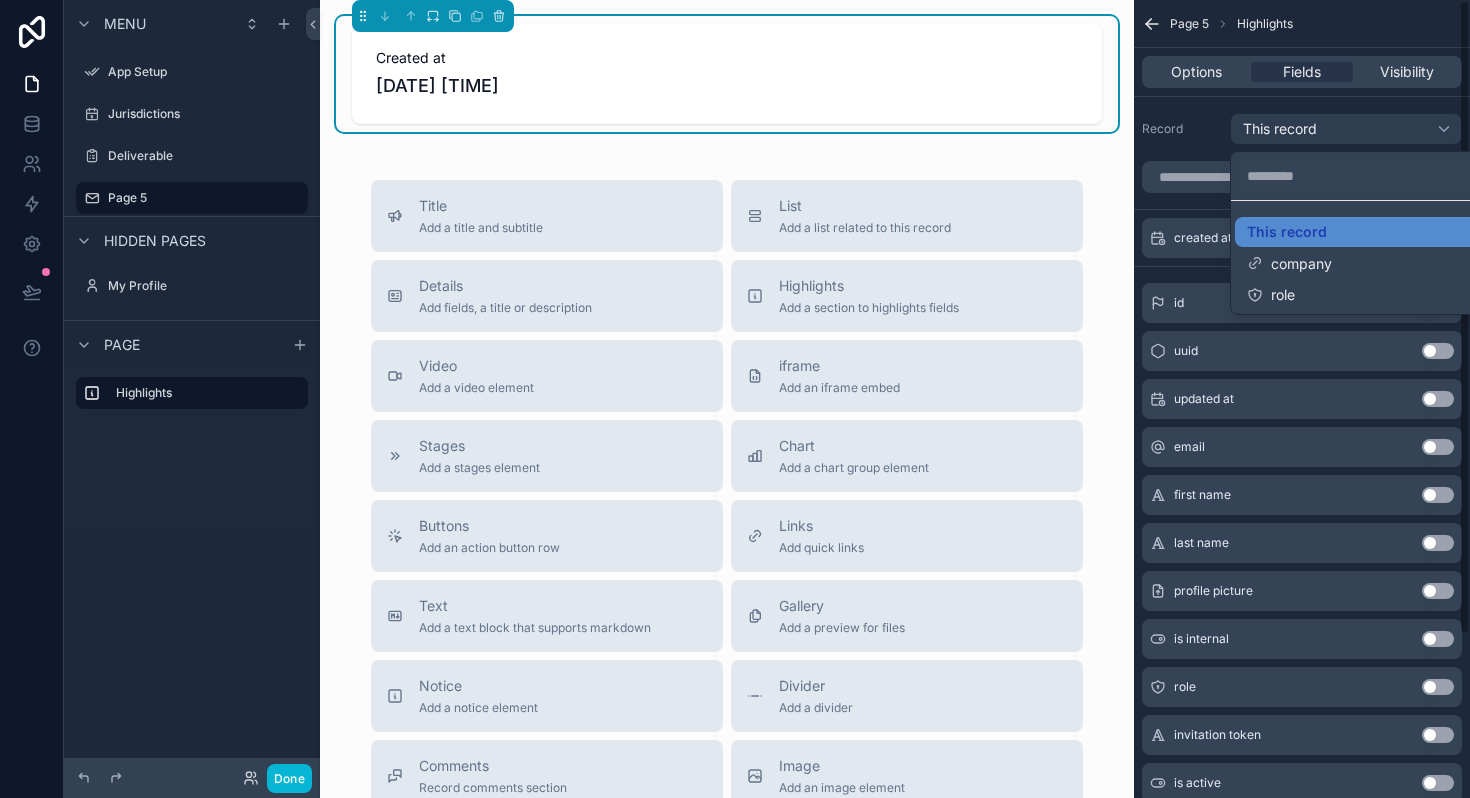 click at bounding box center [735, 399] 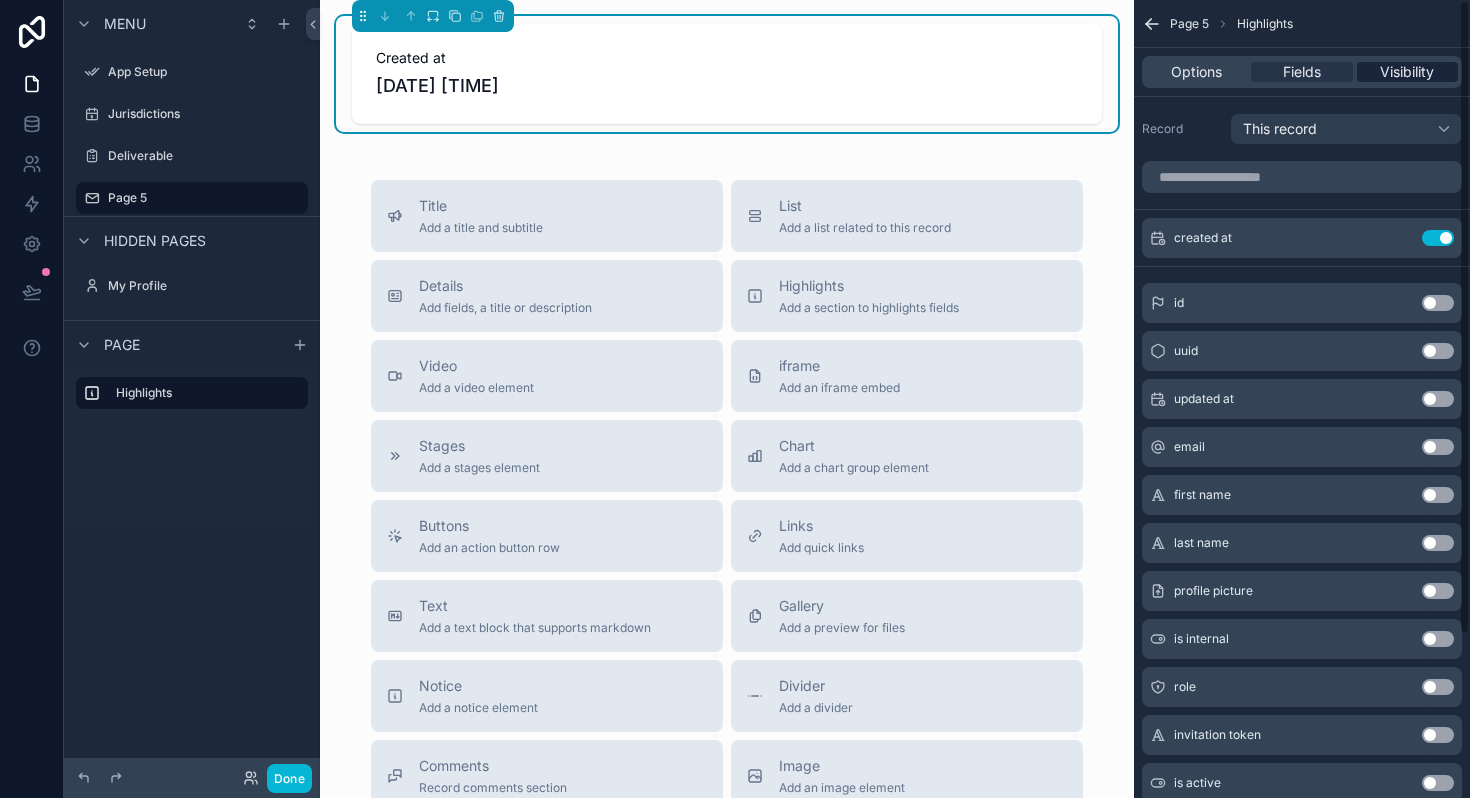 click on "Visibility" at bounding box center (1407, 72) 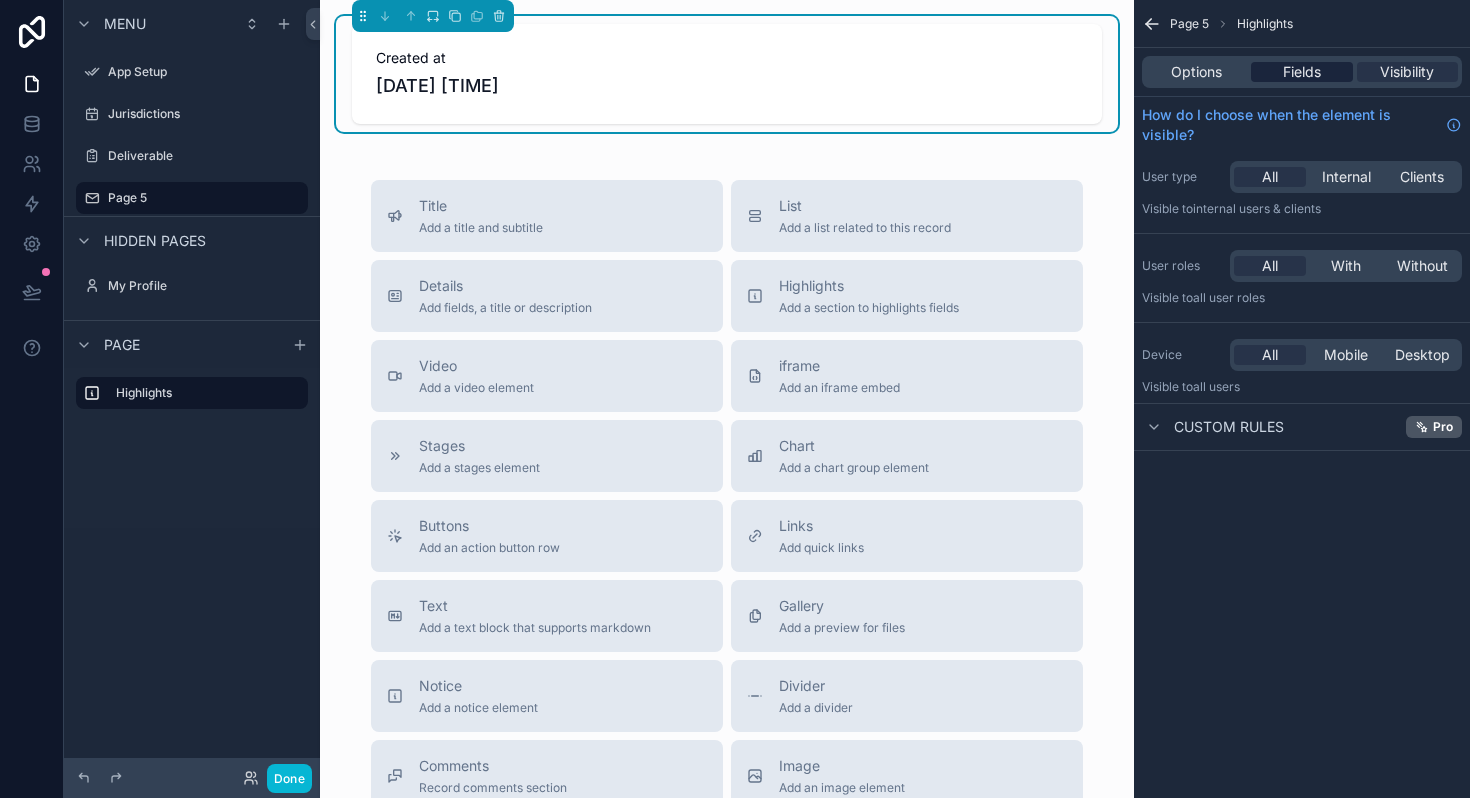 click on "Fields" at bounding box center (1302, 72) 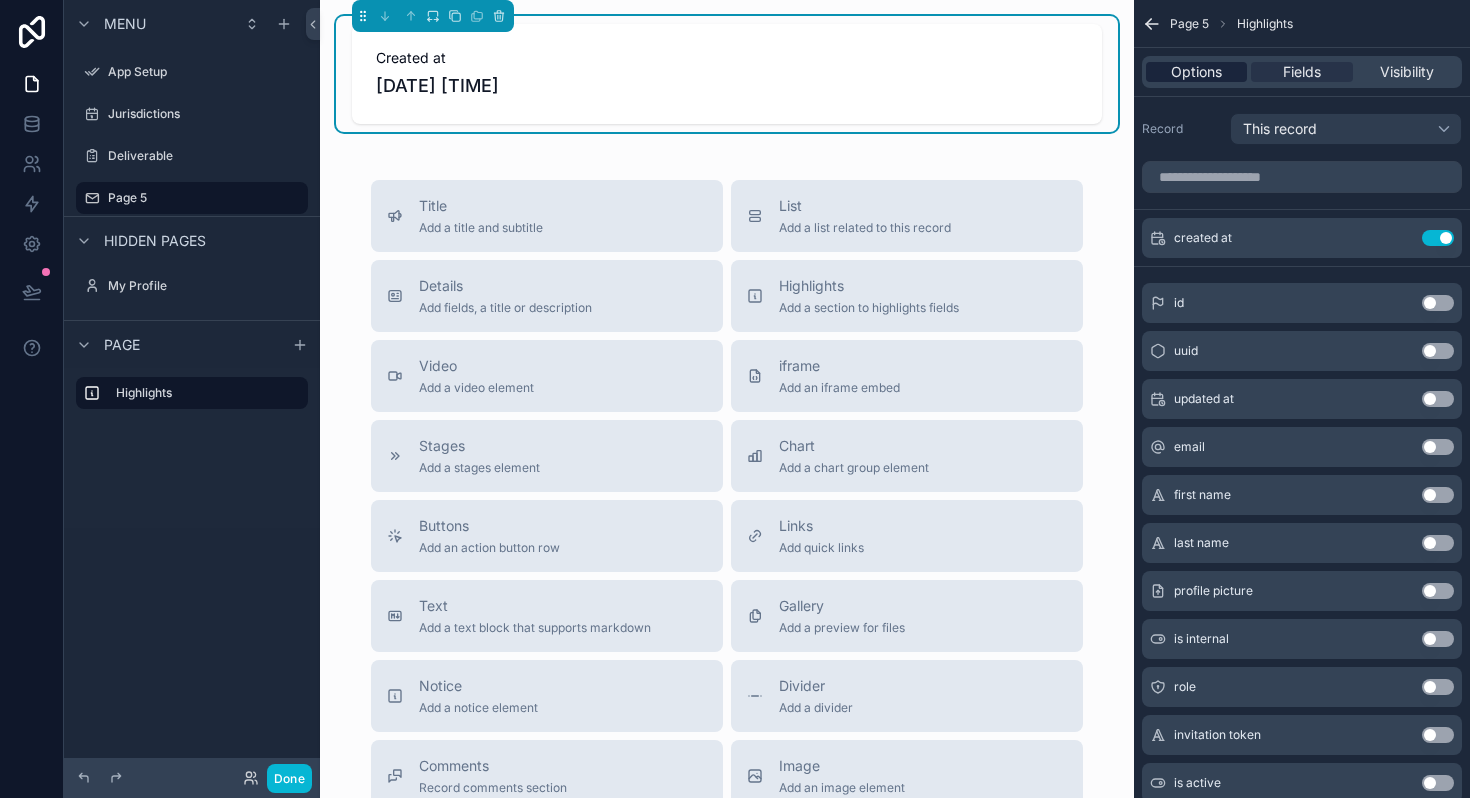 click on "Options" at bounding box center (1196, 72) 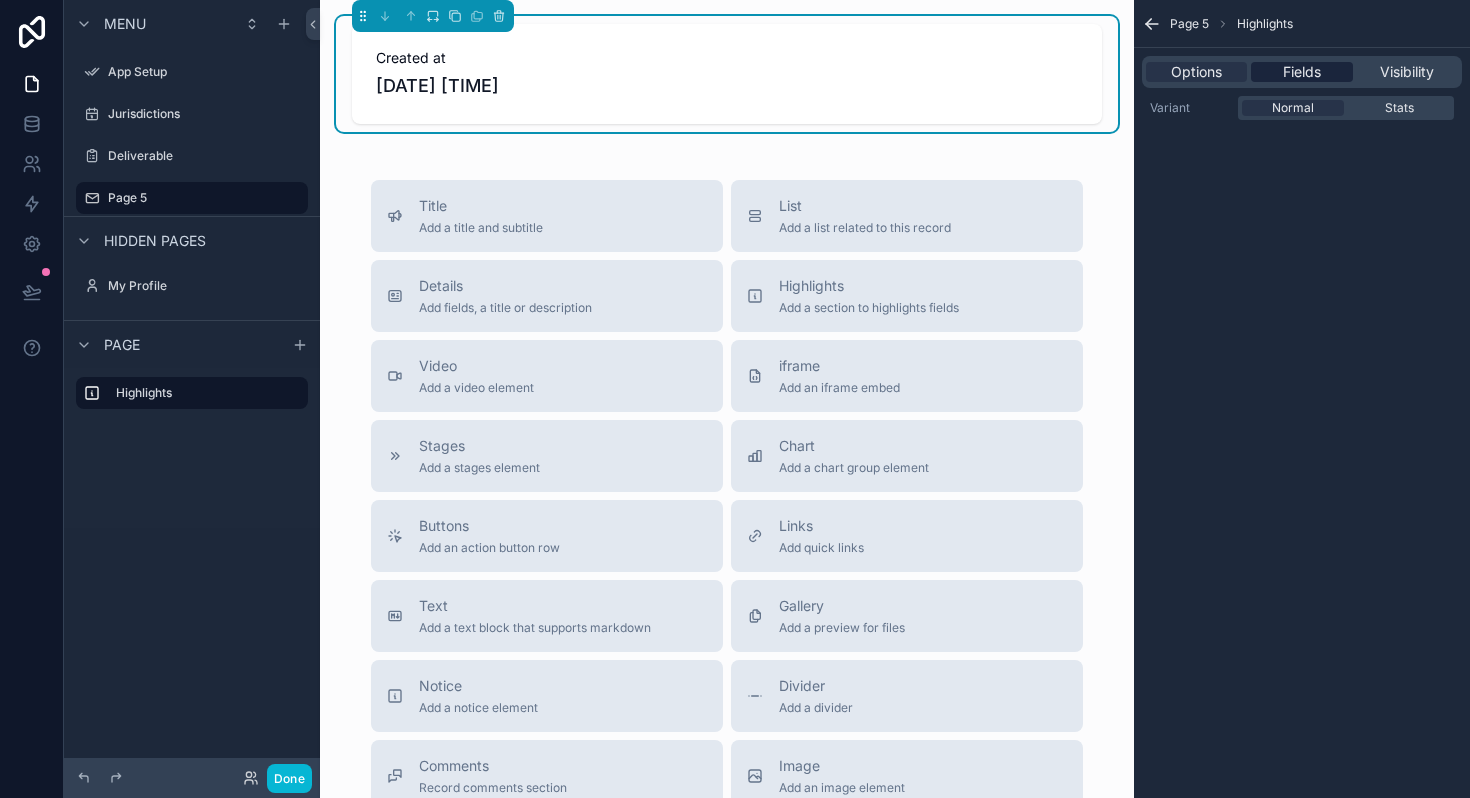 click on "Fields" at bounding box center (1301, 72) 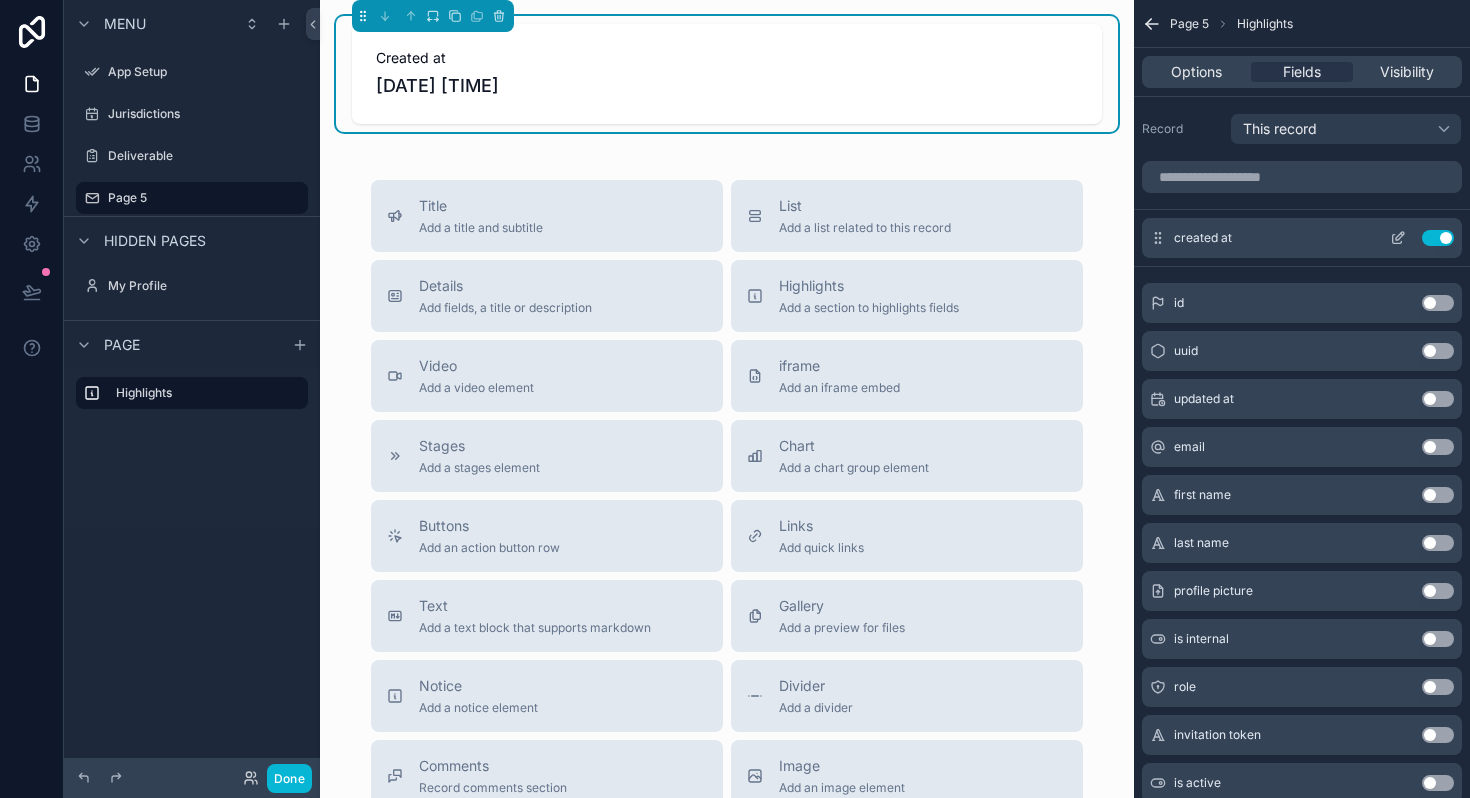 click on "created at Use setting" at bounding box center (1302, 238) 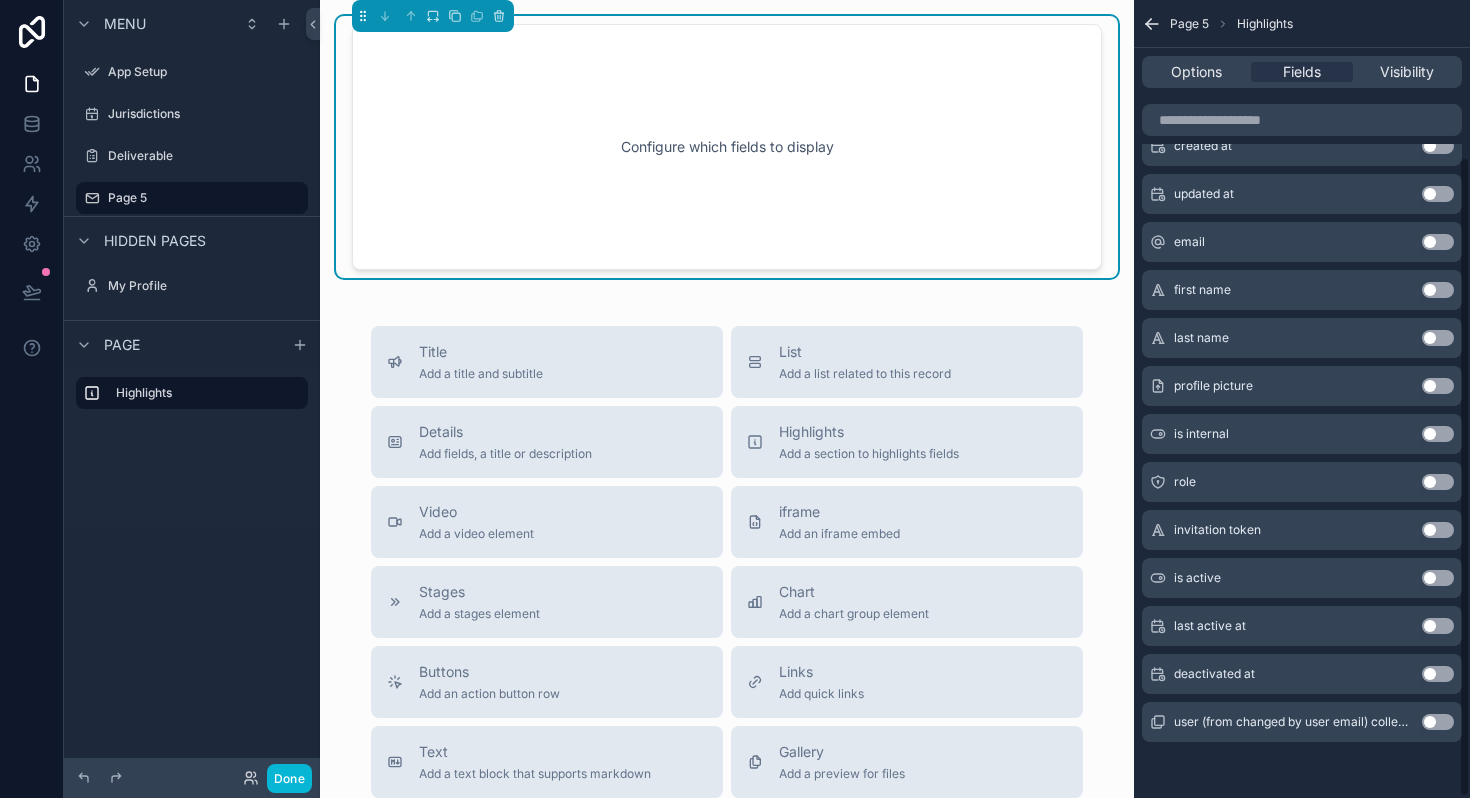 scroll, scrollTop: 0, scrollLeft: 0, axis: both 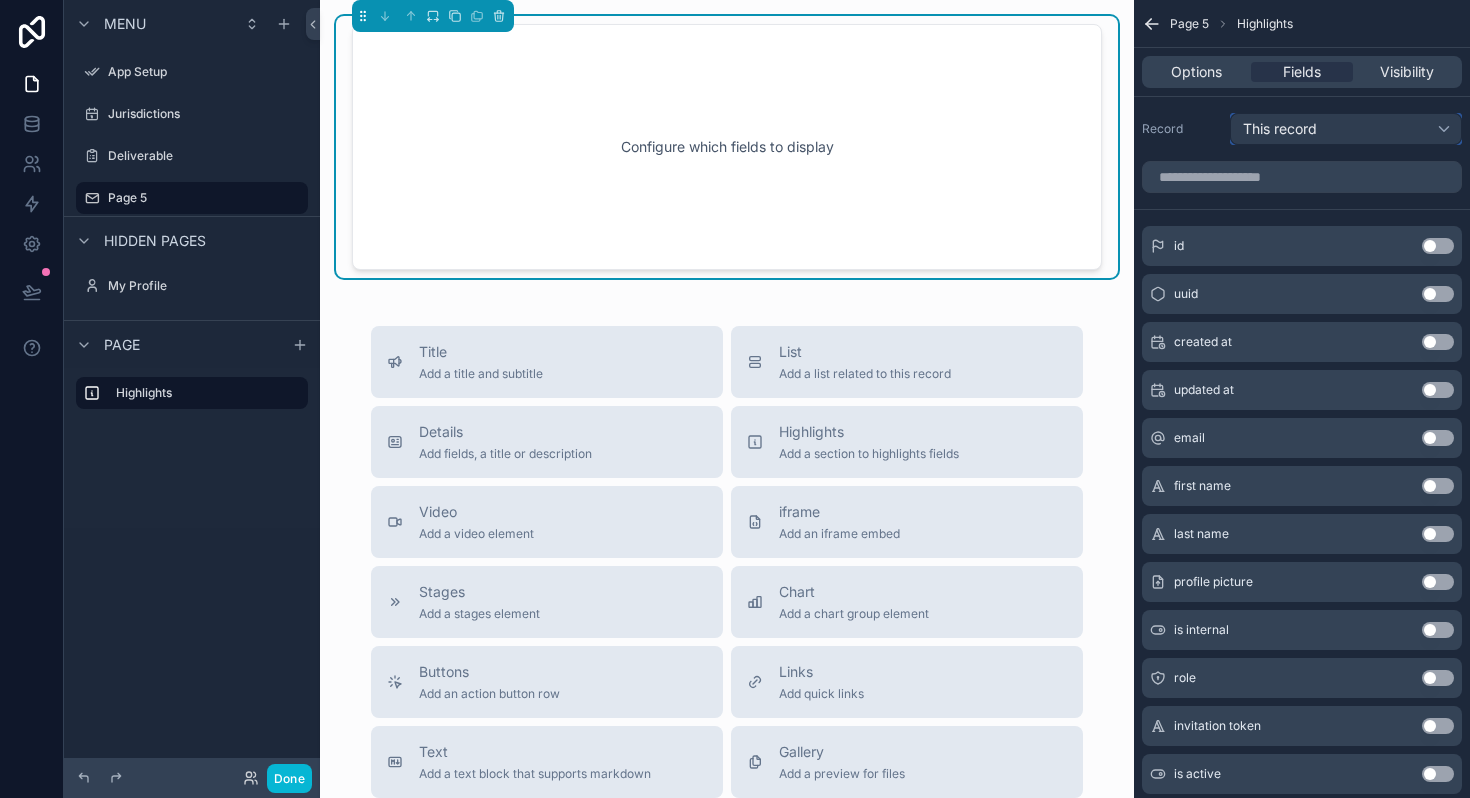 click on "This record" at bounding box center [1346, 129] 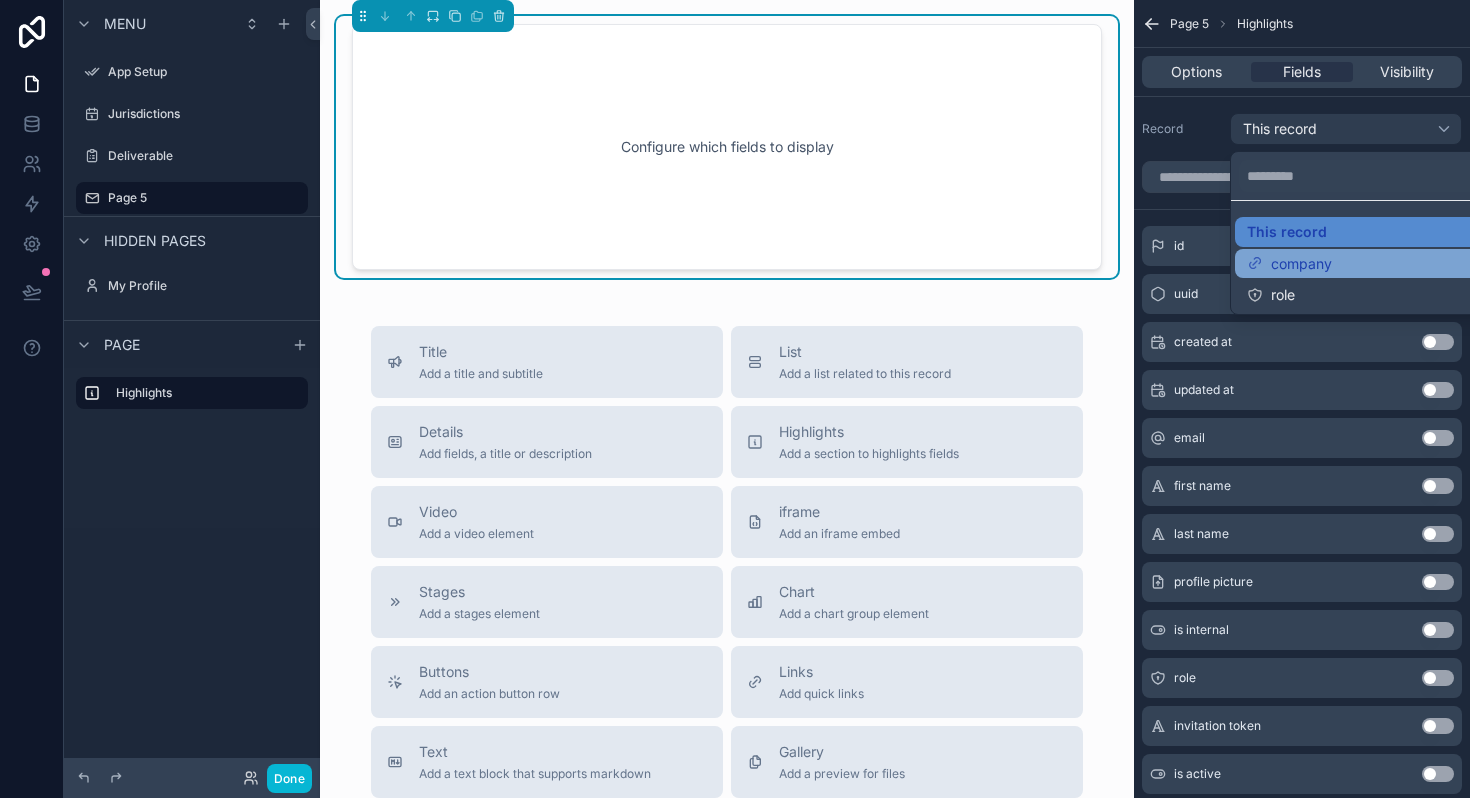 click on "company" at bounding box center [1301, 264] 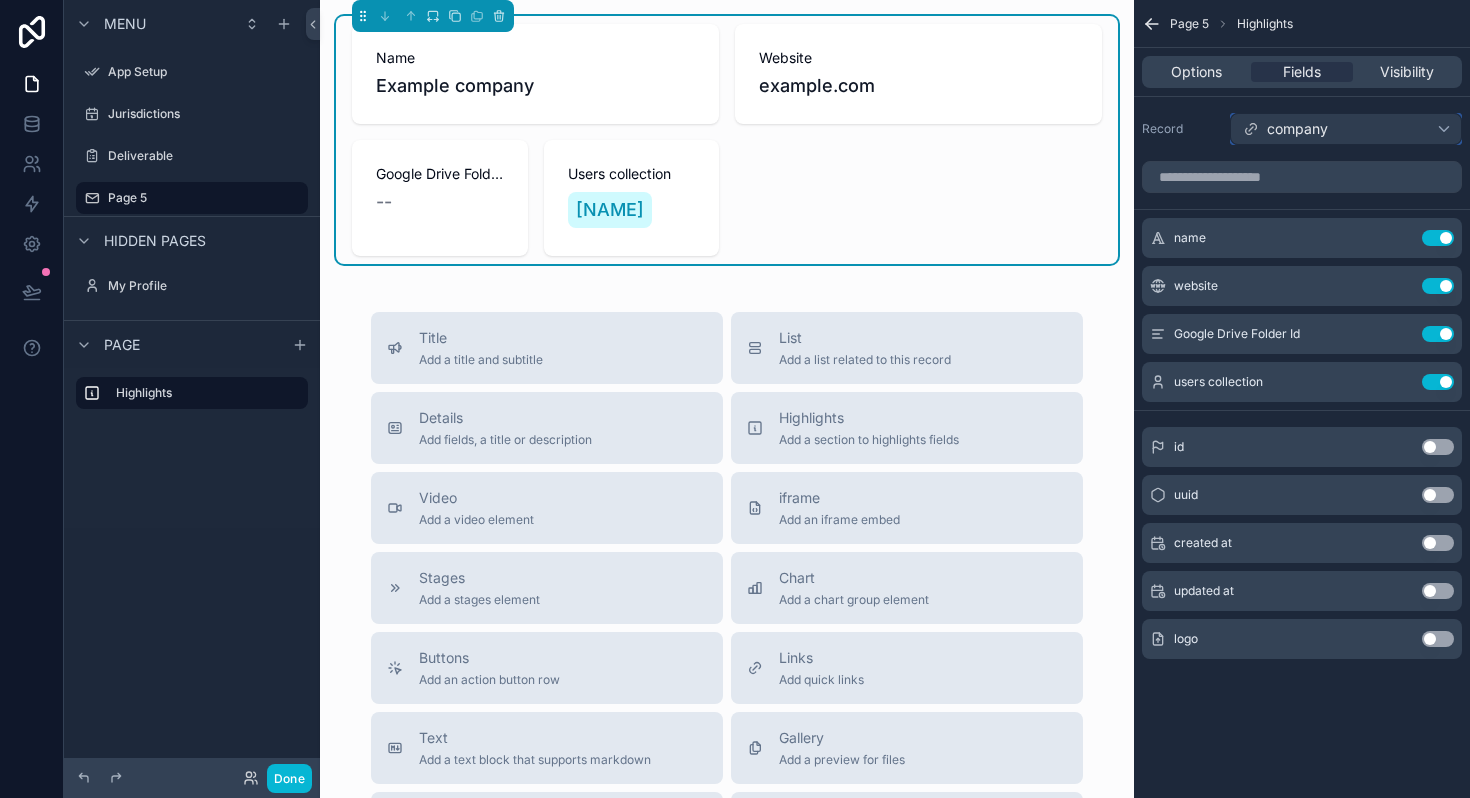 click on "company" at bounding box center (1346, 129) 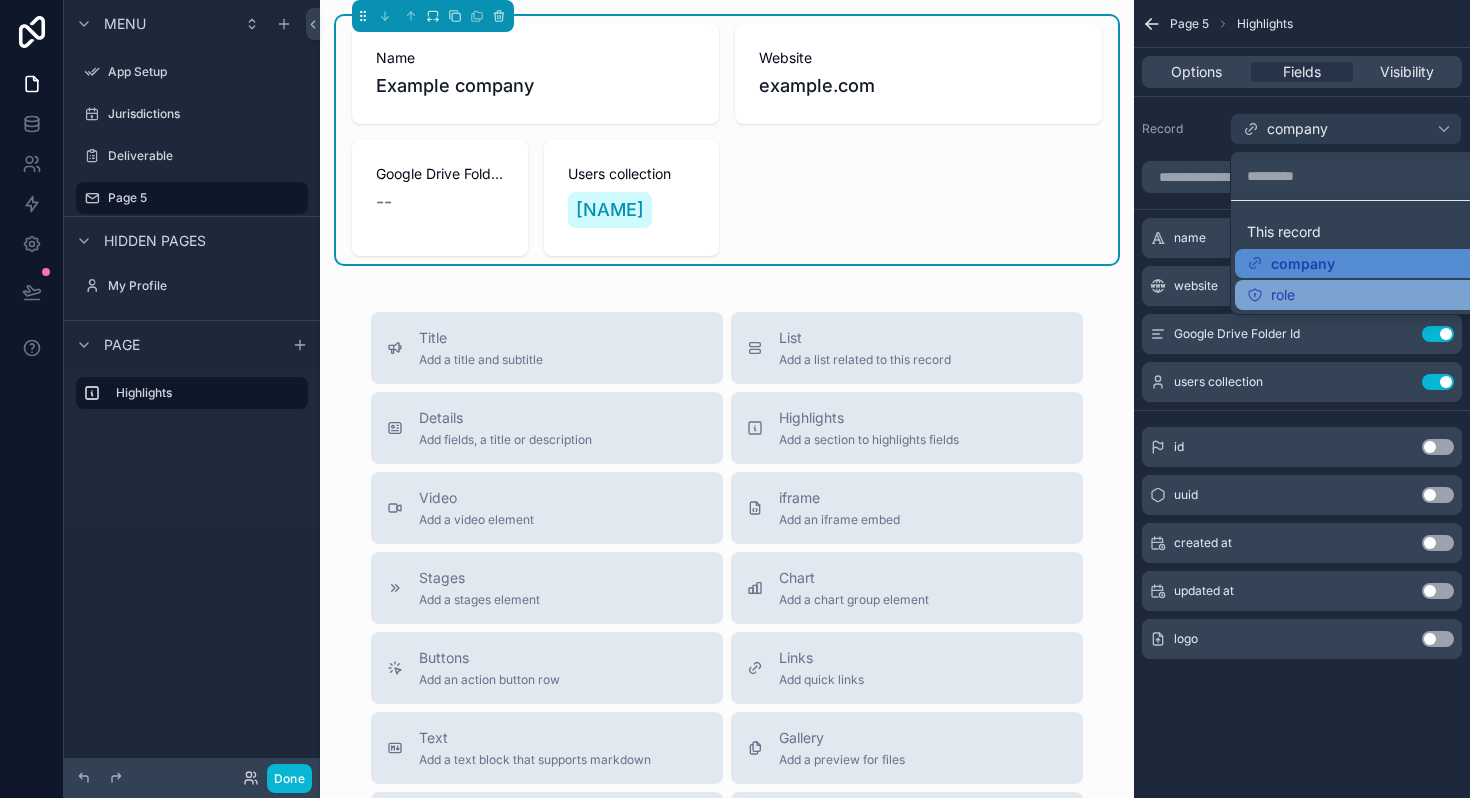 click on "role" at bounding box center (1370, 295) 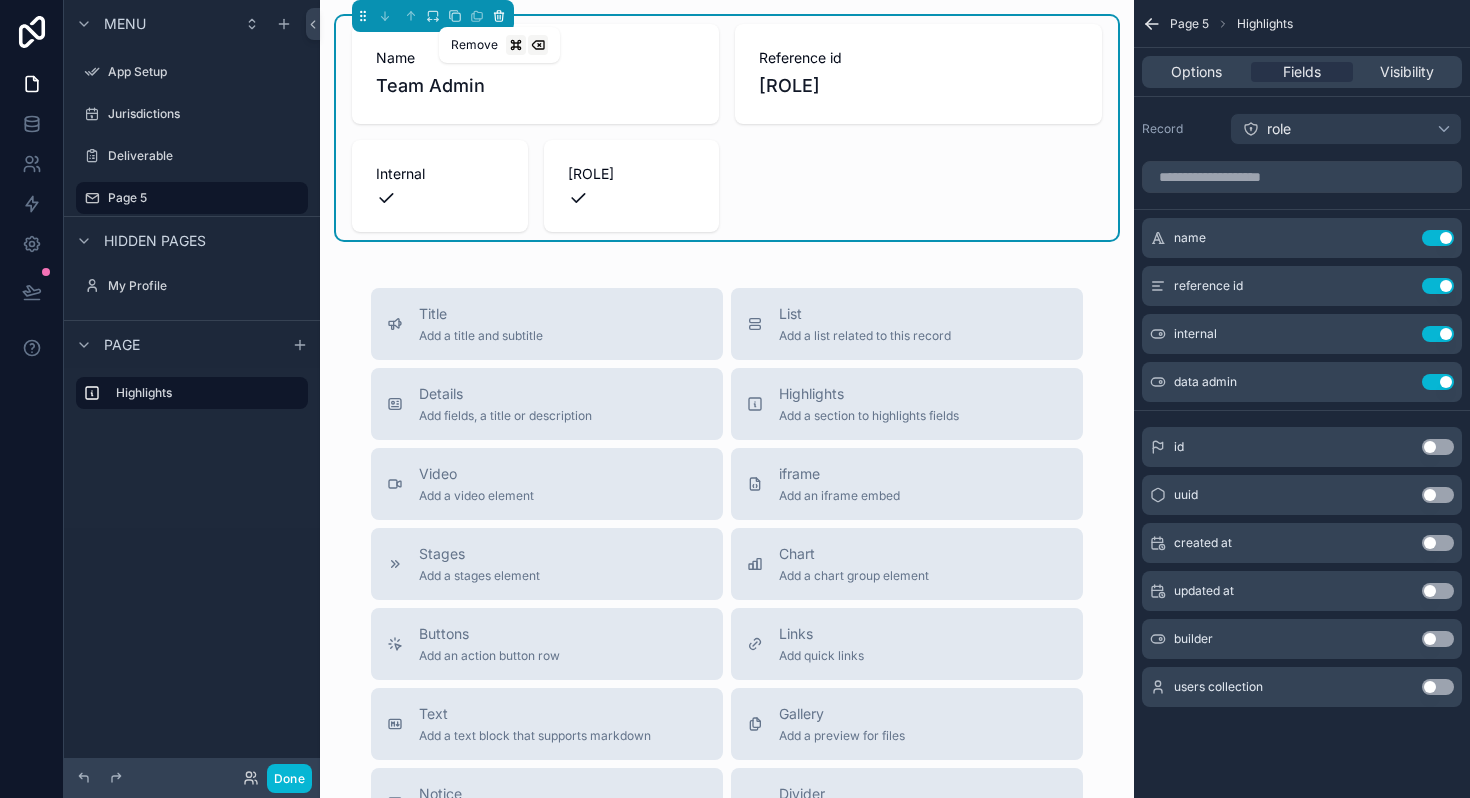 click 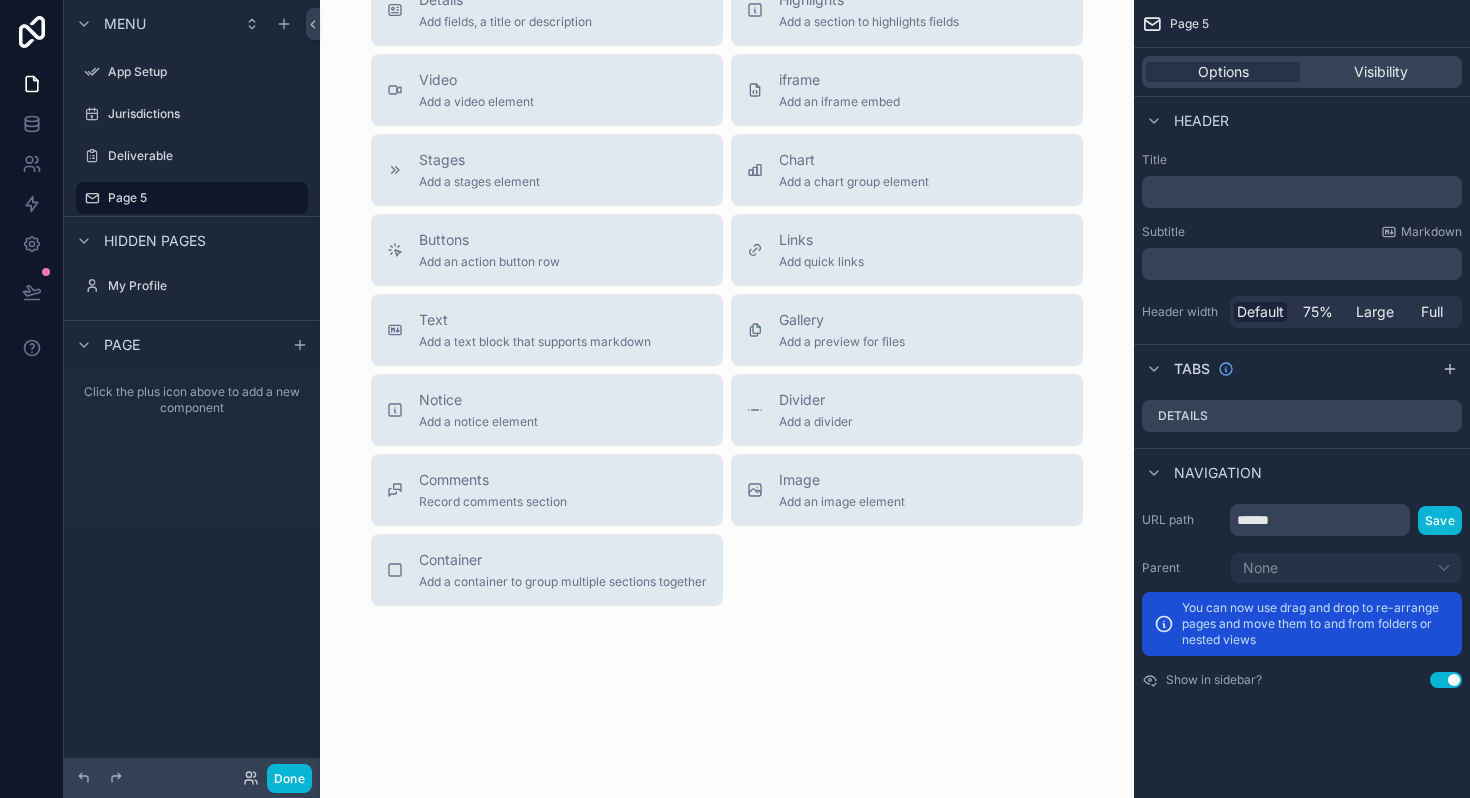 scroll, scrollTop: 0, scrollLeft: 0, axis: both 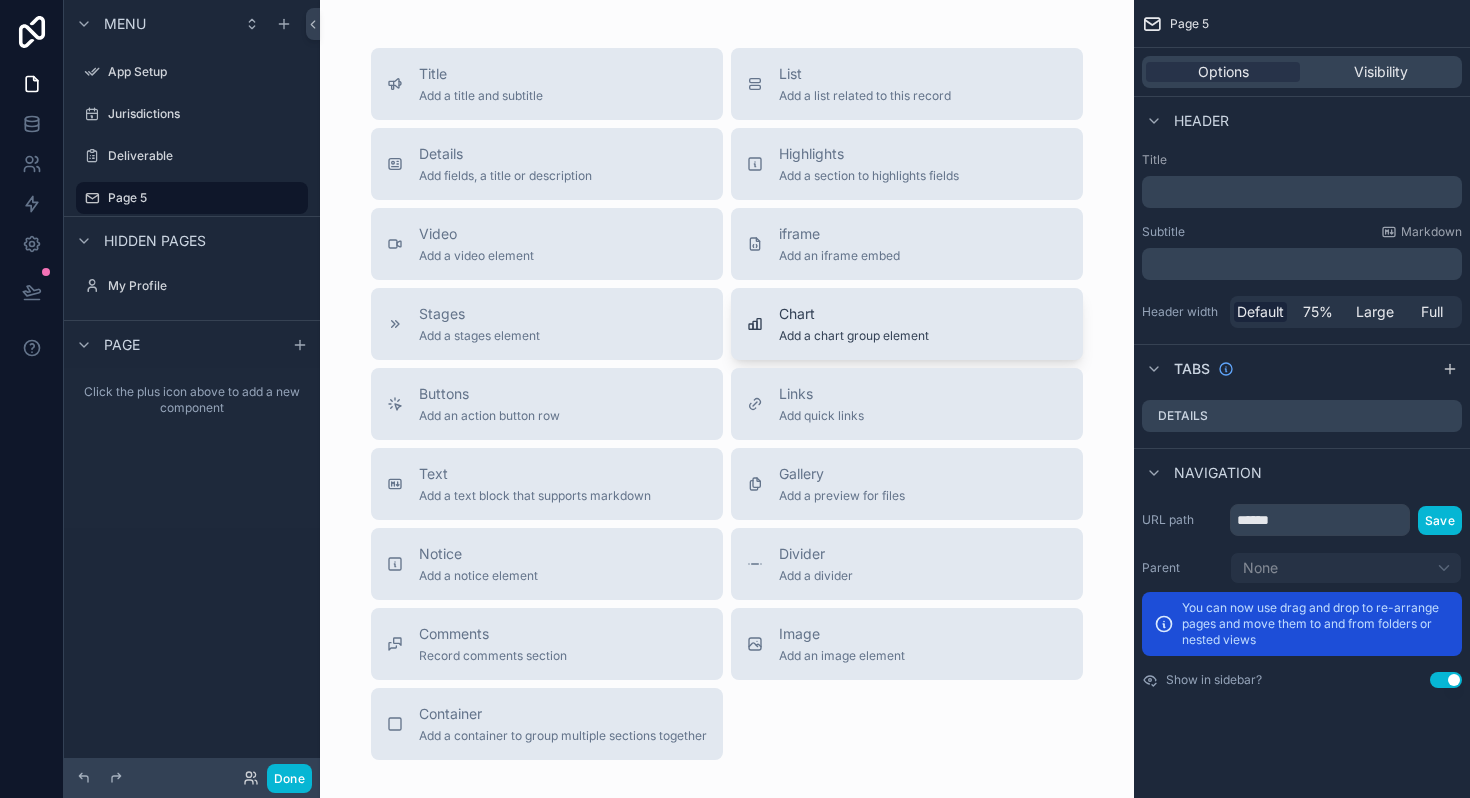 click on "Chart" at bounding box center (854, 314) 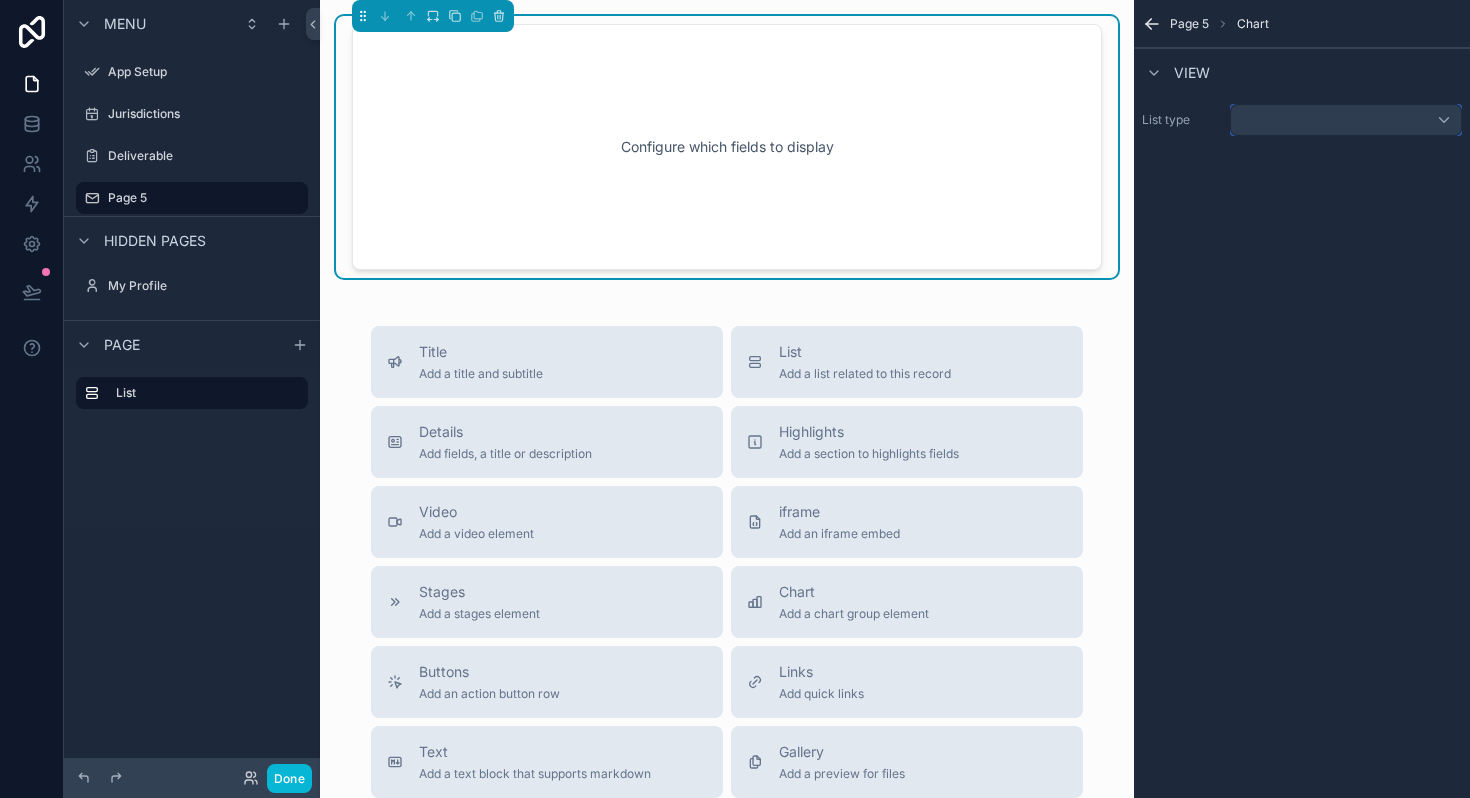 click at bounding box center (1346, 120) 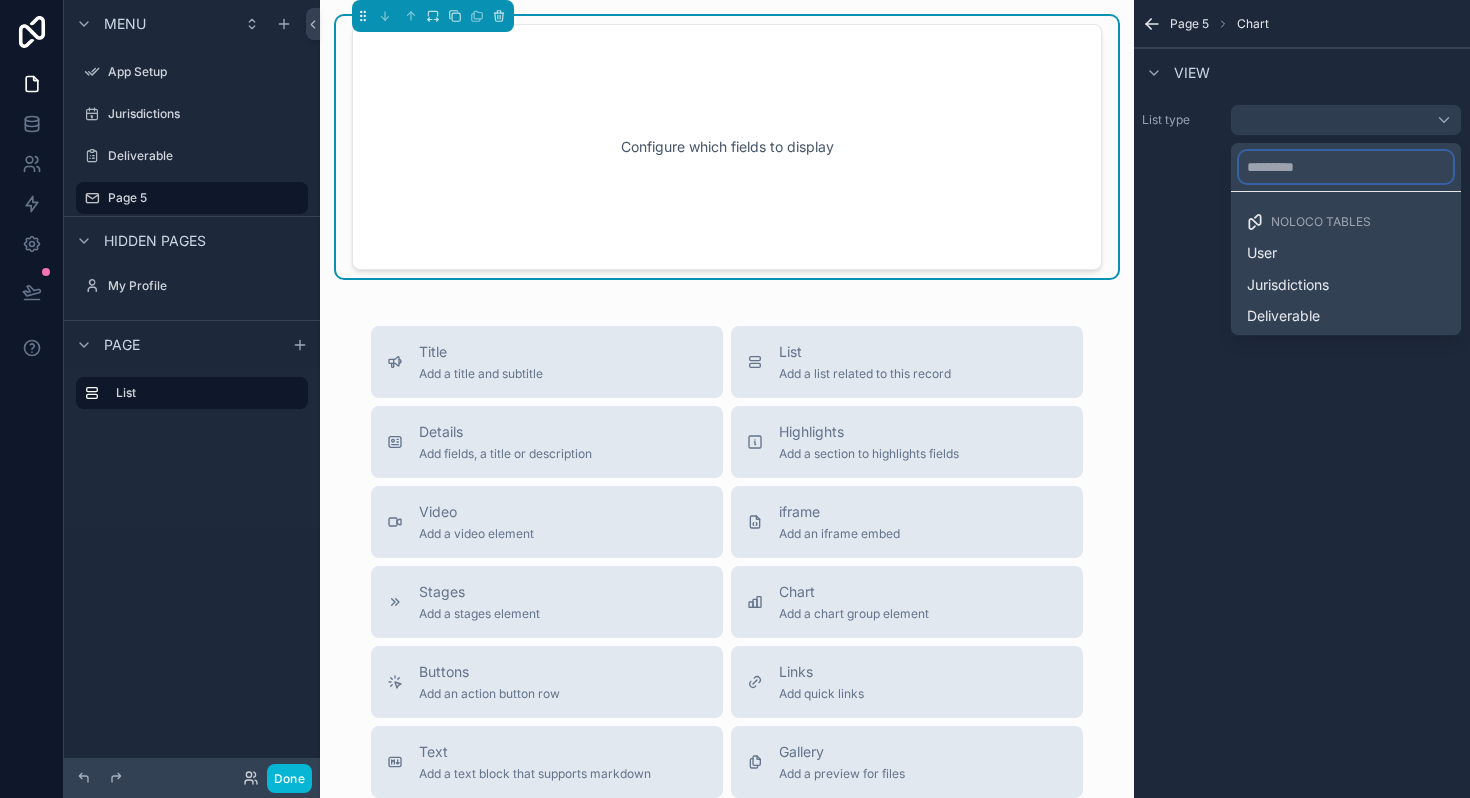 click at bounding box center [1346, 167] 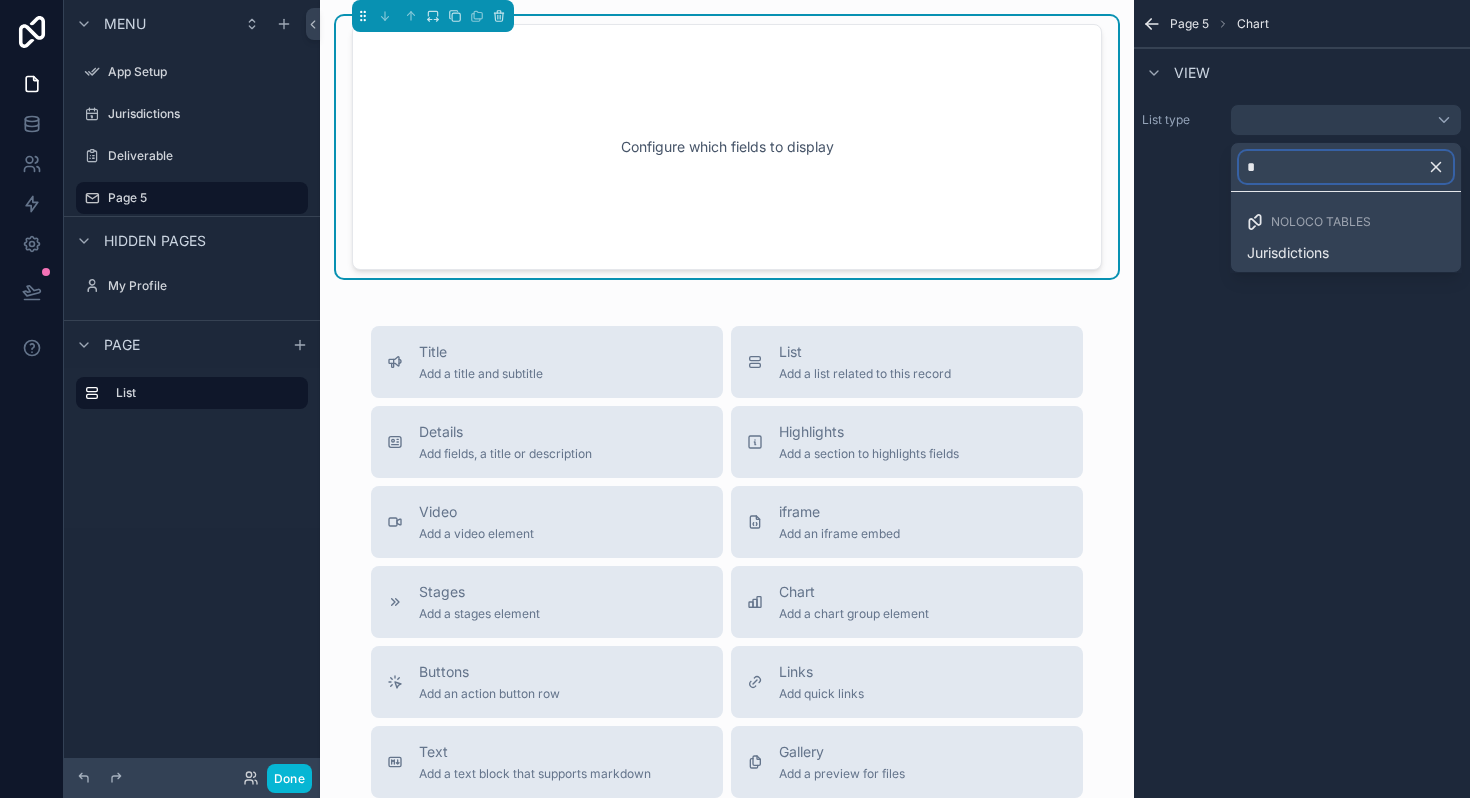 type 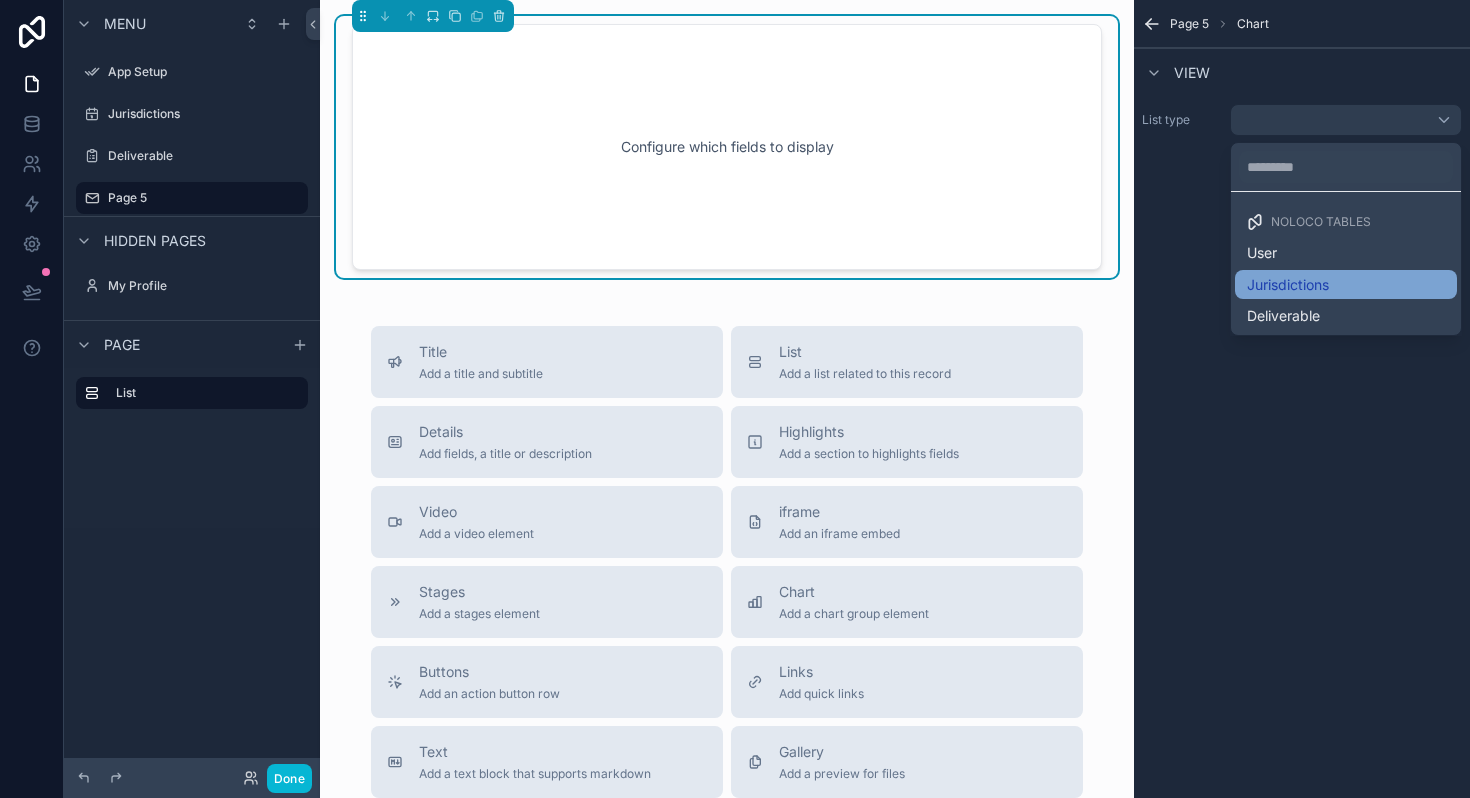 click on "Jurisdictions" at bounding box center (1288, 285) 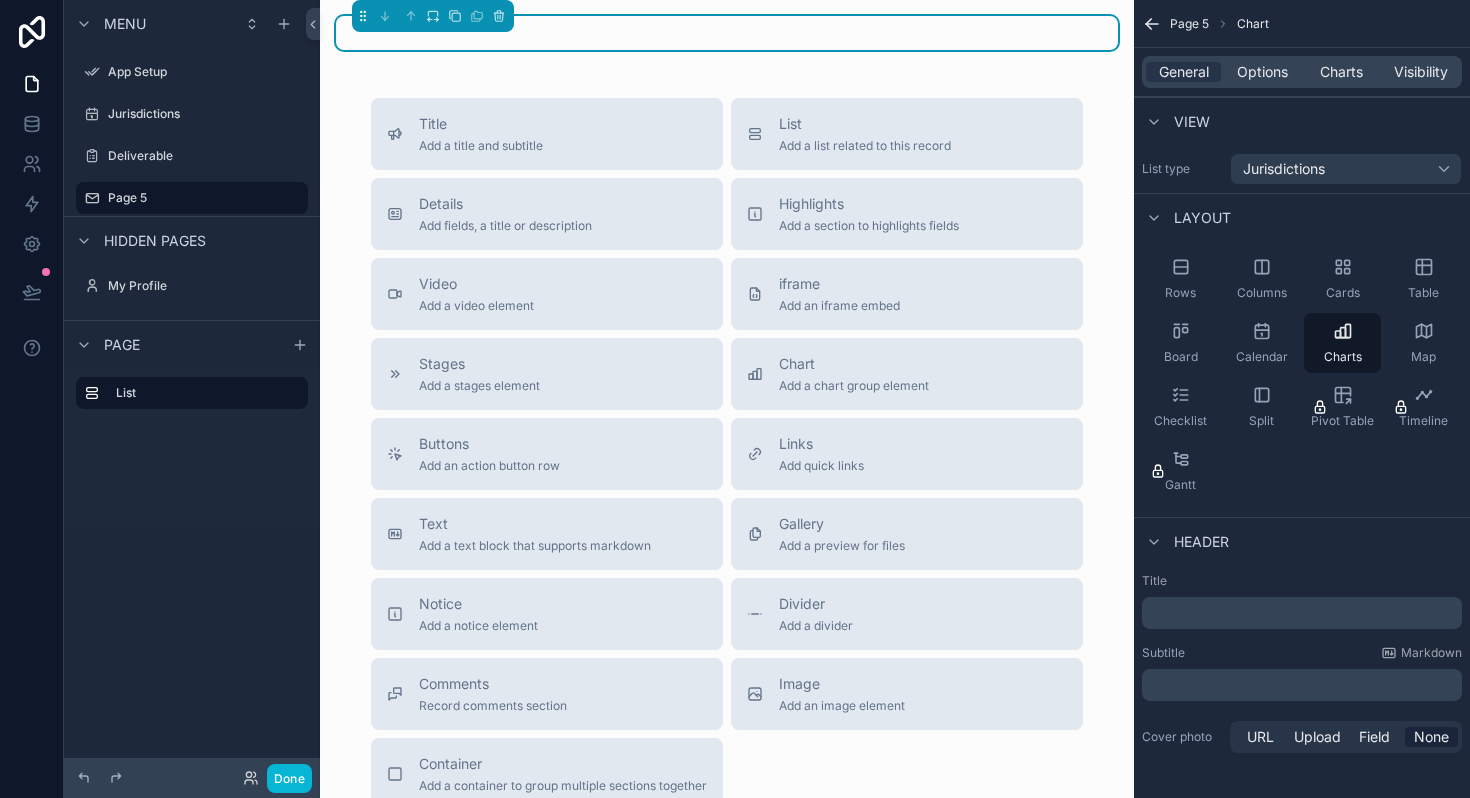 scroll, scrollTop: 7, scrollLeft: 0, axis: vertical 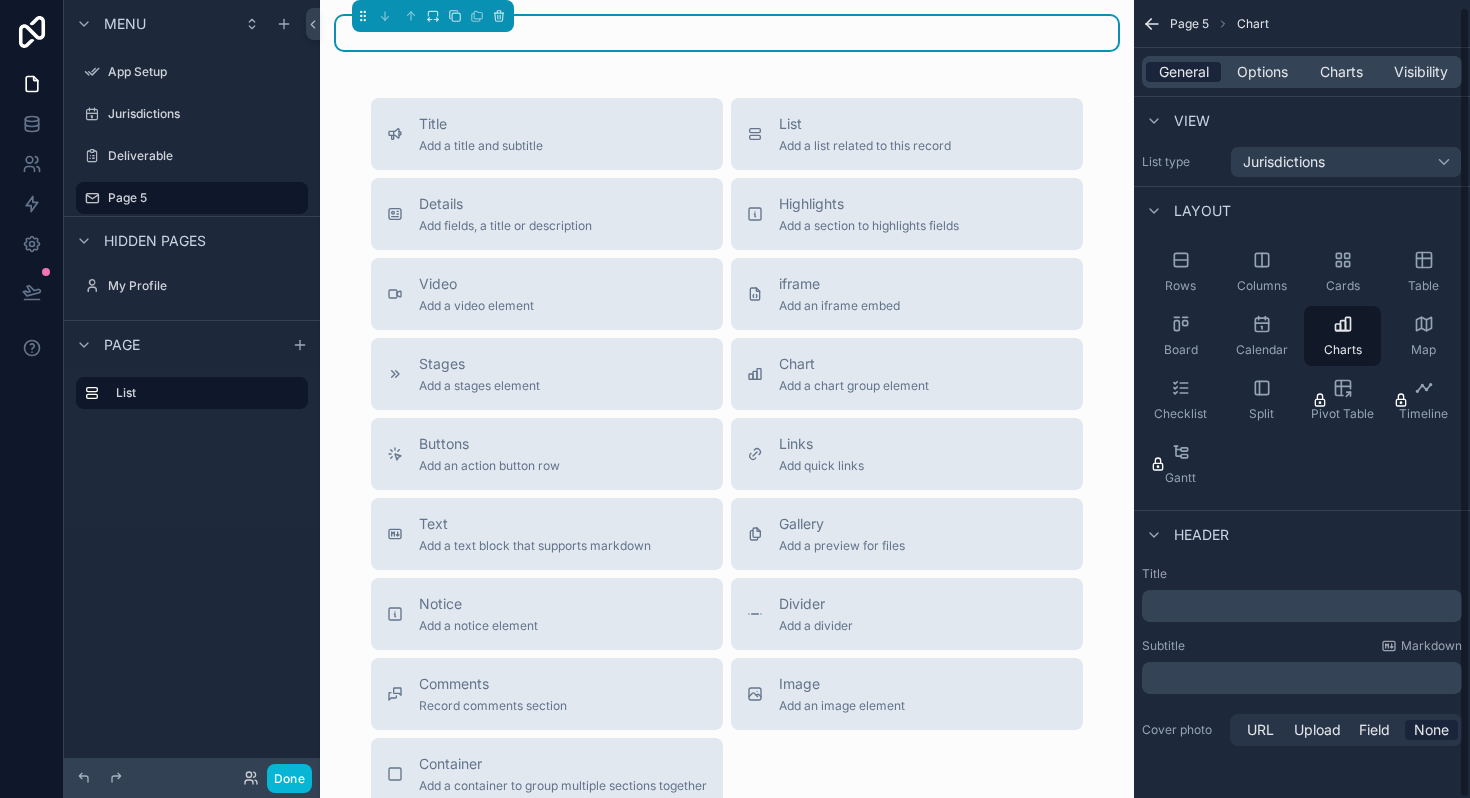 click on "General" at bounding box center [1184, 72] 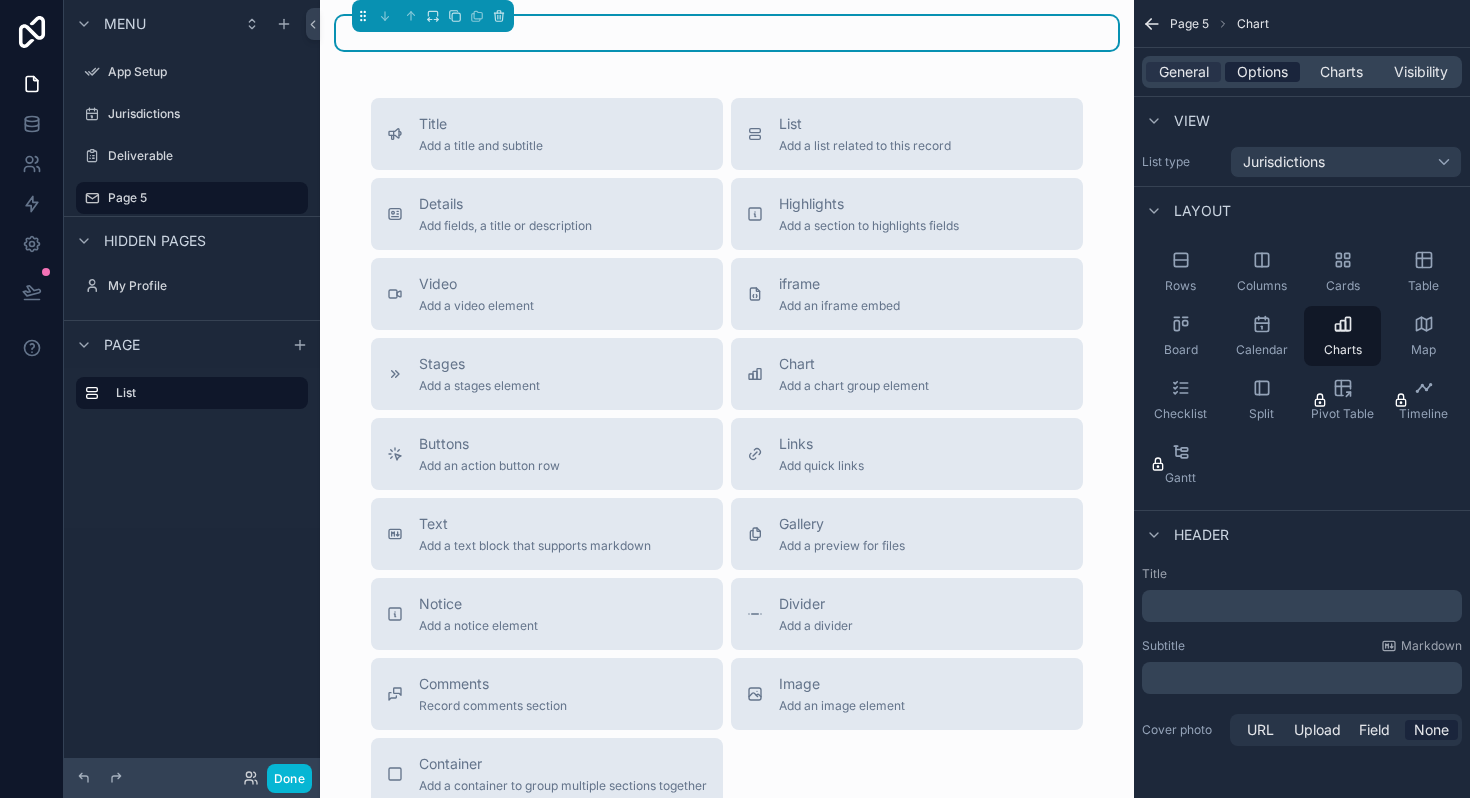 click on "Options" at bounding box center [1262, 72] 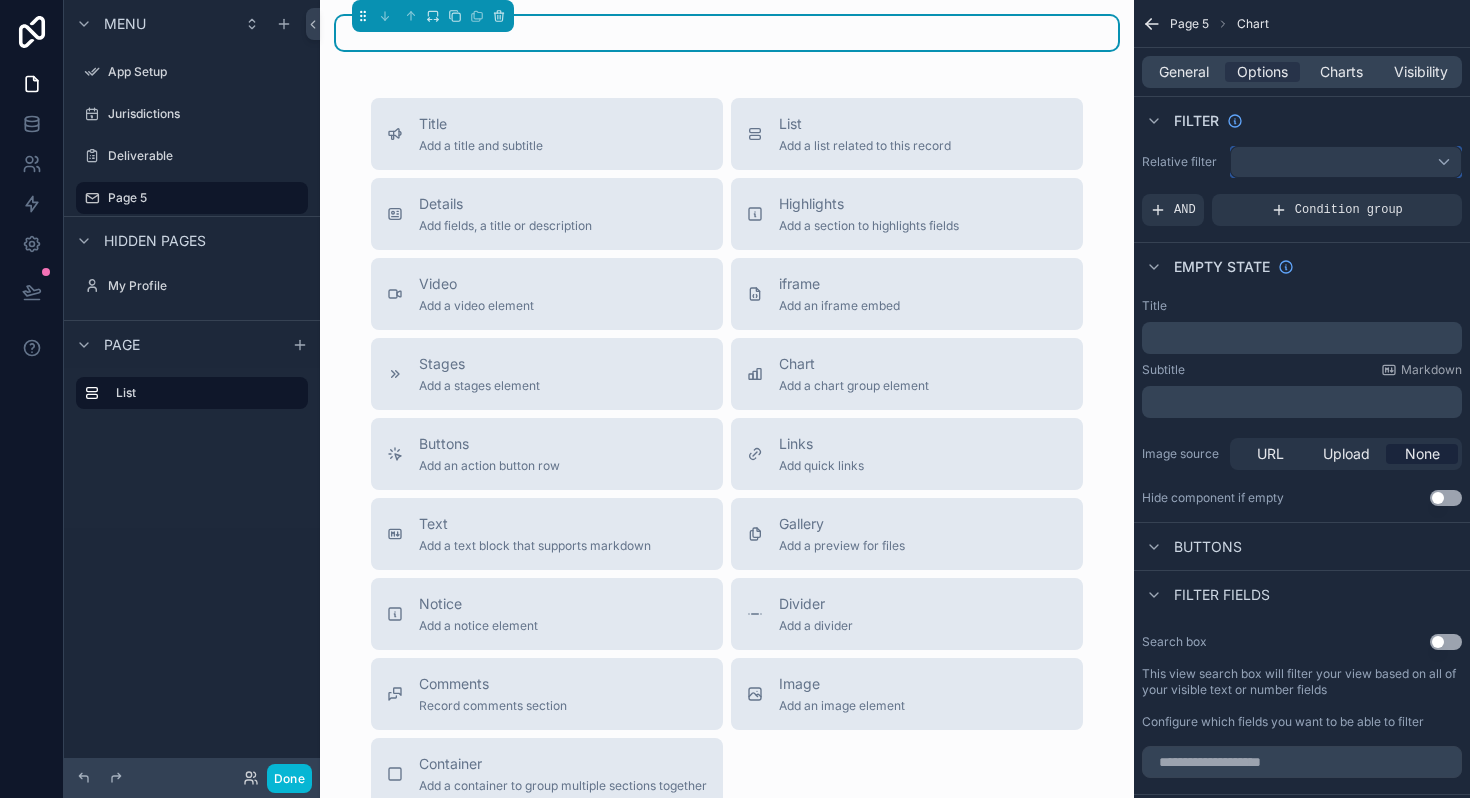 click at bounding box center (1346, 162) 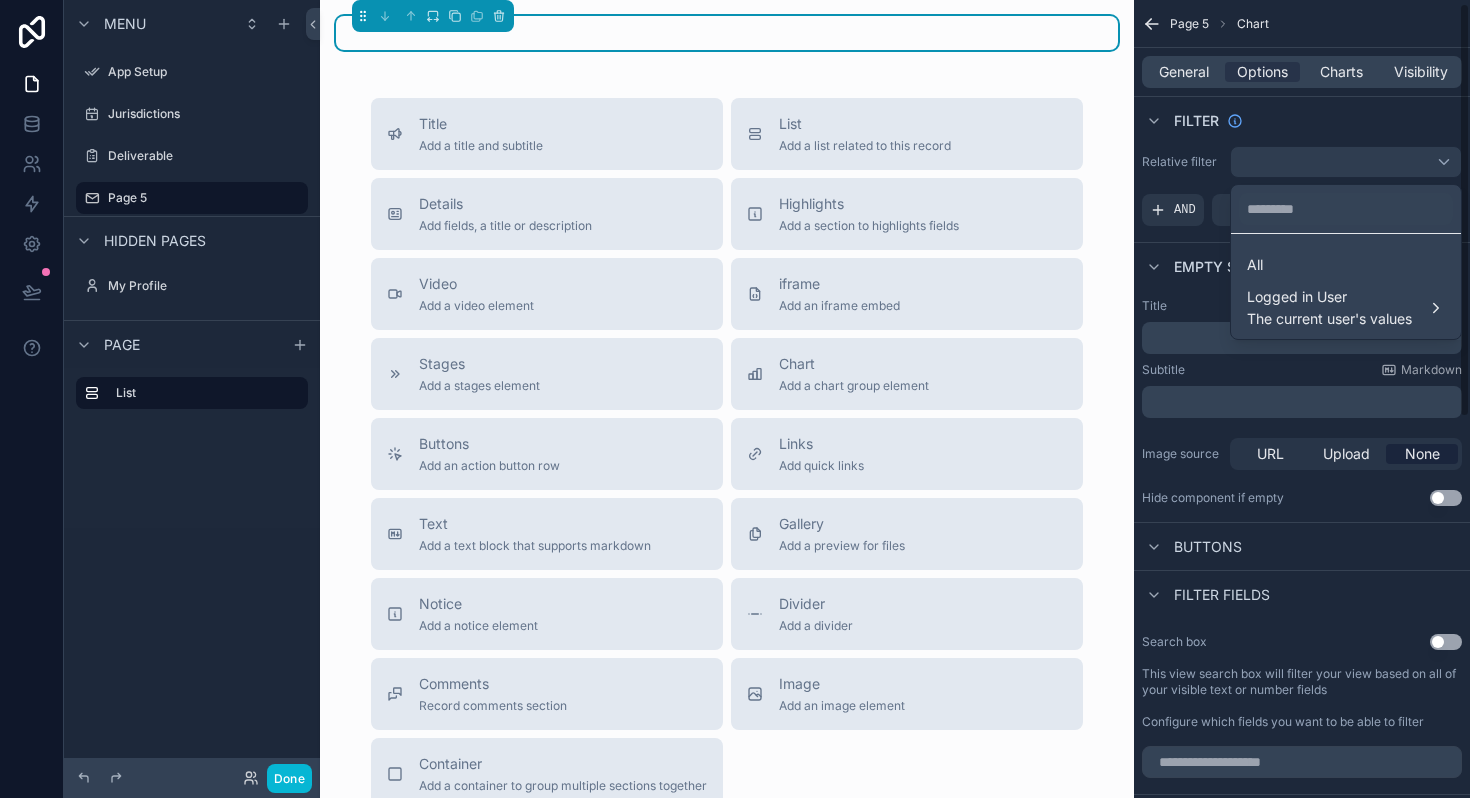 click at bounding box center (735, 399) 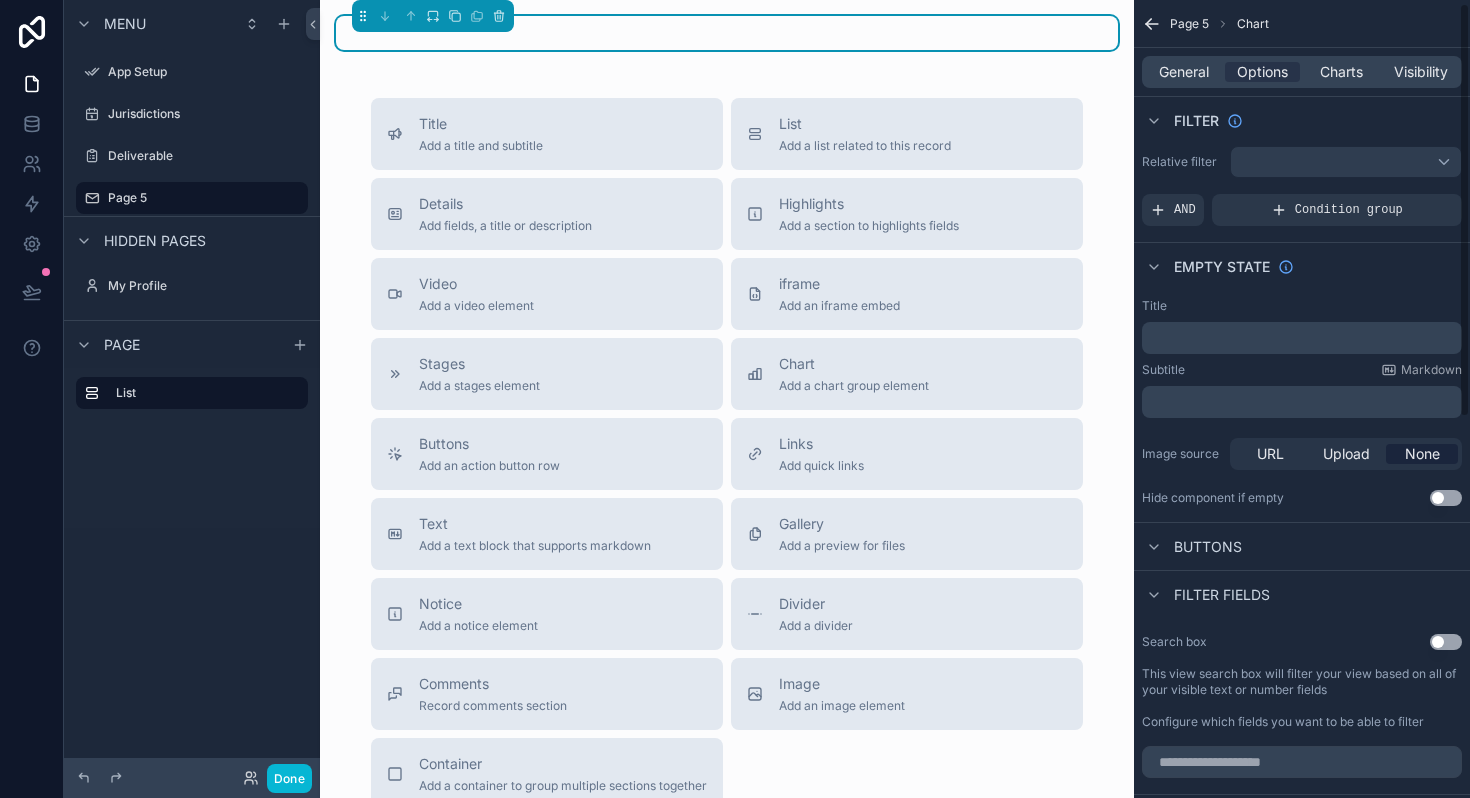 click on "General Options Charts Visibility" at bounding box center [1302, 72] 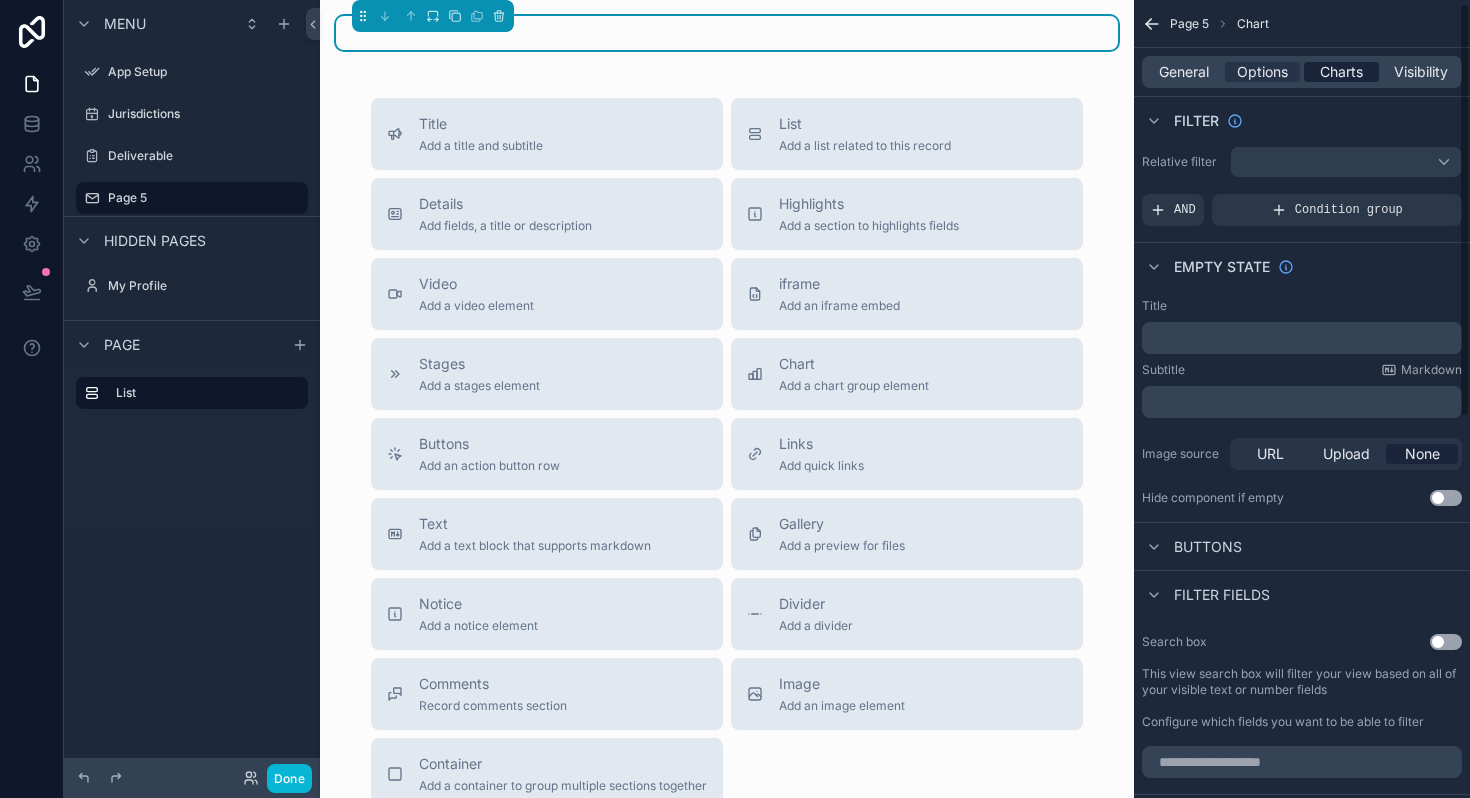 click on "Charts" at bounding box center (1341, 72) 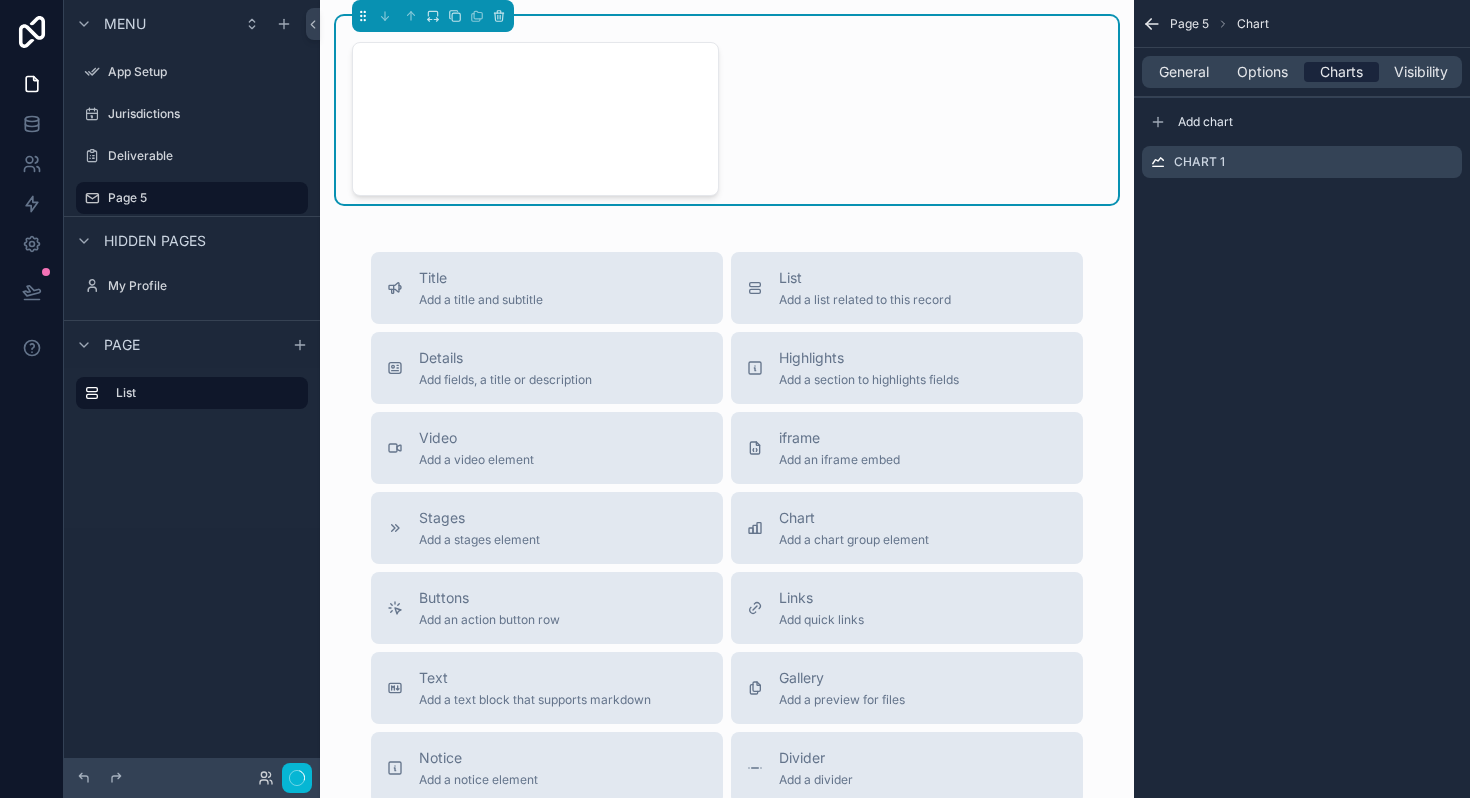 scroll, scrollTop: 0, scrollLeft: 0, axis: both 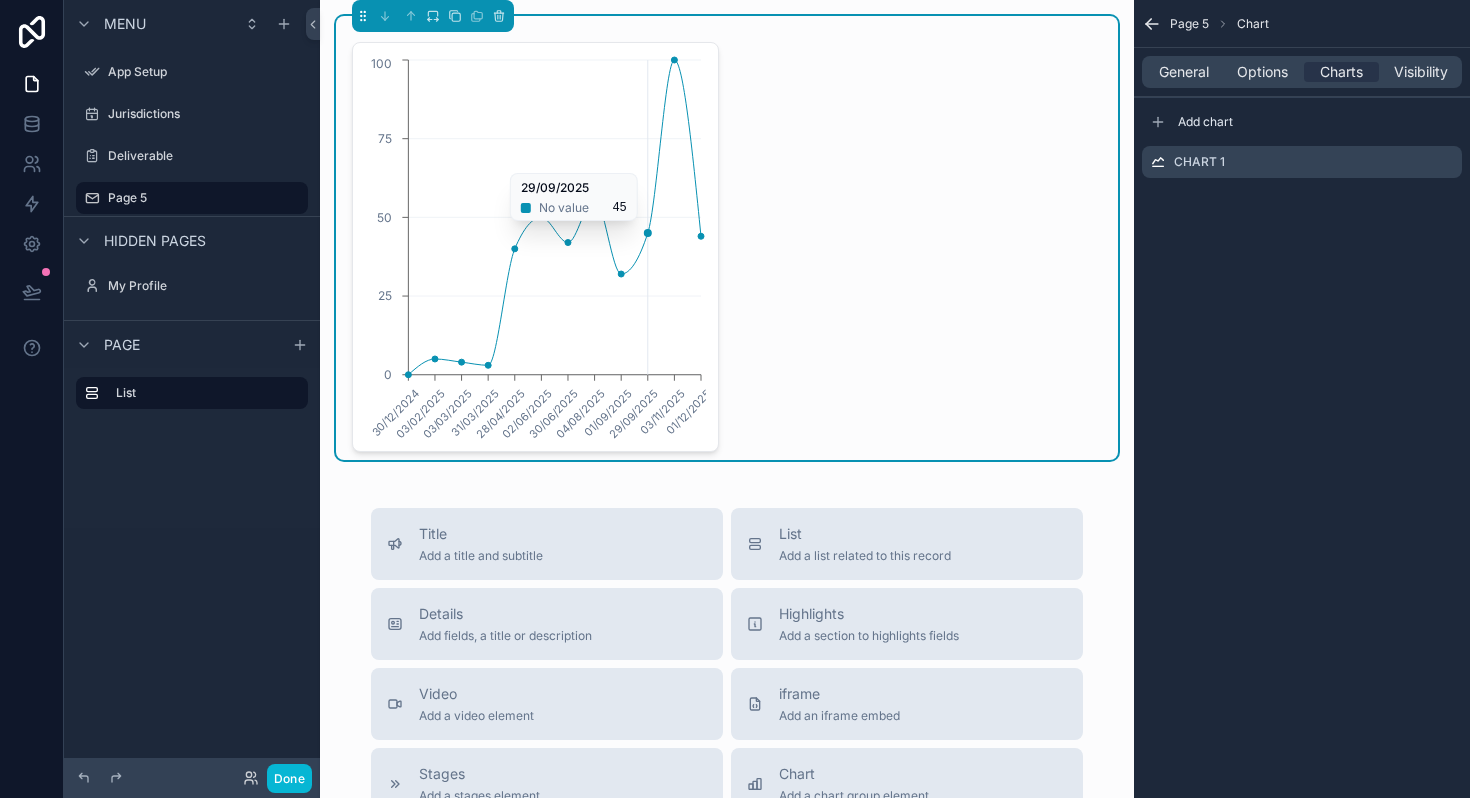 click on "30/12/2024 03/02/2025 03/03/2025 31/03/2025 28/04/2025 02/06/2025 30/06/2025 04/08/2025 01/09/2025 29/09/2025 03/11/2025 01/12/2025 0 25 50 75 100" 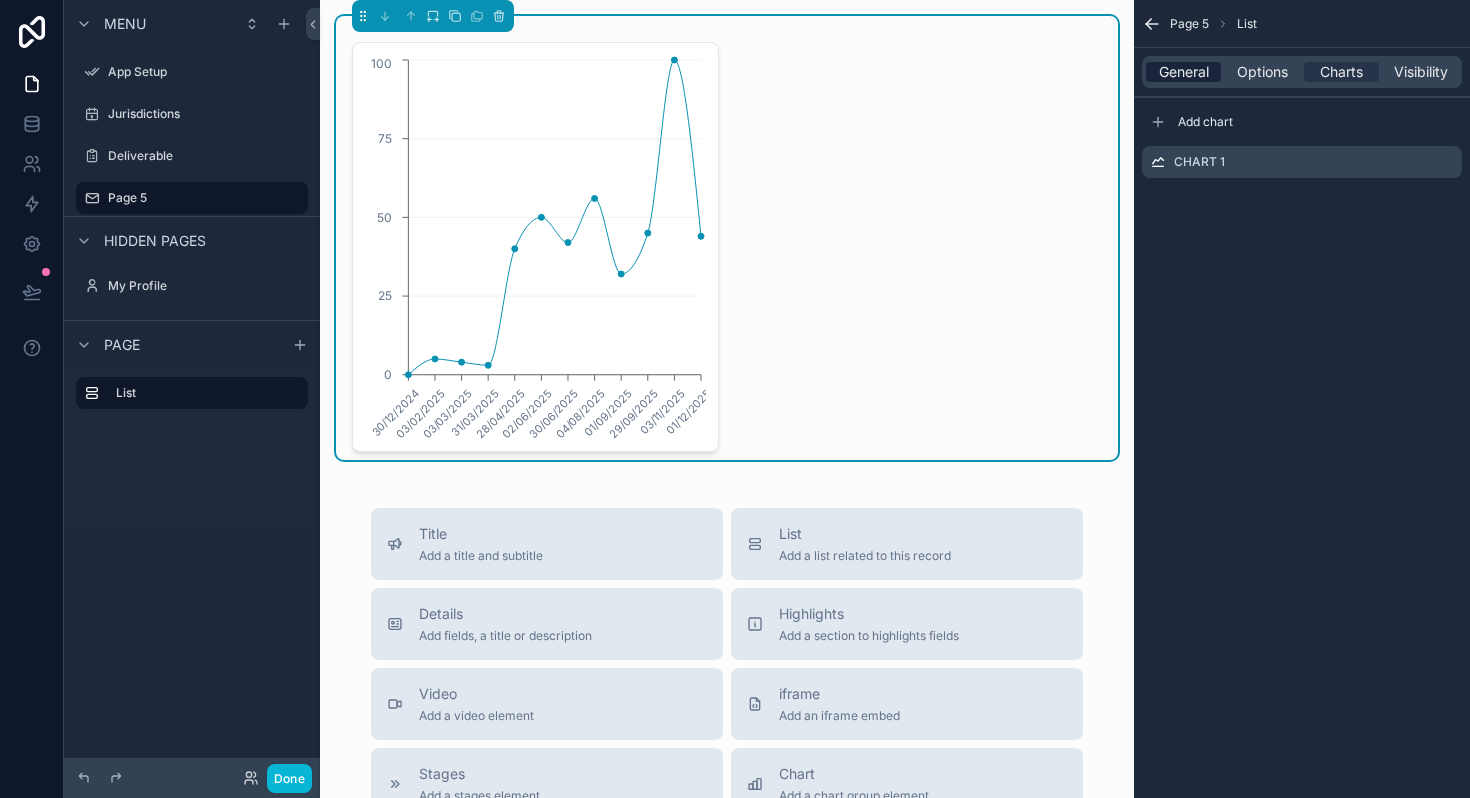 click on "General" at bounding box center (1184, 72) 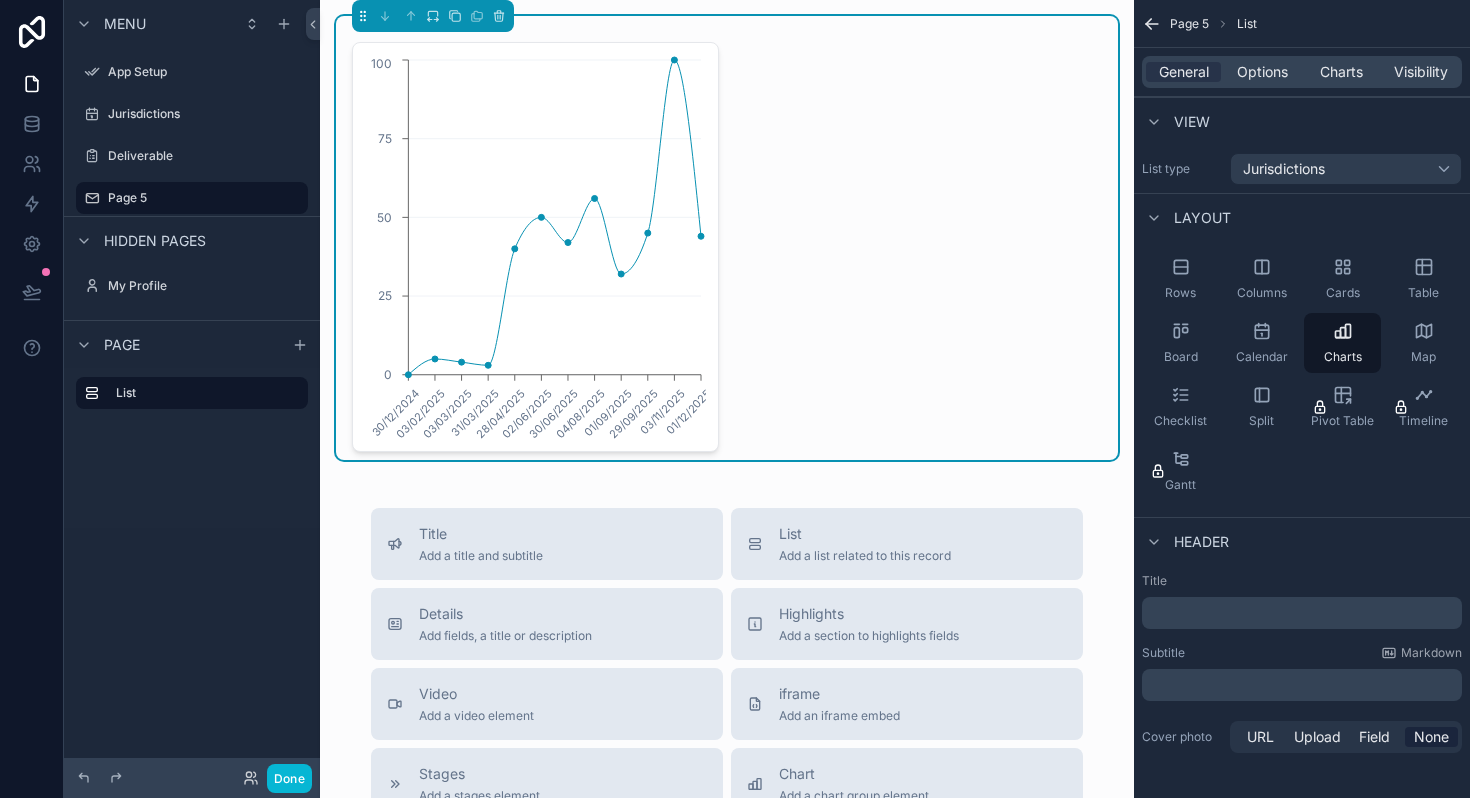 scroll, scrollTop: 7, scrollLeft: 0, axis: vertical 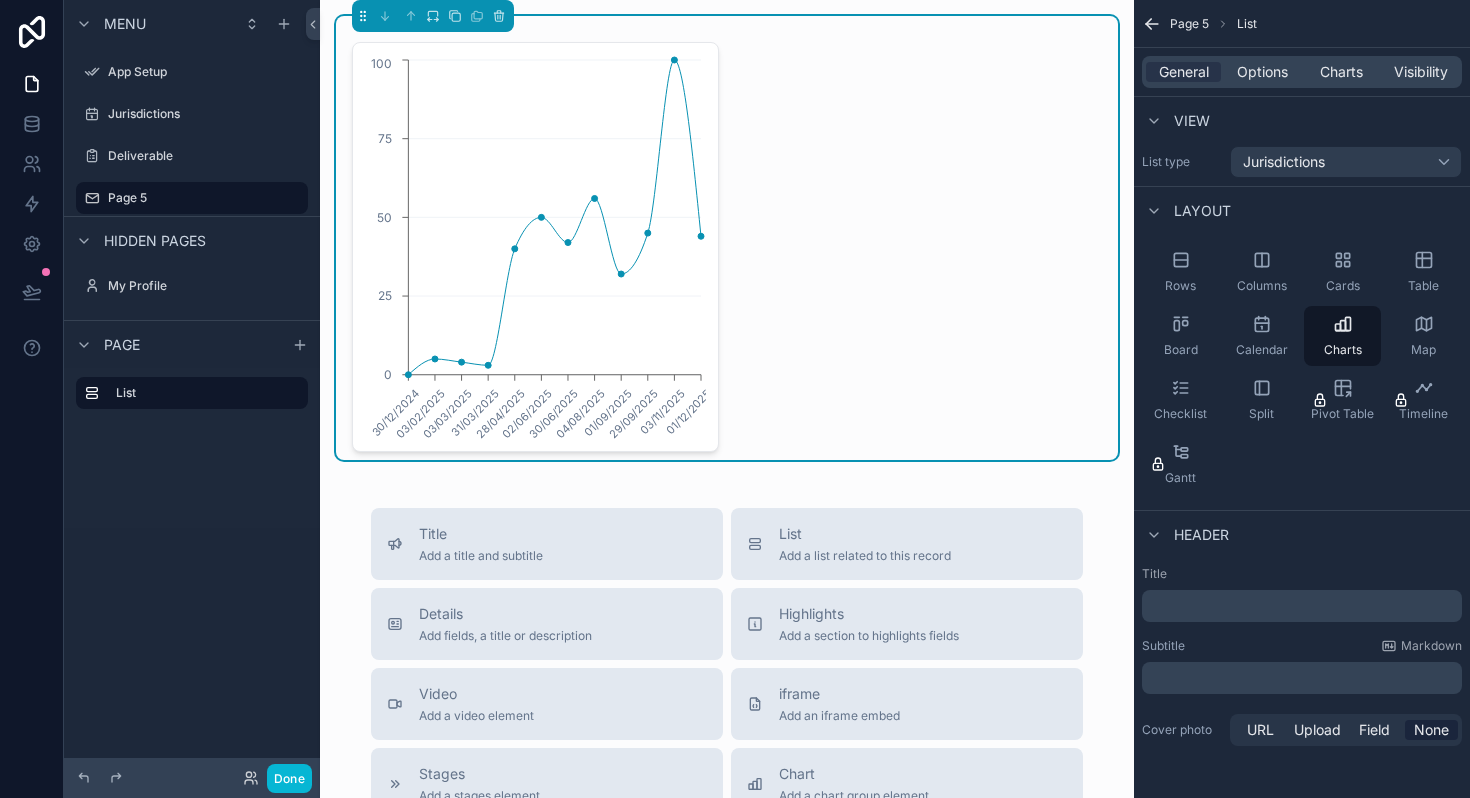 click on "General Options Charts Visibility" at bounding box center [1302, 72] 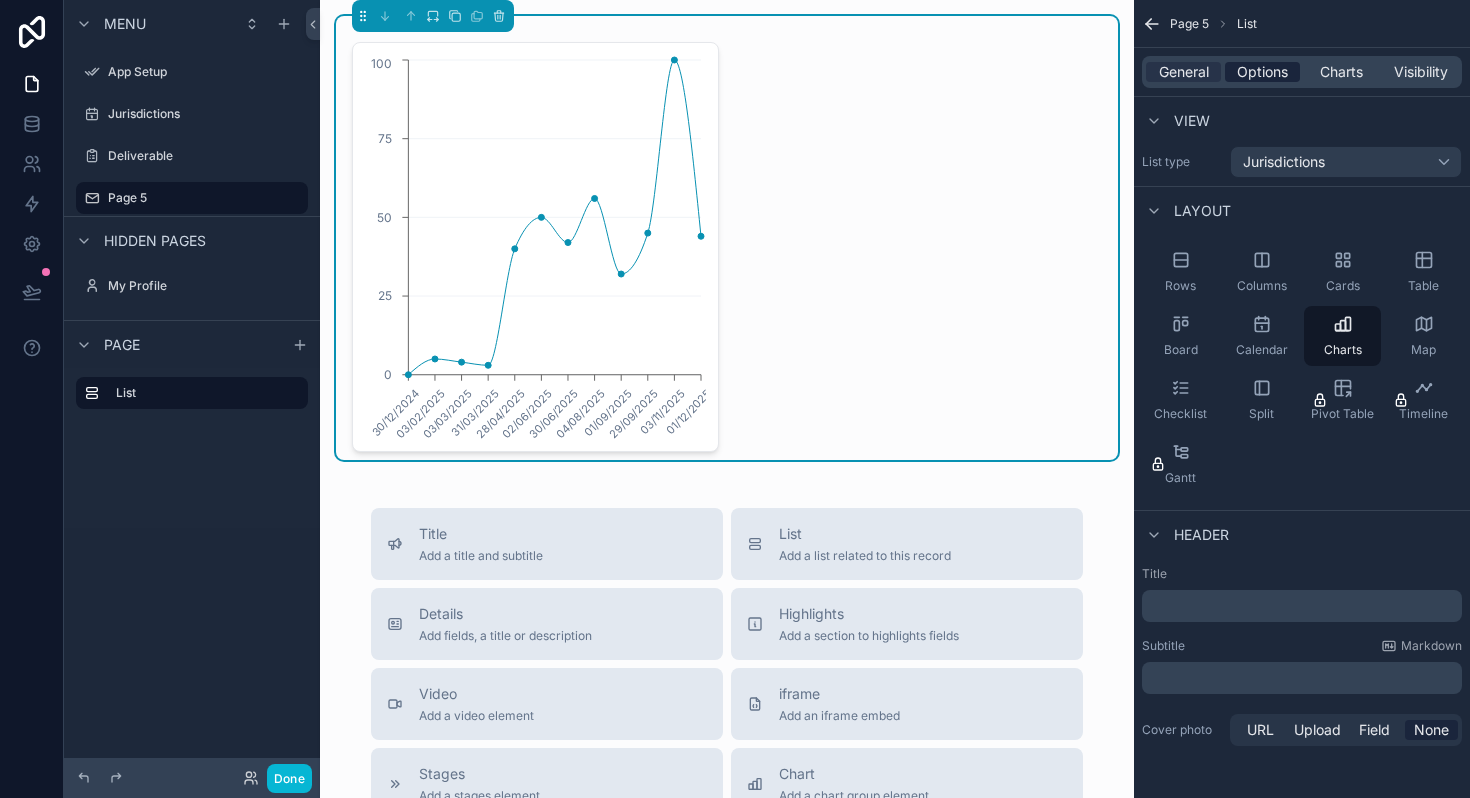 click on "Options" at bounding box center (1262, 72) 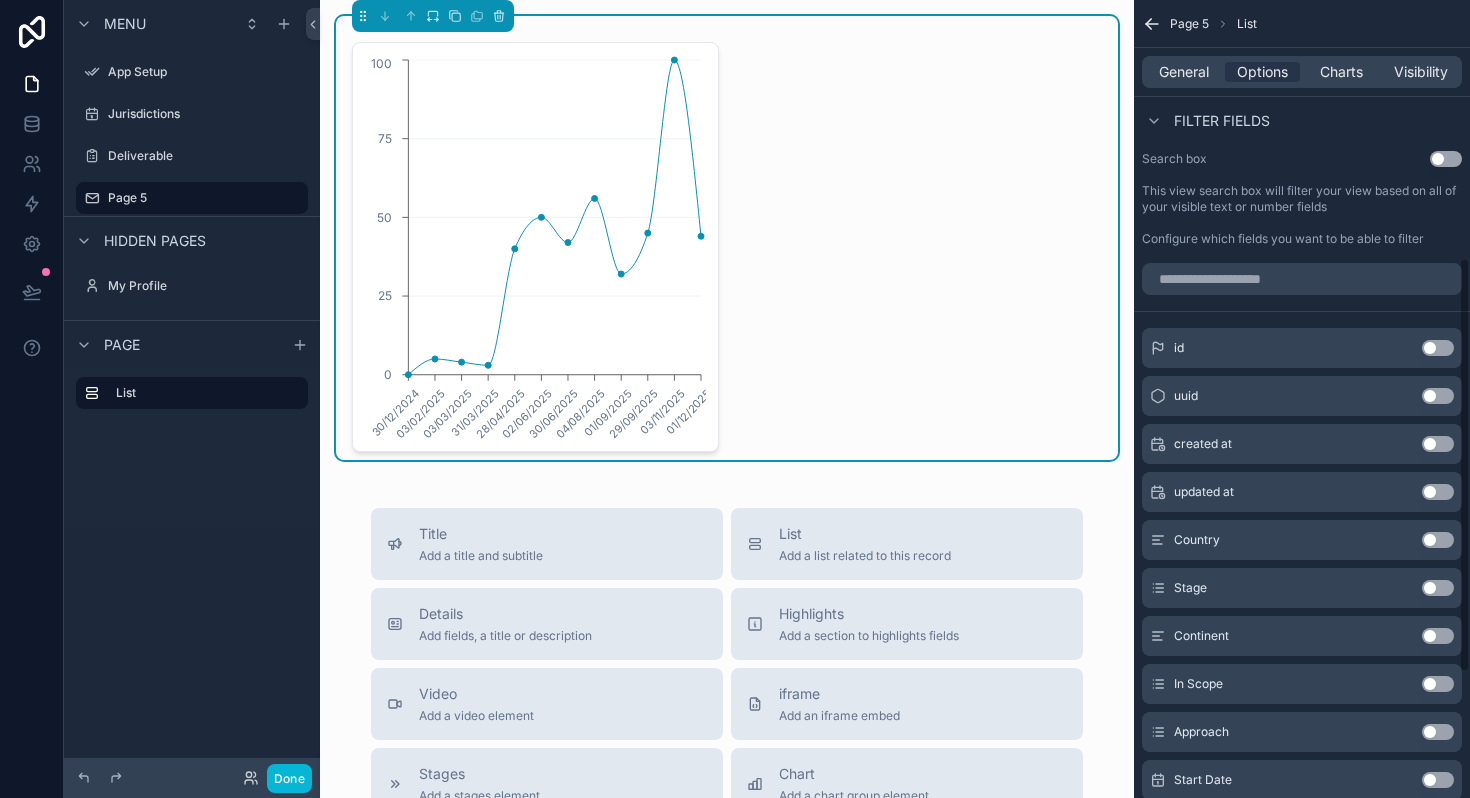 scroll, scrollTop: 500, scrollLeft: 0, axis: vertical 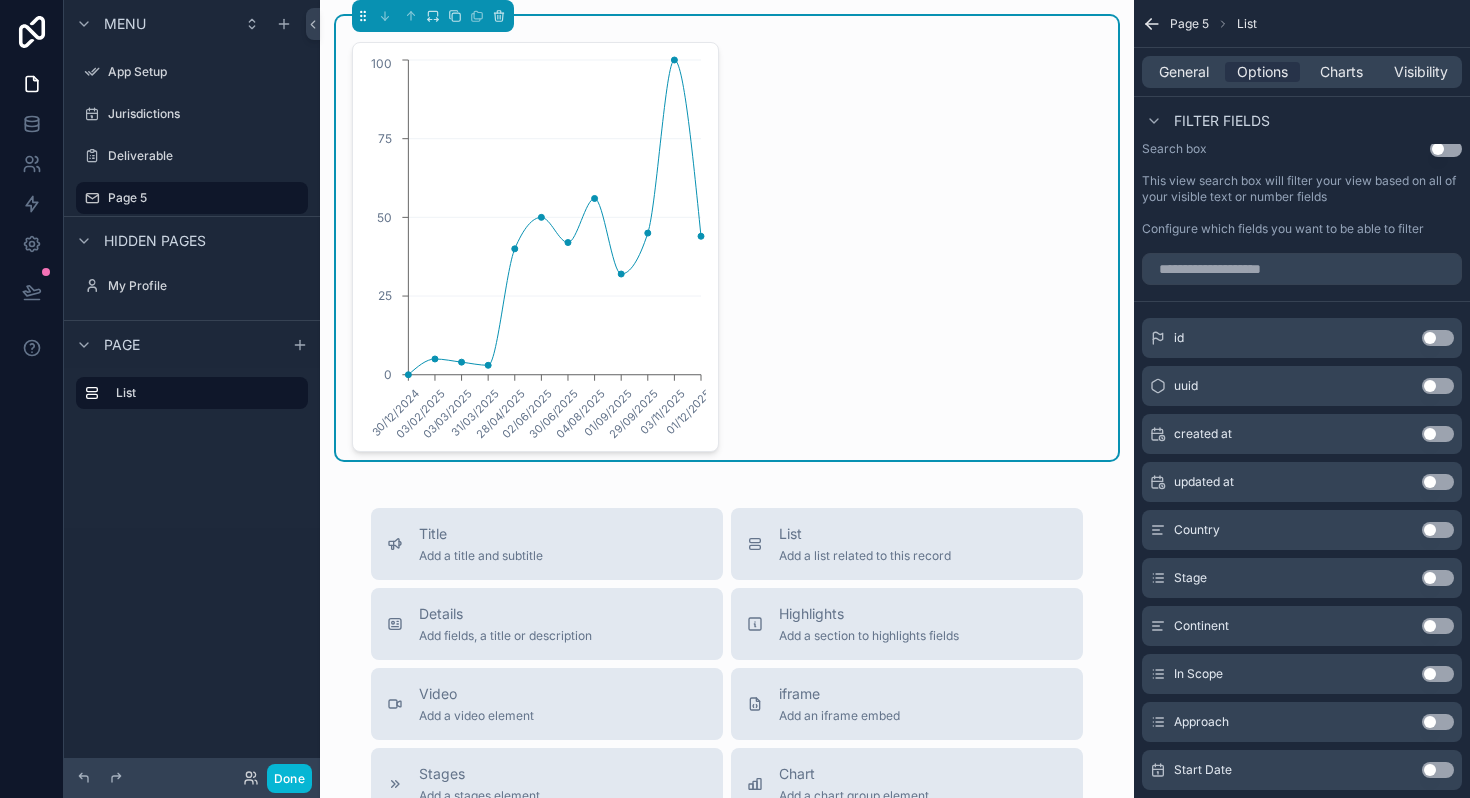 click on "Use setting" at bounding box center (1438, 530) 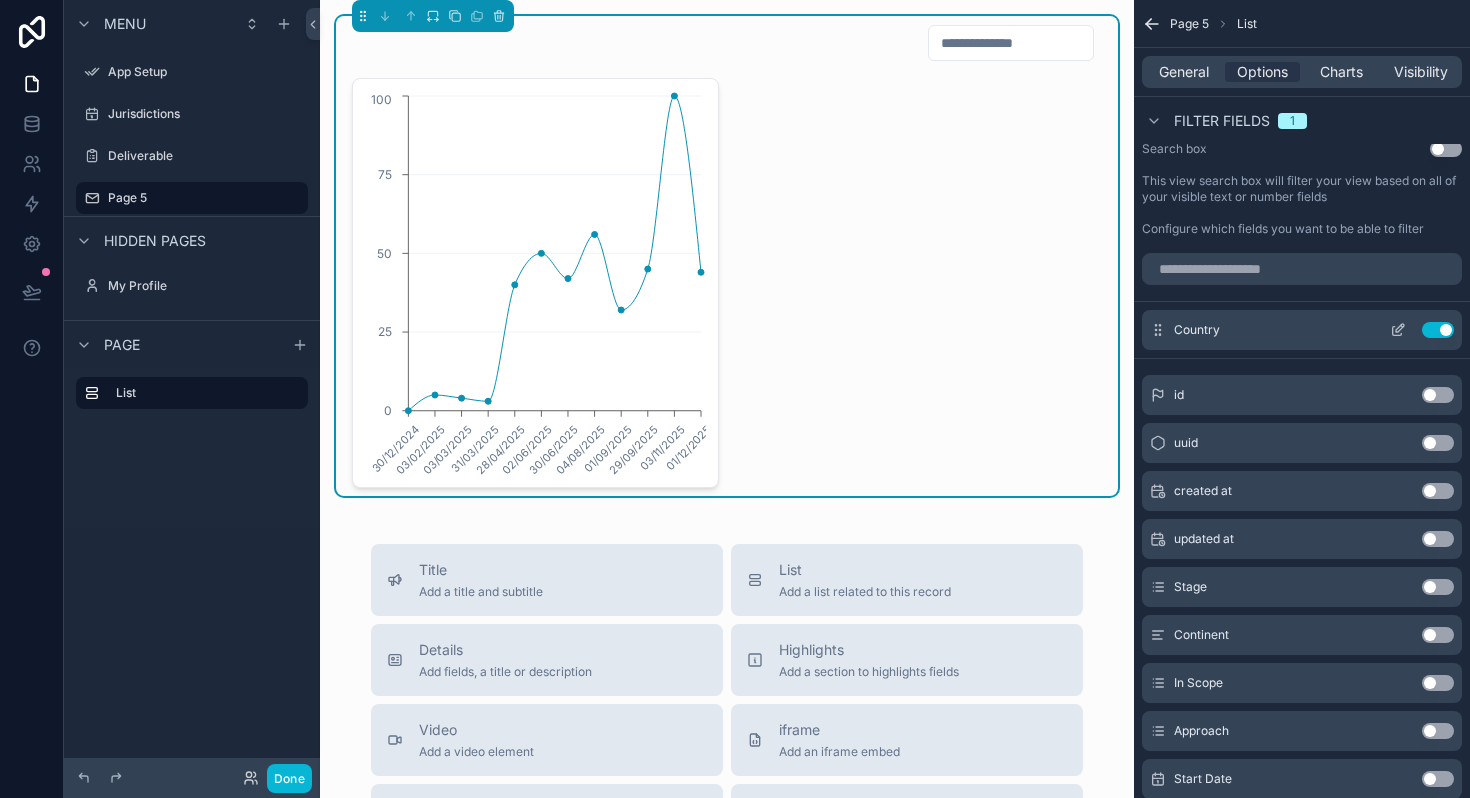 click on "Country Use setting" at bounding box center (1302, 330) 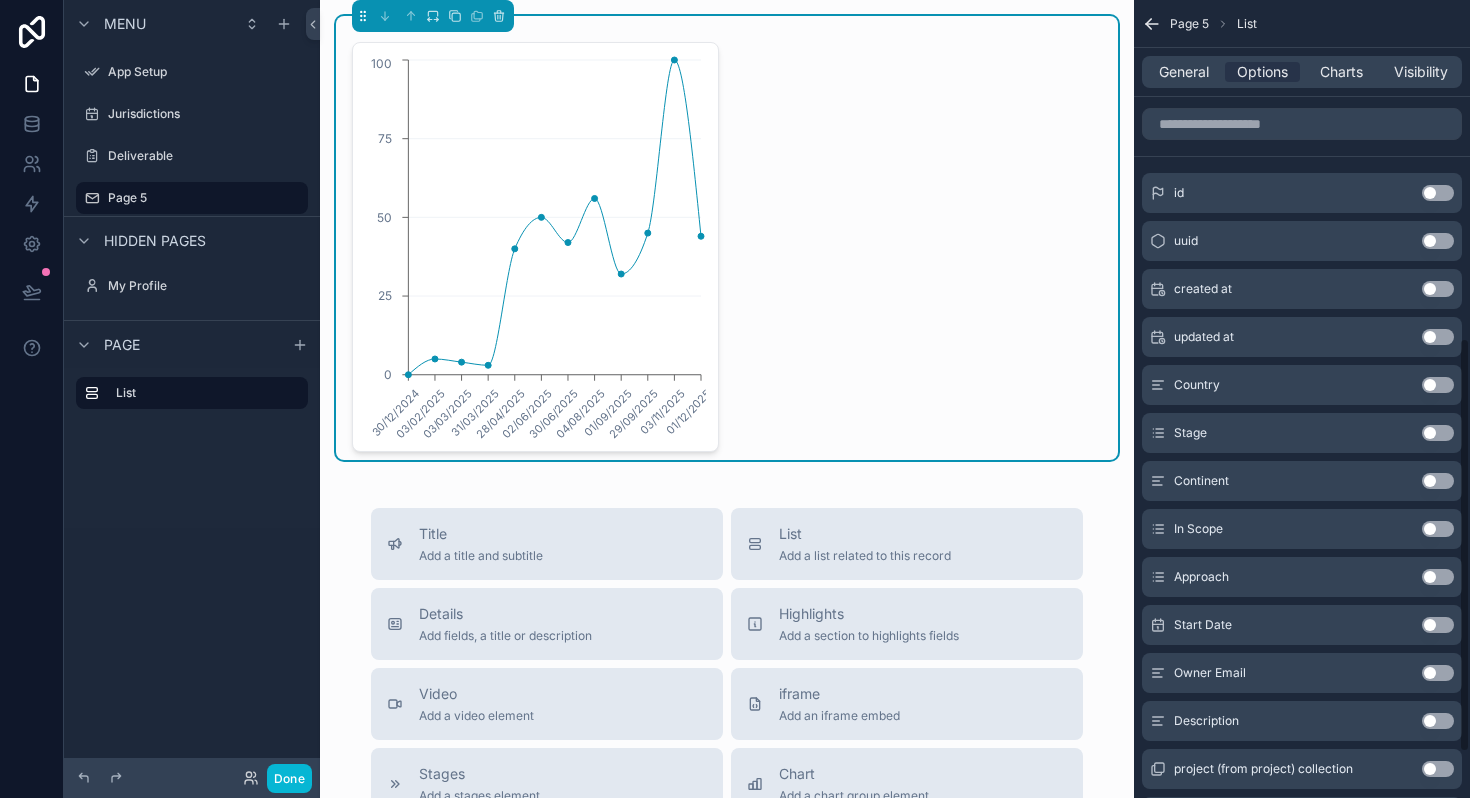 scroll, scrollTop: 666, scrollLeft: 0, axis: vertical 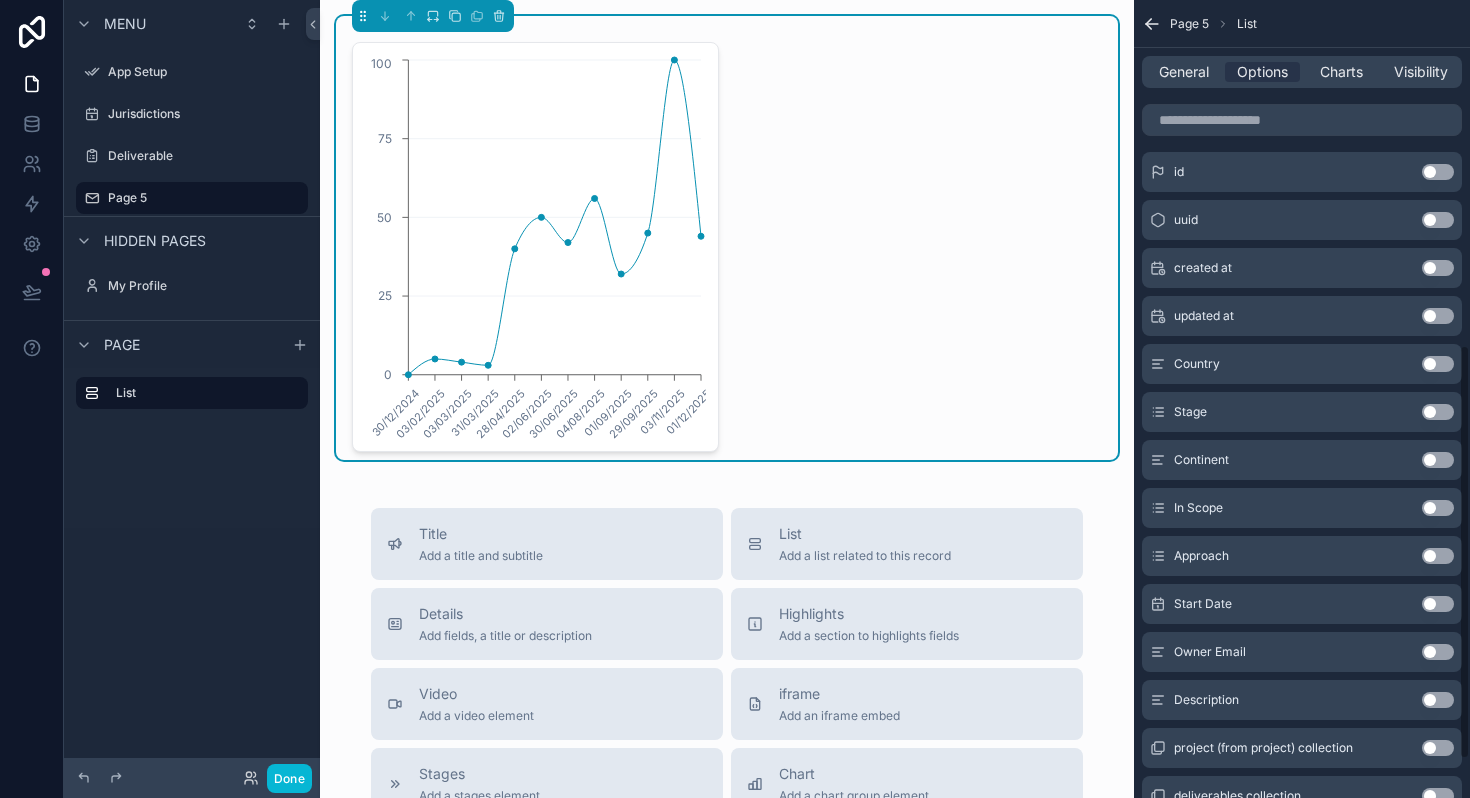 click on "Use setting" at bounding box center (1438, 412) 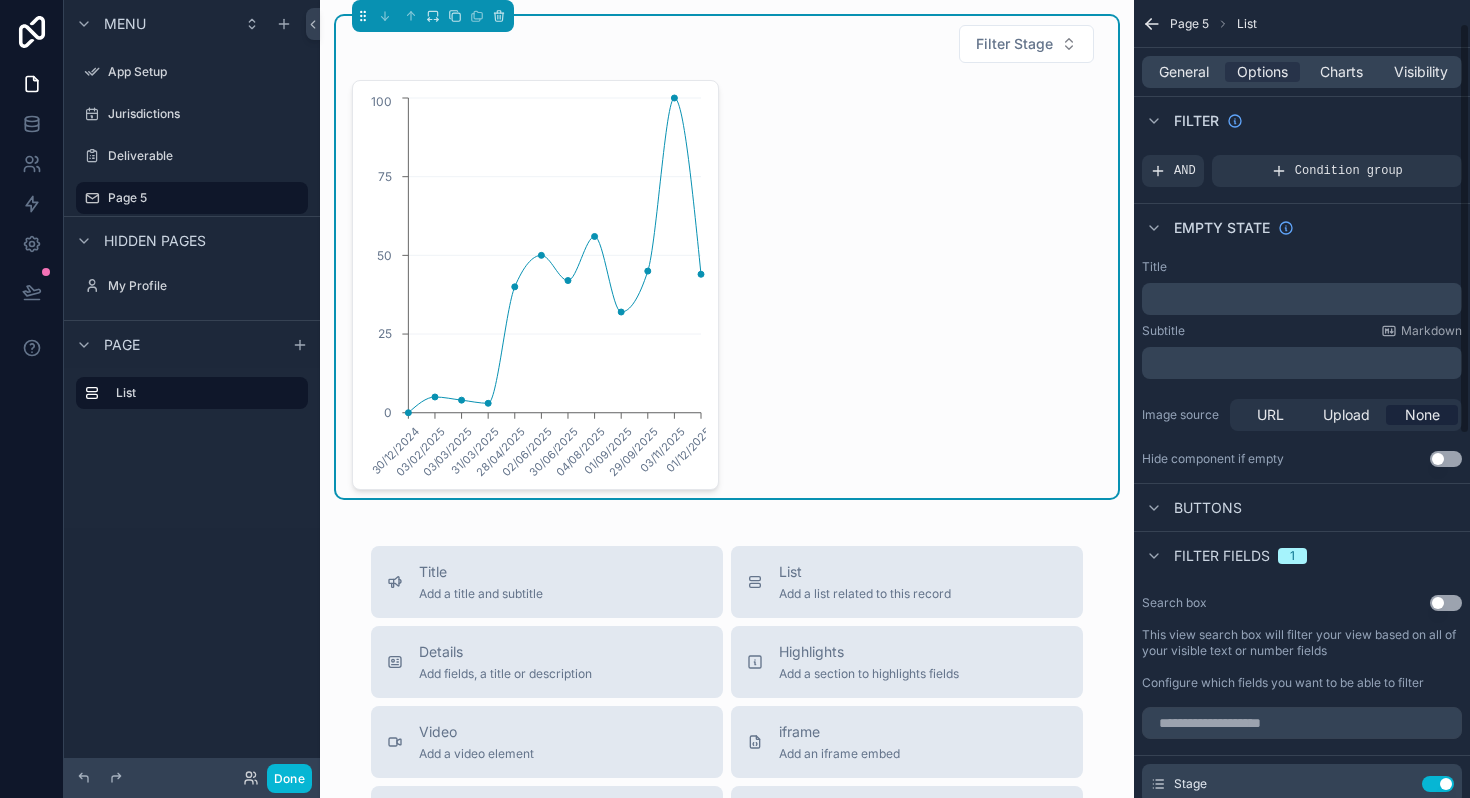 scroll, scrollTop: 59, scrollLeft: 0, axis: vertical 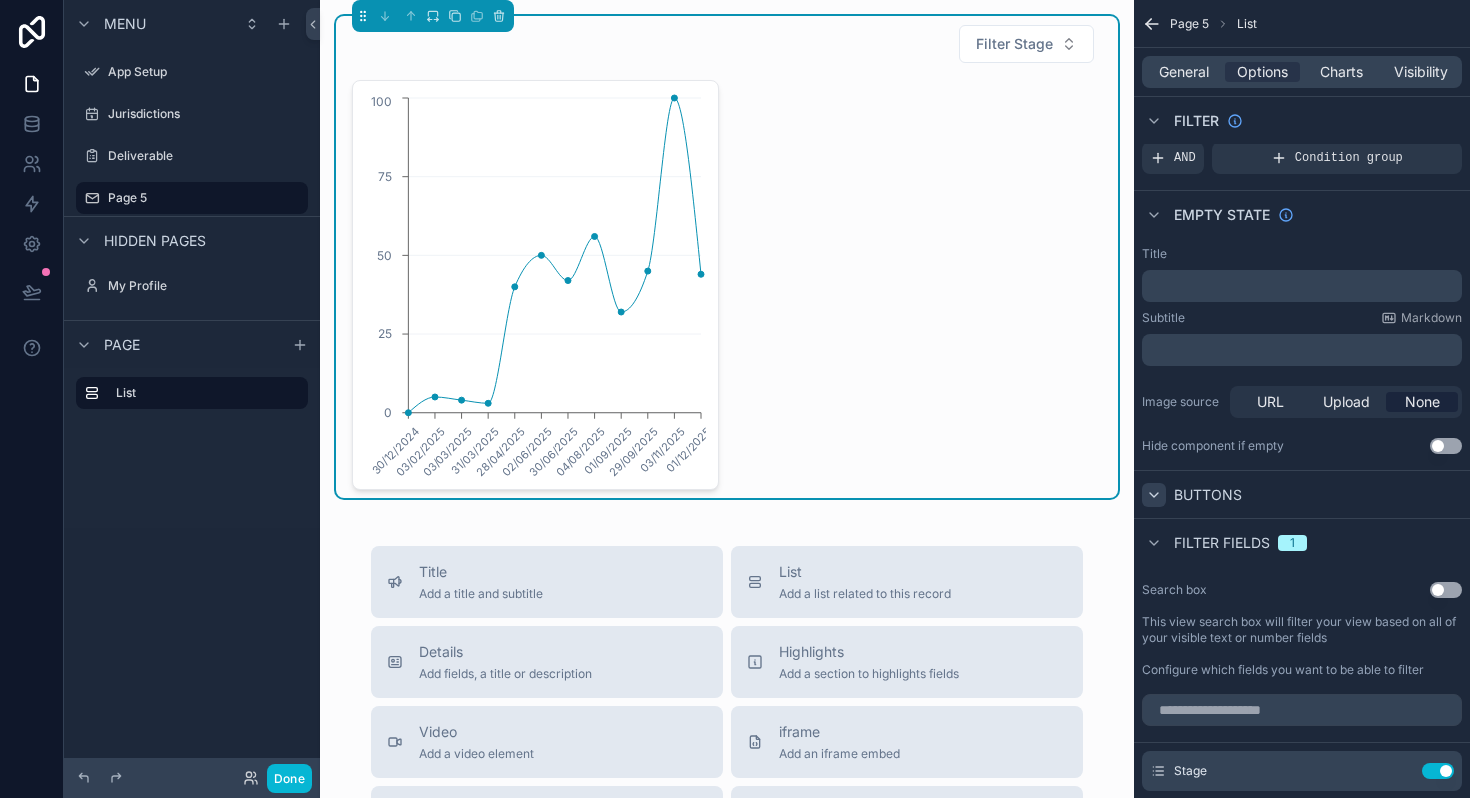 click 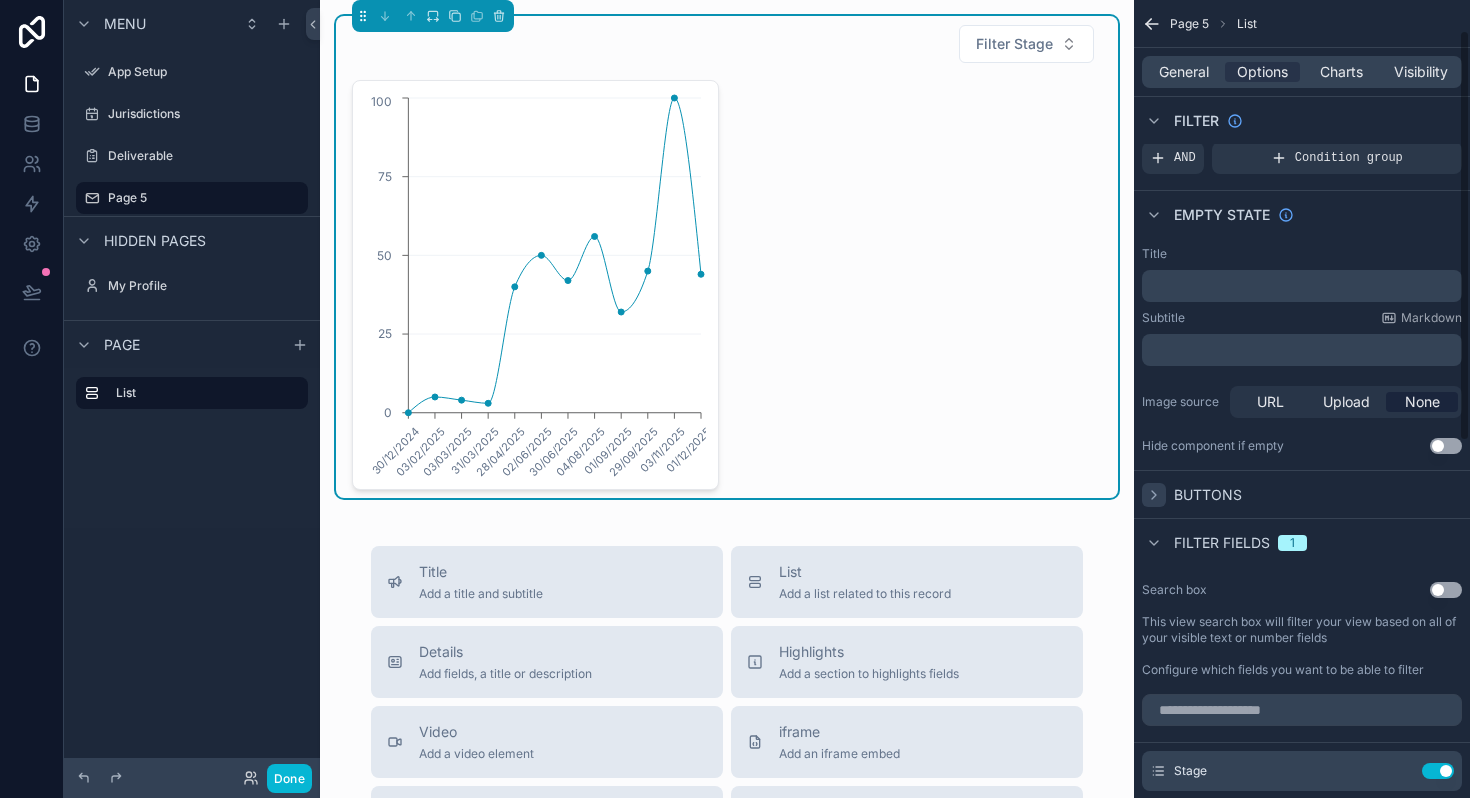 click 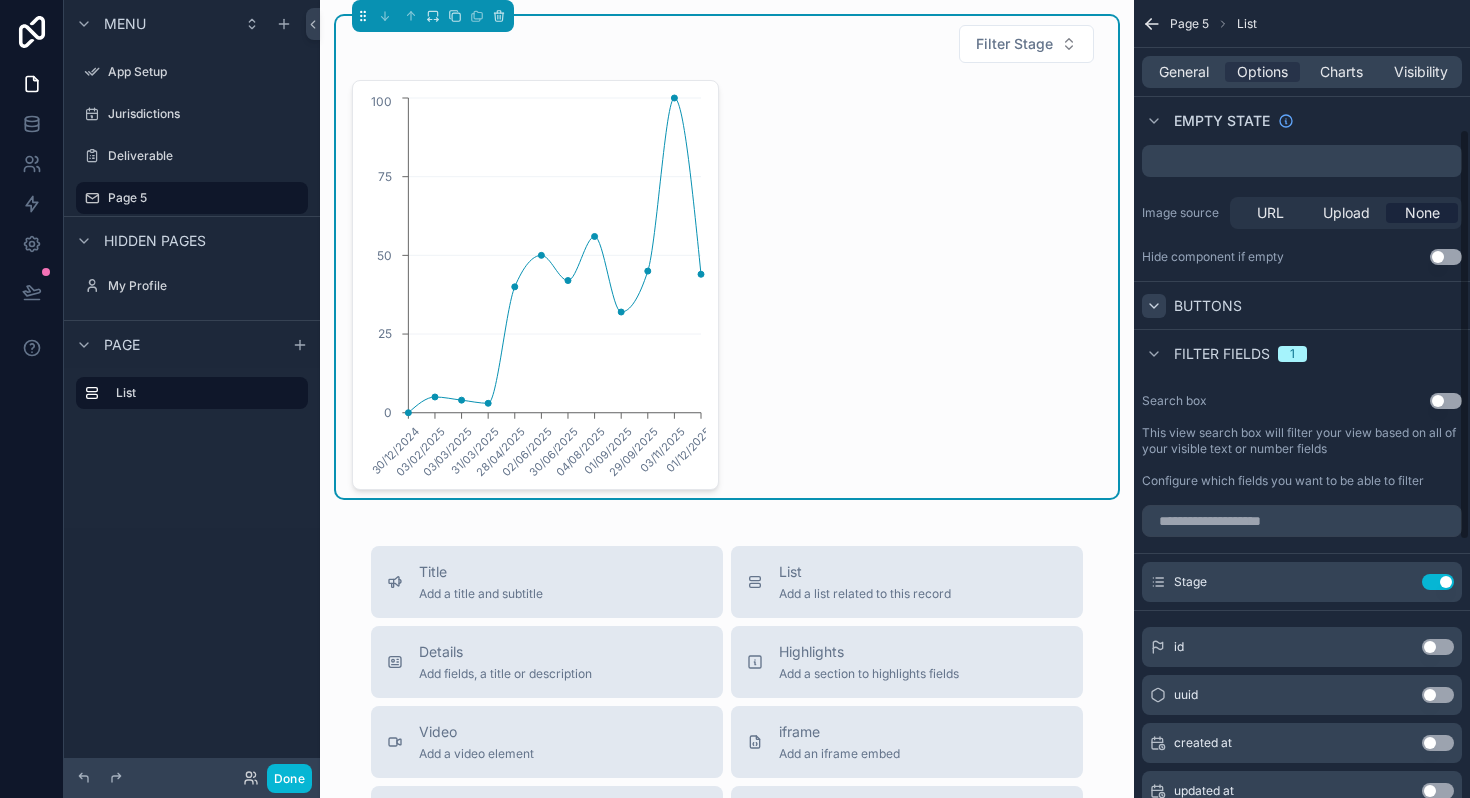 scroll, scrollTop: 250, scrollLeft: 0, axis: vertical 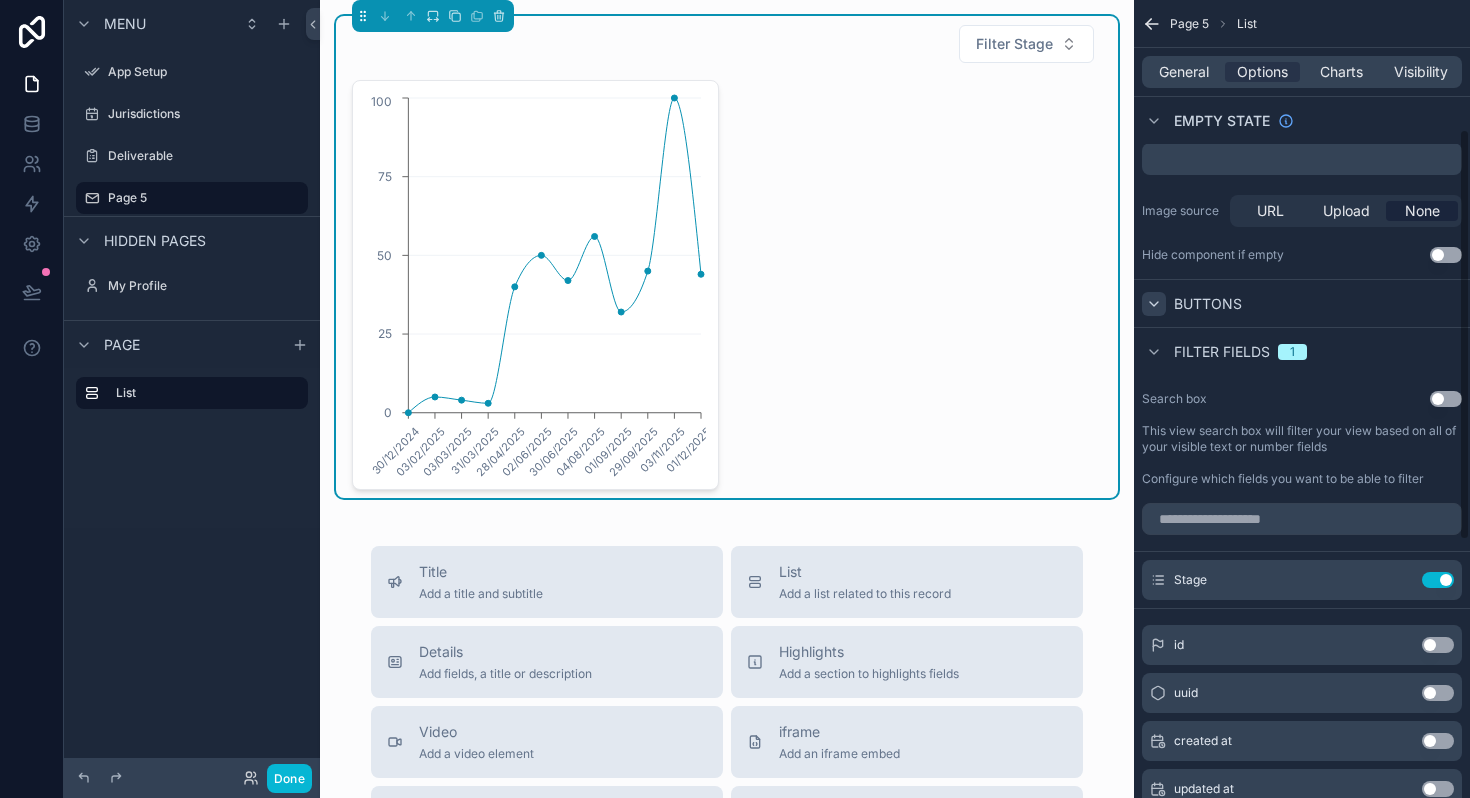 click on "Use setting" at bounding box center (1446, 399) 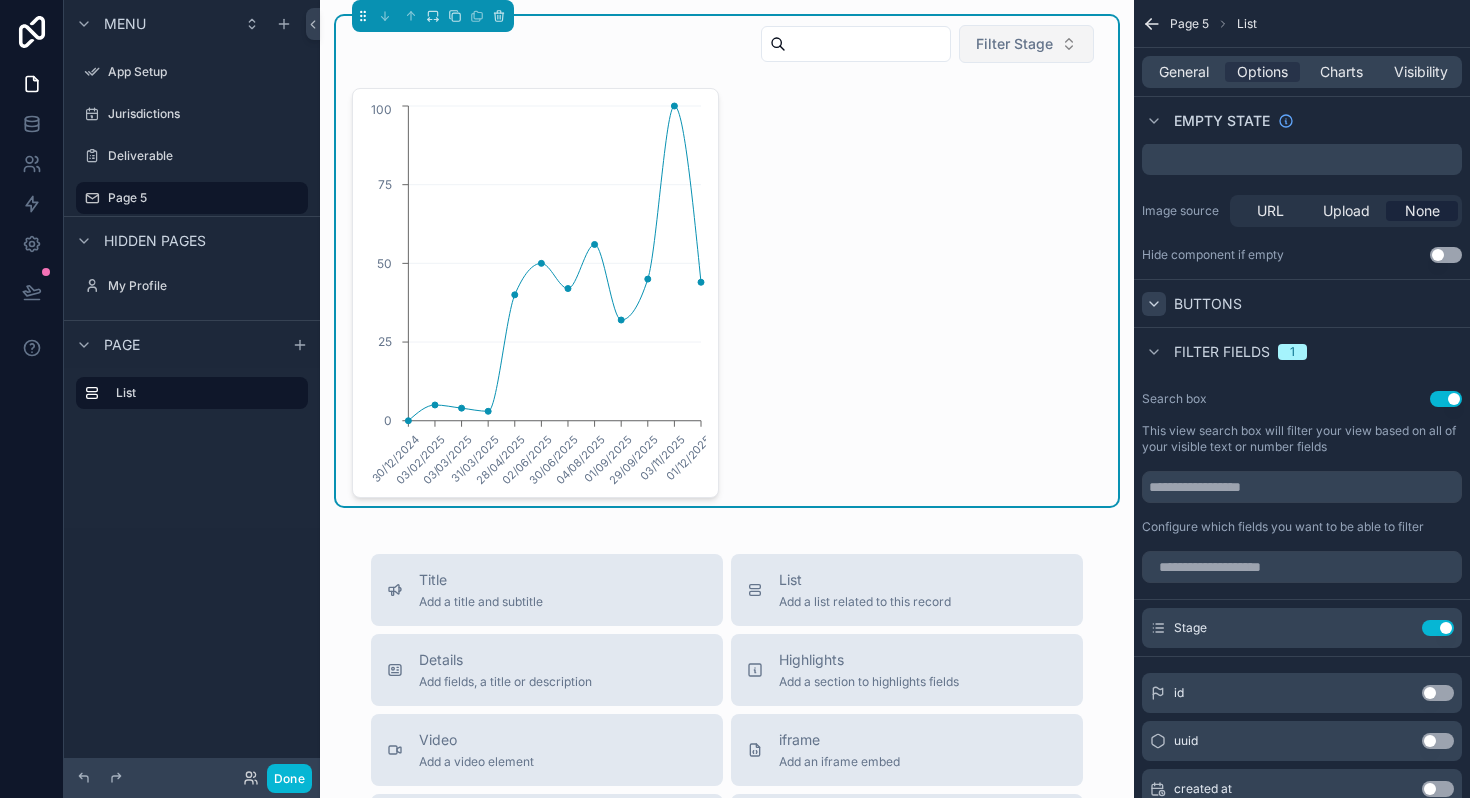 click on "Filter Stage" at bounding box center [1014, 44] 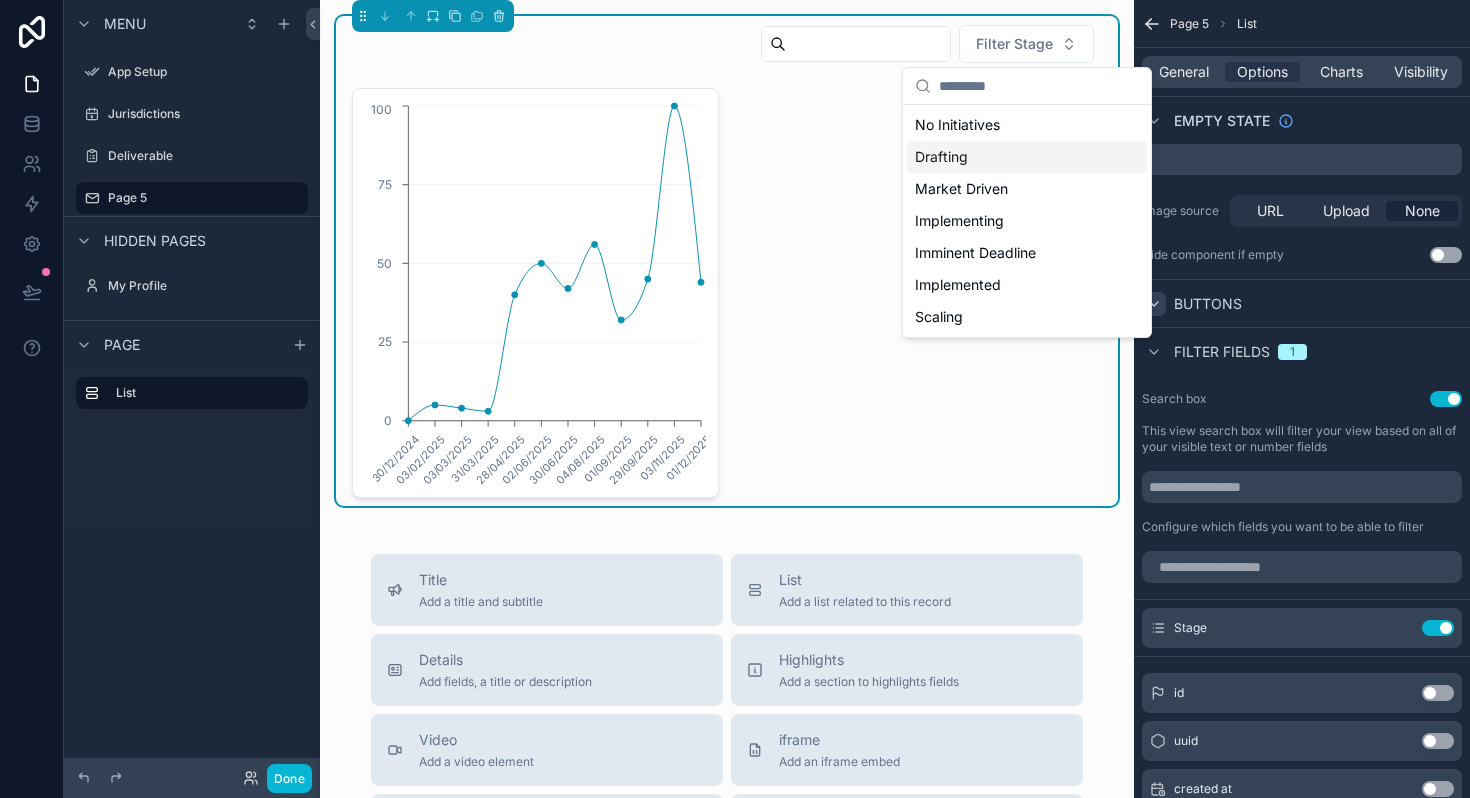 click on "Drafting" at bounding box center (1027, 157) 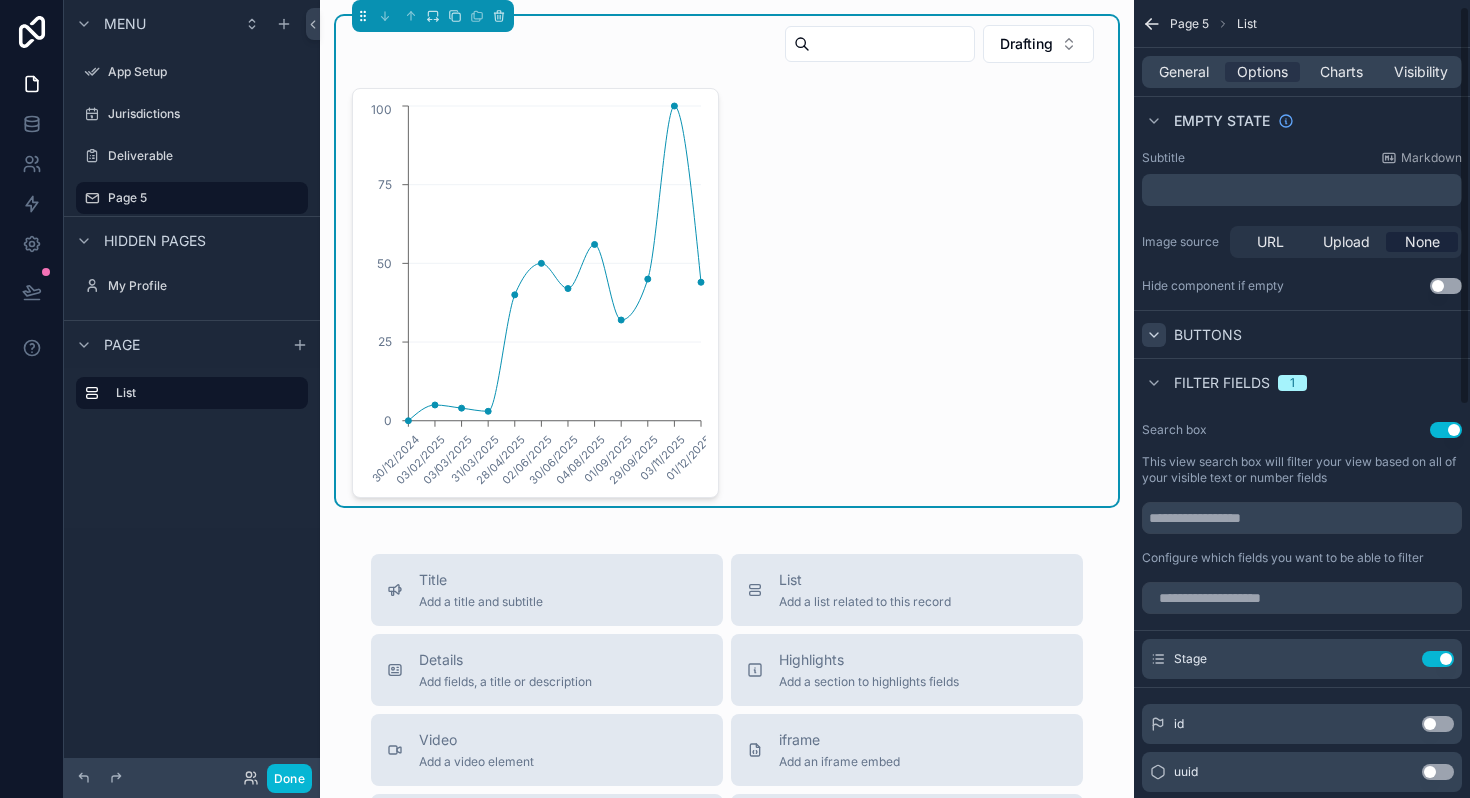 scroll, scrollTop: 0, scrollLeft: 0, axis: both 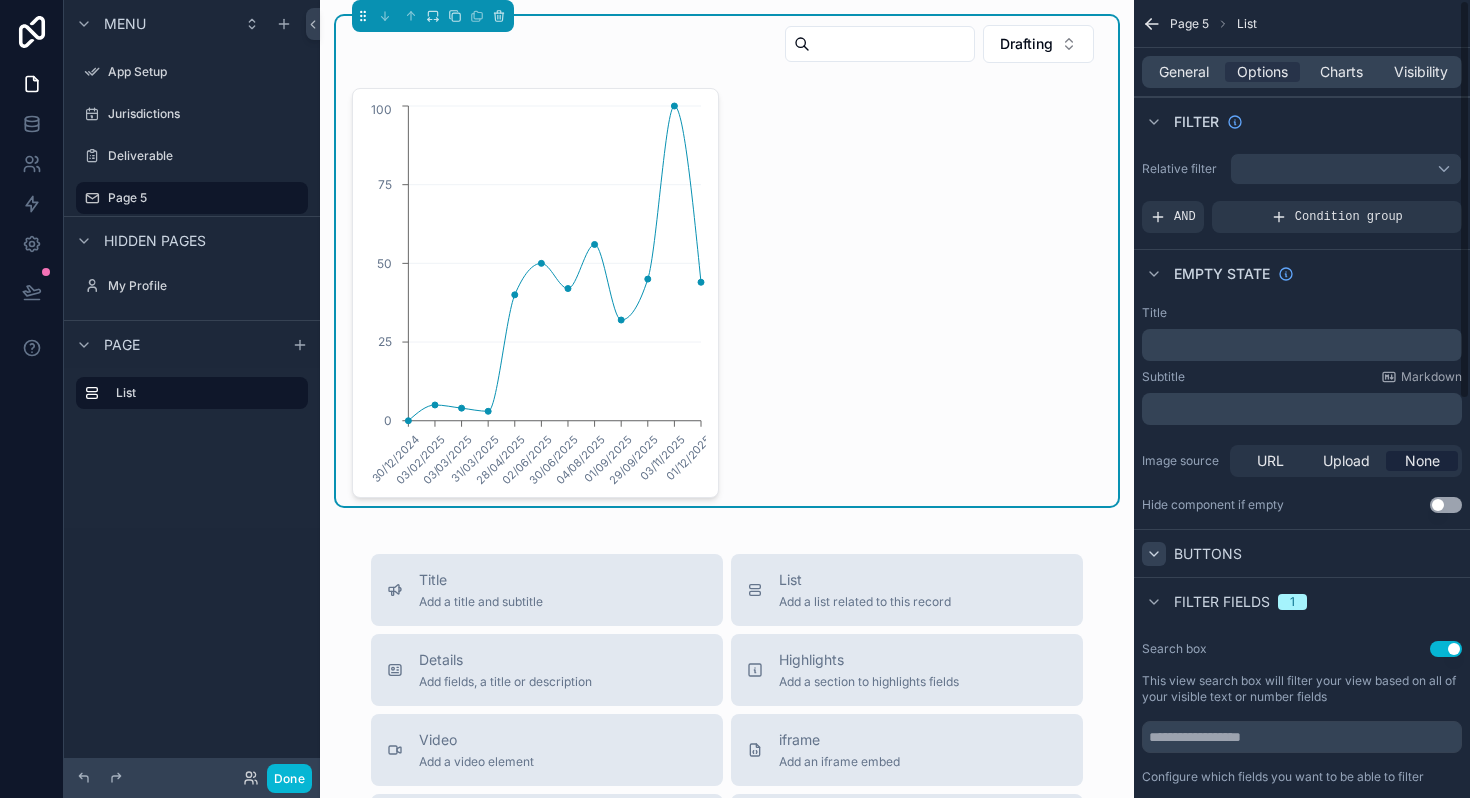 click on "General Options Charts Visibility" at bounding box center (1302, 72) 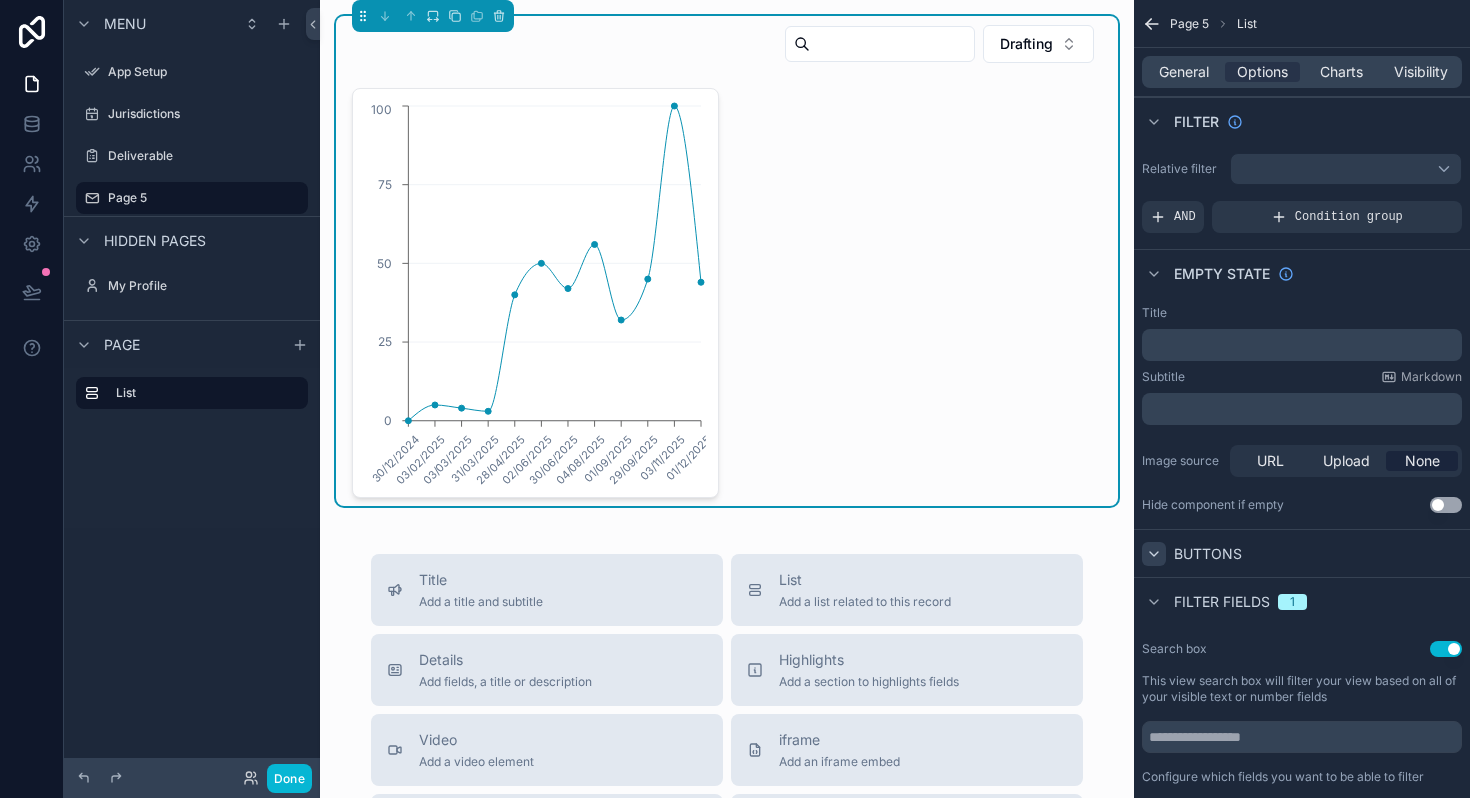 click on "General Options Charts Visibility" at bounding box center (1302, 72) 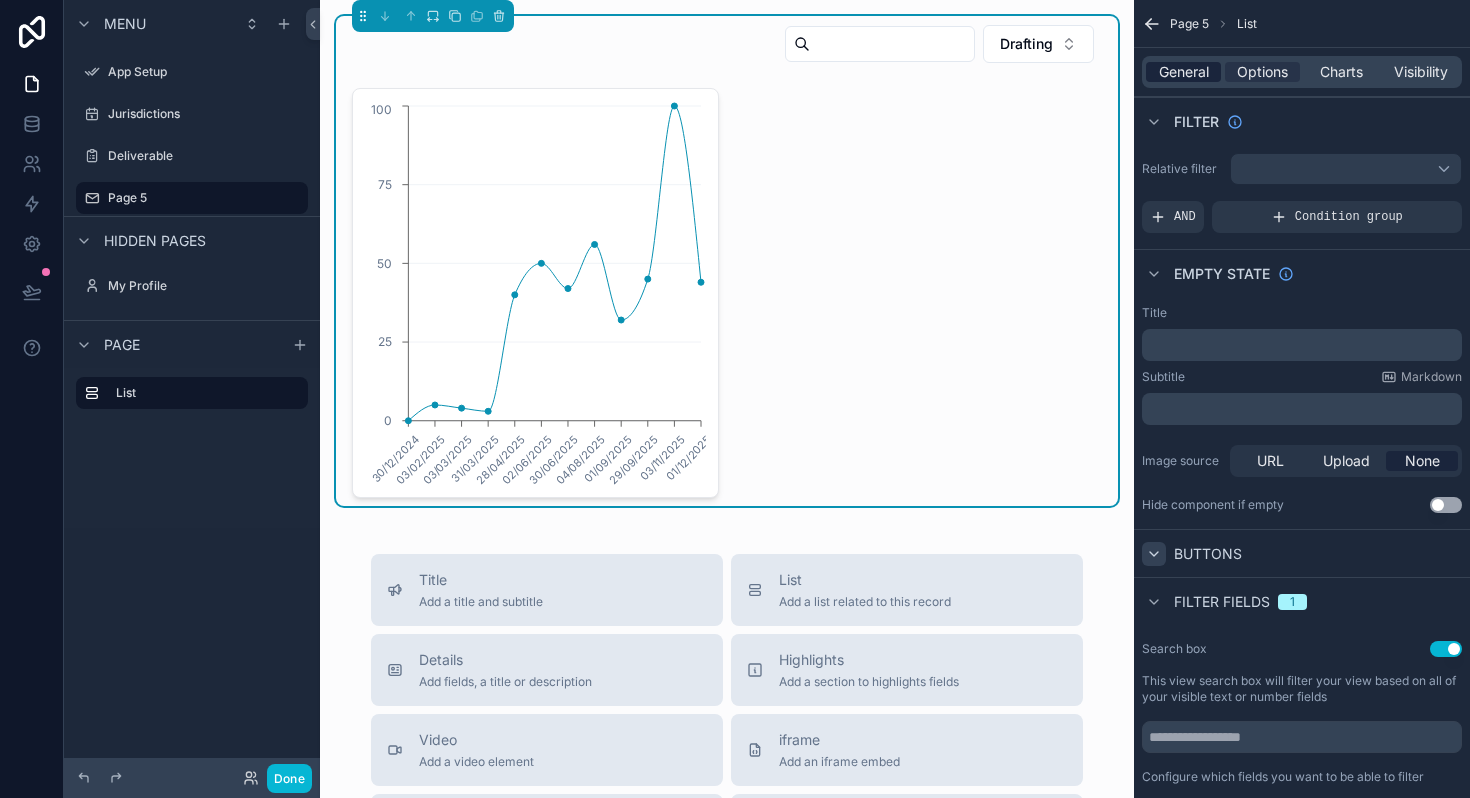 click on "General" at bounding box center (1184, 72) 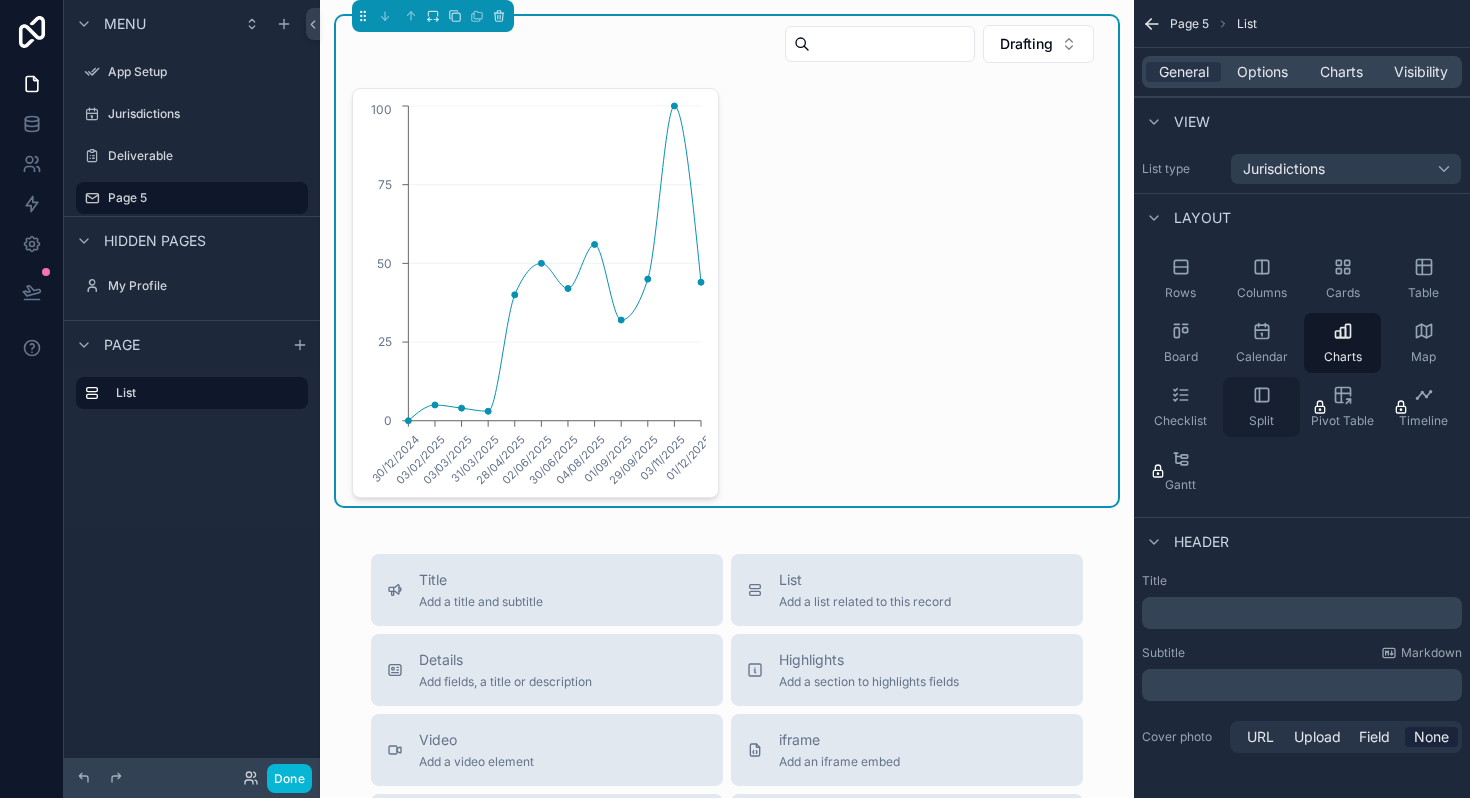 scroll, scrollTop: 7, scrollLeft: 0, axis: vertical 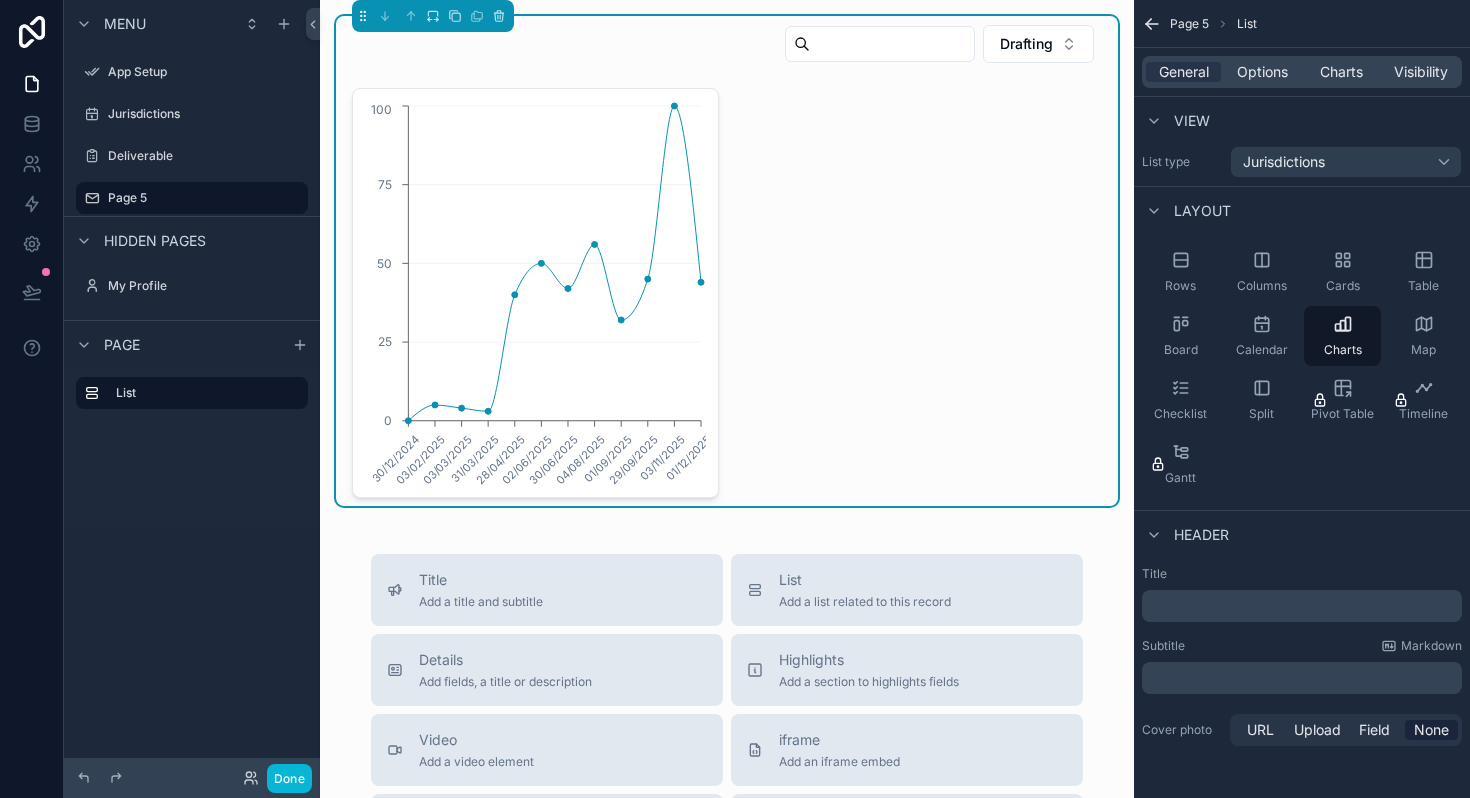 click on "None" at bounding box center (1431, 730) 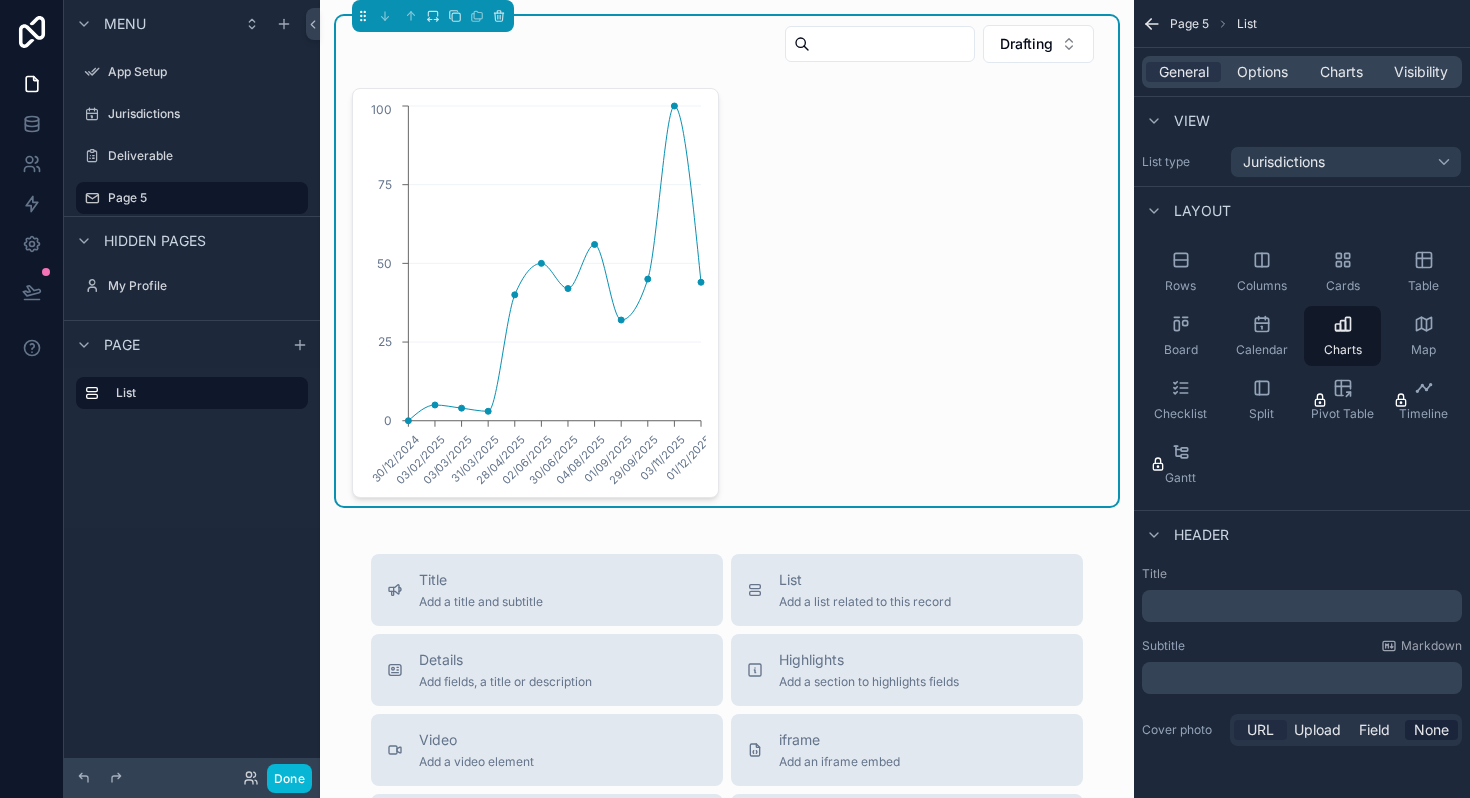 click on "URL" at bounding box center (1260, 730) 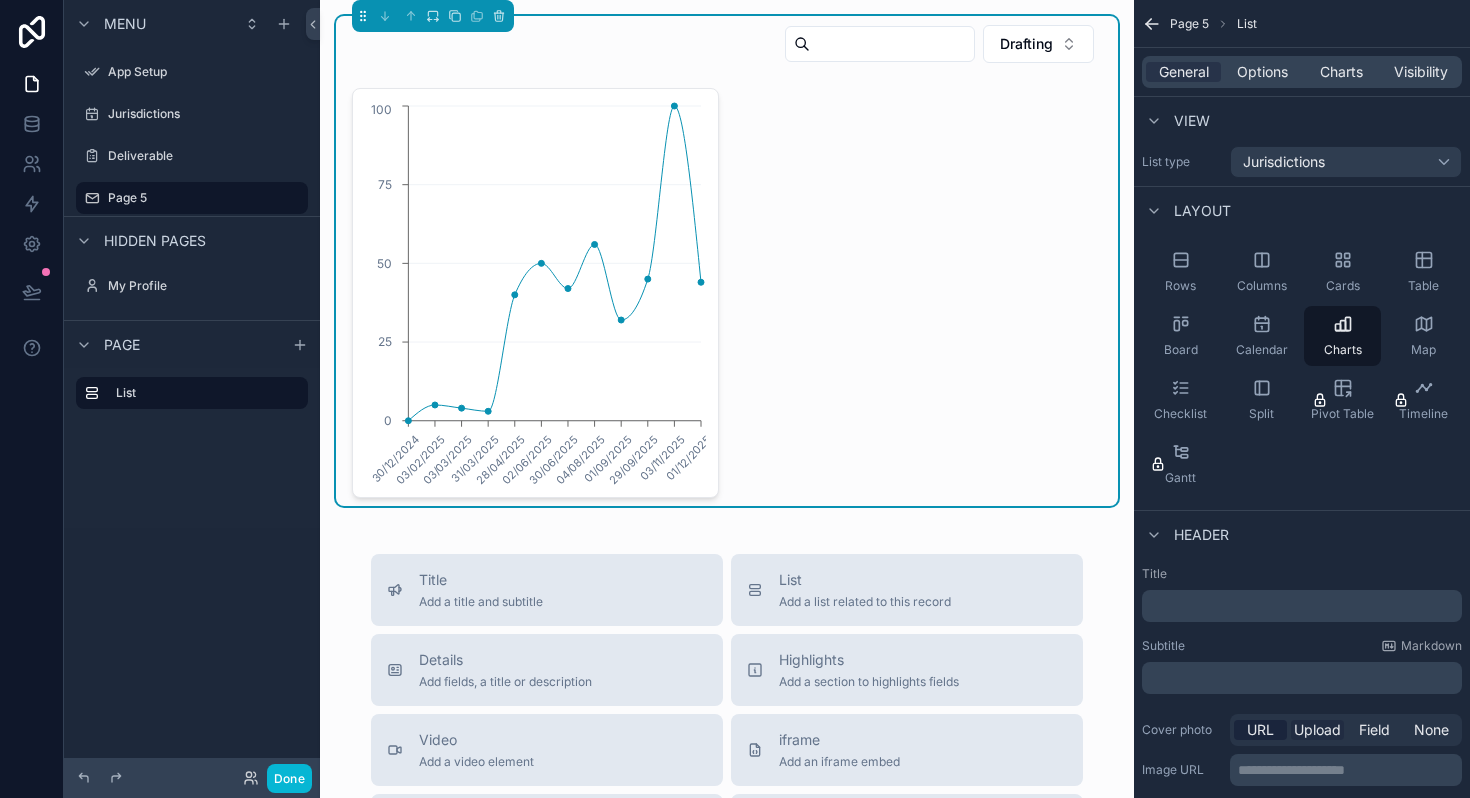 click on "Upload" at bounding box center [1317, 730] 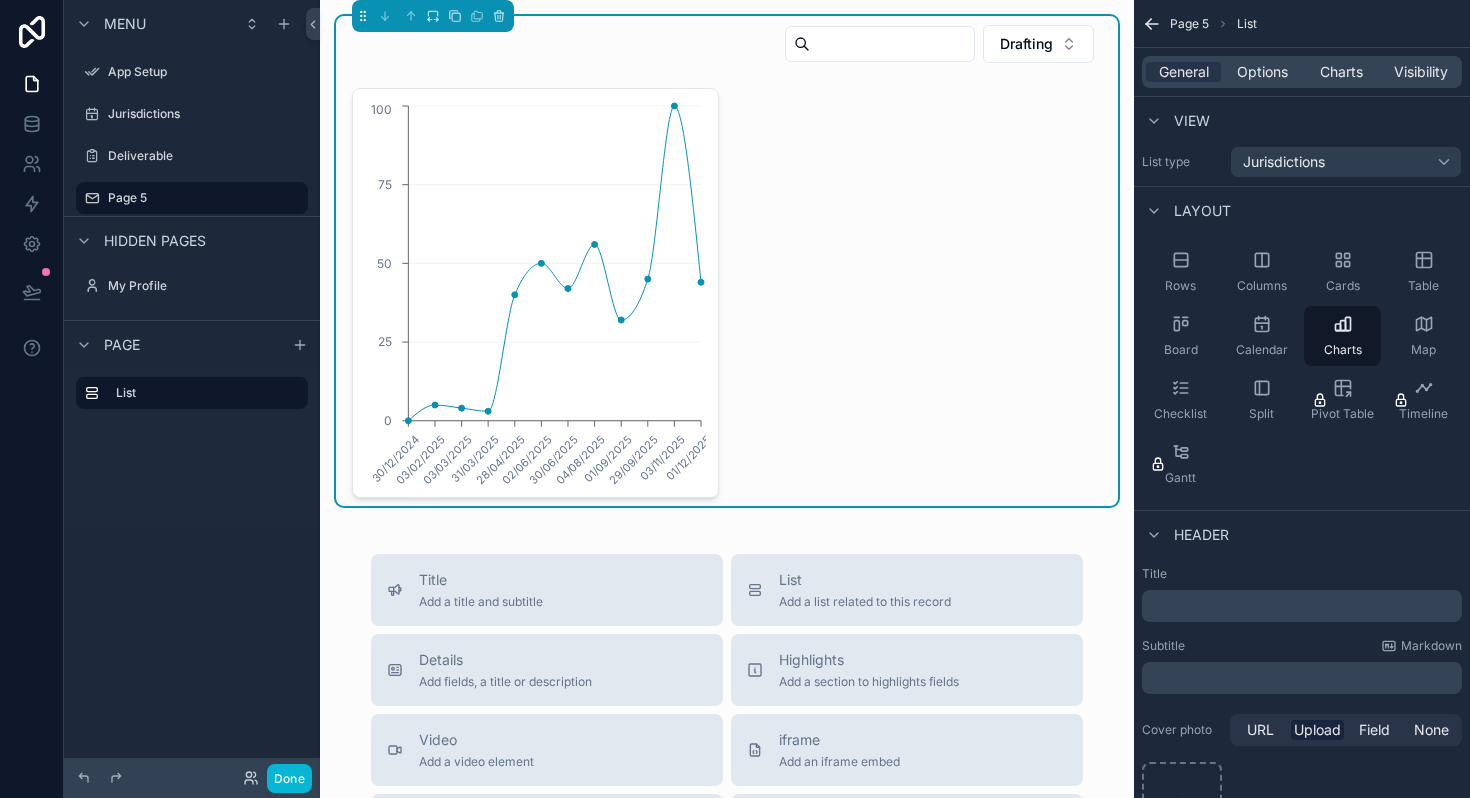click on "Upload" at bounding box center [1317, 730] 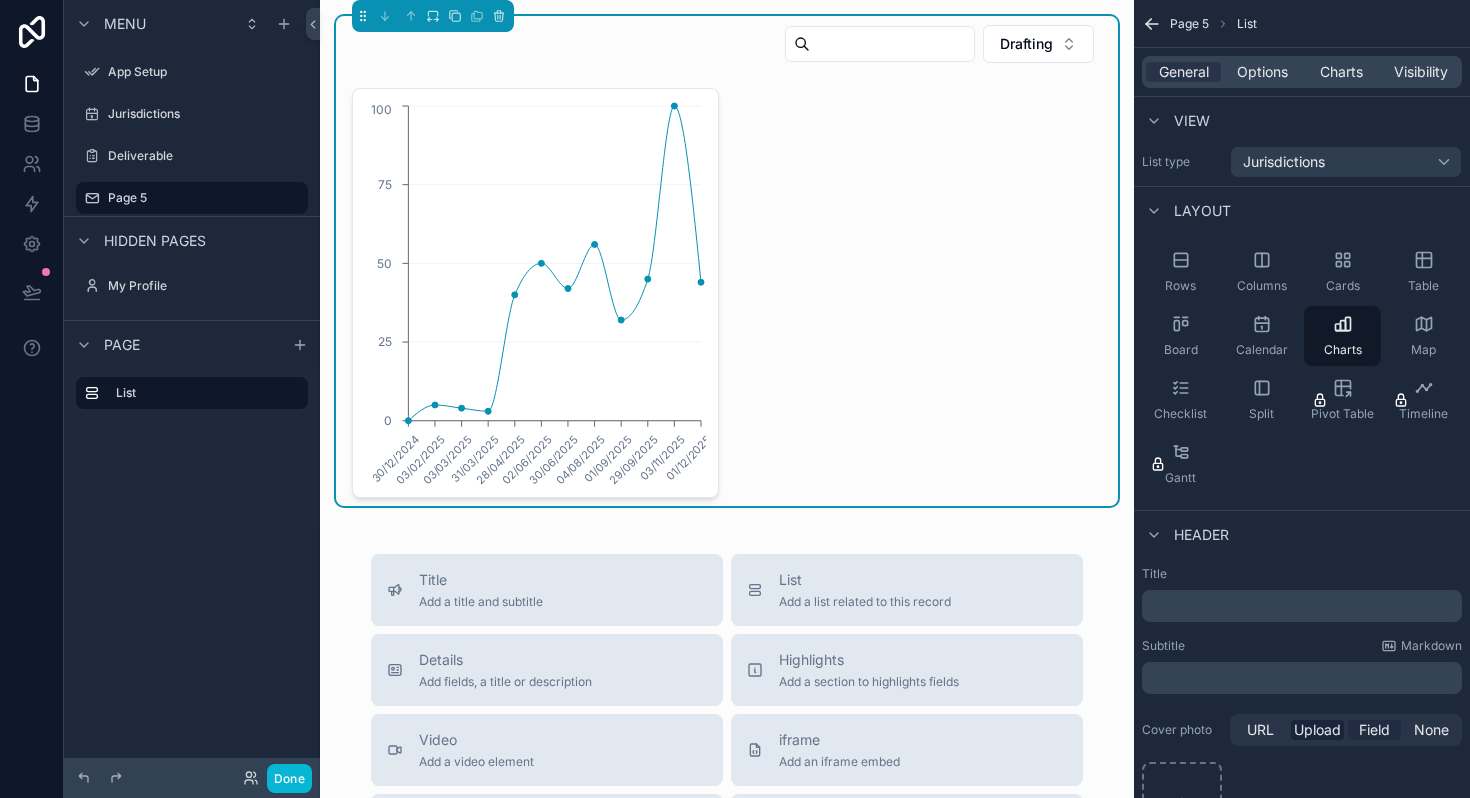 click on "Field" at bounding box center [1374, 730] 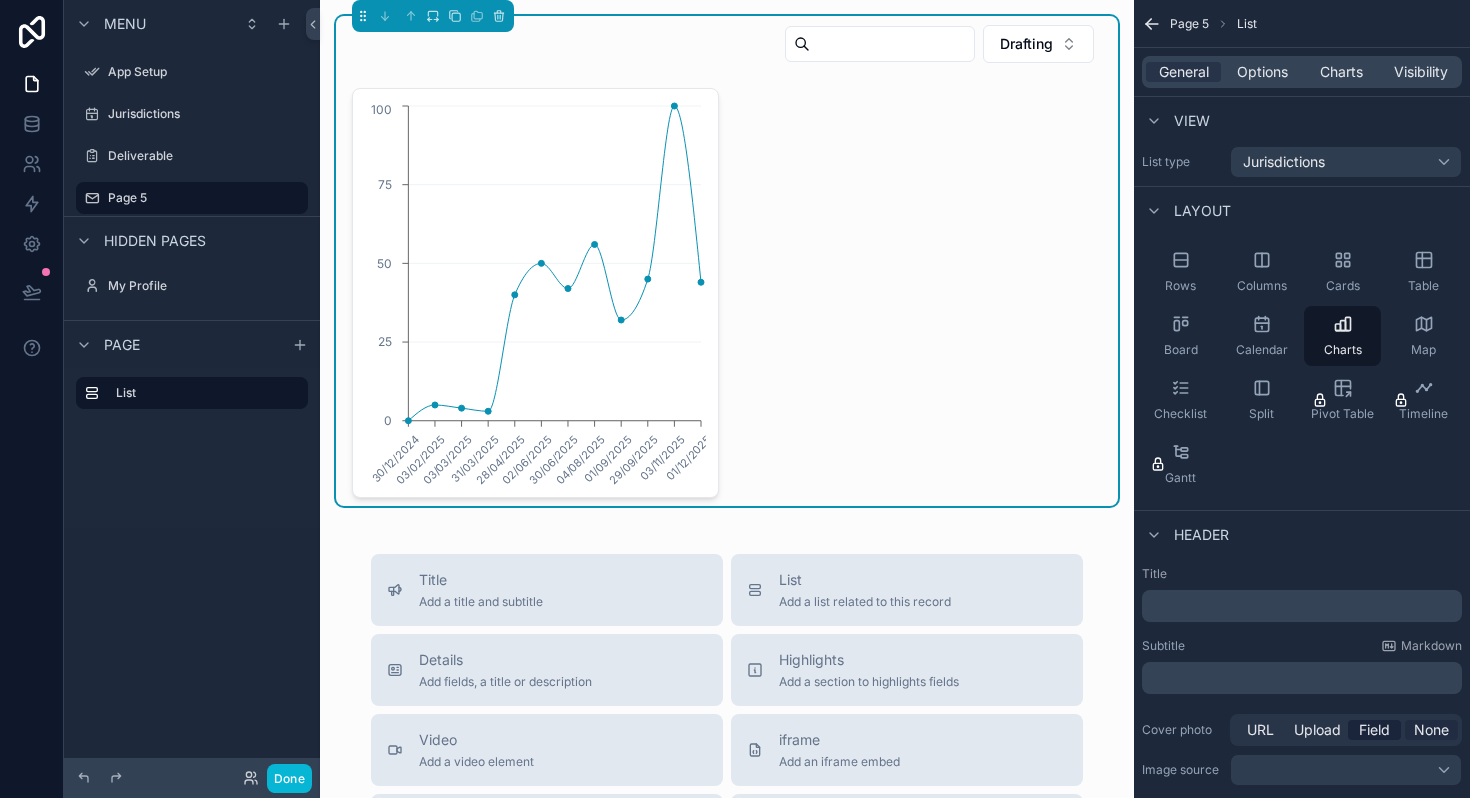 click on "None" at bounding box center (1431, 730) 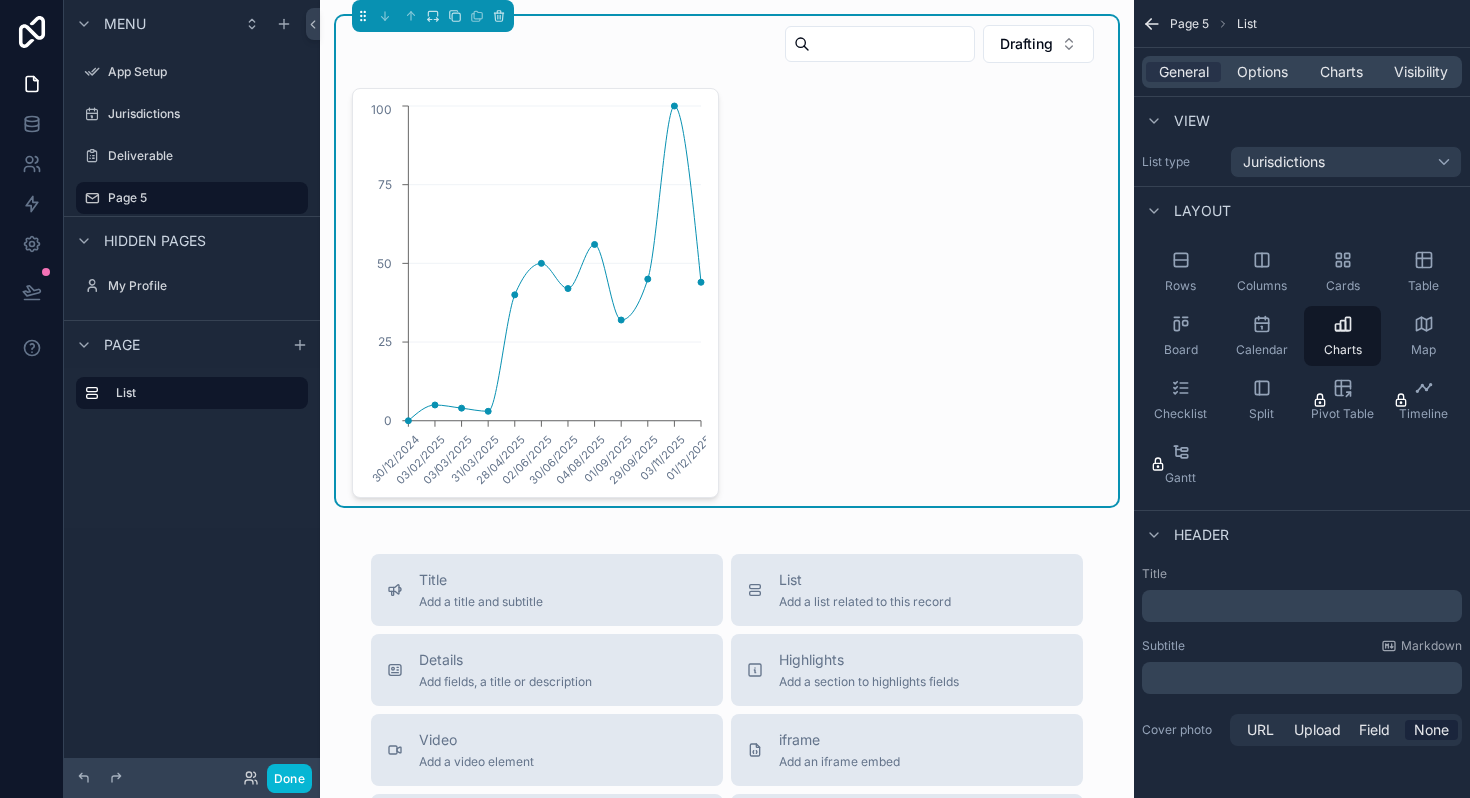 click on "None" at bounding box center [1431, 730] 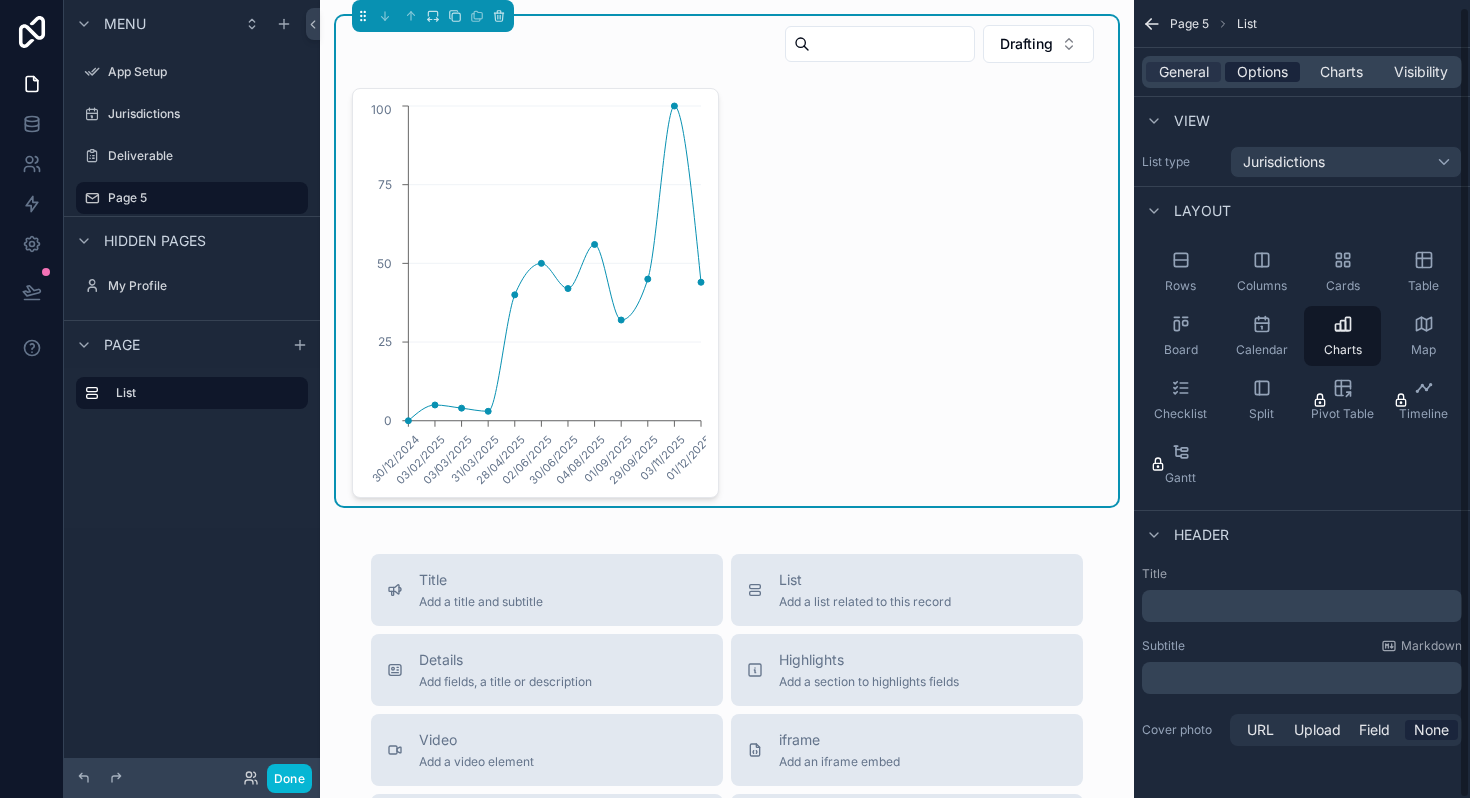 click on "Options" at bounding box center [1262, 72] 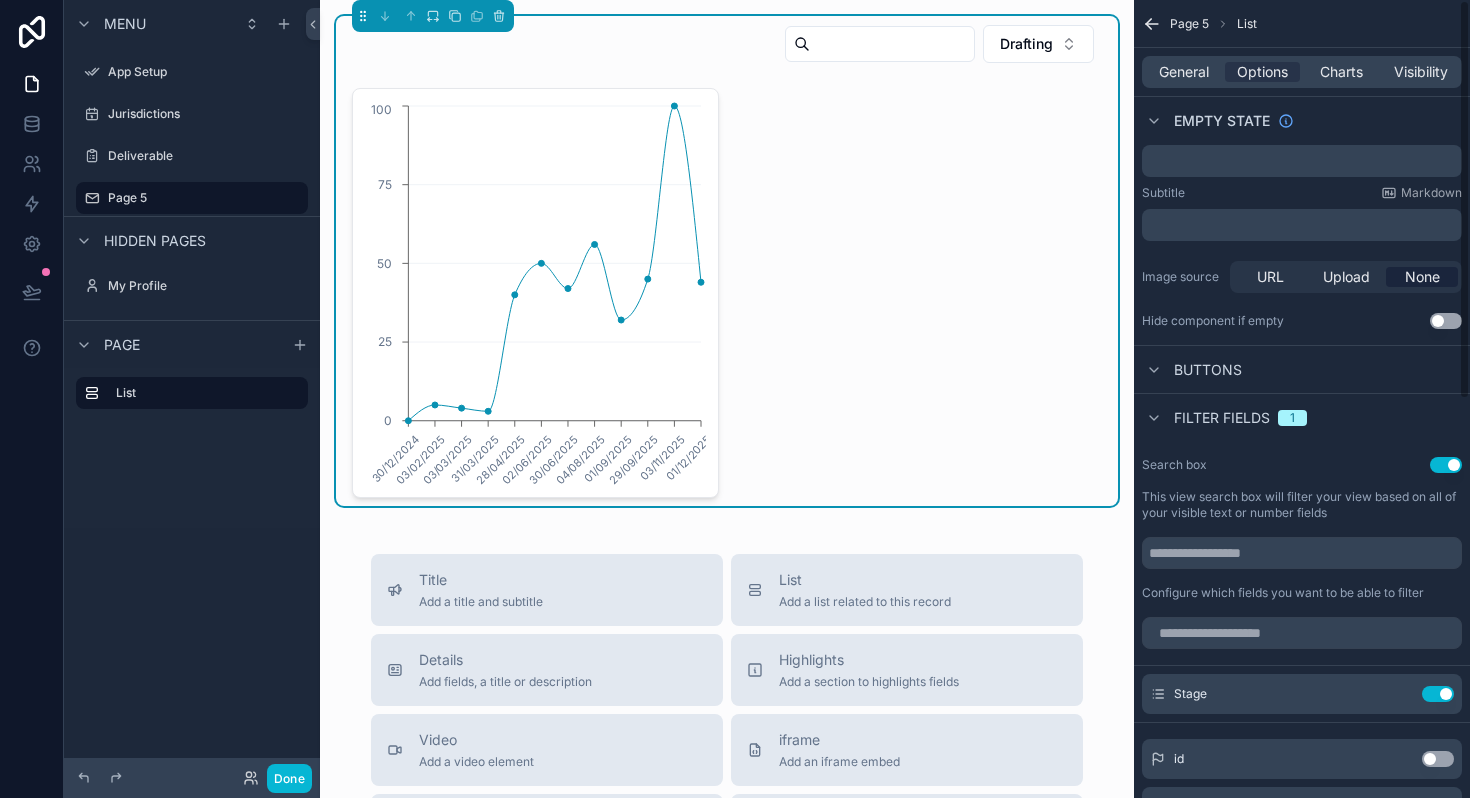 scroll, scrollTop: 0, scrollLeft: 0, axis: both 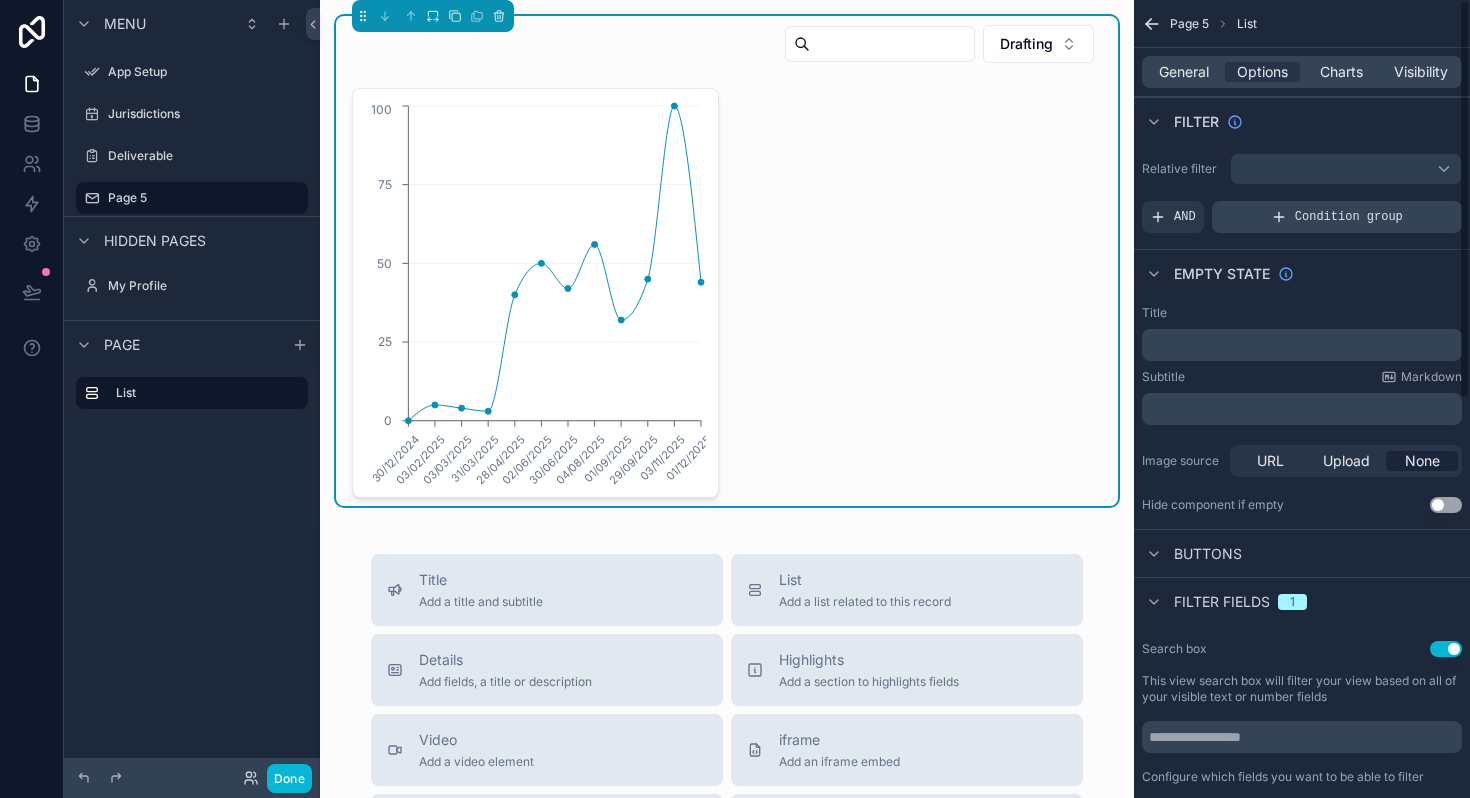 click on "Condition group" at bounding box center (1349, 217) 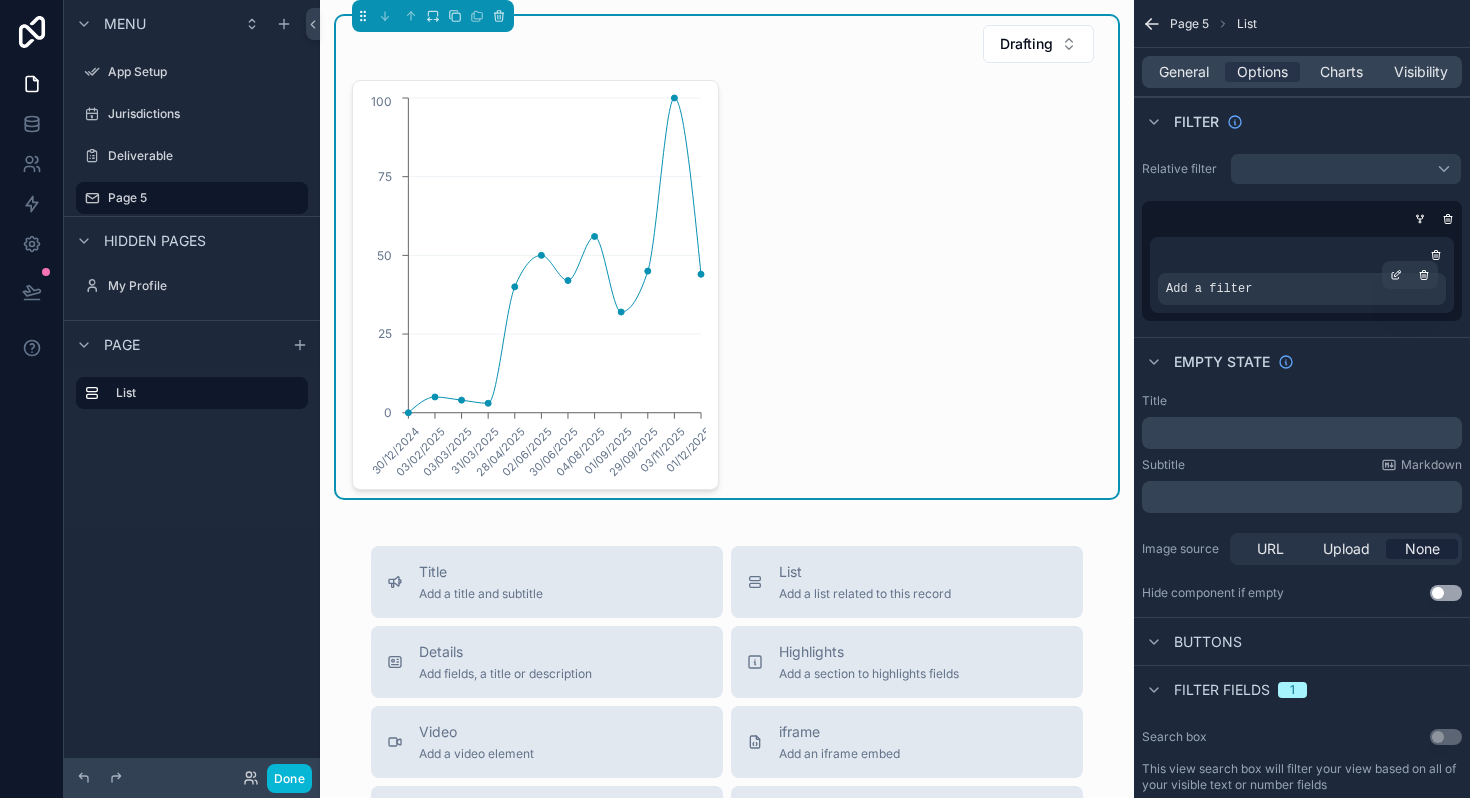 click on "Add a filter" at bounding box center [1302, 289] 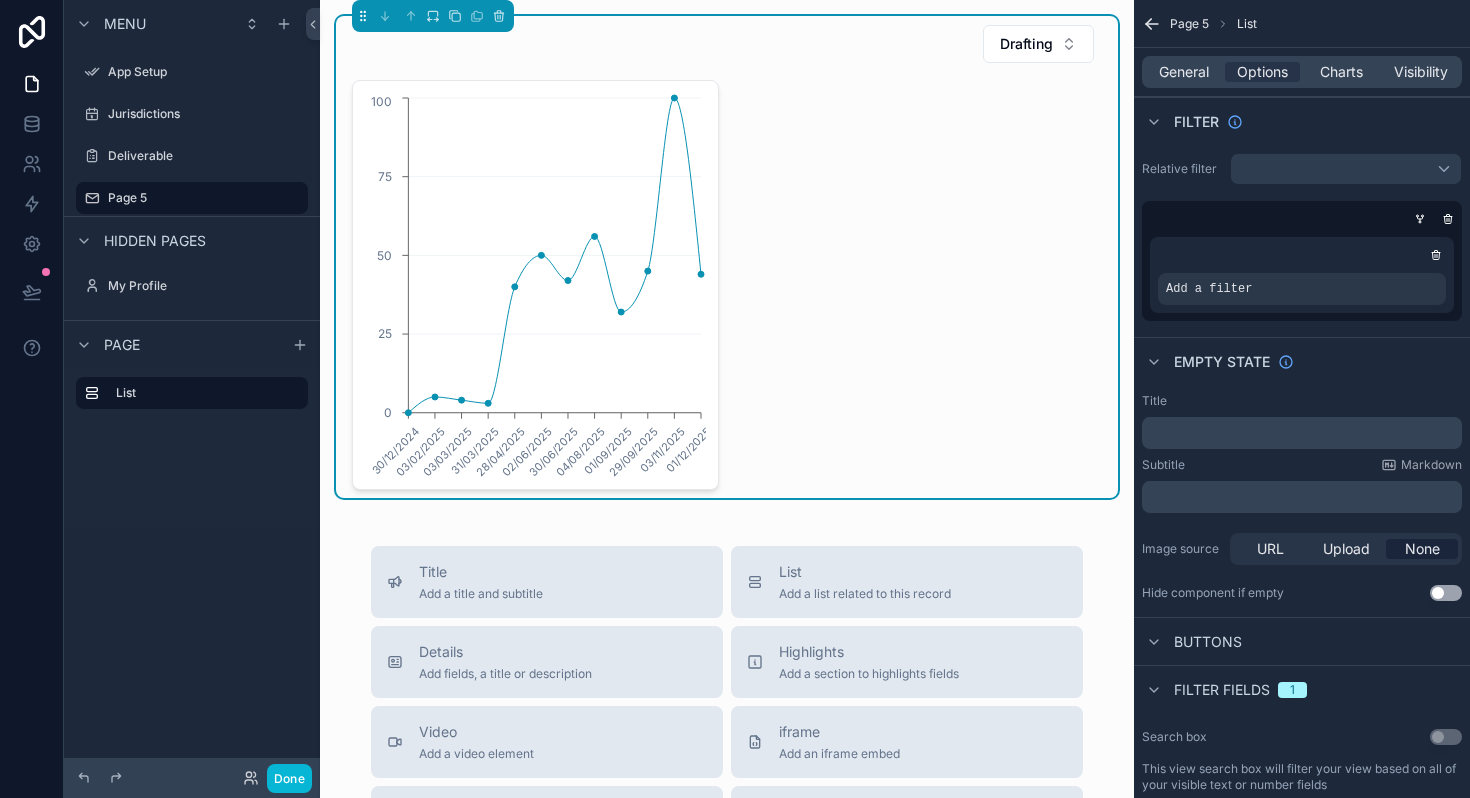 click on "Add a filter" at bounding box center (1302, 275) 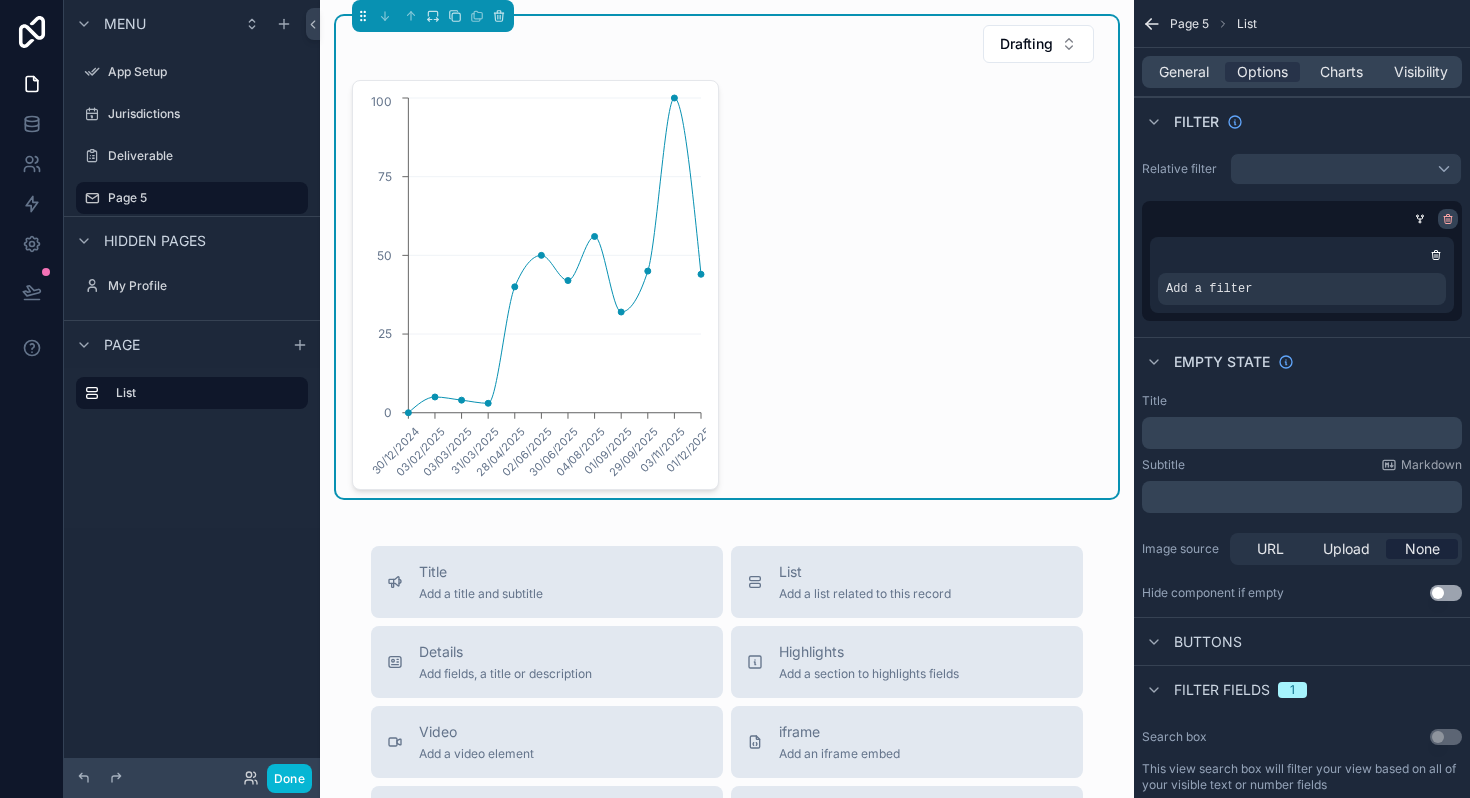 click 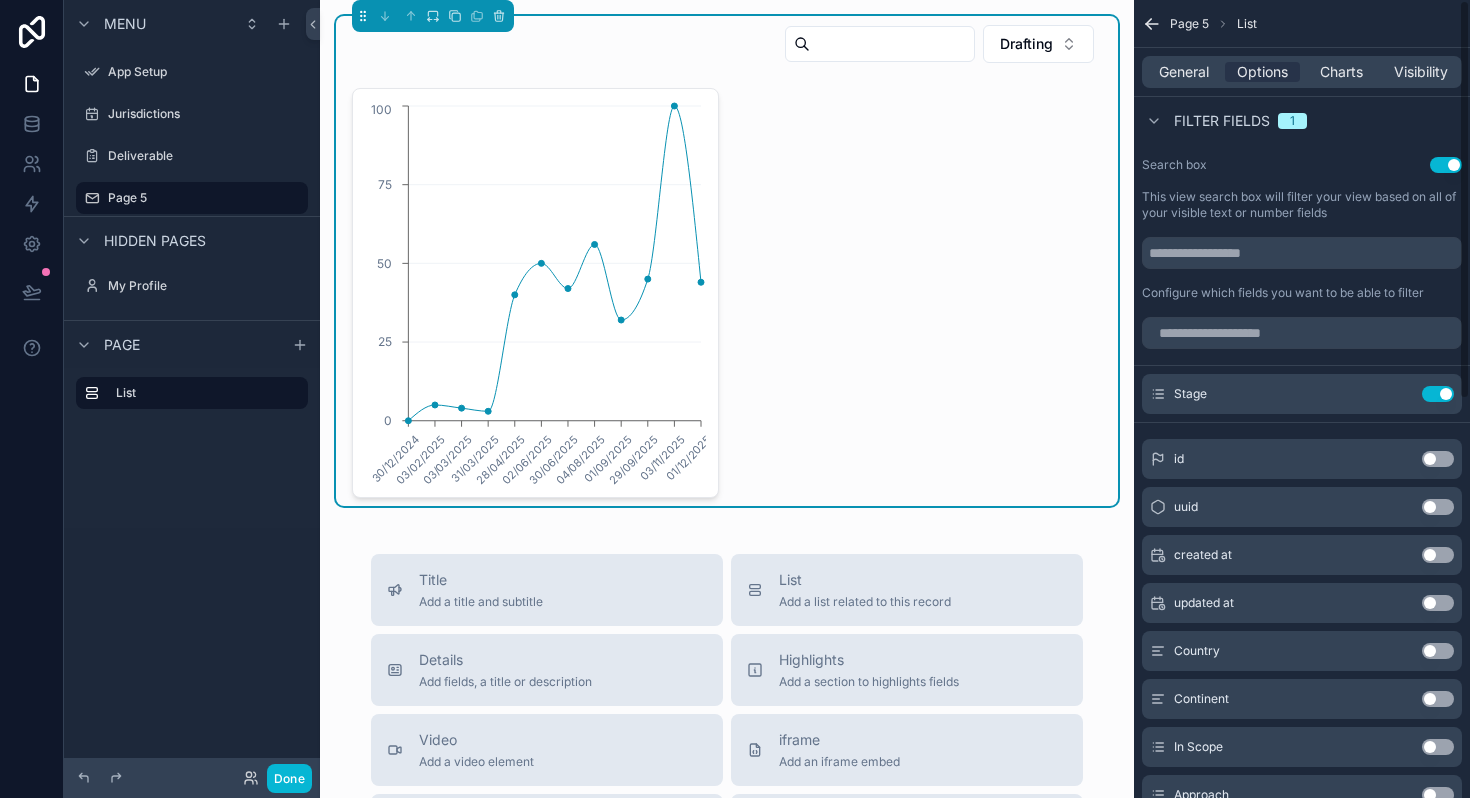 scroll, scrollTop: 0, scrollLeft: 0, axis: both 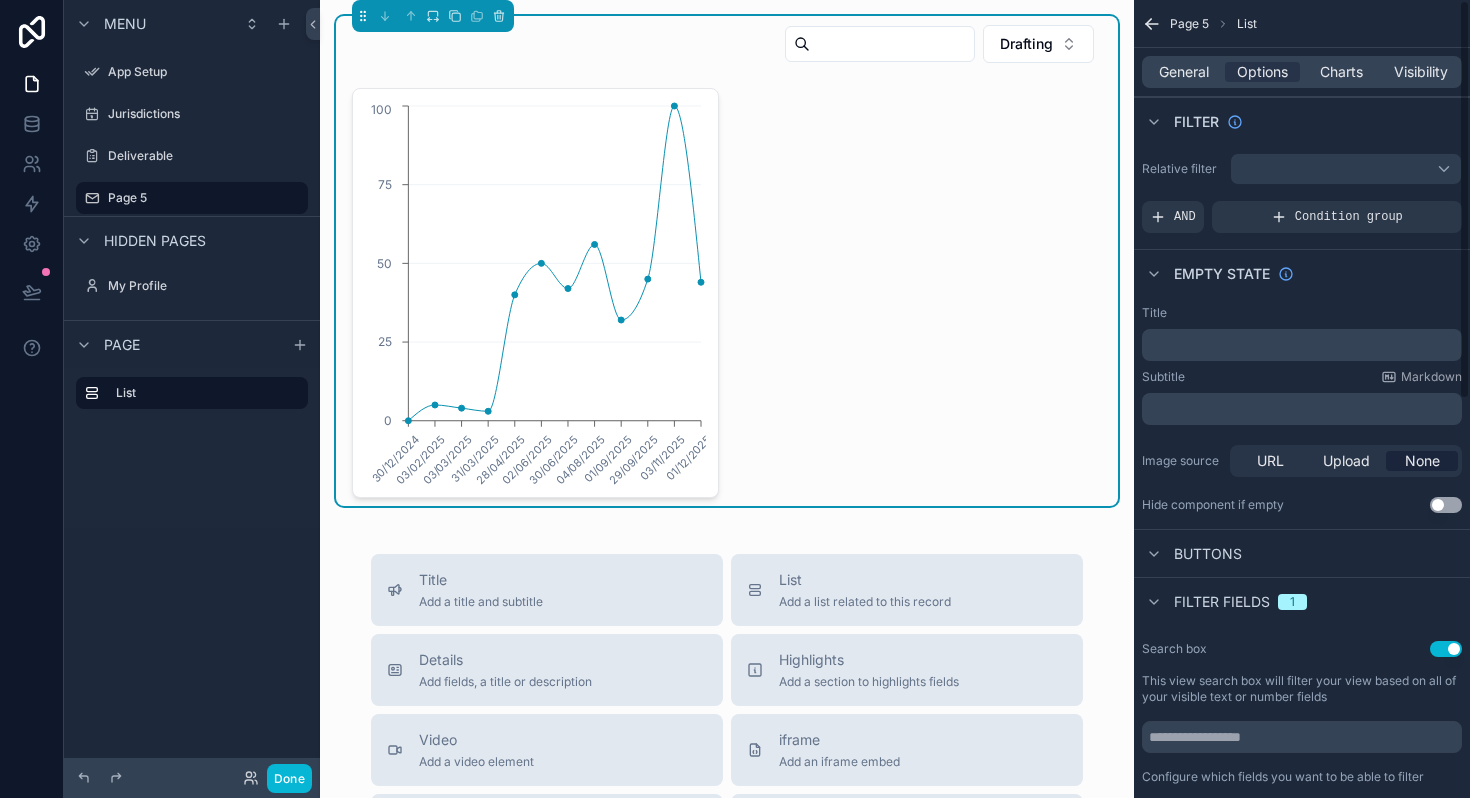 click on "General Options Charts Visibility" at bounding box center [1302, 72] 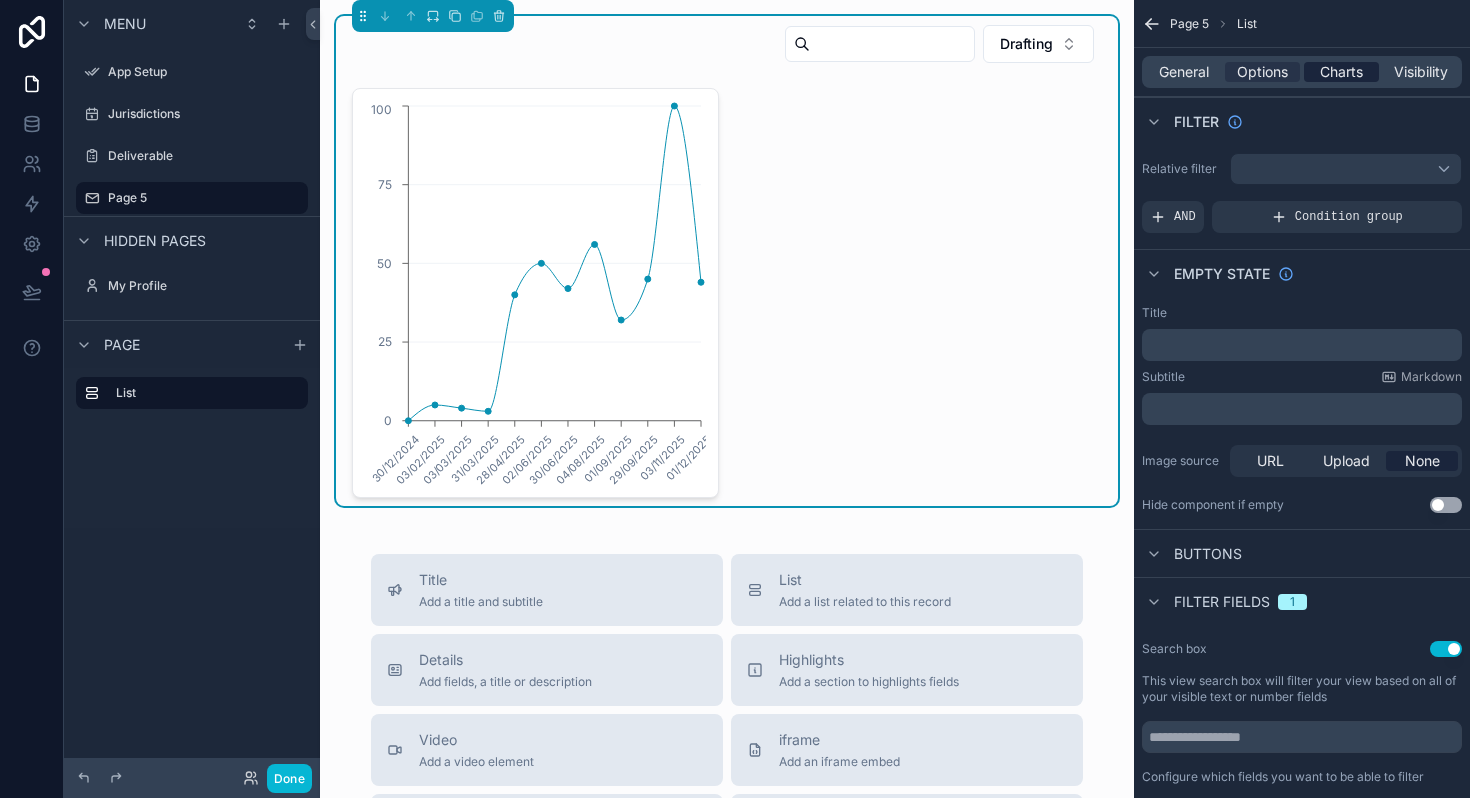 click on "Charts" at bounding box center [1341, 72] 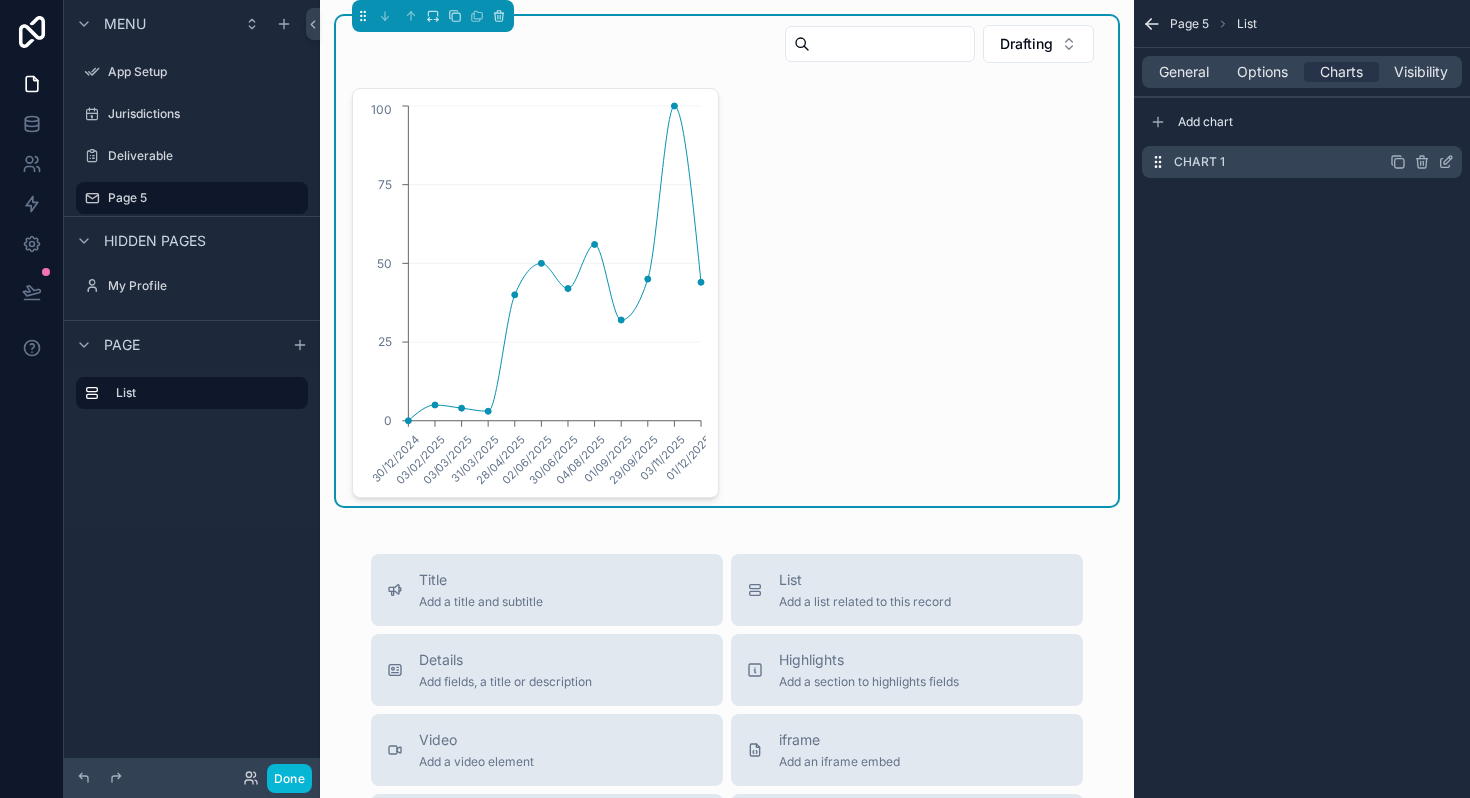 click on "Chart 1" at bounding box center [1302, 162] 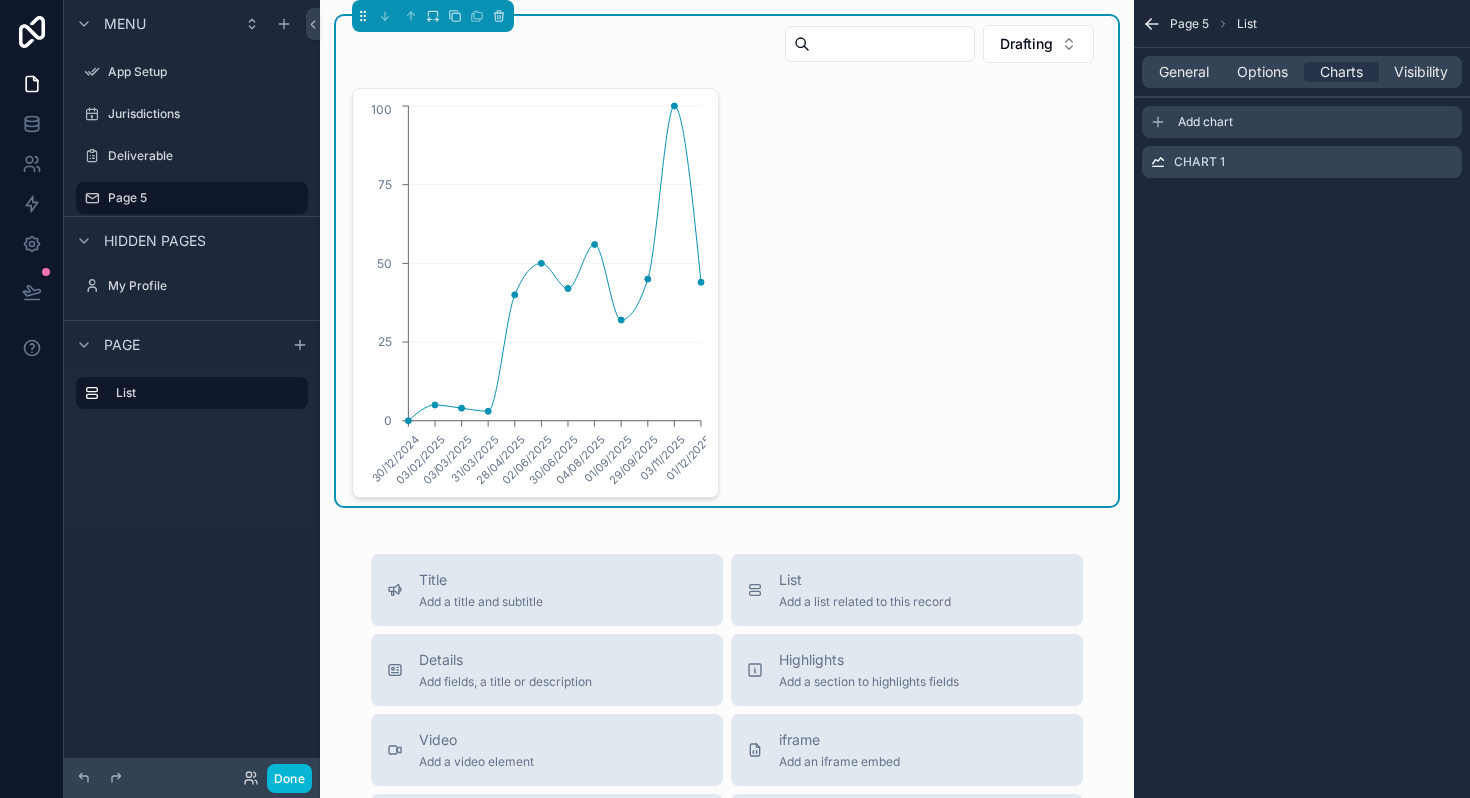 click on "Add chart" at bounding box center [1302, 122] 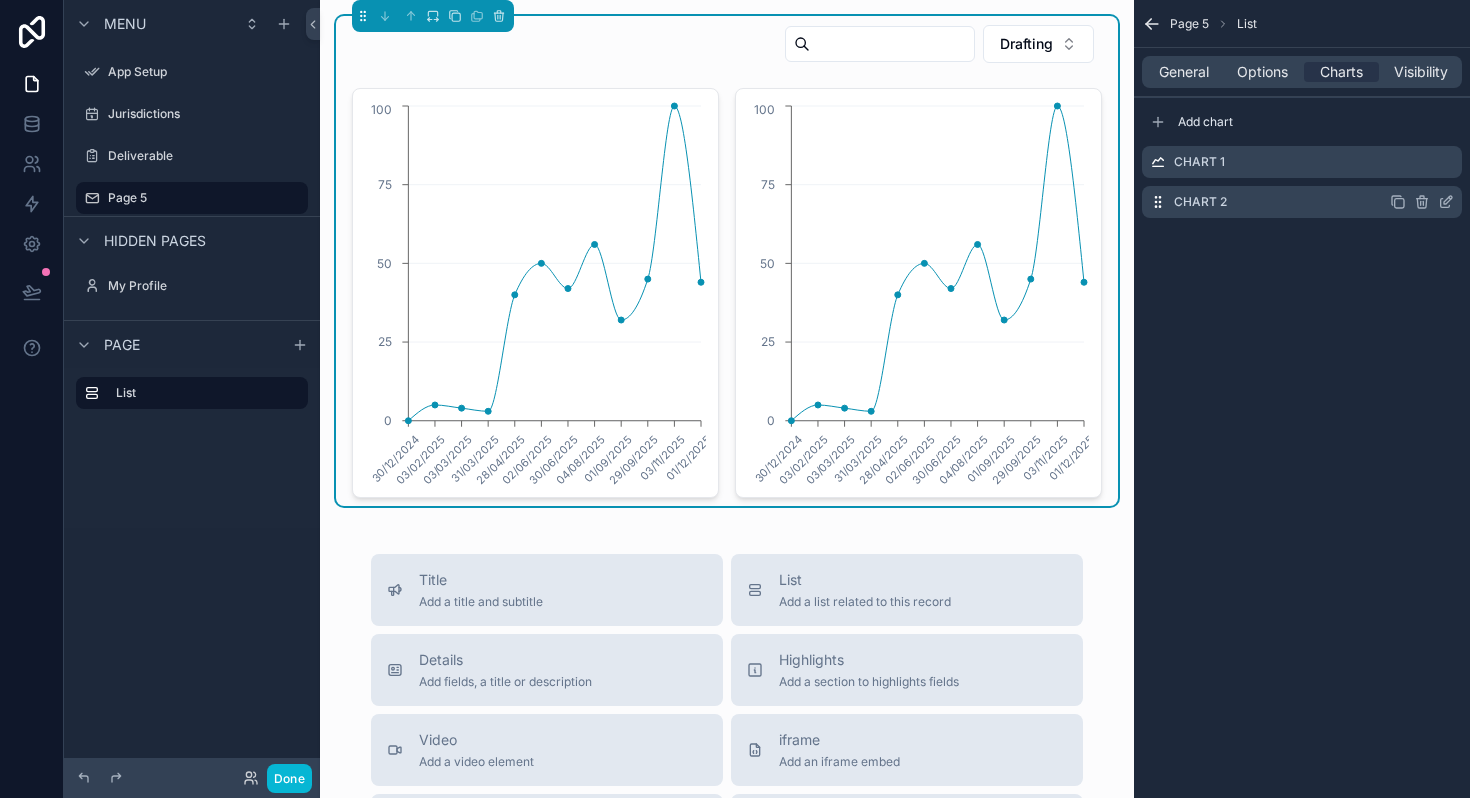 click on "Chart 2" at bounding box center (1200, 202) 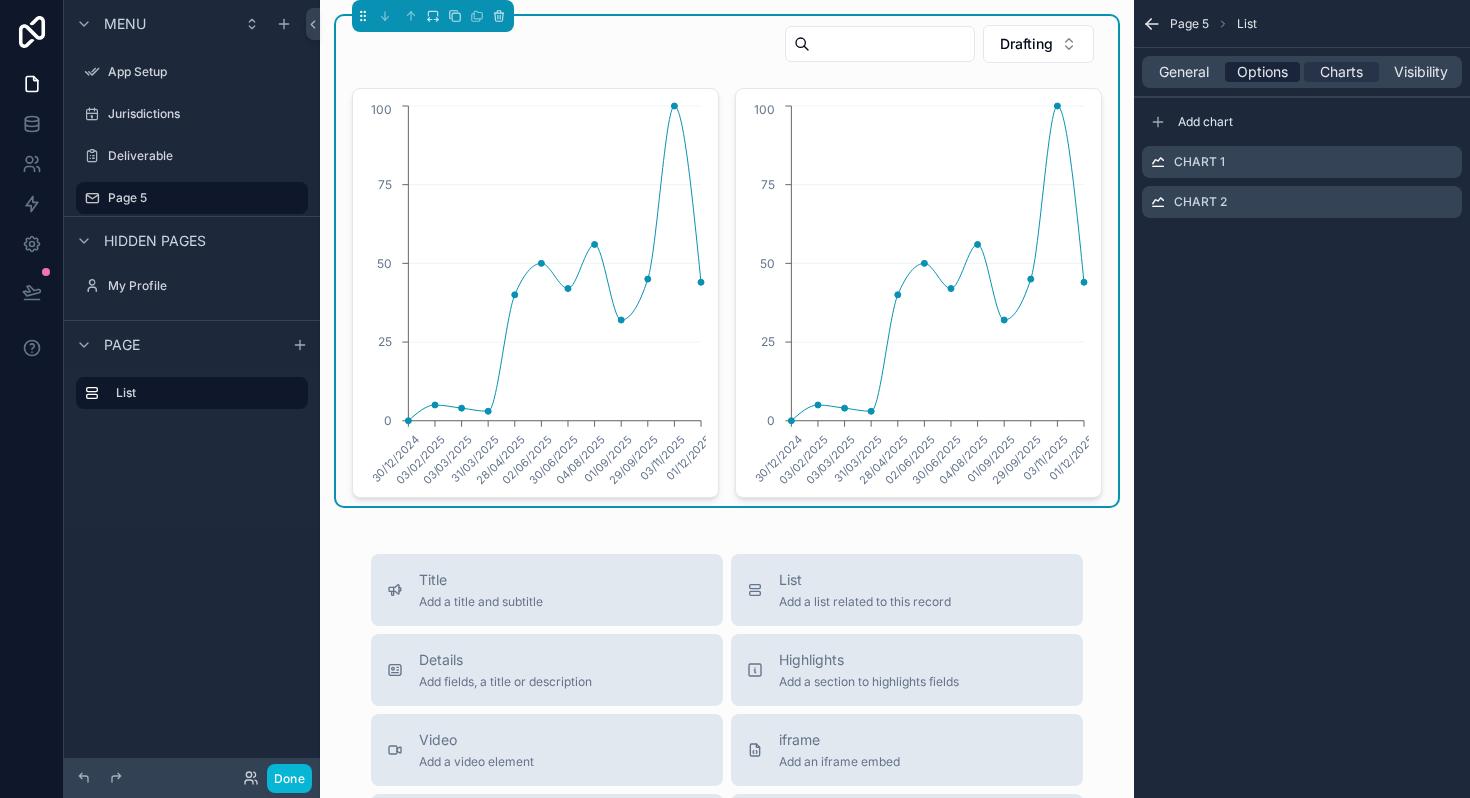 click on "Options" at bounding box center (1262, 72) 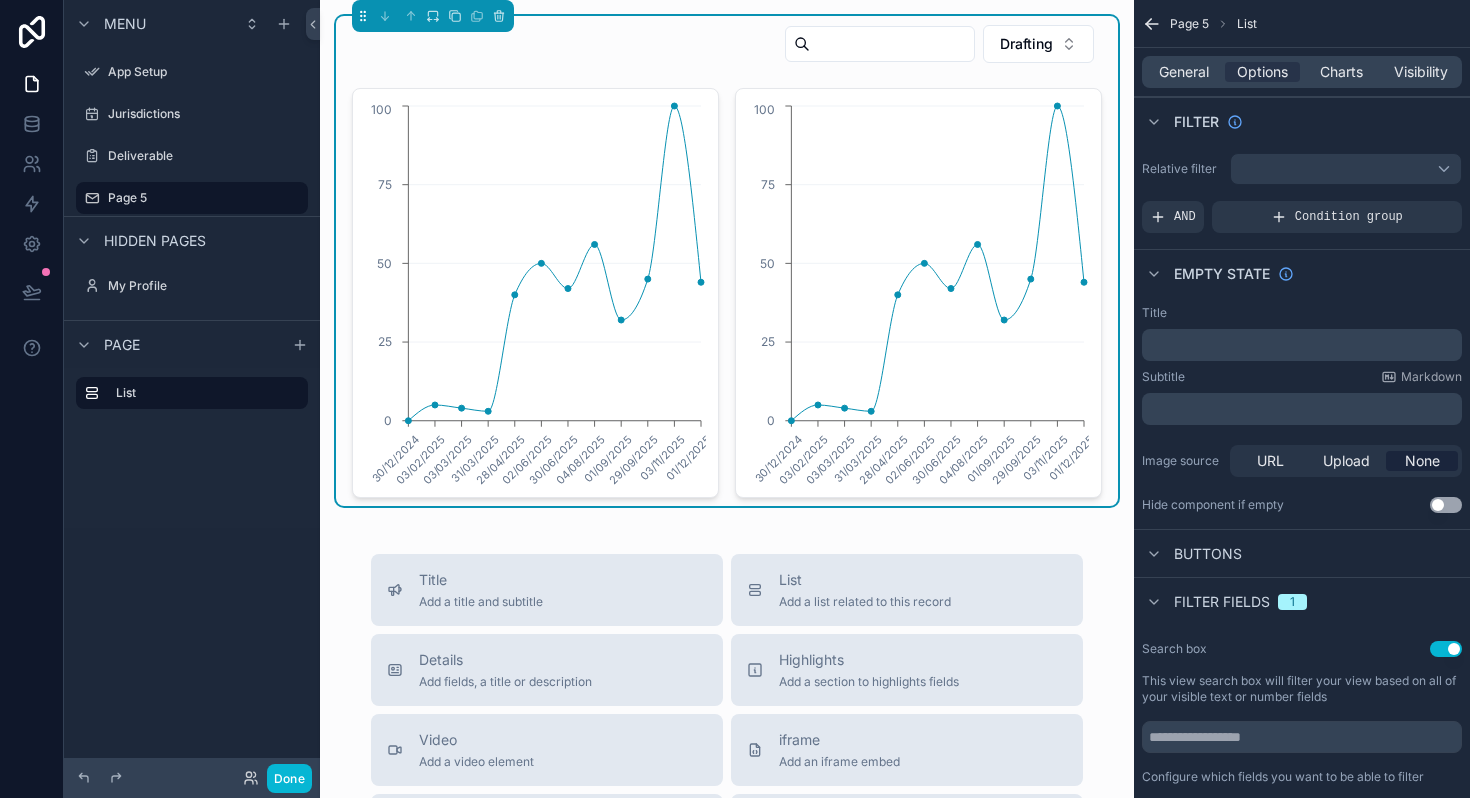 click on "General Options Charts Visibility" at bounding box center (1302, 72) 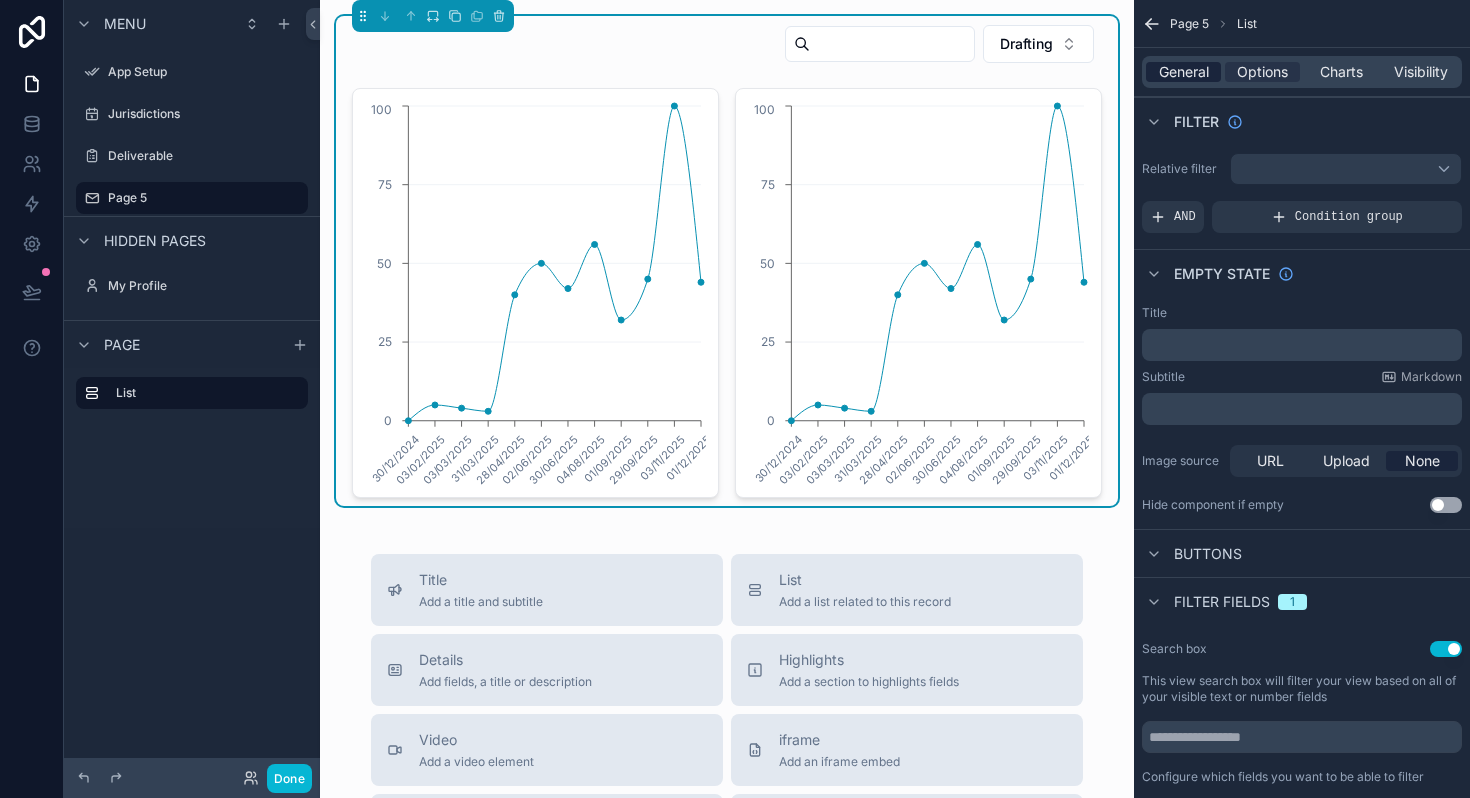 click on "General" at bounding box center [1184, 72] 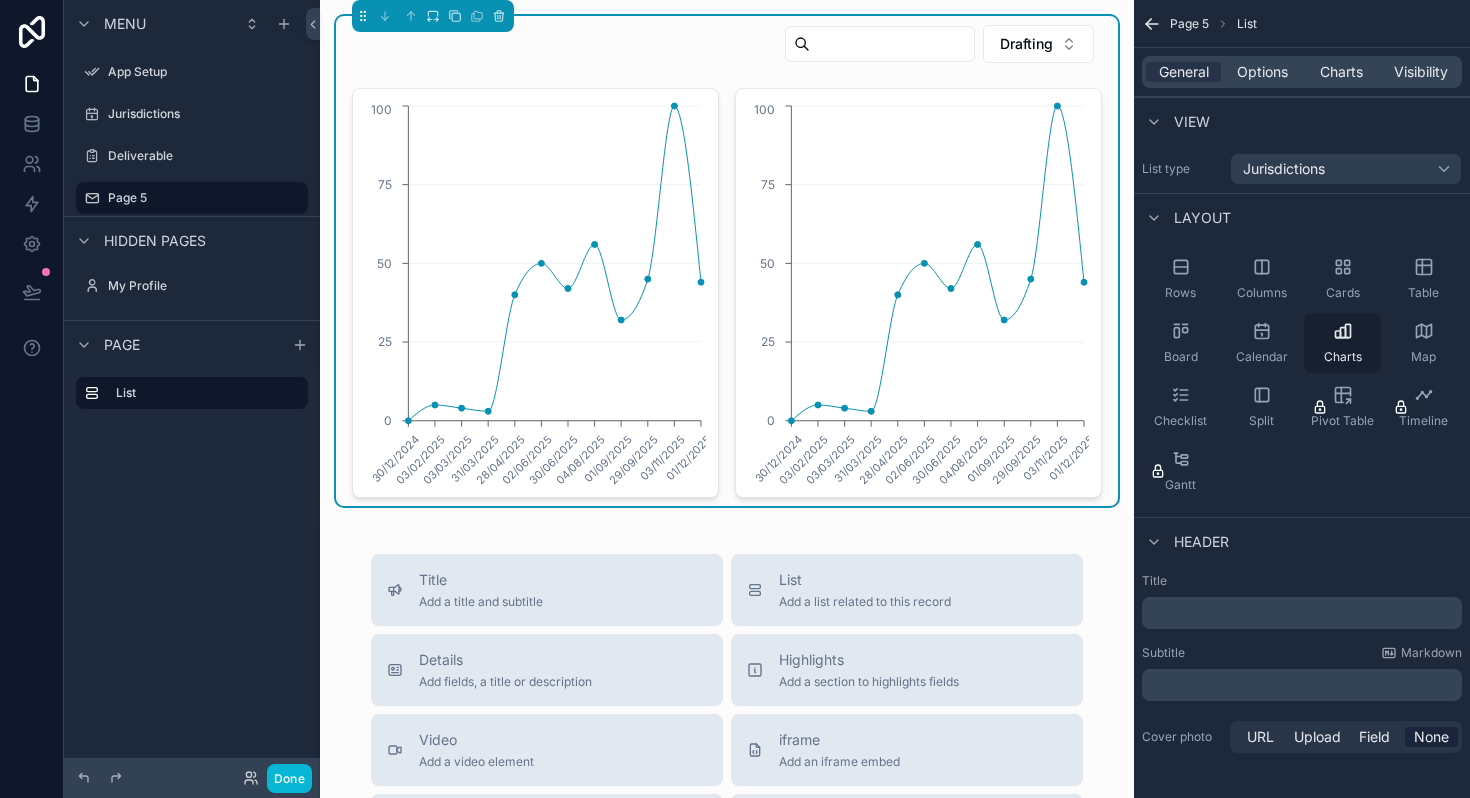 click 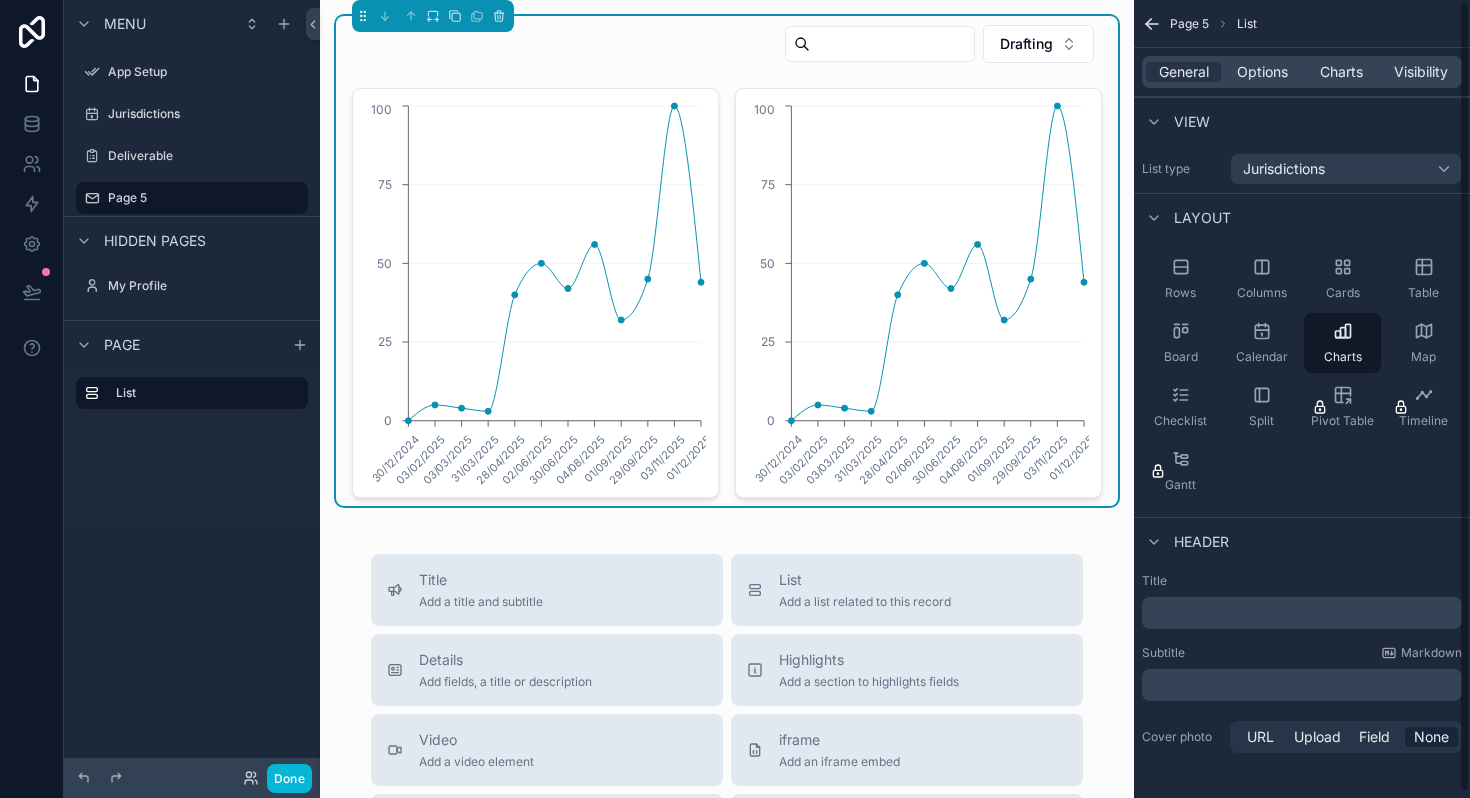 scroll, scrollTop: 7, scrollLeft: 0, axis: vertical 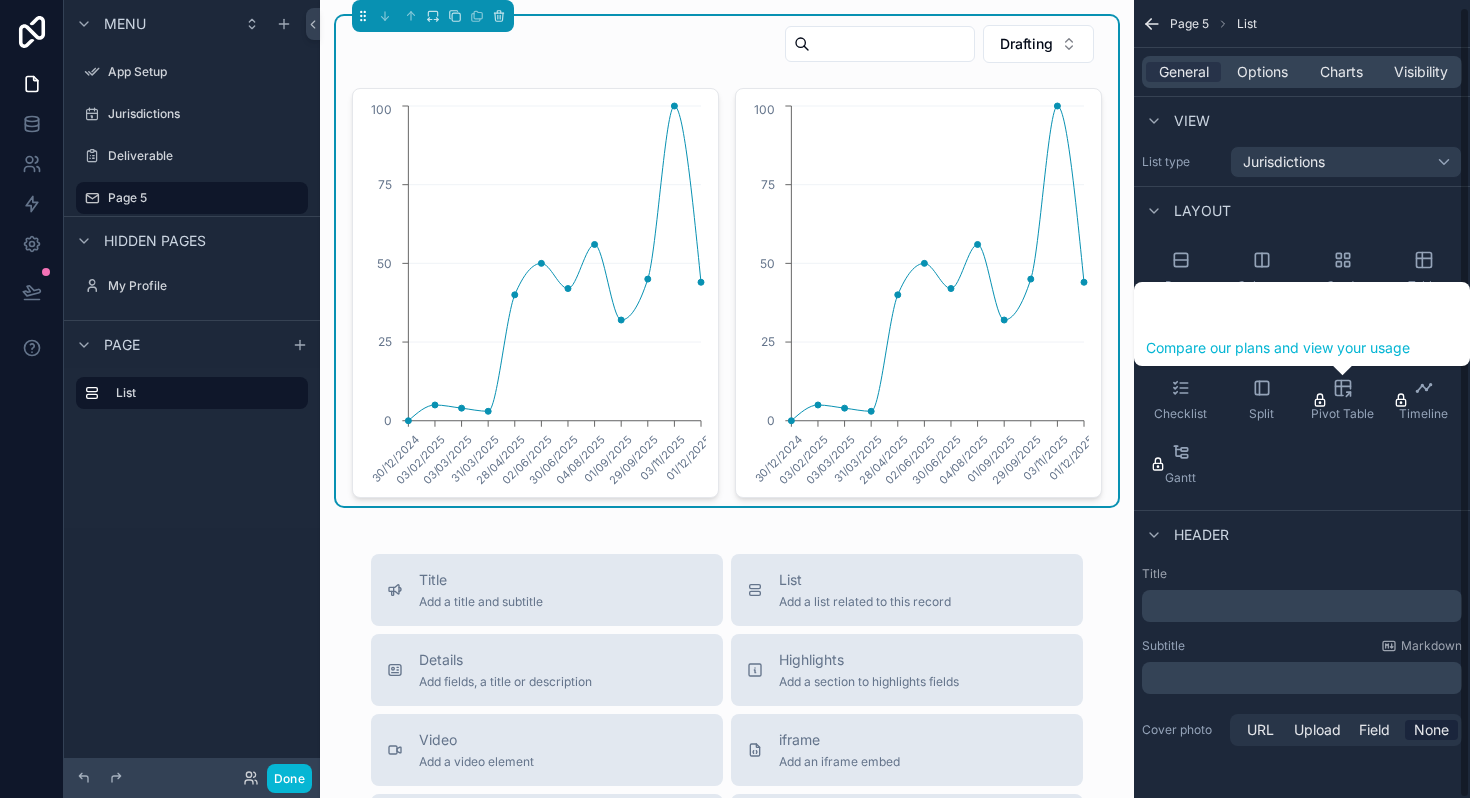 click on "General Options Charts Visibility" at bounding box center (1302, 72) 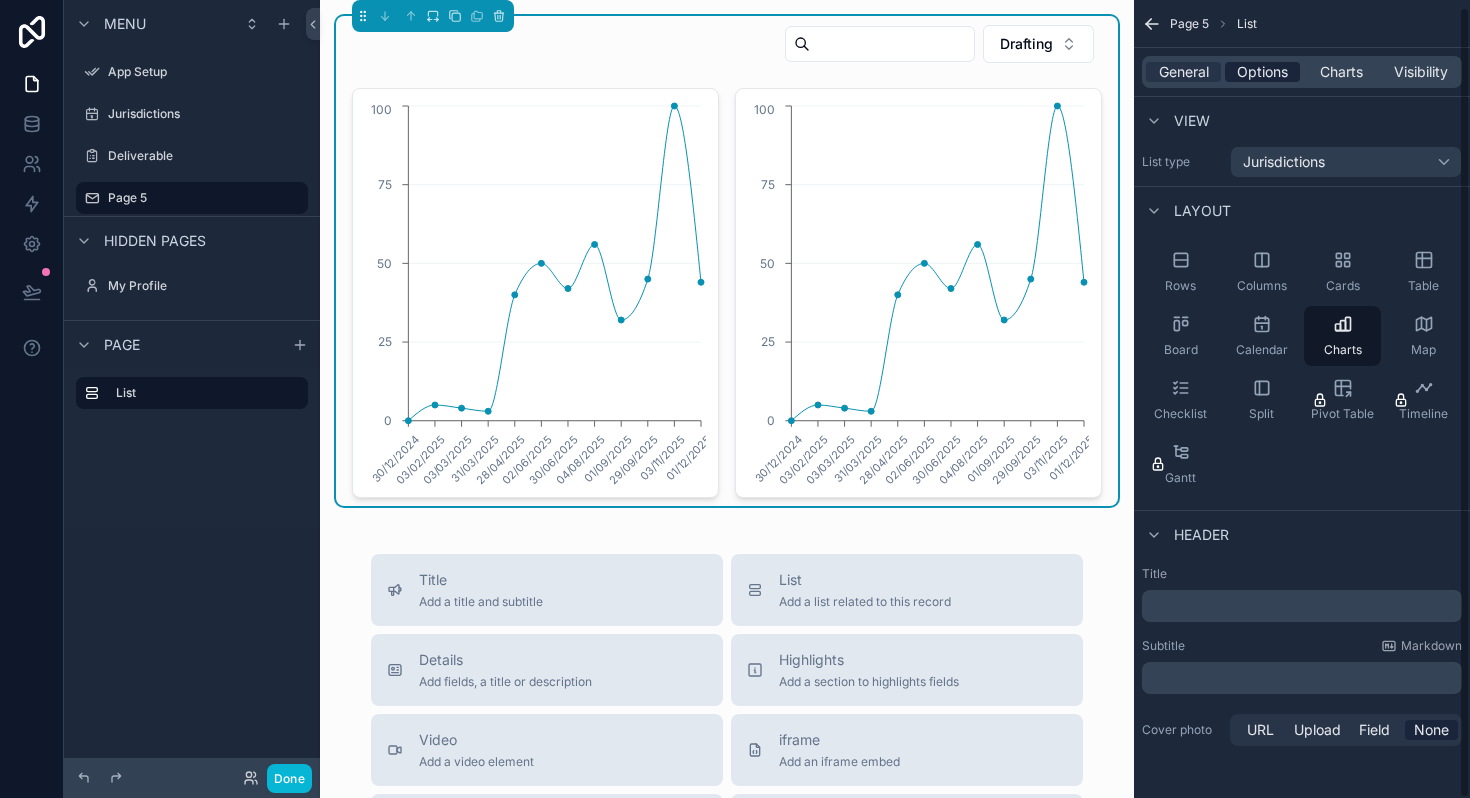 click on "Options" at bounding box center [1262, 72] 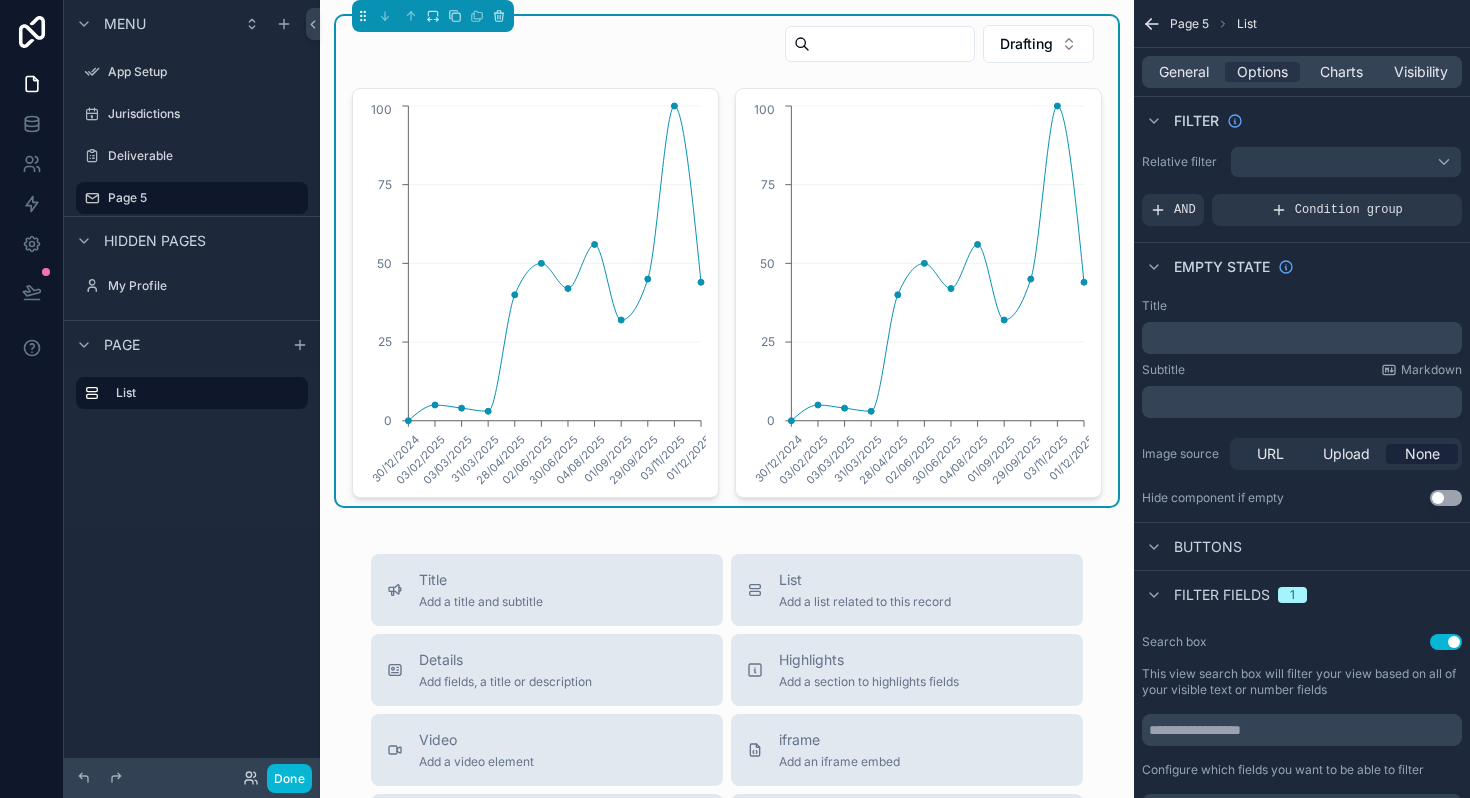 click on "General Options Charts Visibility" at bounding box center (1302, 72) 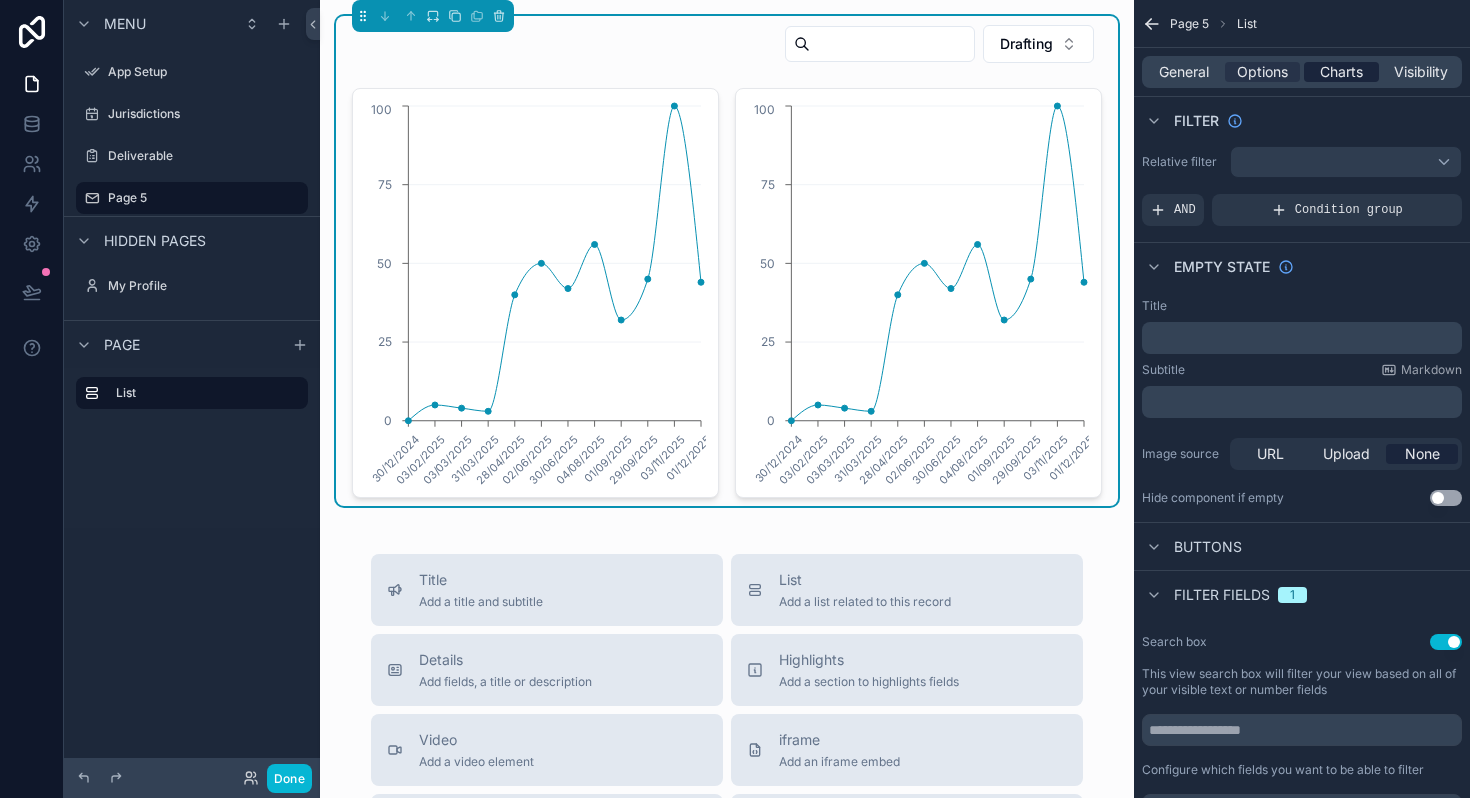 click on "Charts" at bounding box center [1341, 72] 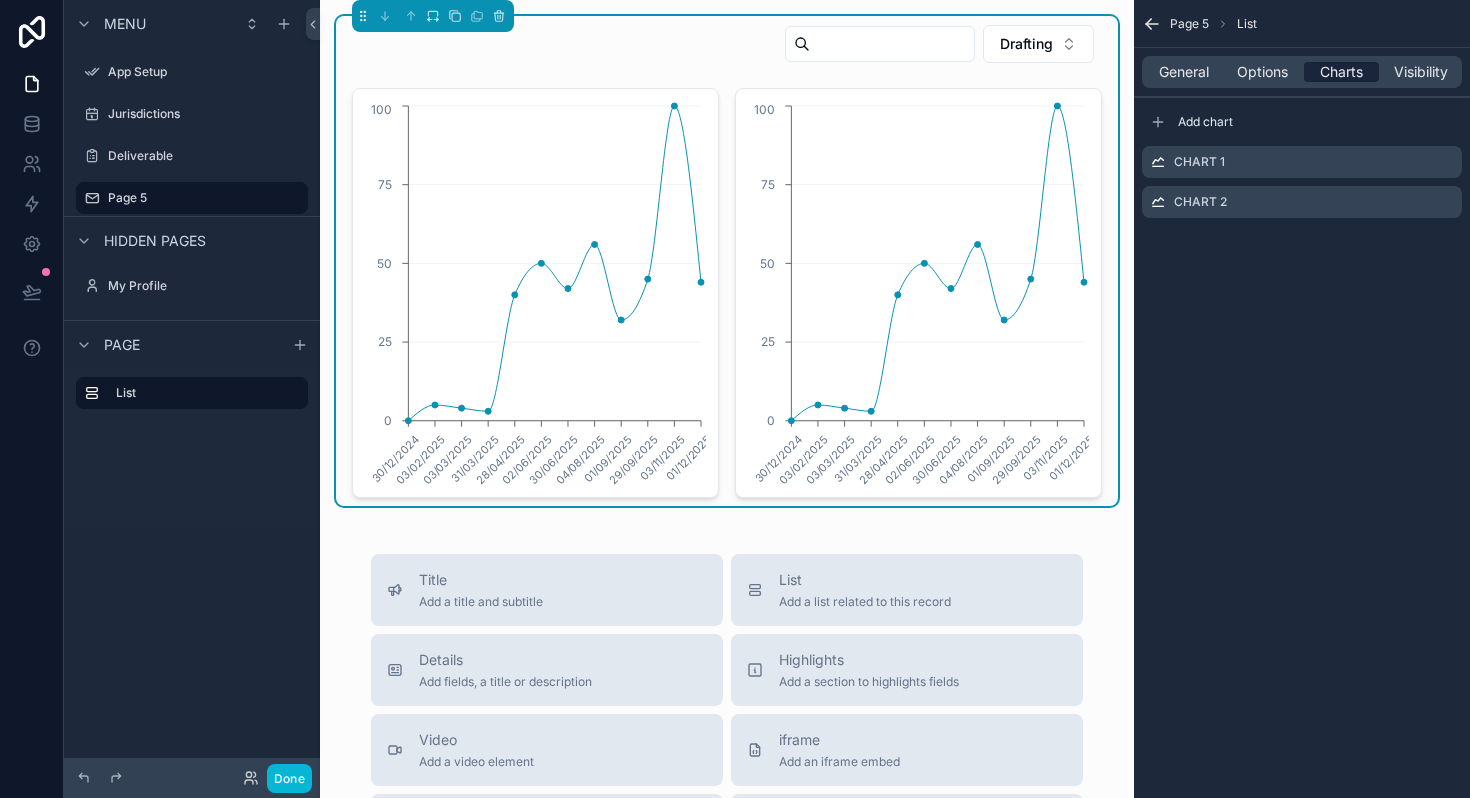 scroll, scrollTop: 0, scrollLeft: 0, axis: both 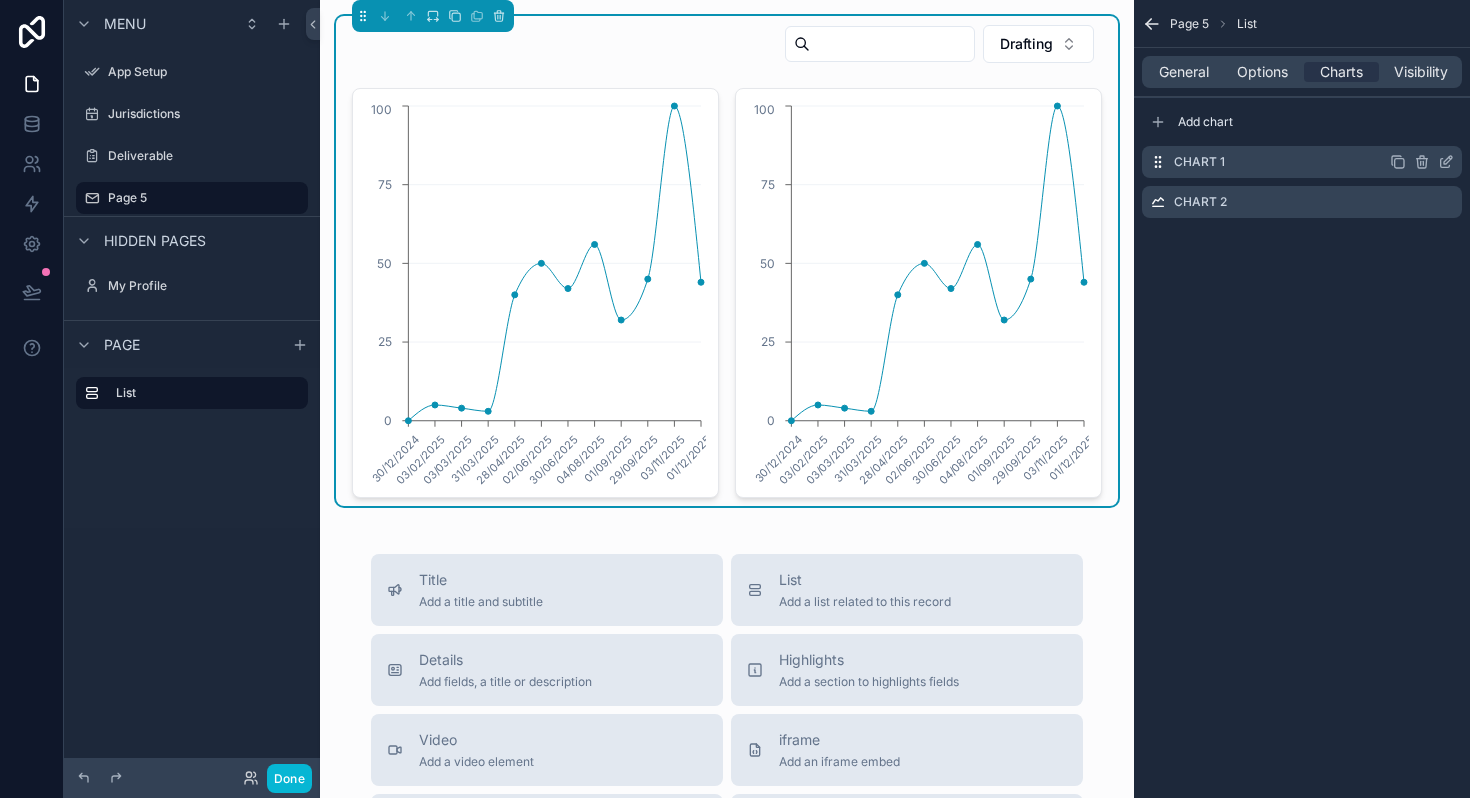 click on "Chart 1" at bounding box center [1302, 162] 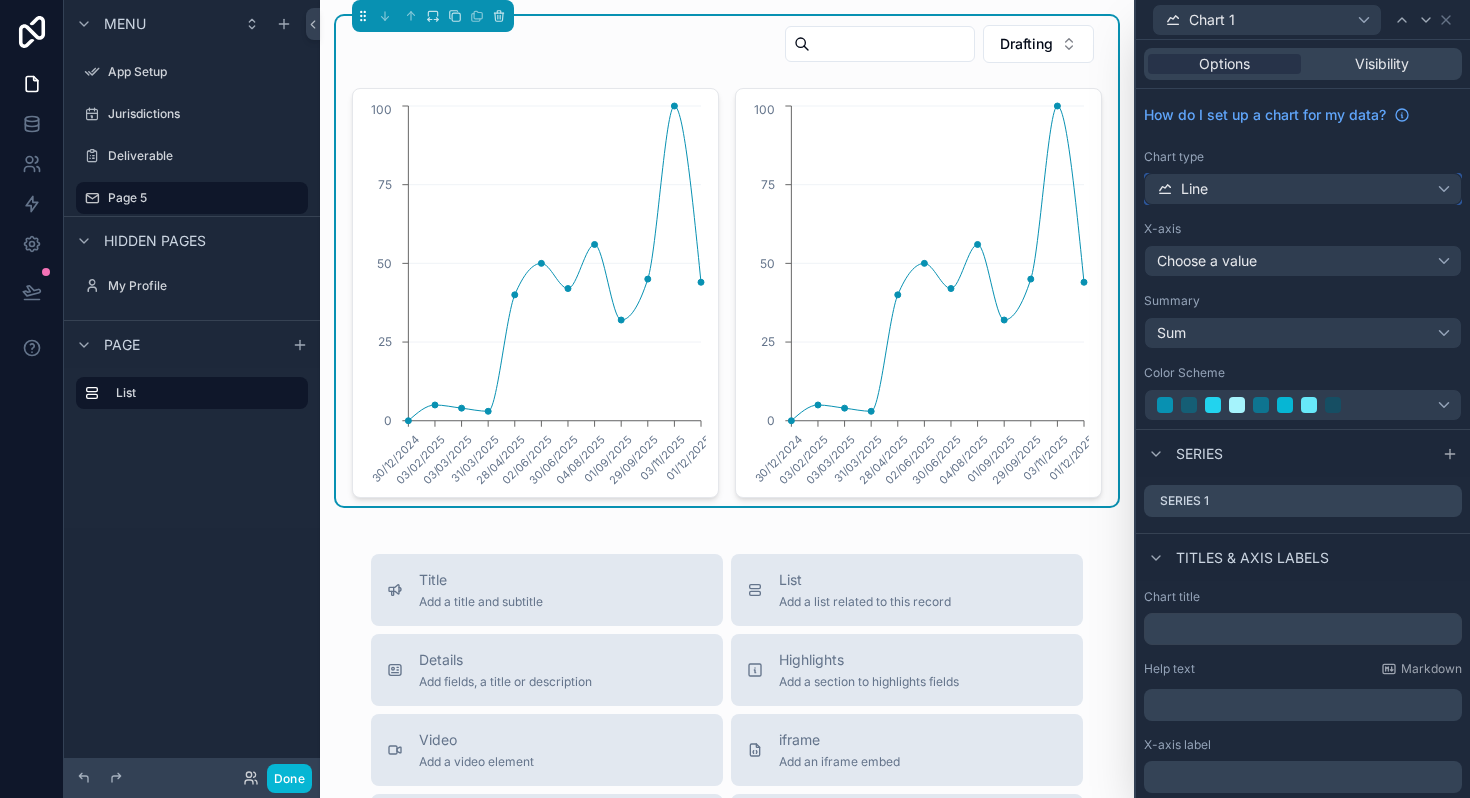 click on "Line" at bounding box center (1303, 189) 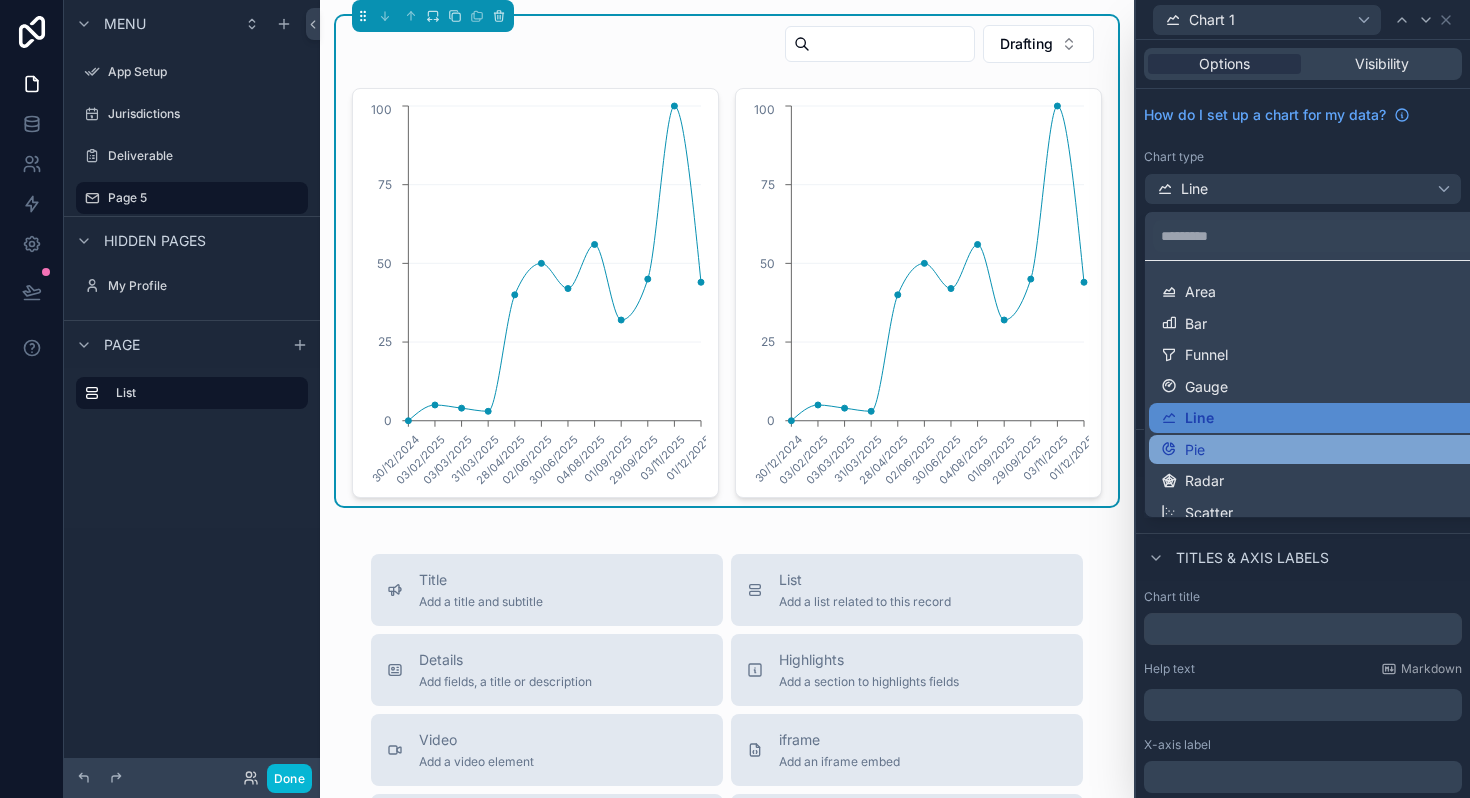 click on "Pie" at bounding box center (1327, 450) 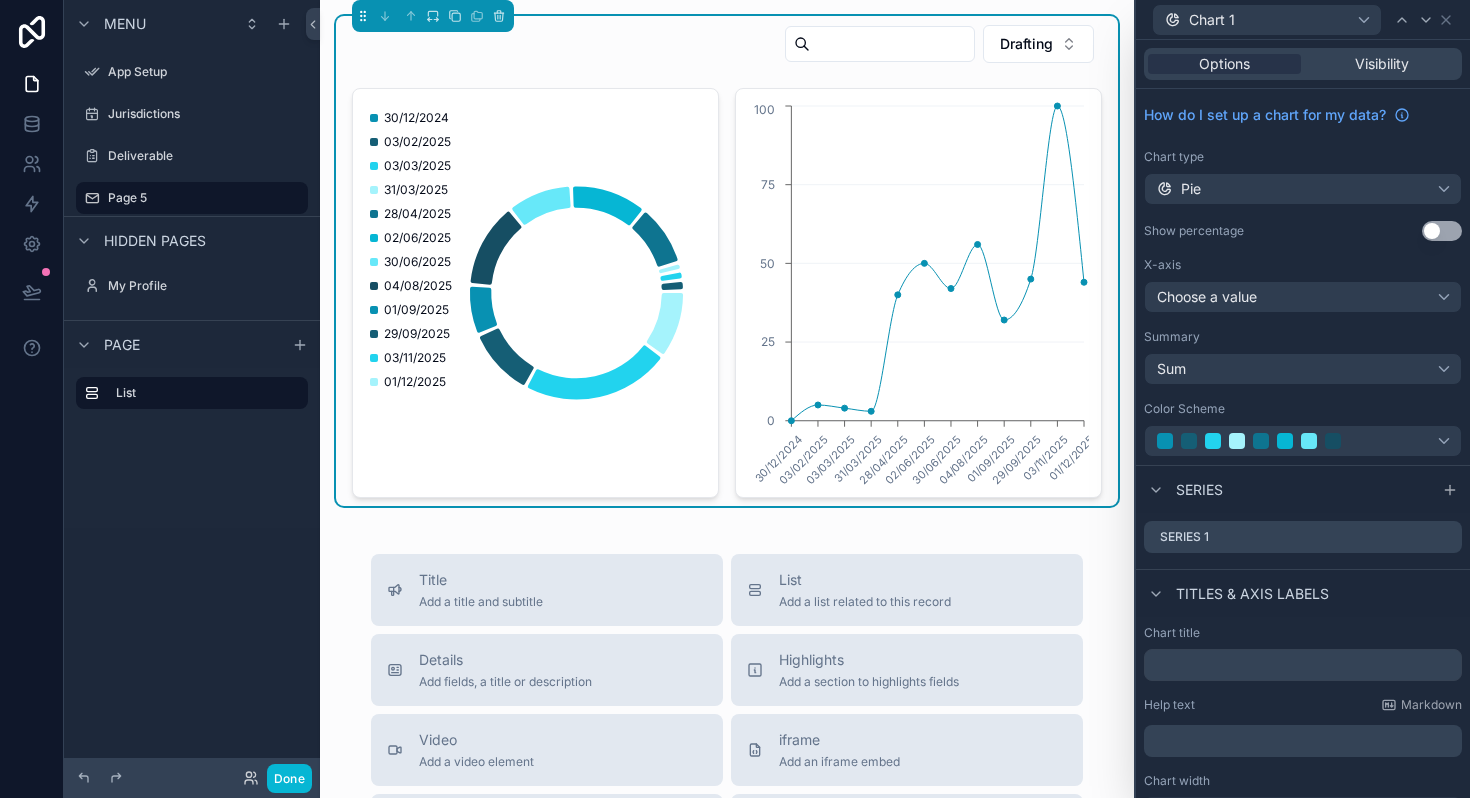 scroll, scrollTop: 22, scrollLeft: 0, axis: vertical 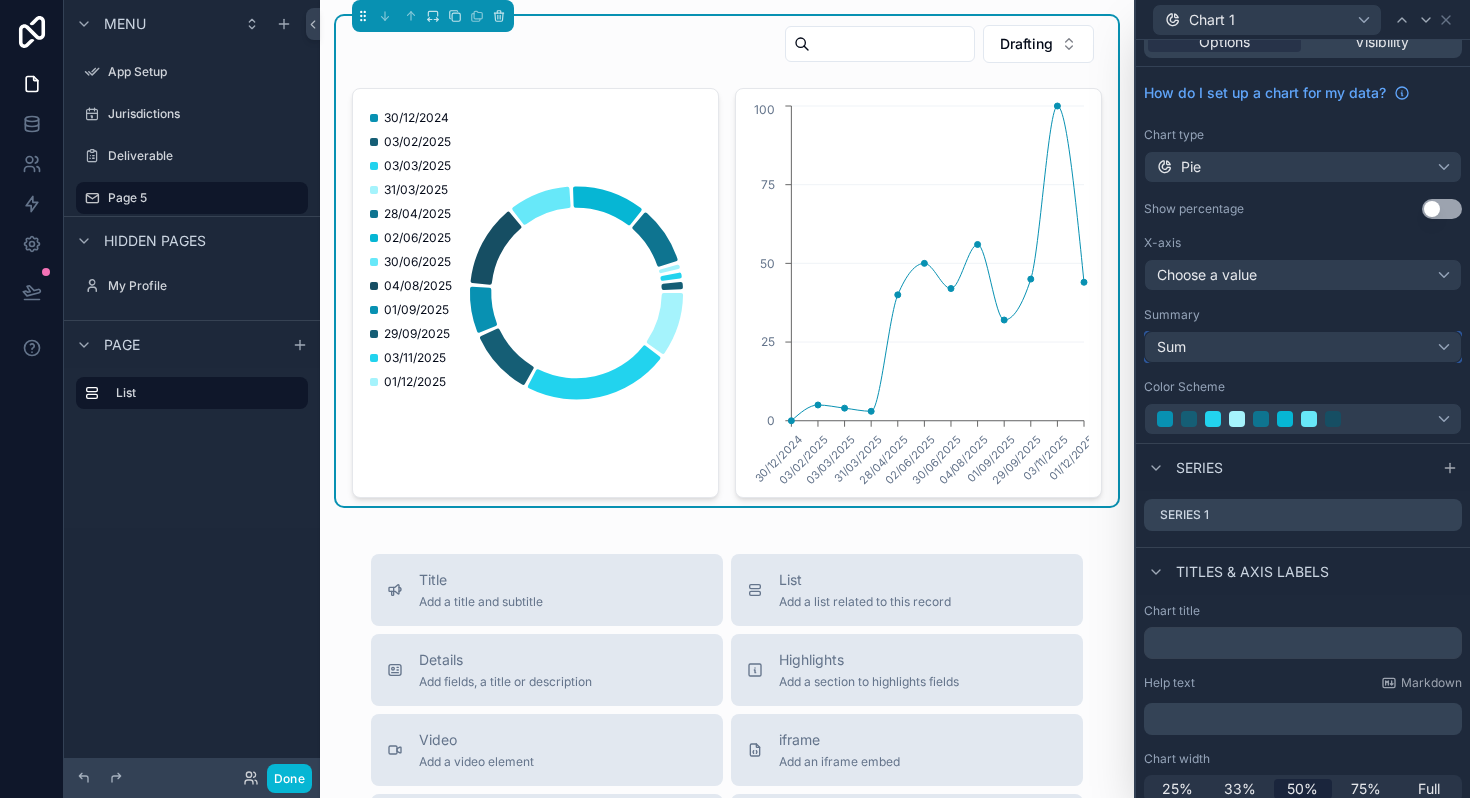 click on "Sum" at bounding box center (1303, 347) 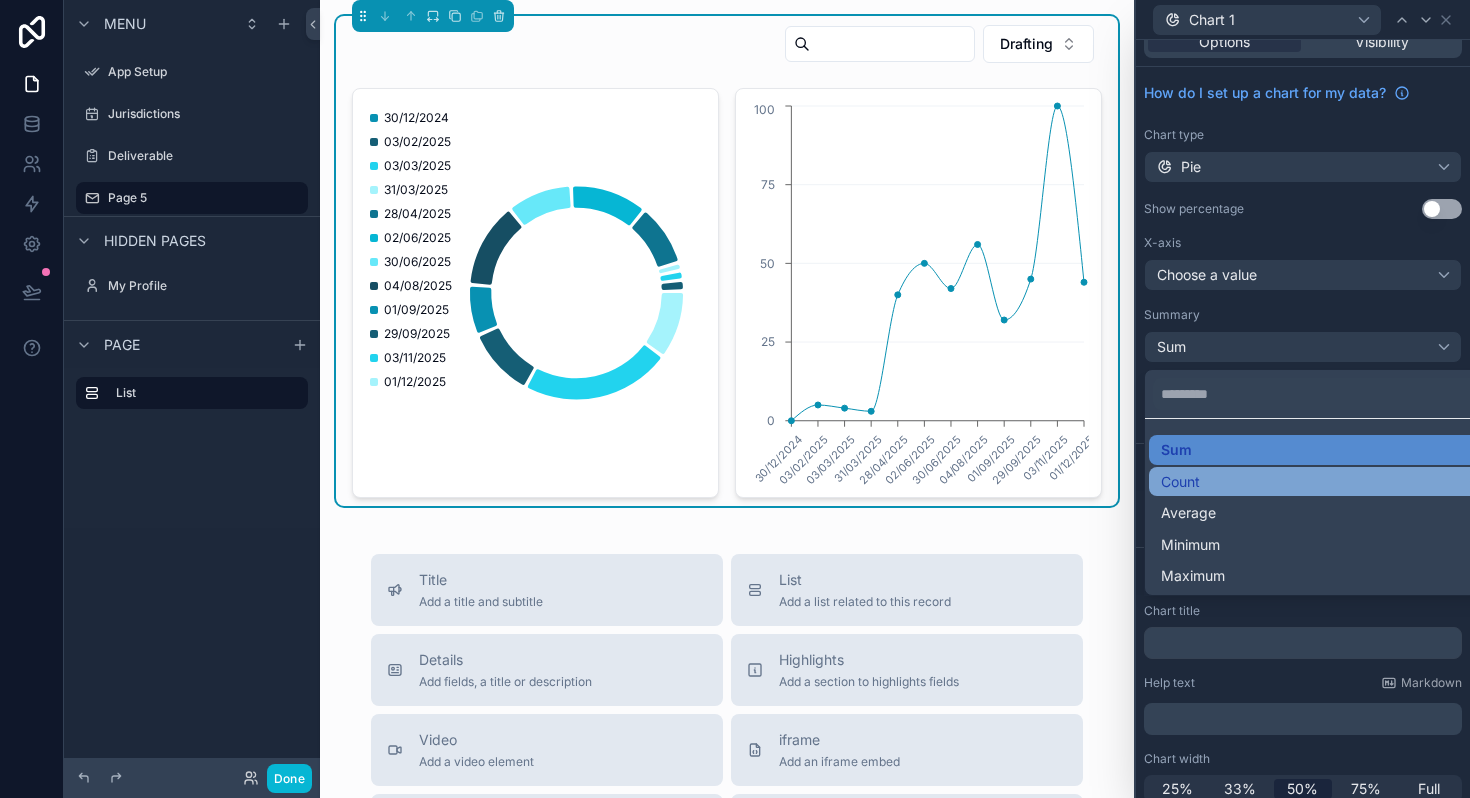 click on "Count" at bounding box center [1327, 482] 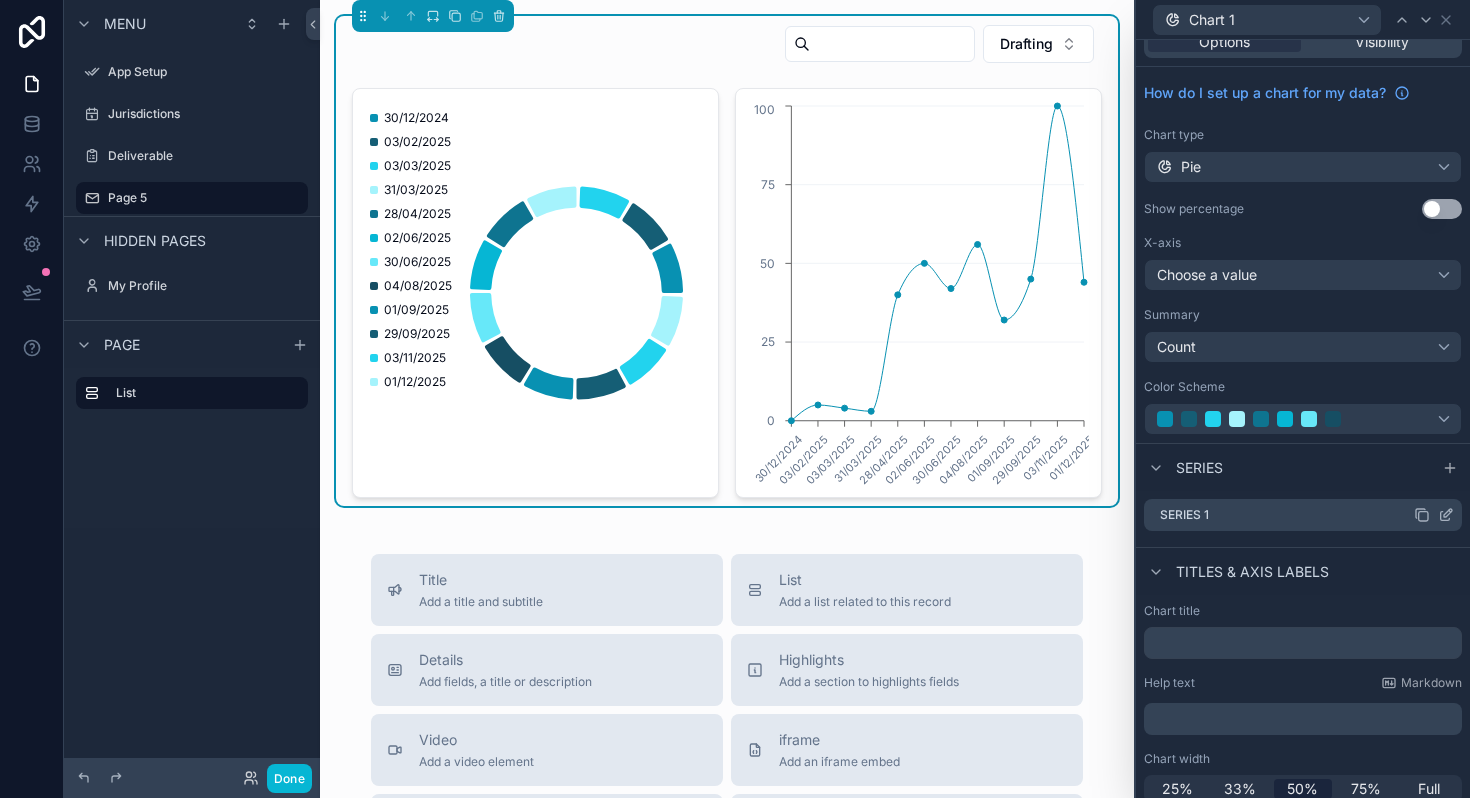click on "Series 1" at bounding box center [1303, 515] 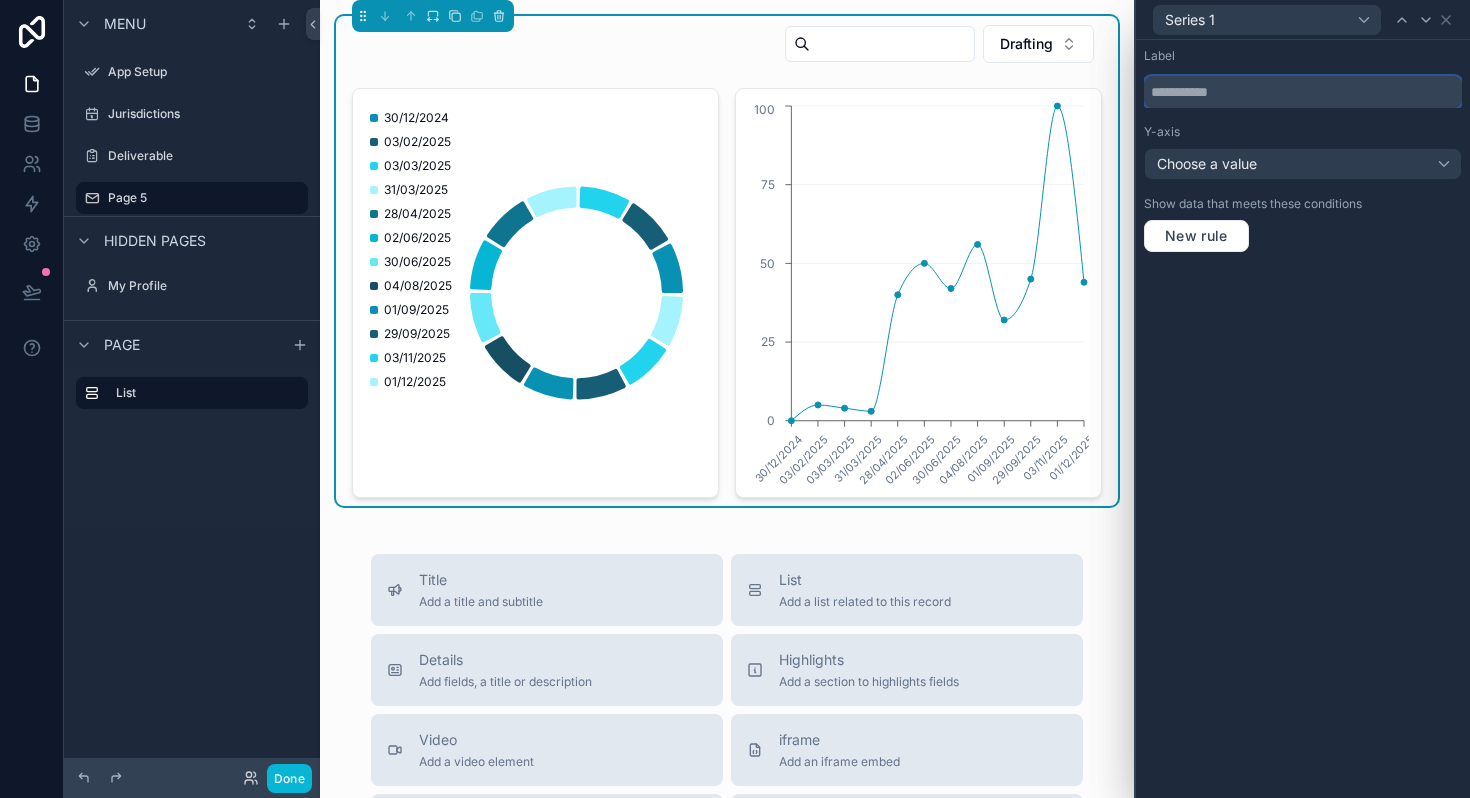 click at bounding box center (1303, 92) 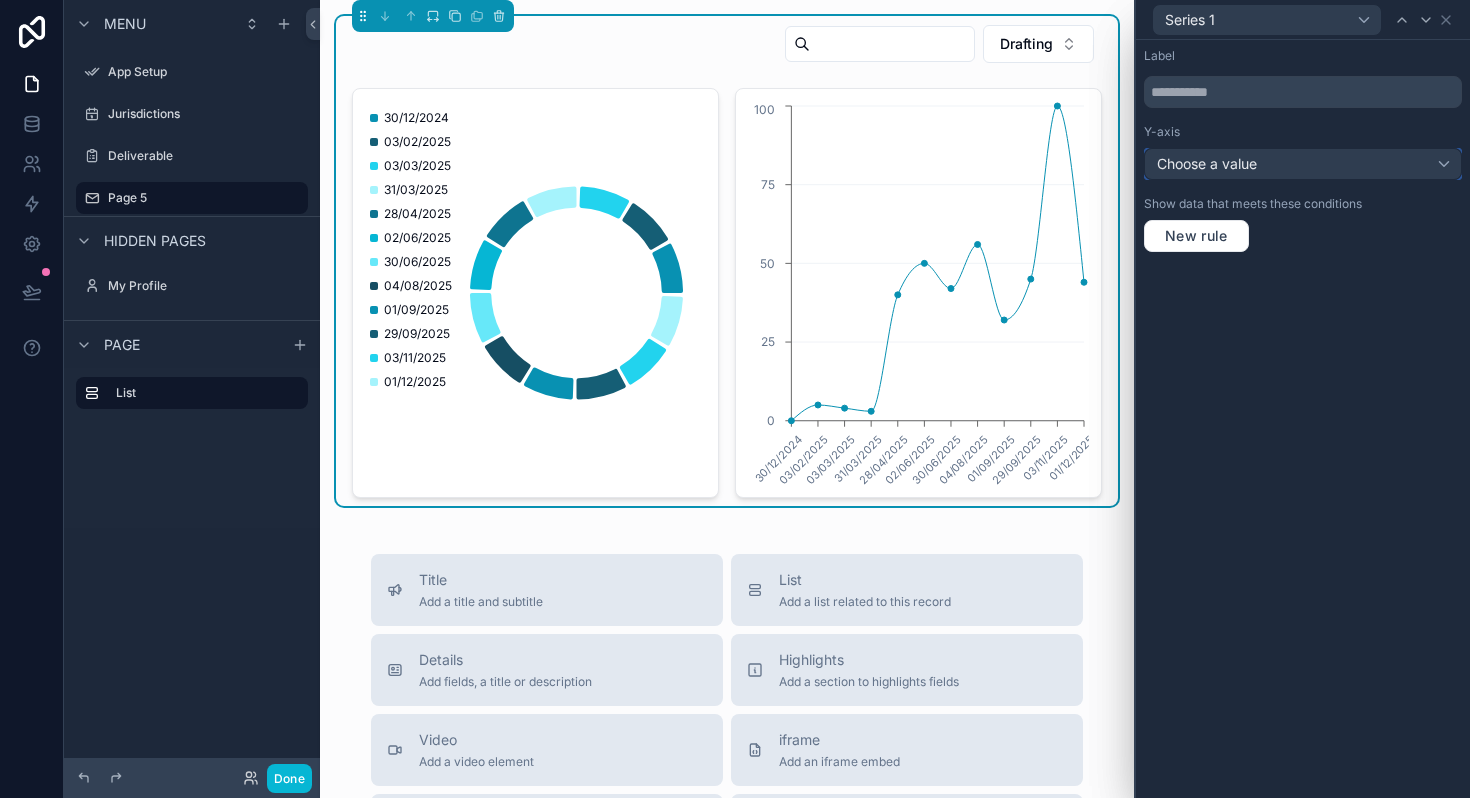 click on "Choose a value" at bounding box center [1303, 164] 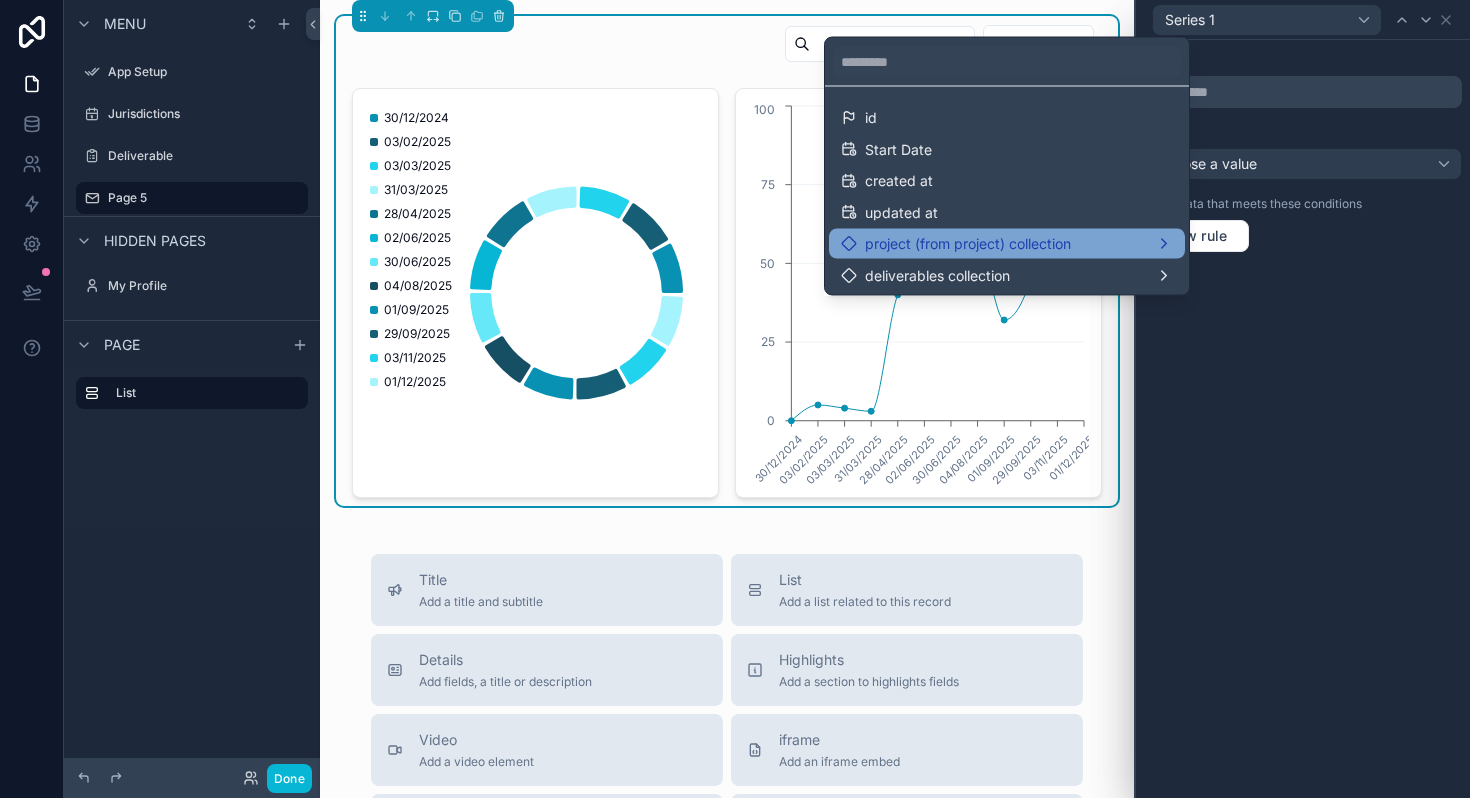 click on "project (from project) collection" at bounding box center [1007, 244] 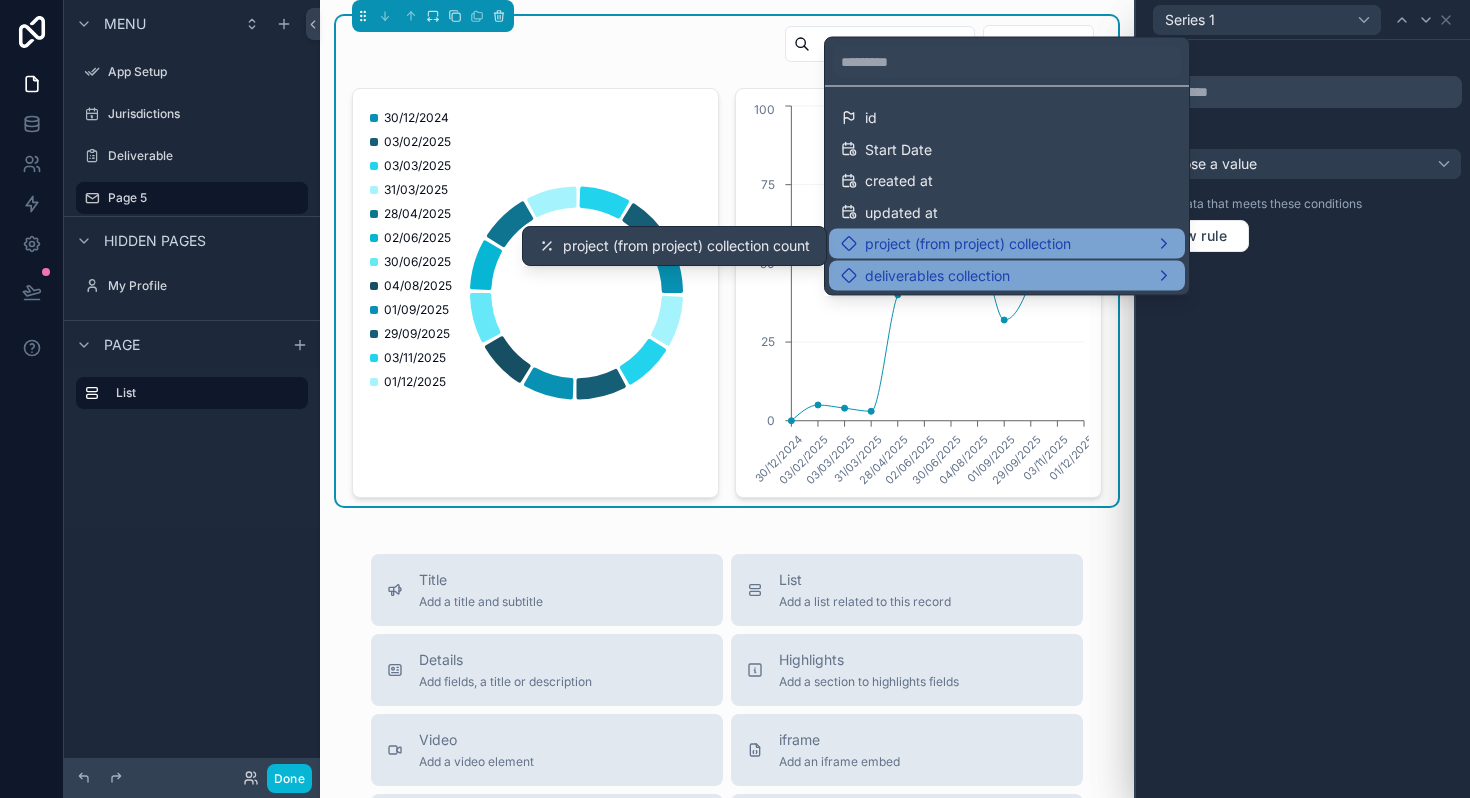 click on "deliverables collection" at bounding box center (1007, 276) 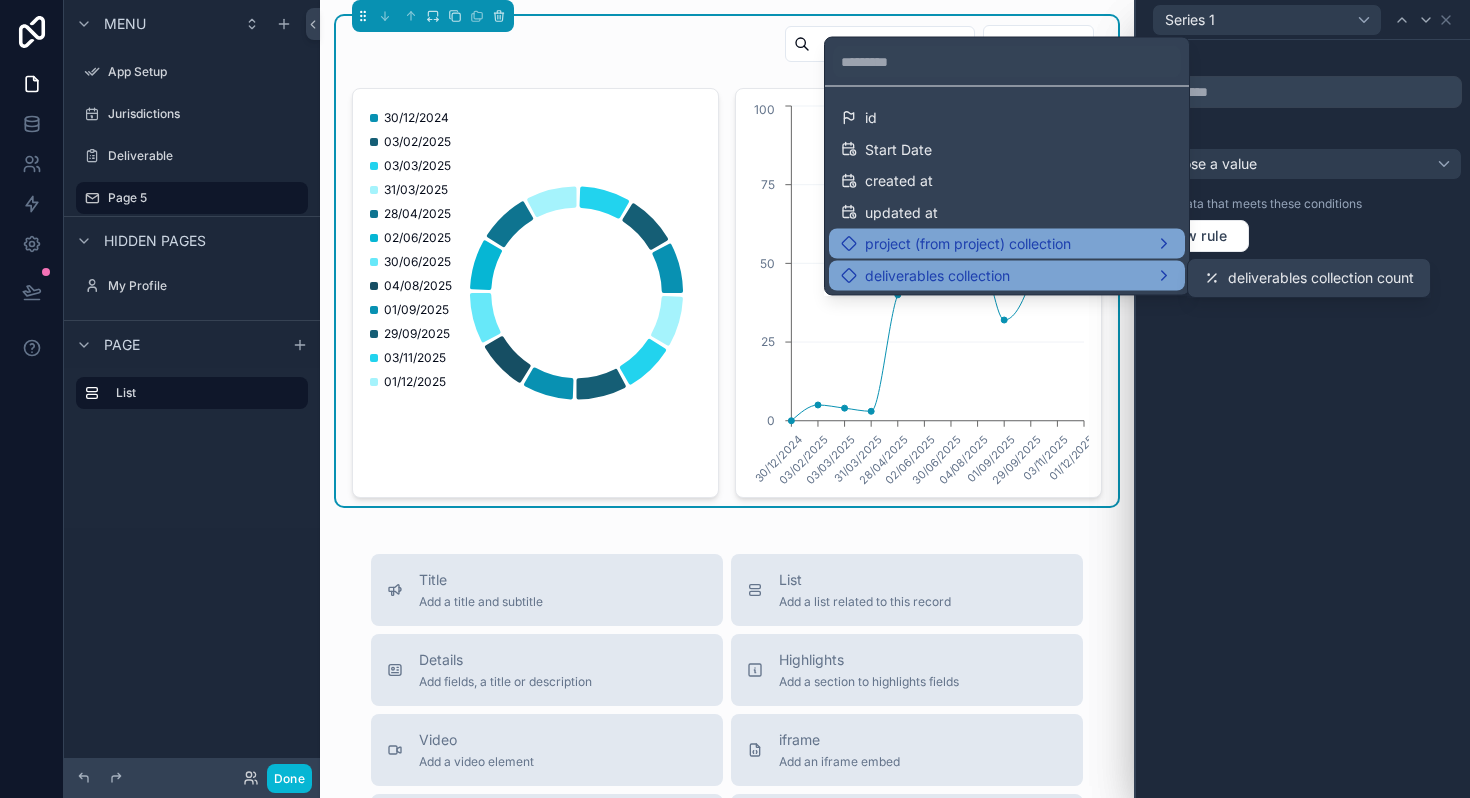 click at bounding box center (1303, 399) 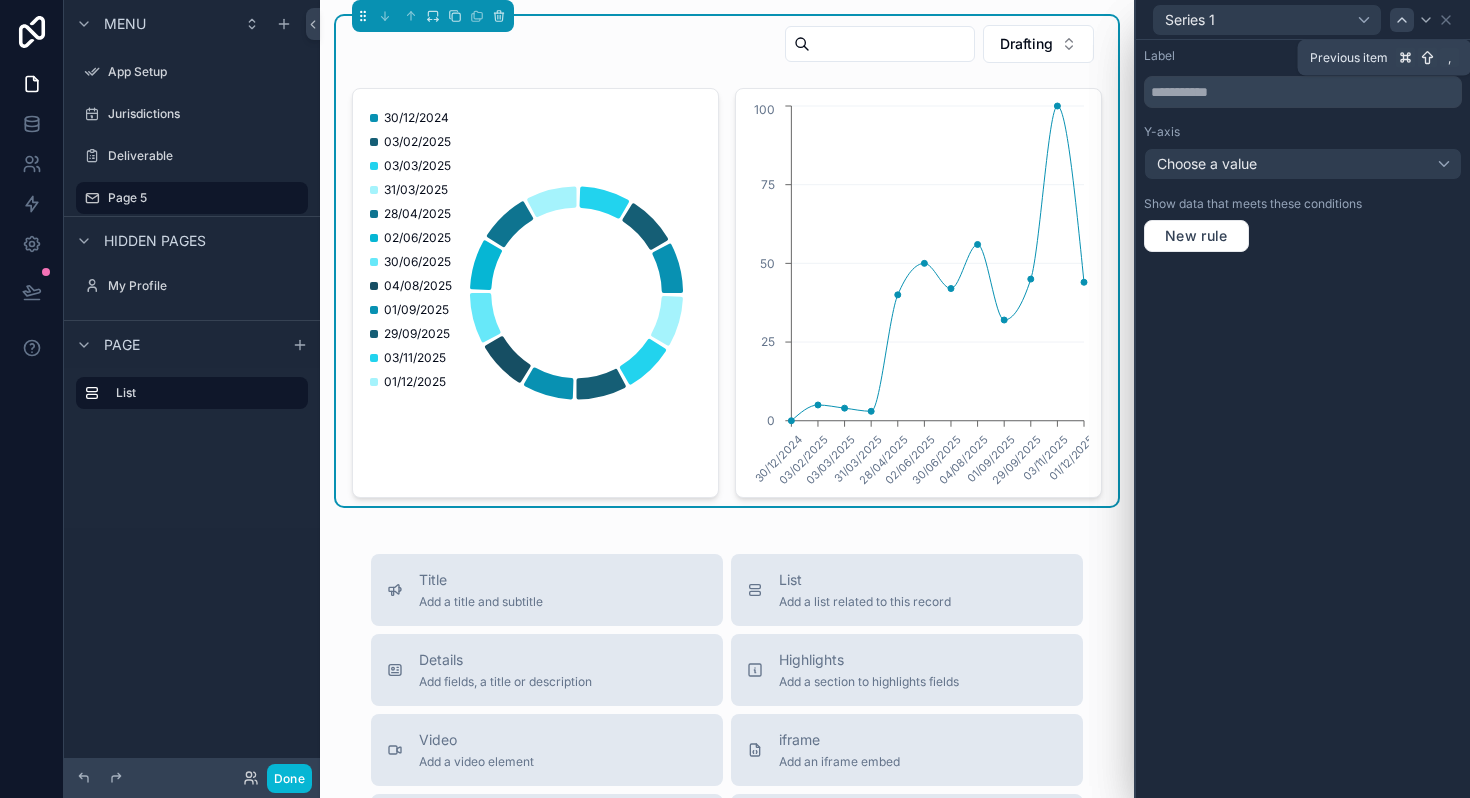 click 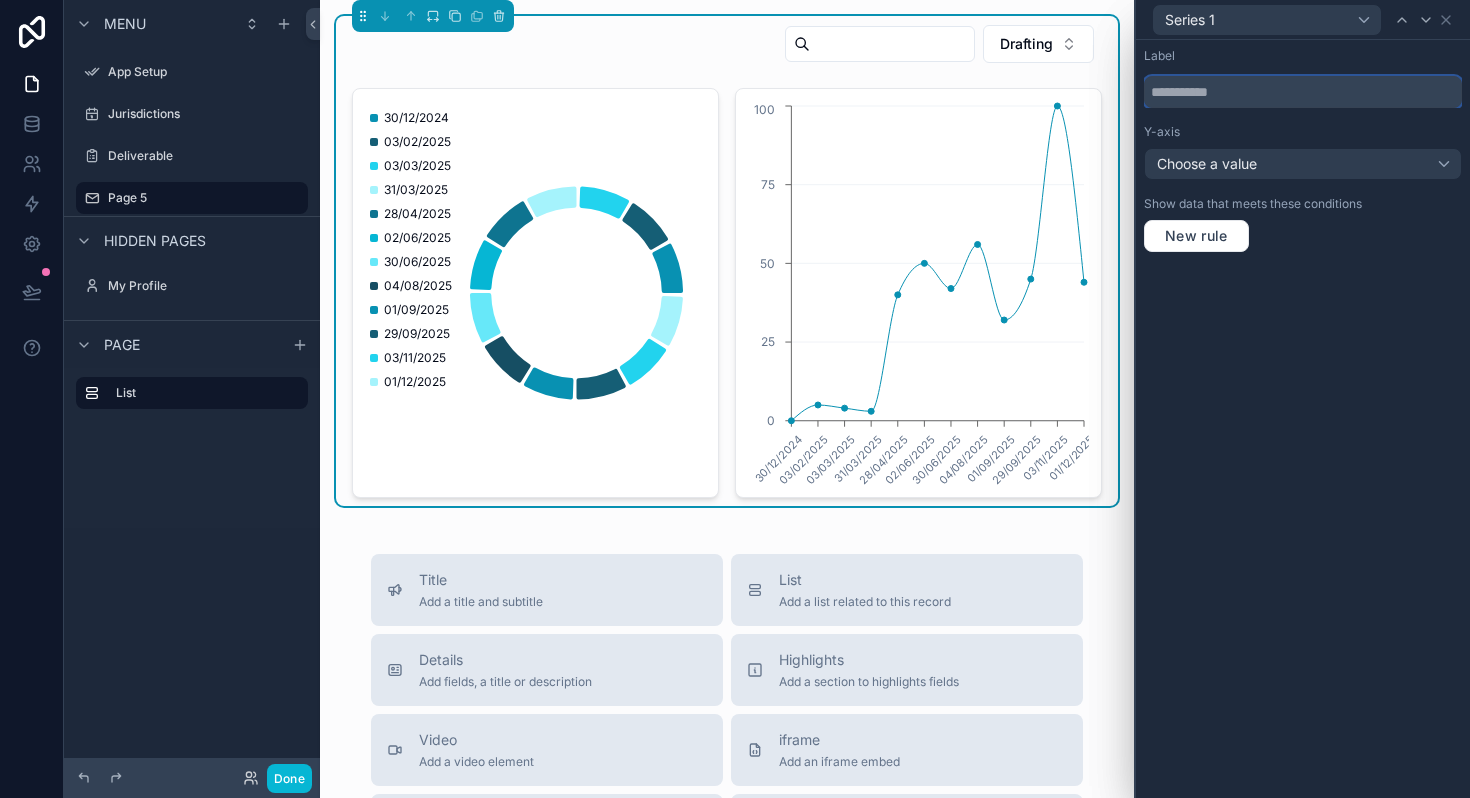 click at bounding box center (1303, 92) 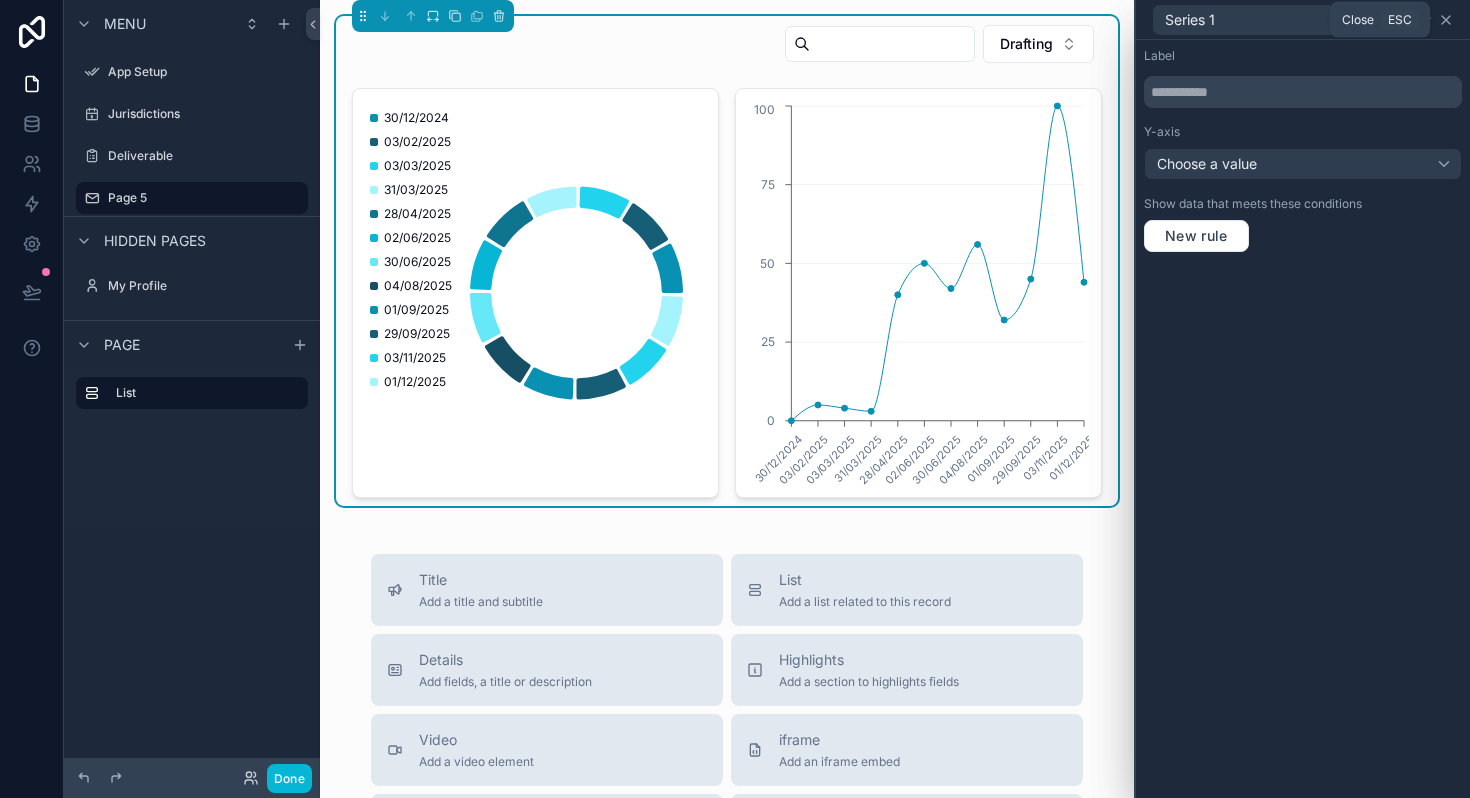 click 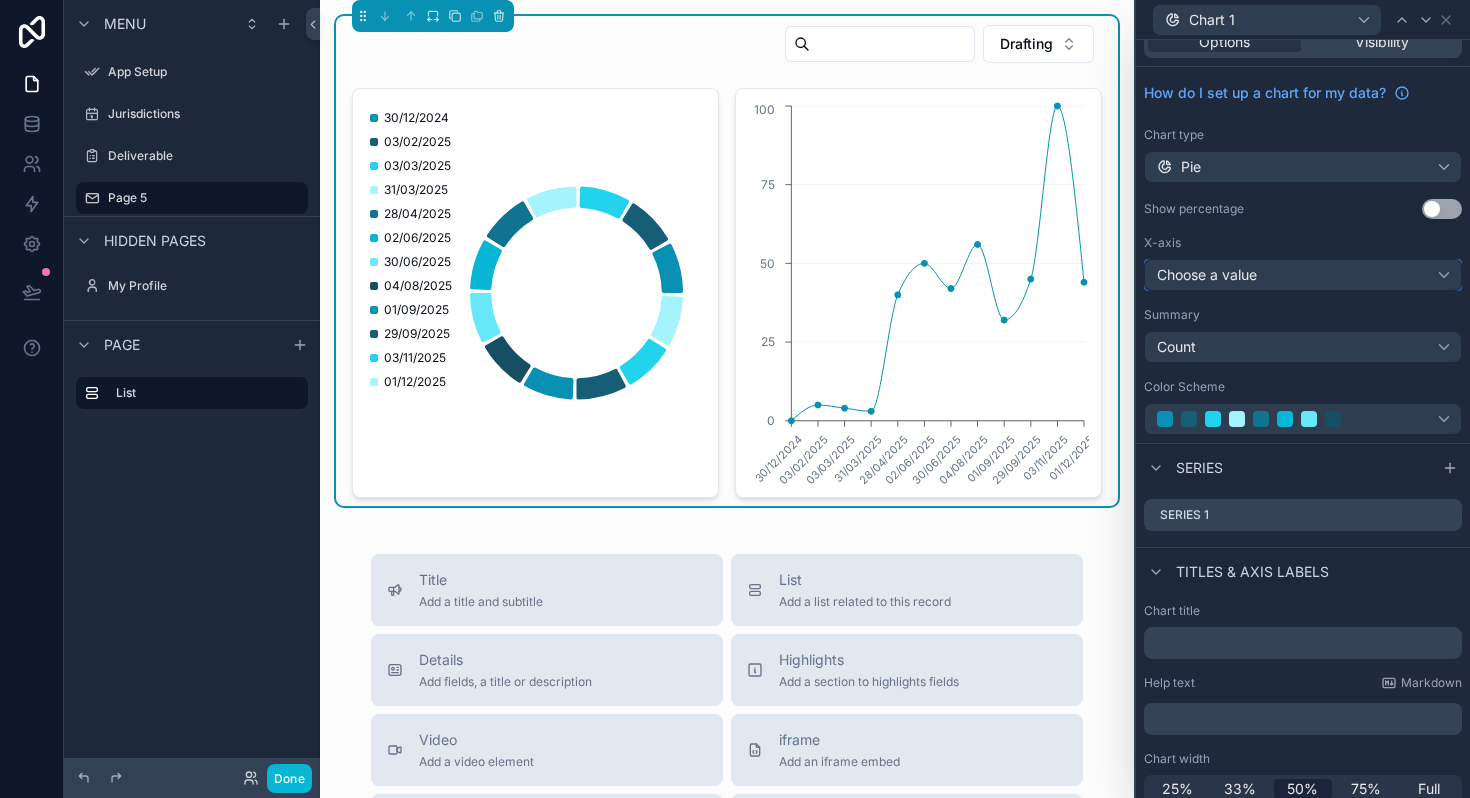 click on "Choose a value" at bounding box center [1303, 275] 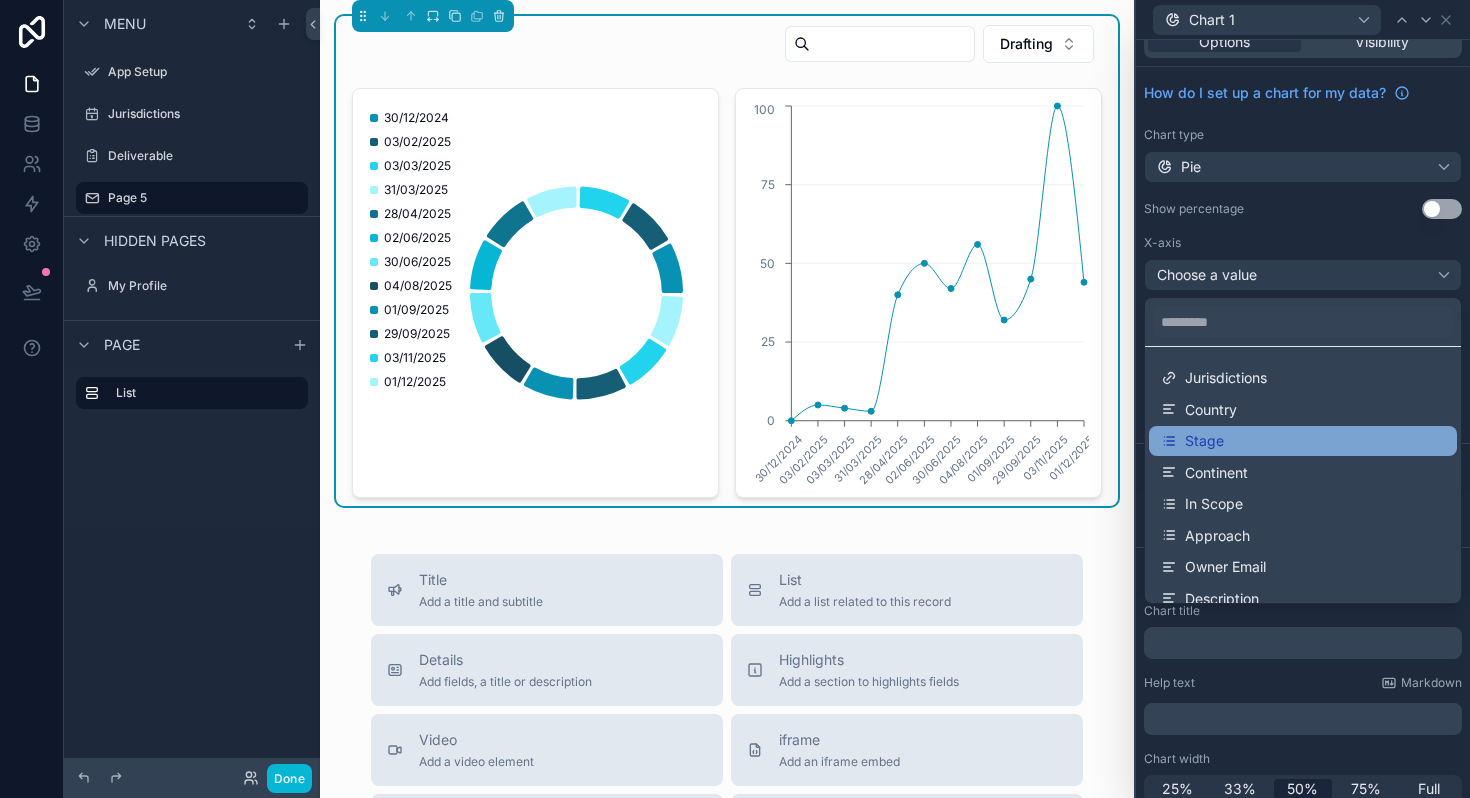 click on "Stage" at bounding box center [1303, 441] 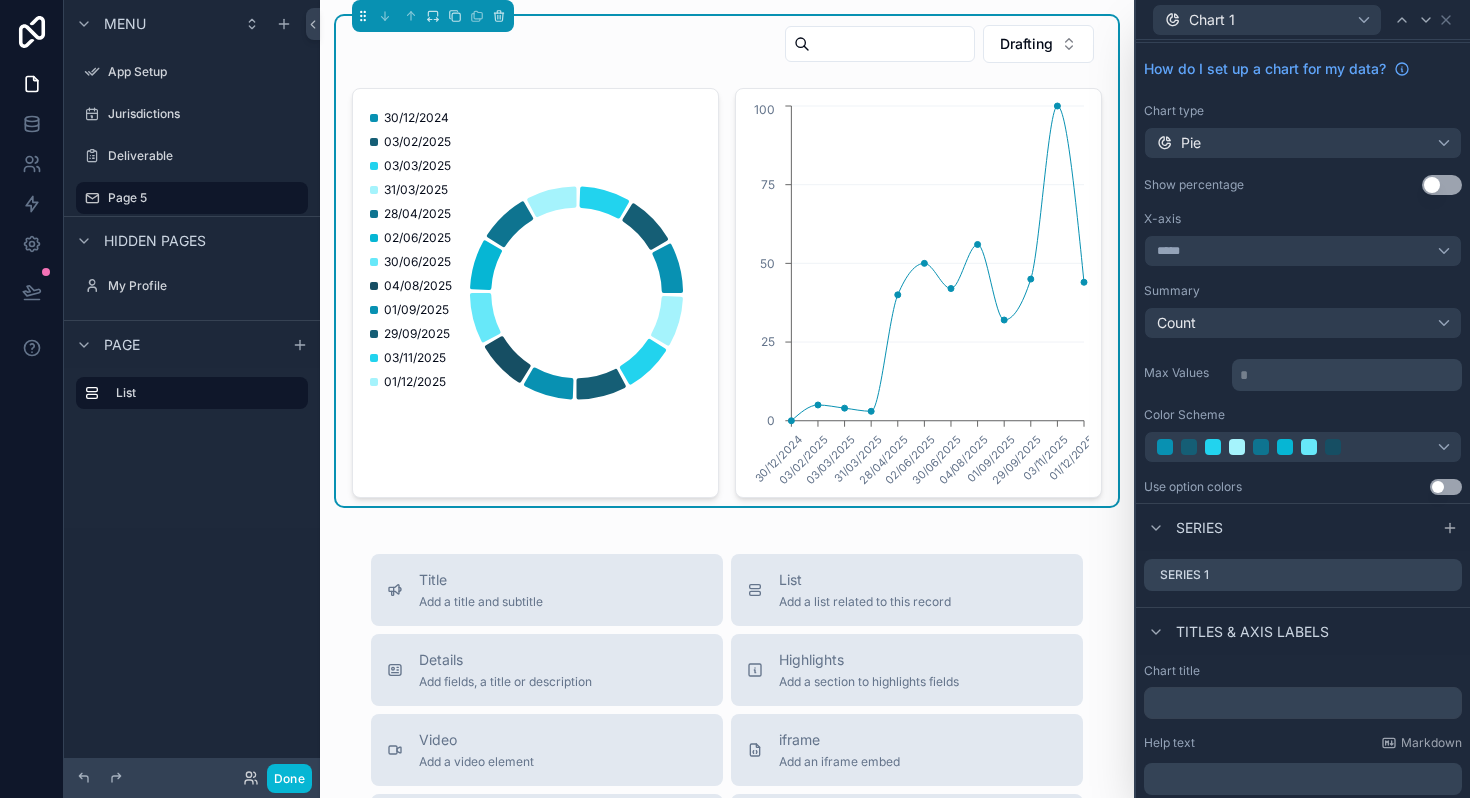 scroll, scrollTop: 48, scrollLeft: 0, axis: vertical 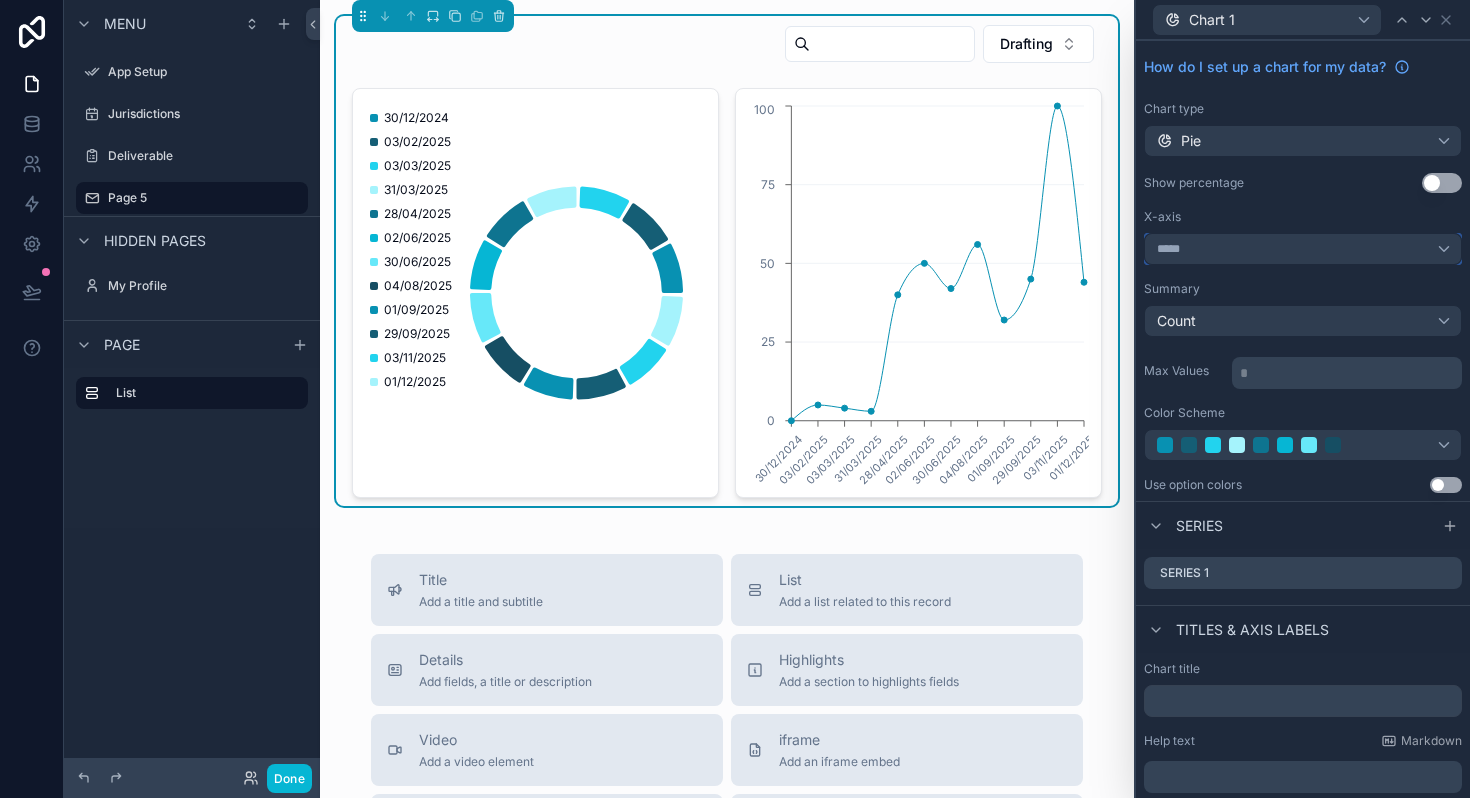 click on "*****" at bounding box center (1303, 249) 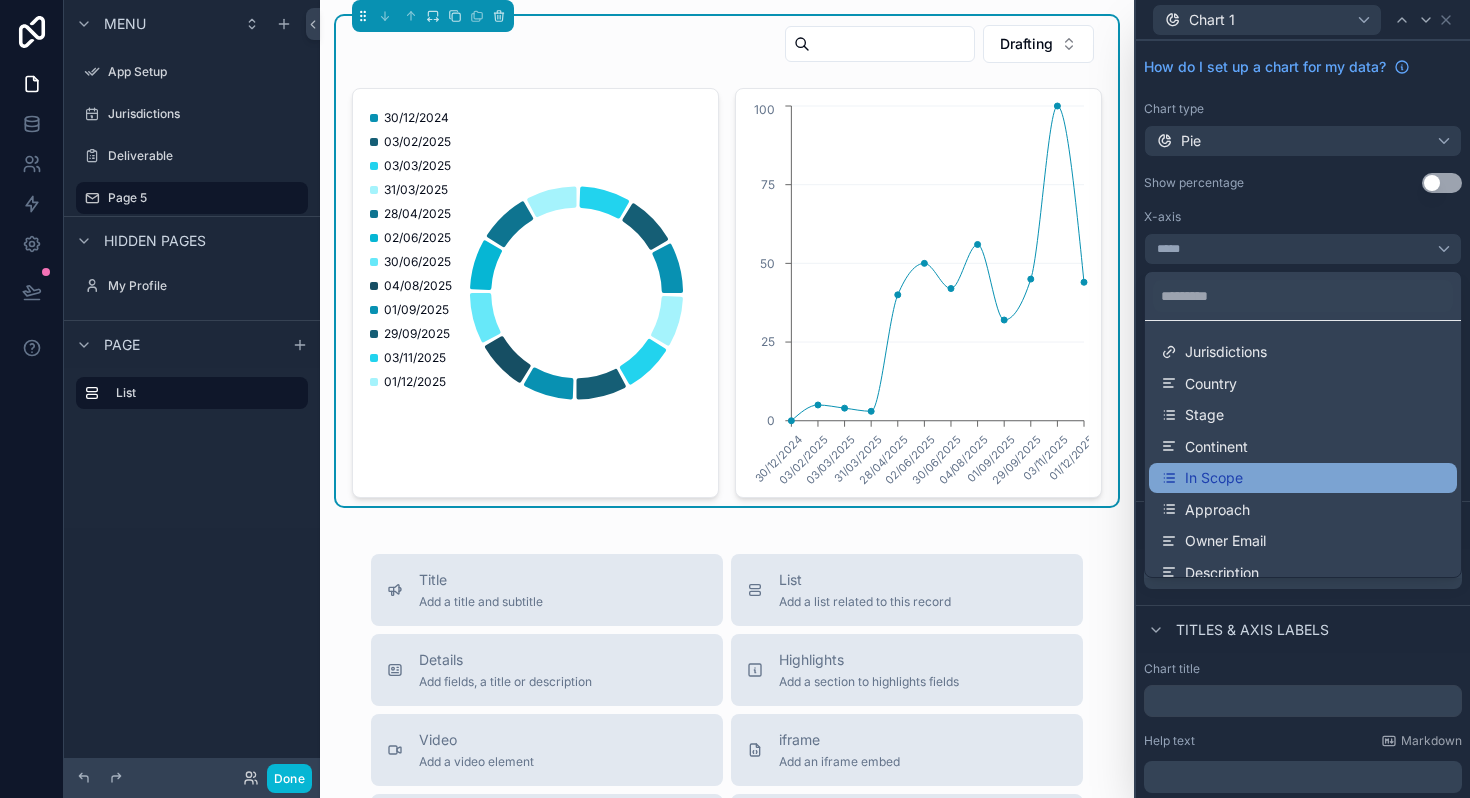 click on "In Scope" at bounding box center (1214, 478) 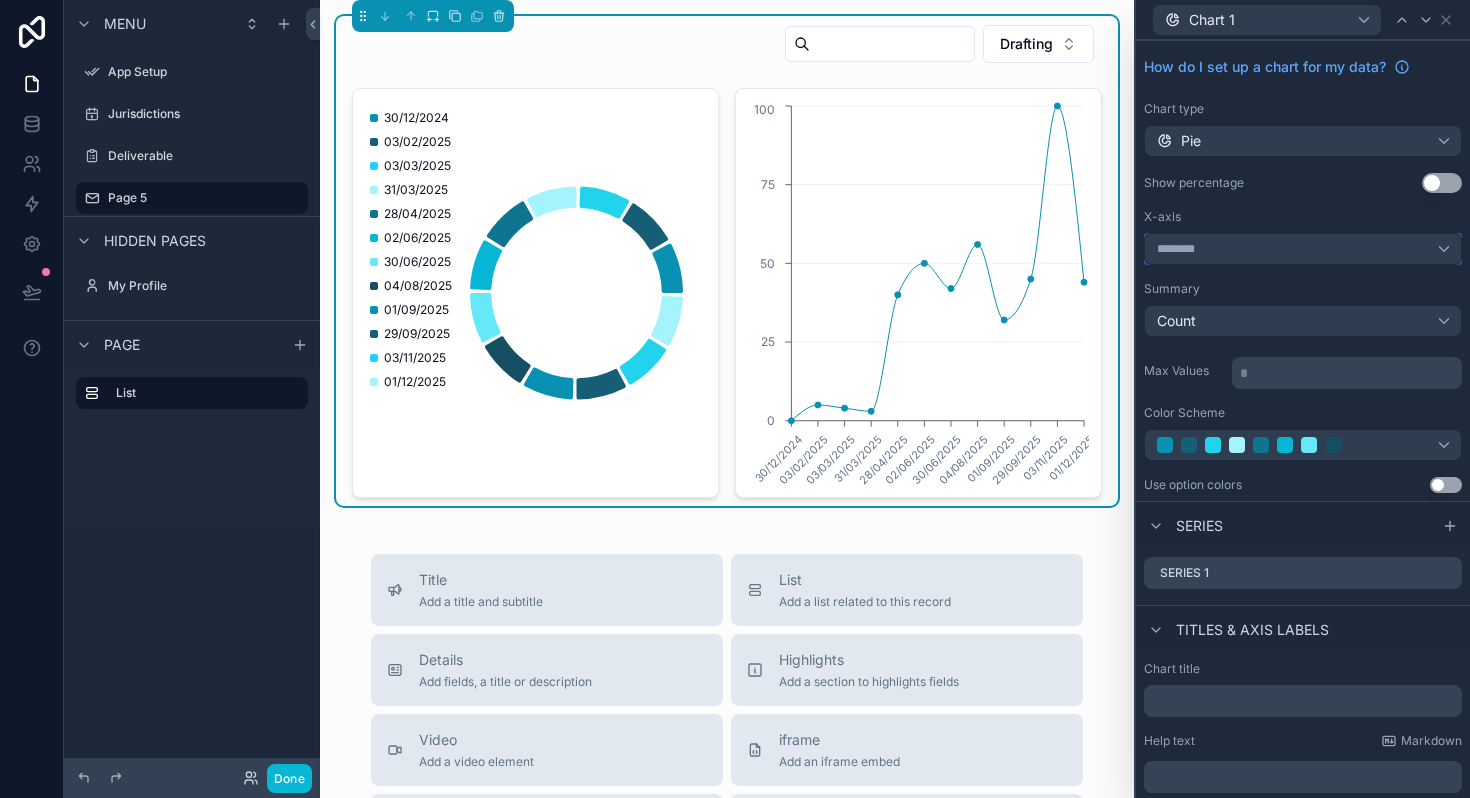 click on "********" at bounding box center (1303, 249) 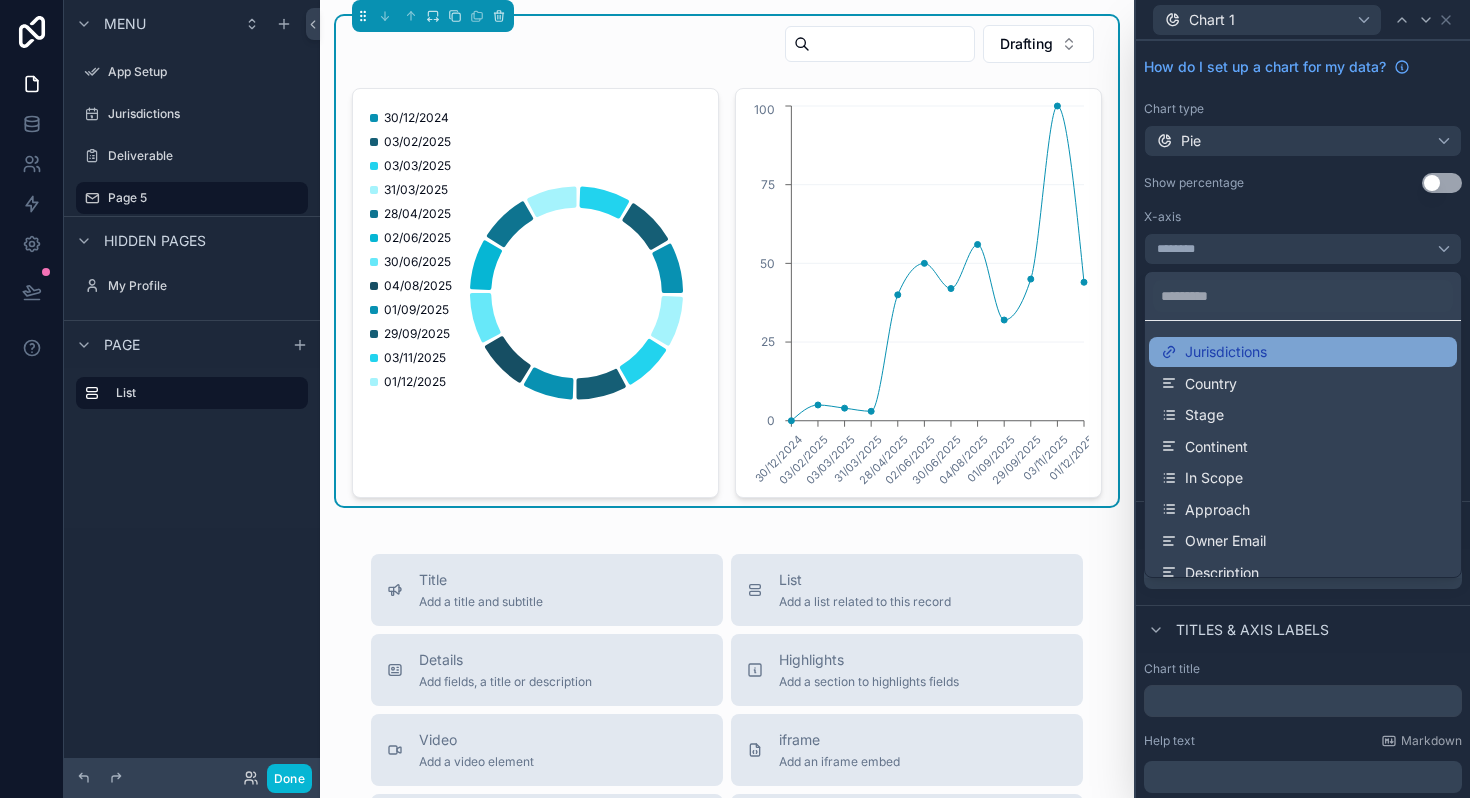 click on "Jurisdictions" at bounding box center [1226, 352] 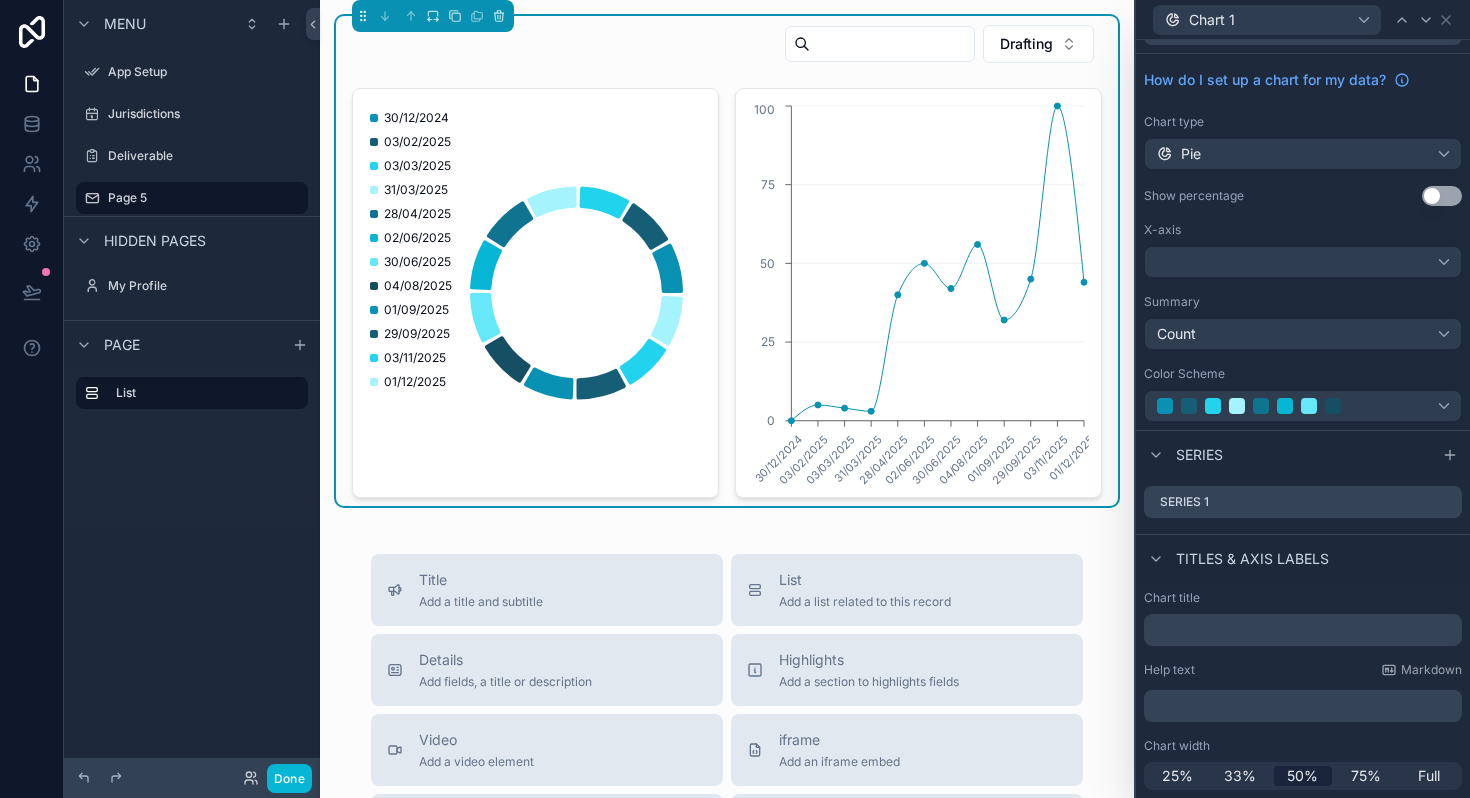 scroll, scrollTop: 35, scrollLeft: 0, axis: vertical 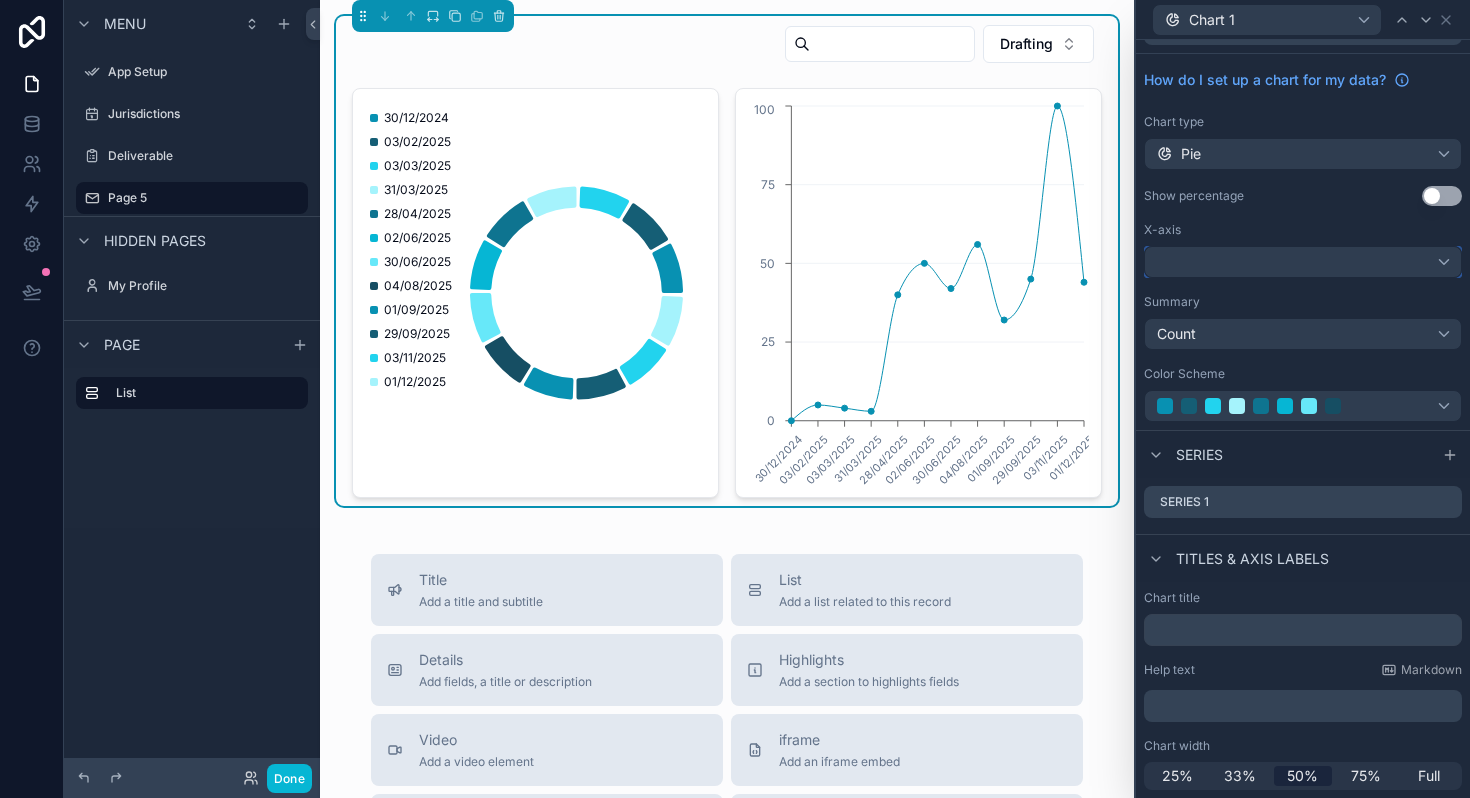 click at bounding box center (1303, 262) 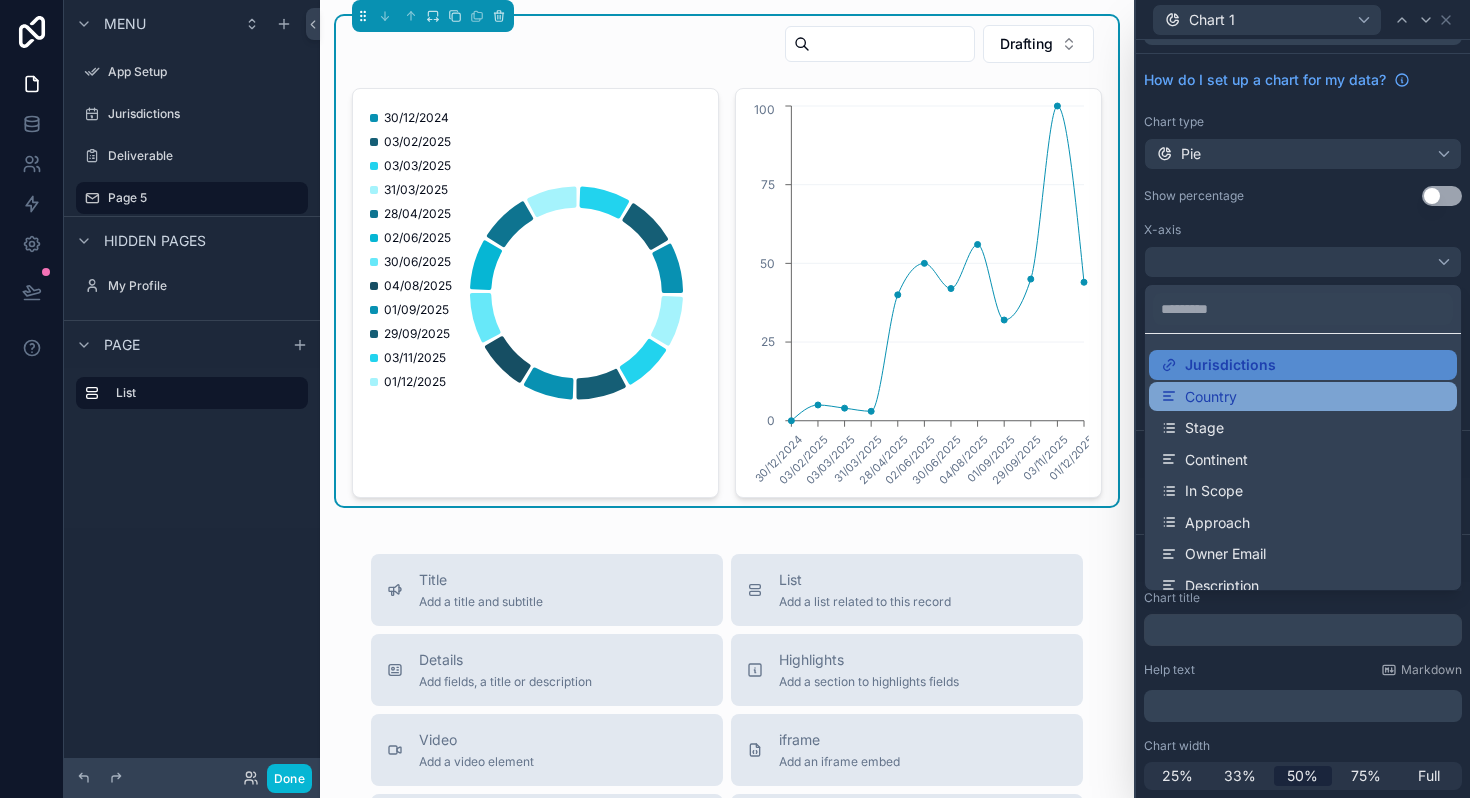 click on "Country" at bounding box center [1211, 397] 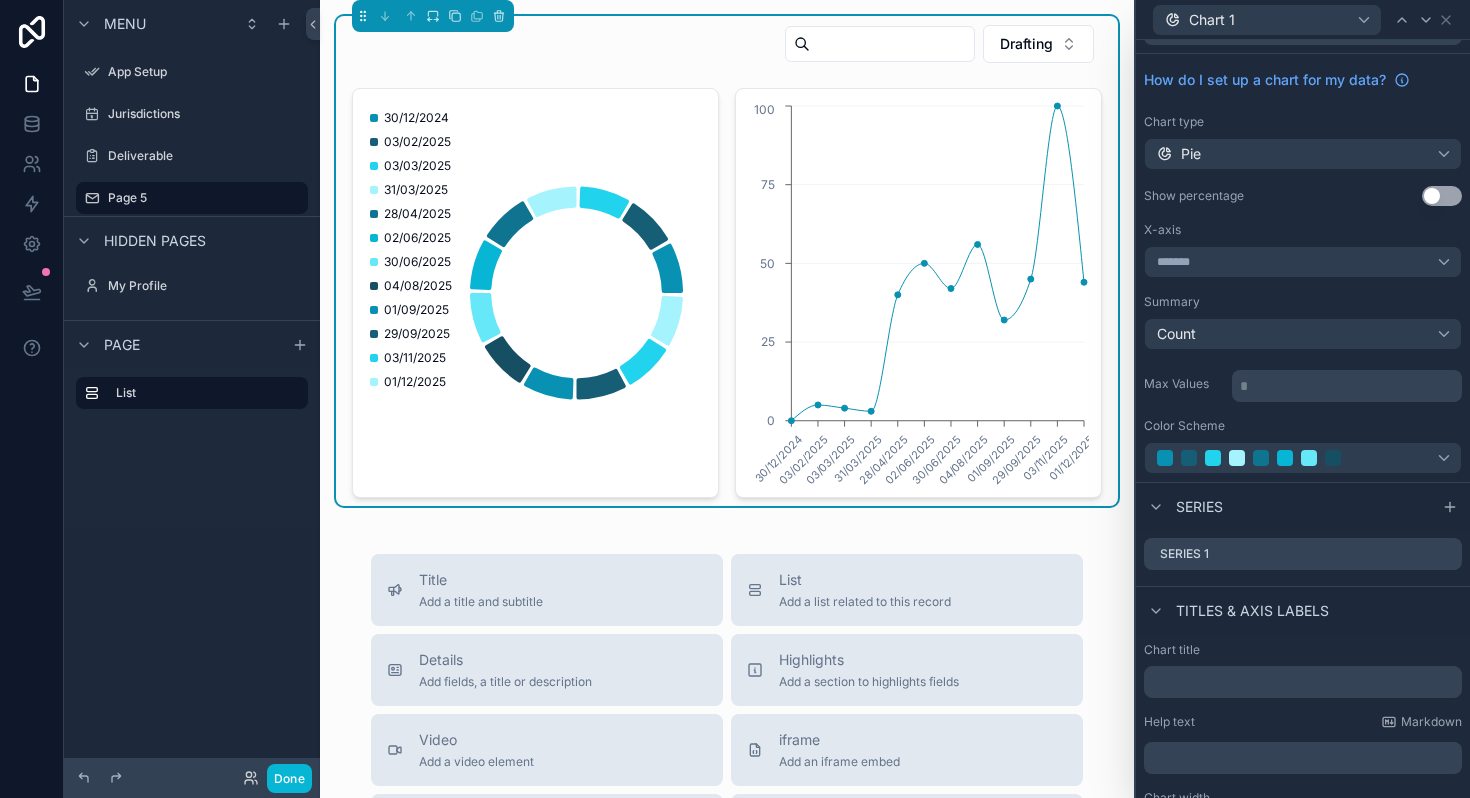 scroll, scrollTop: 87, scrollLeft: 0, axis: vertical 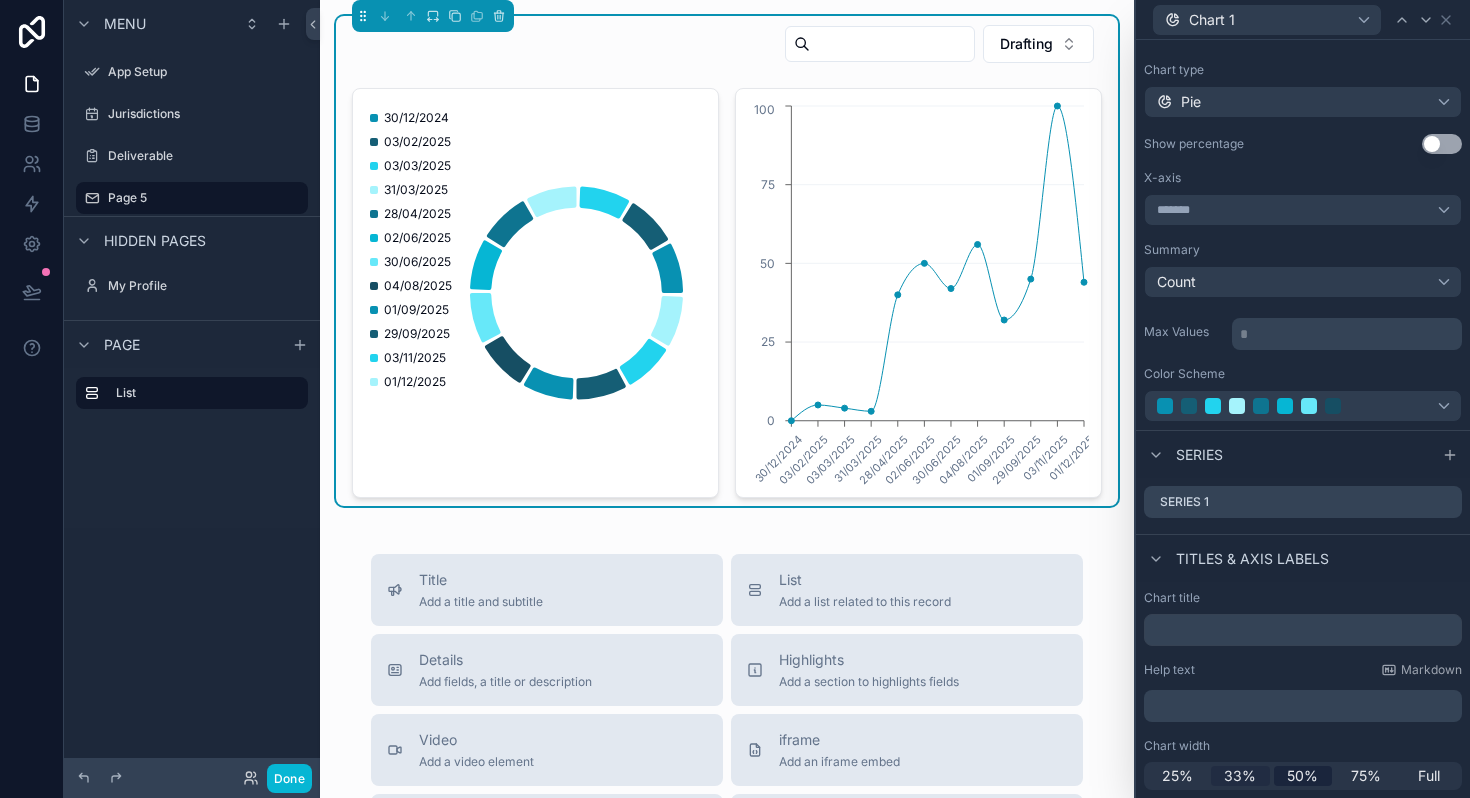 click on "33%" at bounding box center [1240, 776] 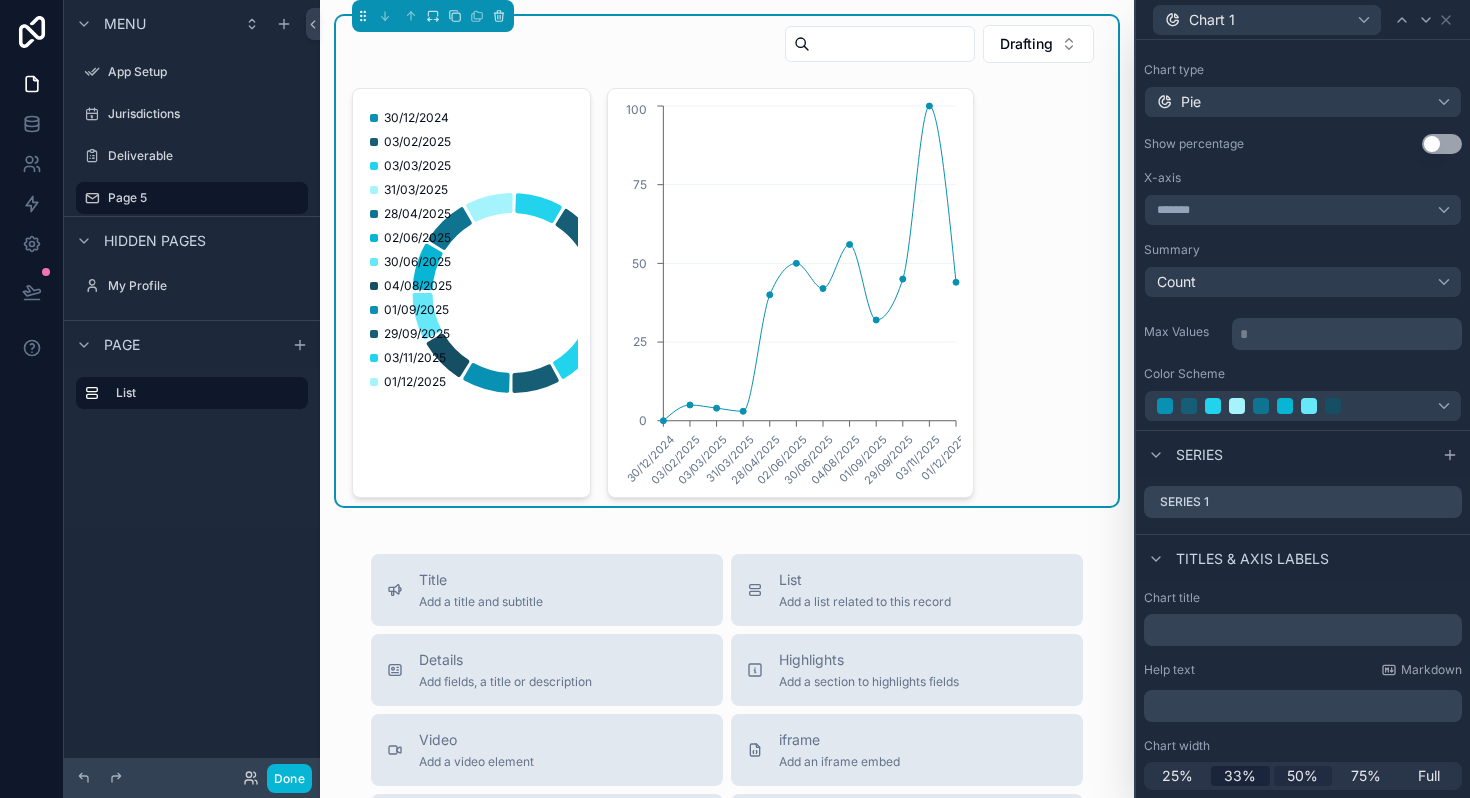 click on "50%" at bounding box center [1303, 776] 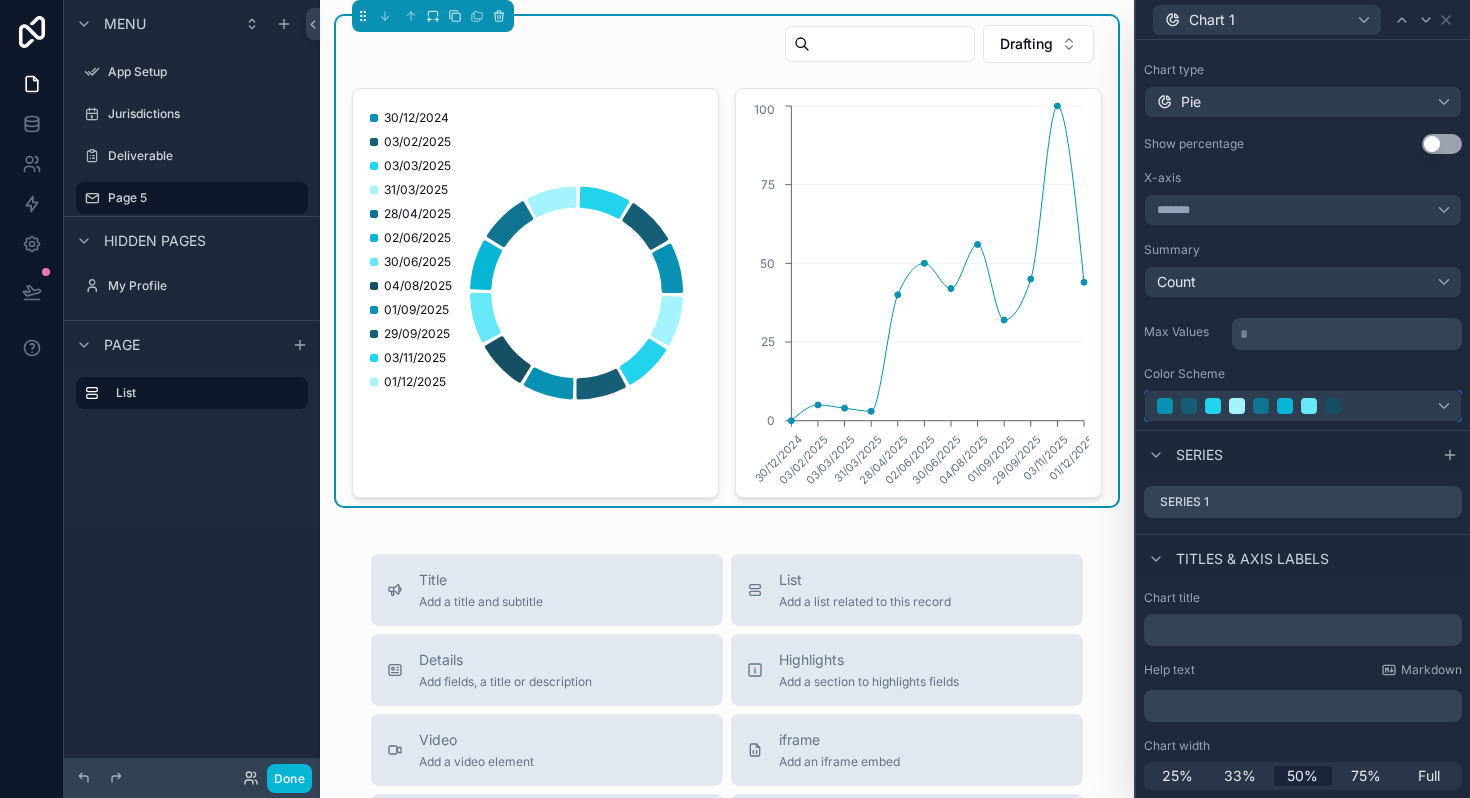 click at bounding box center [1213, 406] 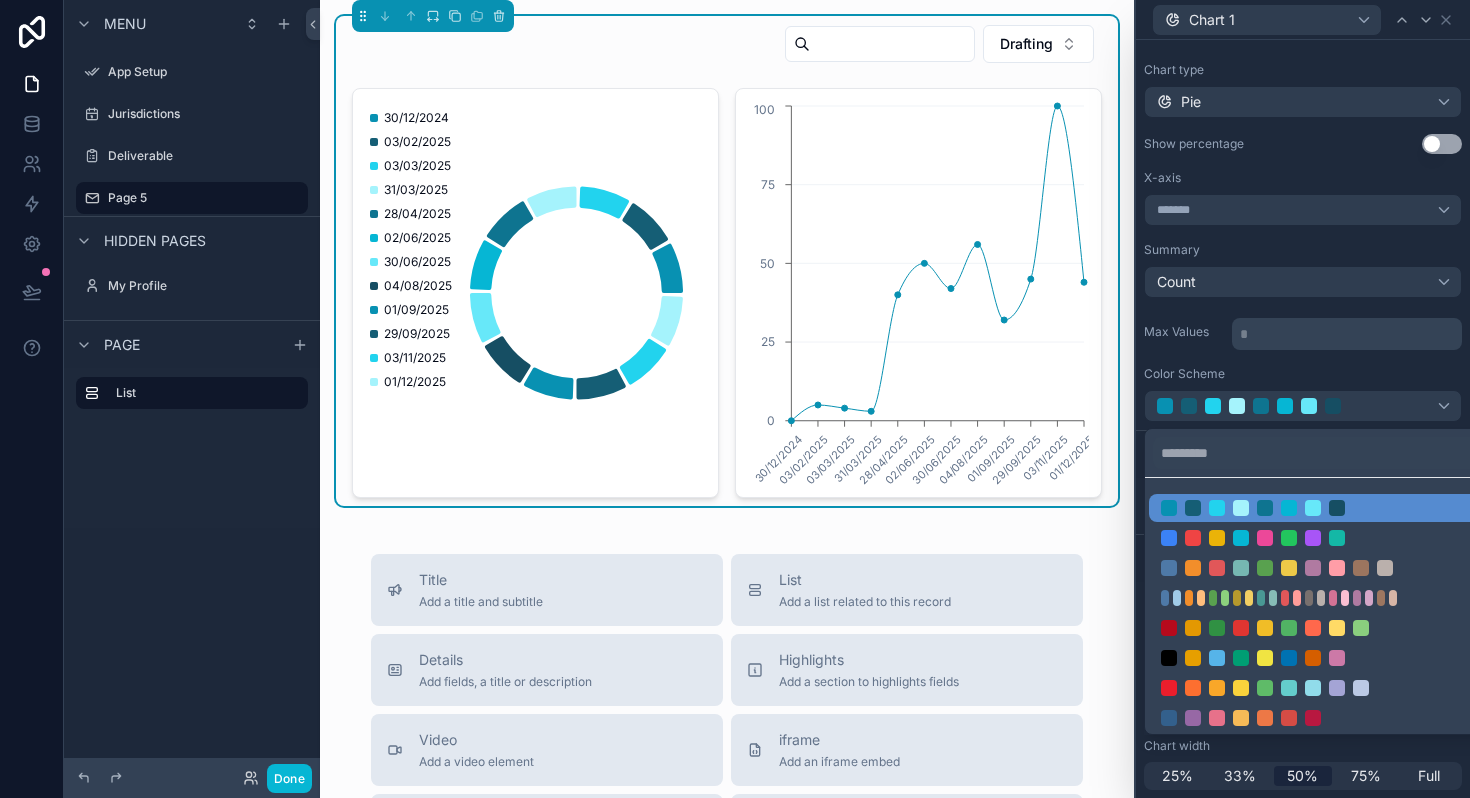 click at bounding box center [1303, 399] 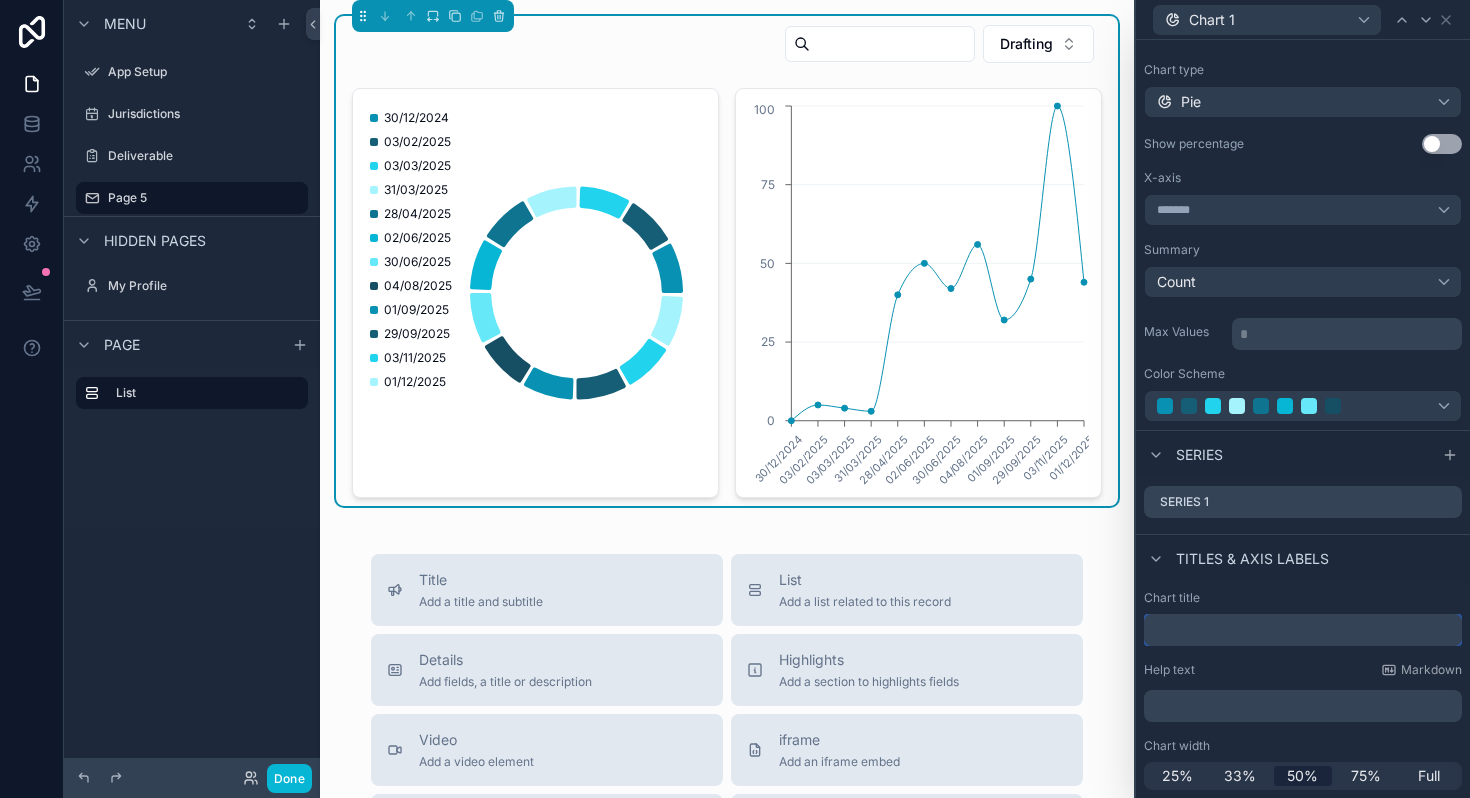 click at bounding box center [1303, 630] 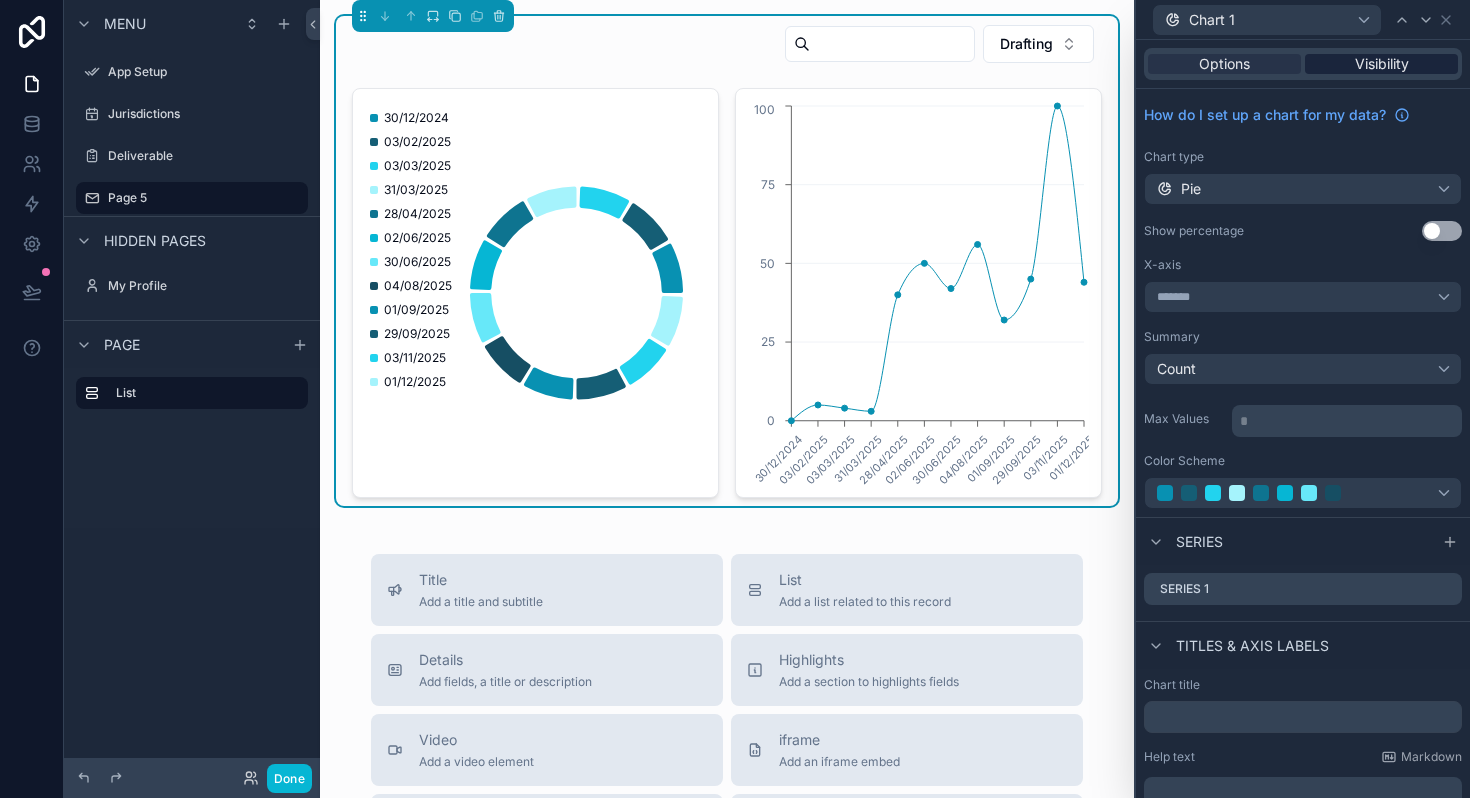 click on "Visibility" at bounding box center (1382, 64) 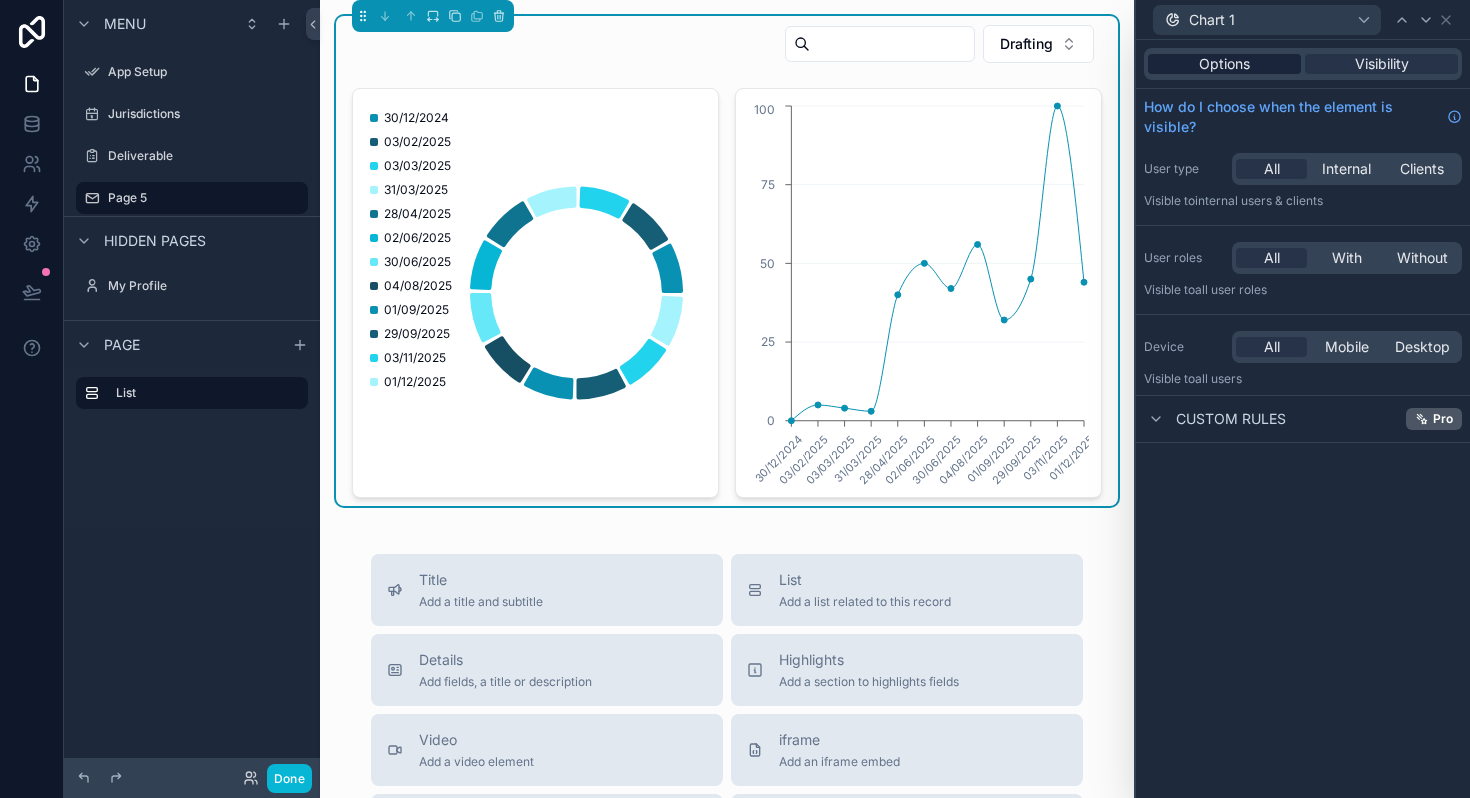 click on "Options" at bounding box center (1224, 64) 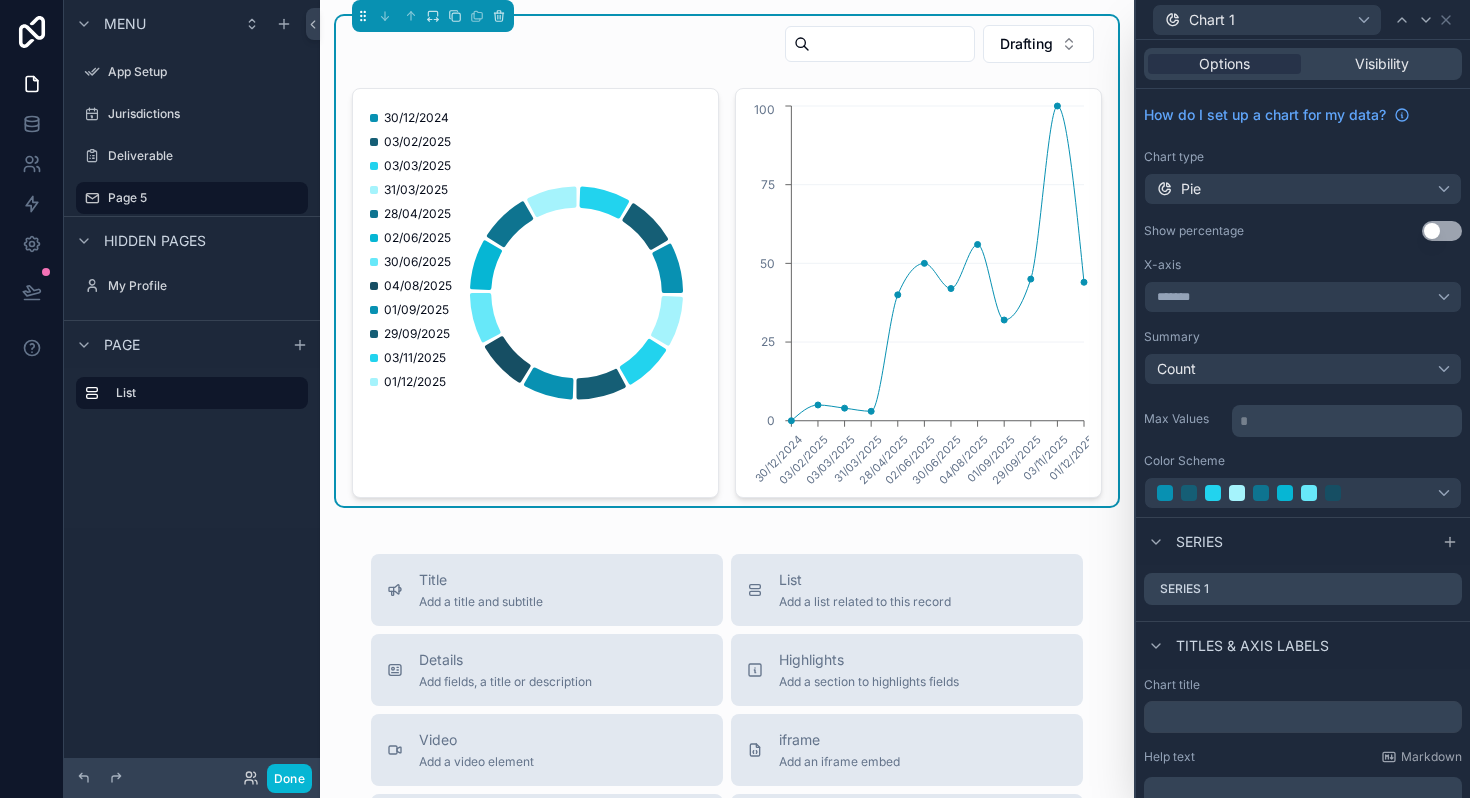 click on "Use setting" at bounding box center [1442, 231] 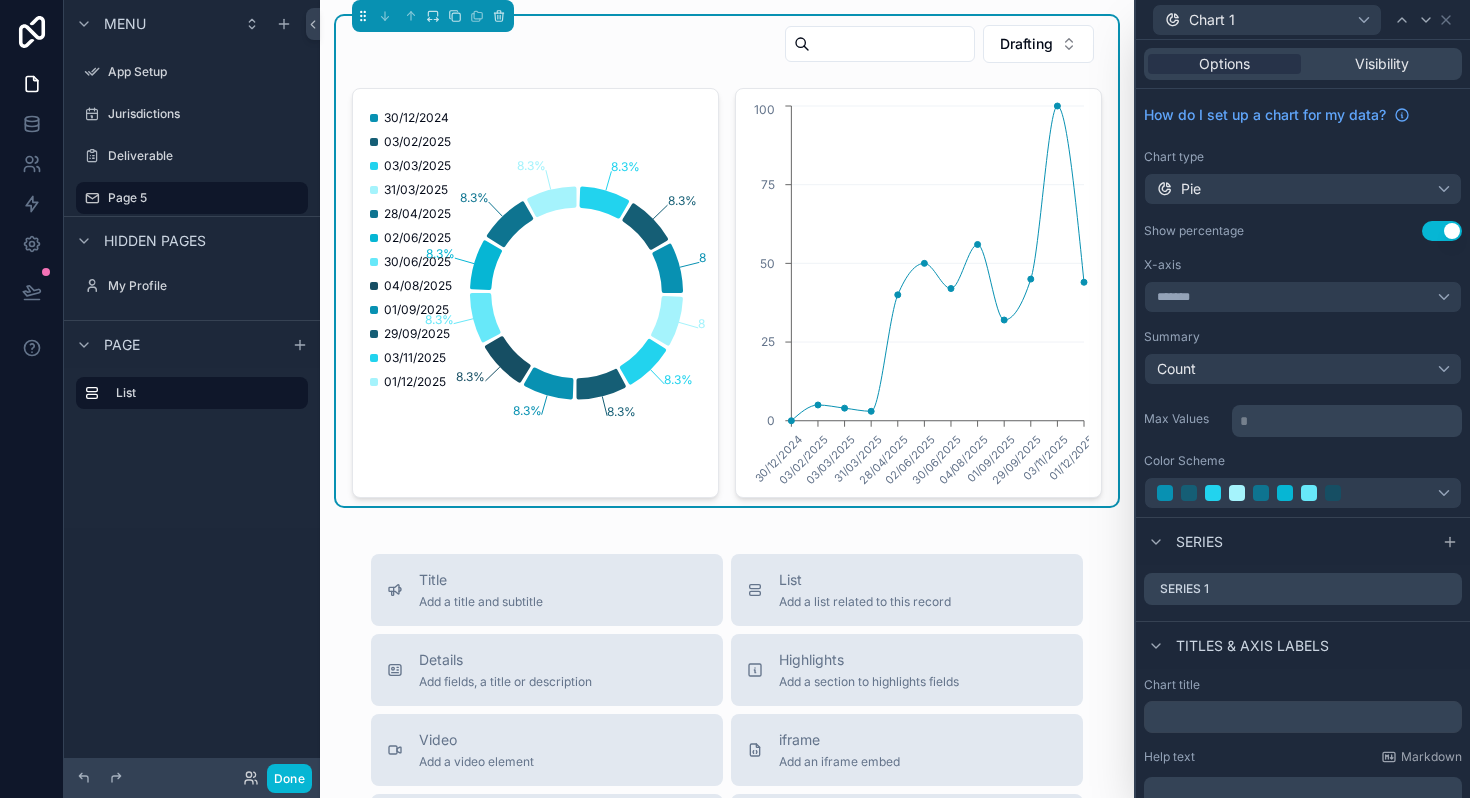 click on "Series 1" at bounding box center (1303, 589) 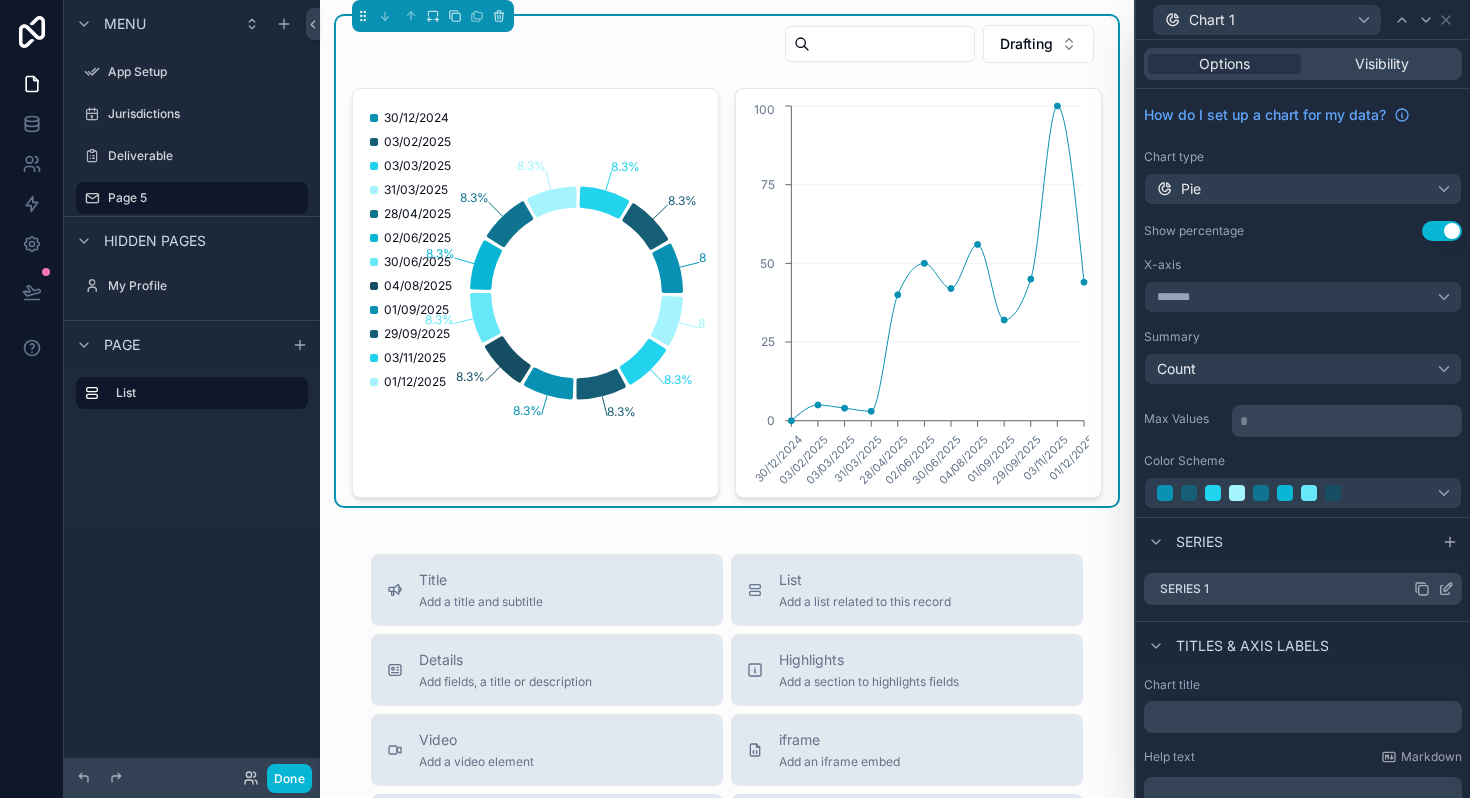 click on "Series 1" at bounding box center (1303, 589) 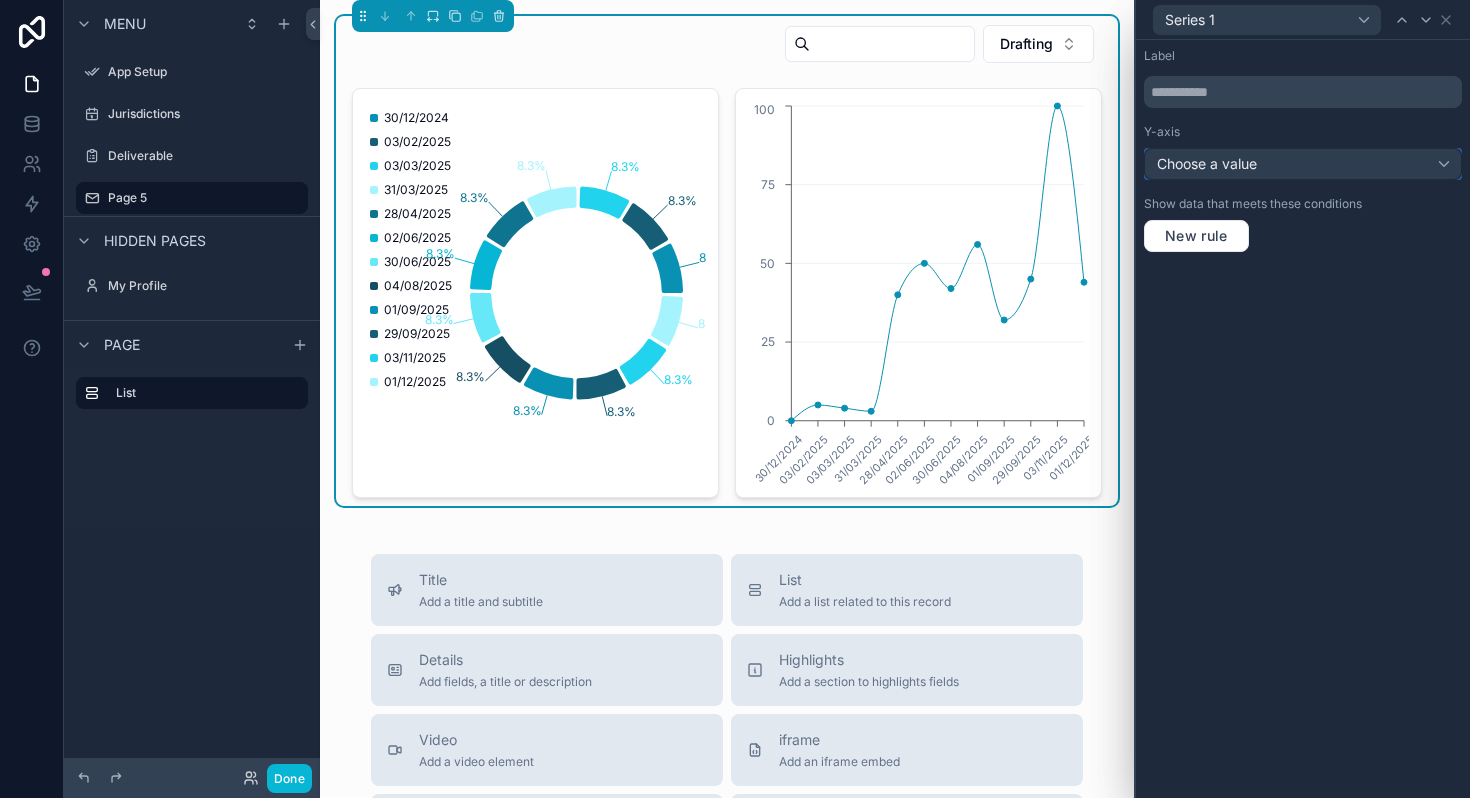 click on "Choose a value" at bounding box center [1303, 164] 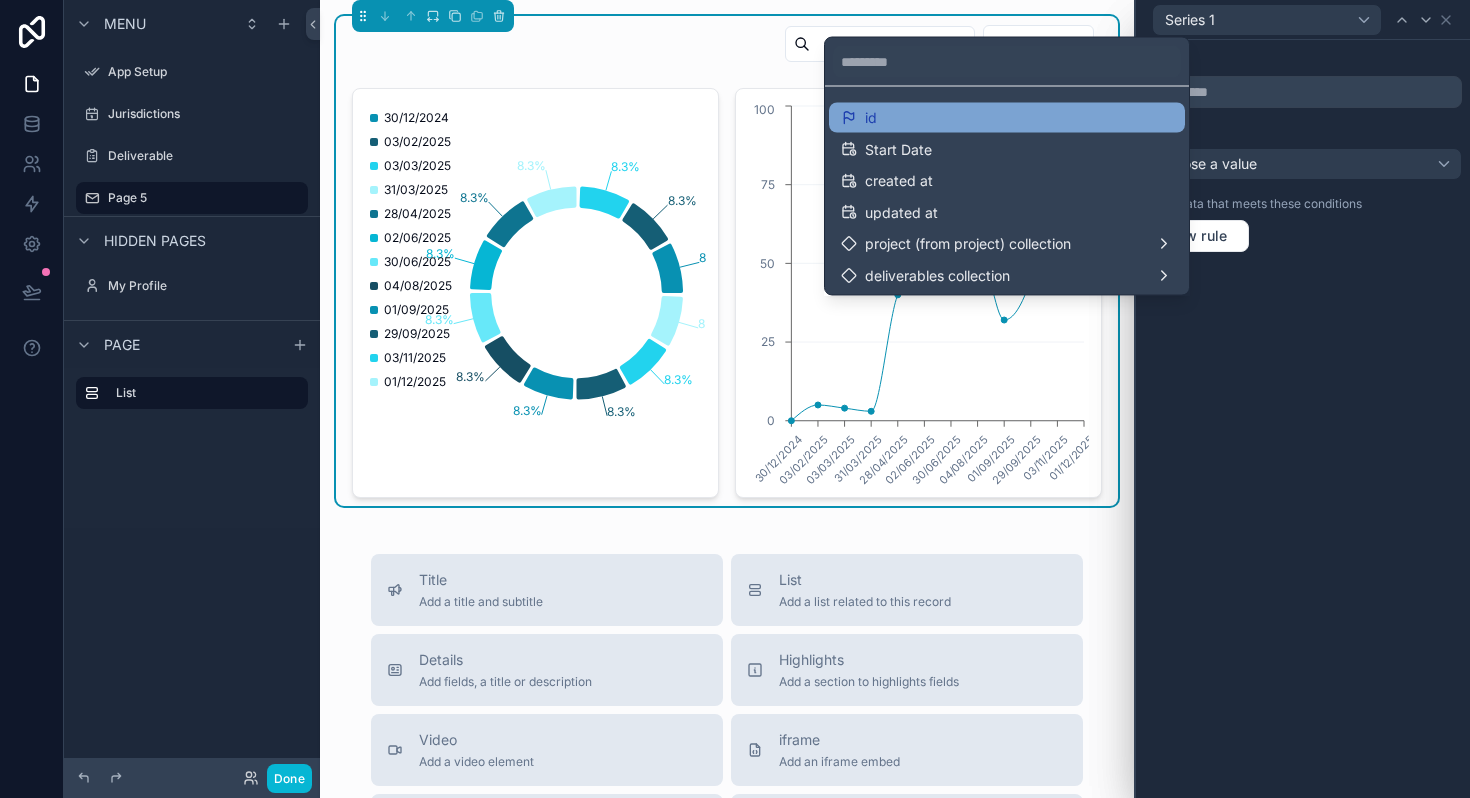 click on "id" at bounding box center [1007, 118] 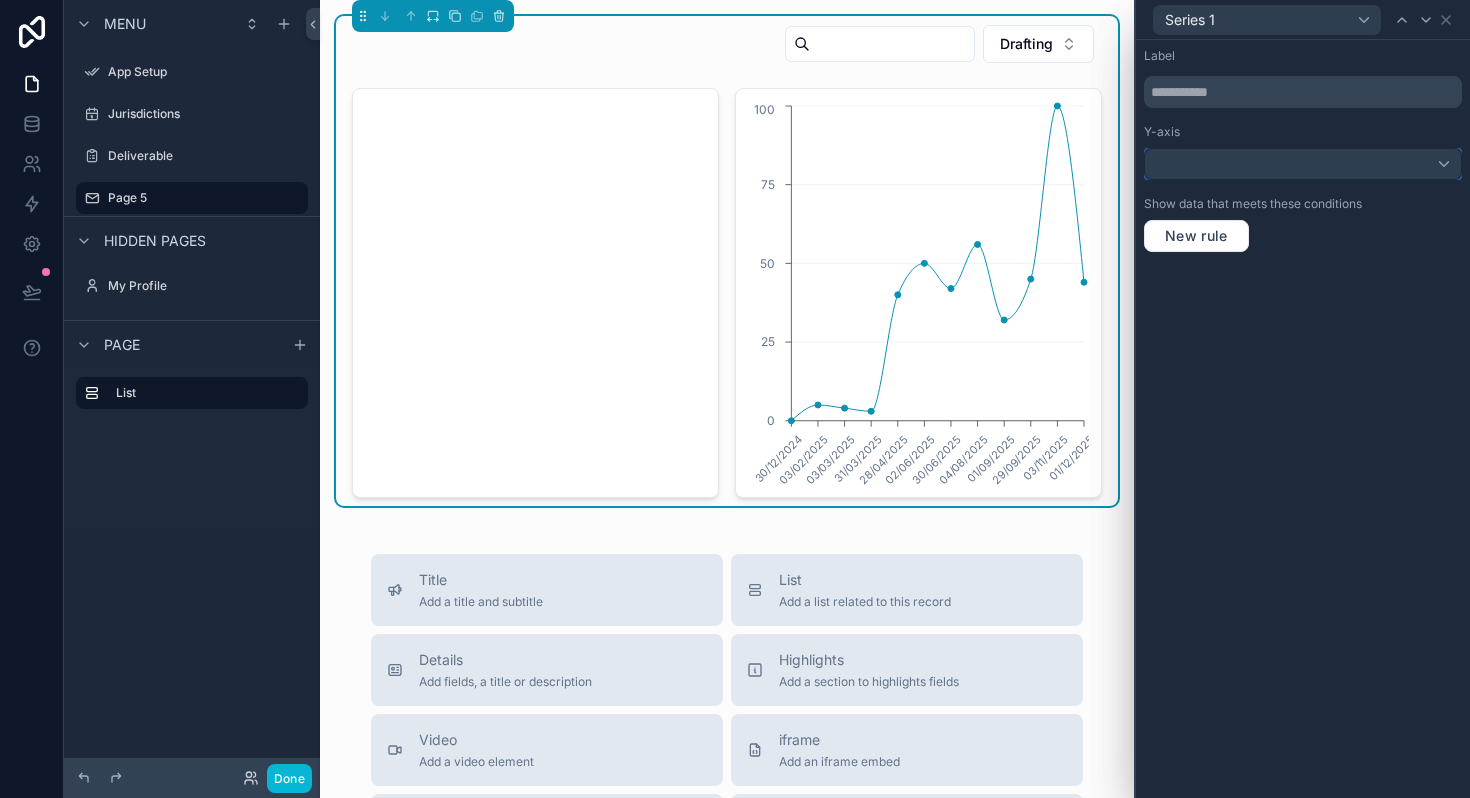 click at bounding box center (1303, 164) 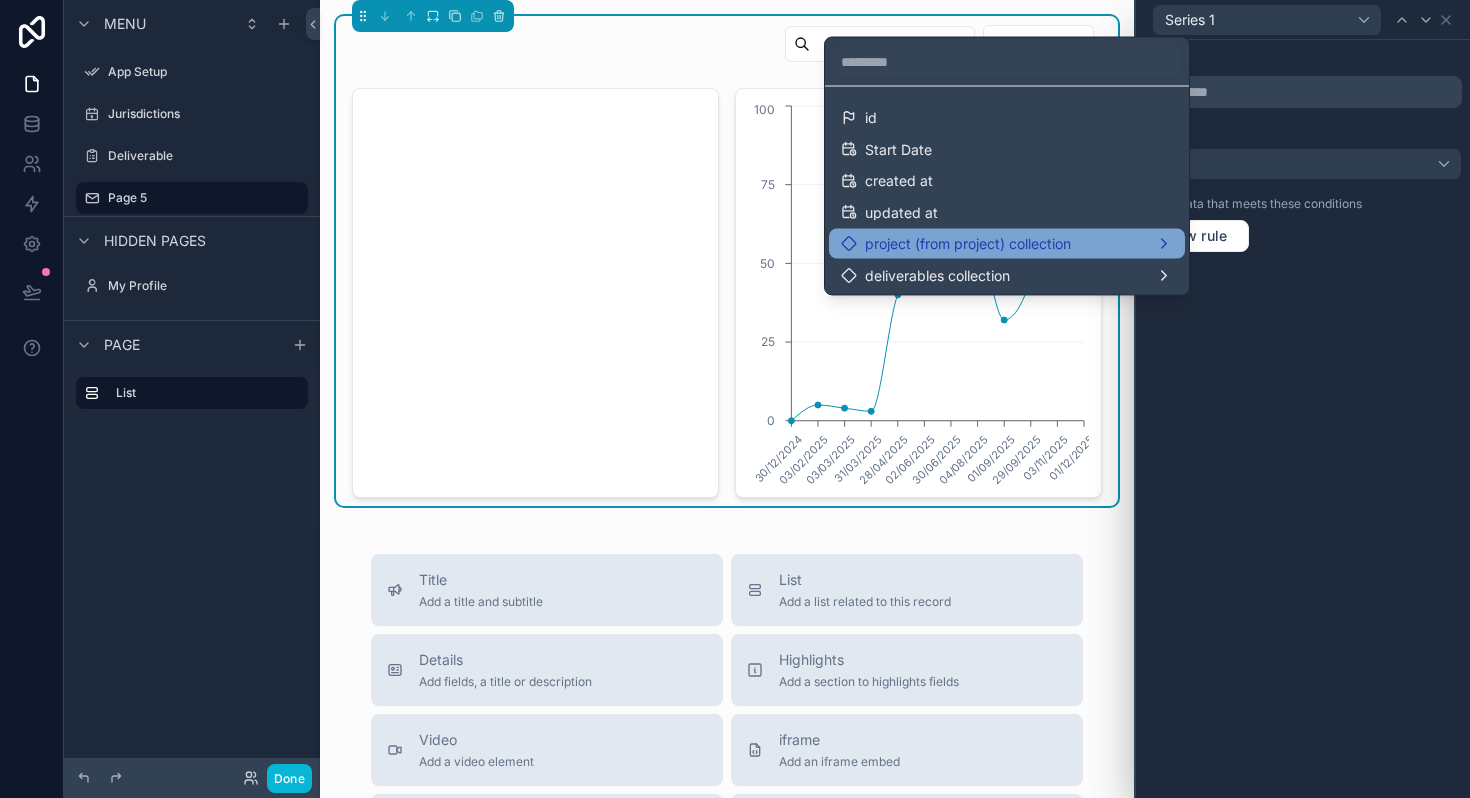 click on "project (from project) collection" at bounding box center [1007, 244] 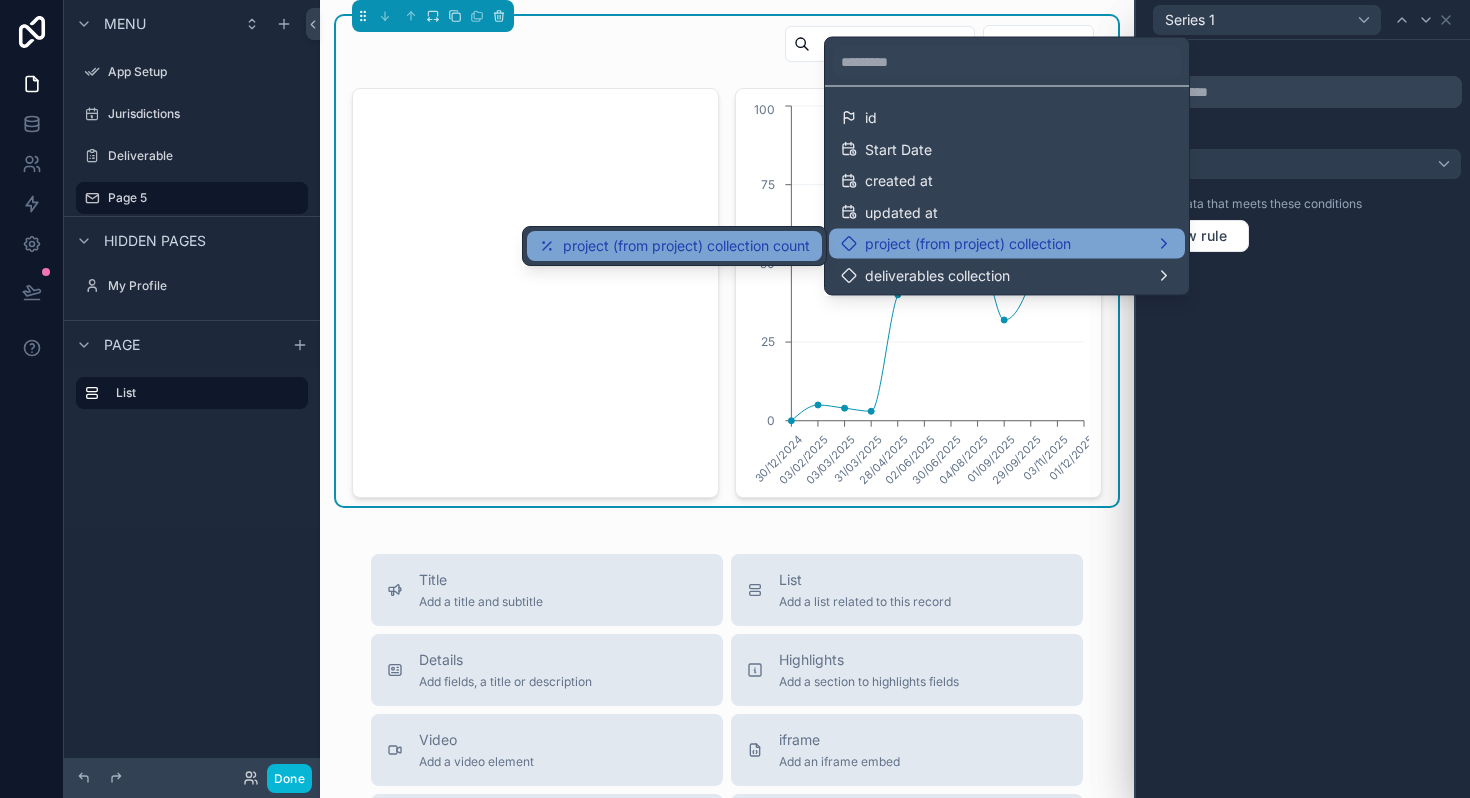 click on "project (from project) collection count" at bounding box center (686, 246) 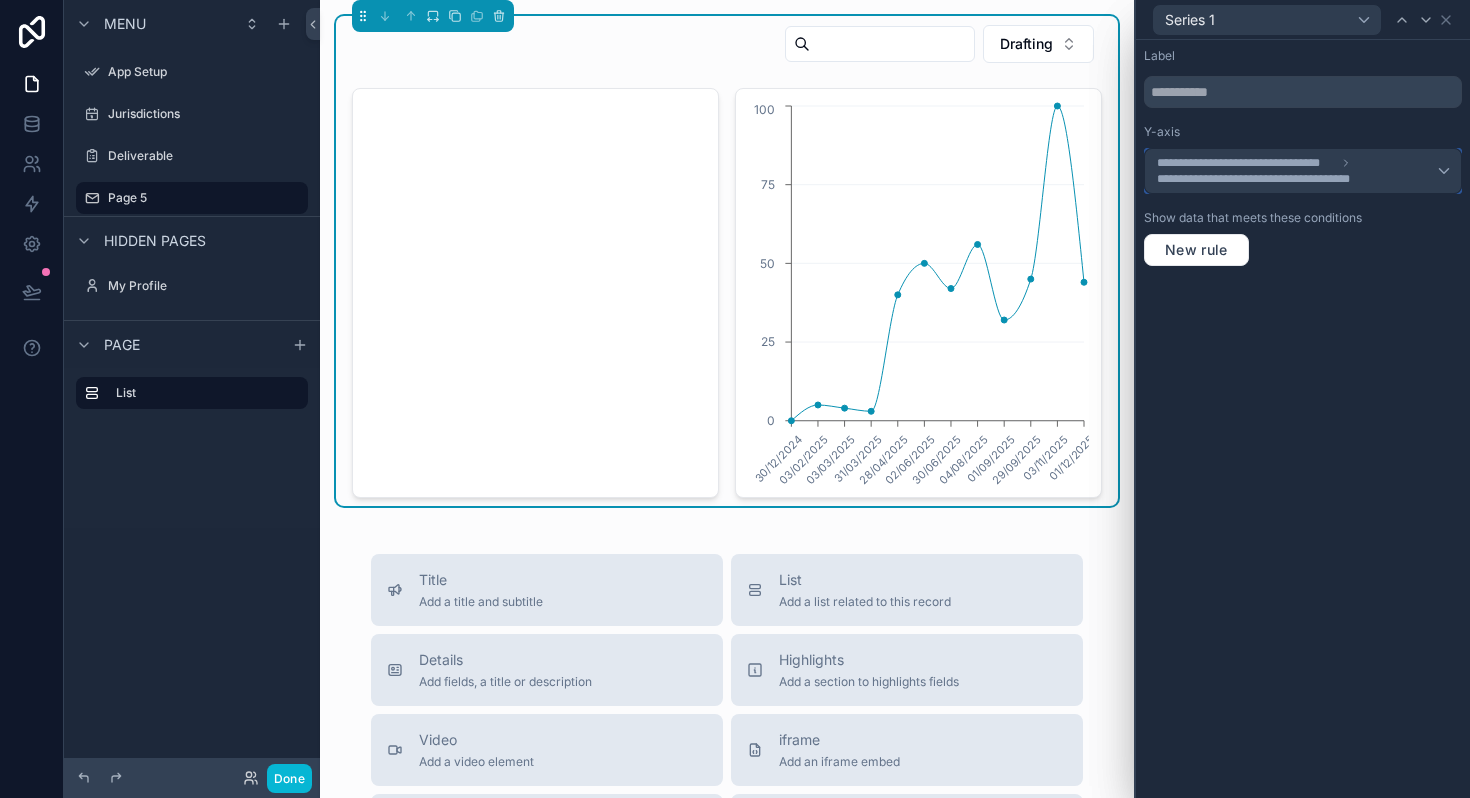 click on "**********" at bounding box center (1297, 171) 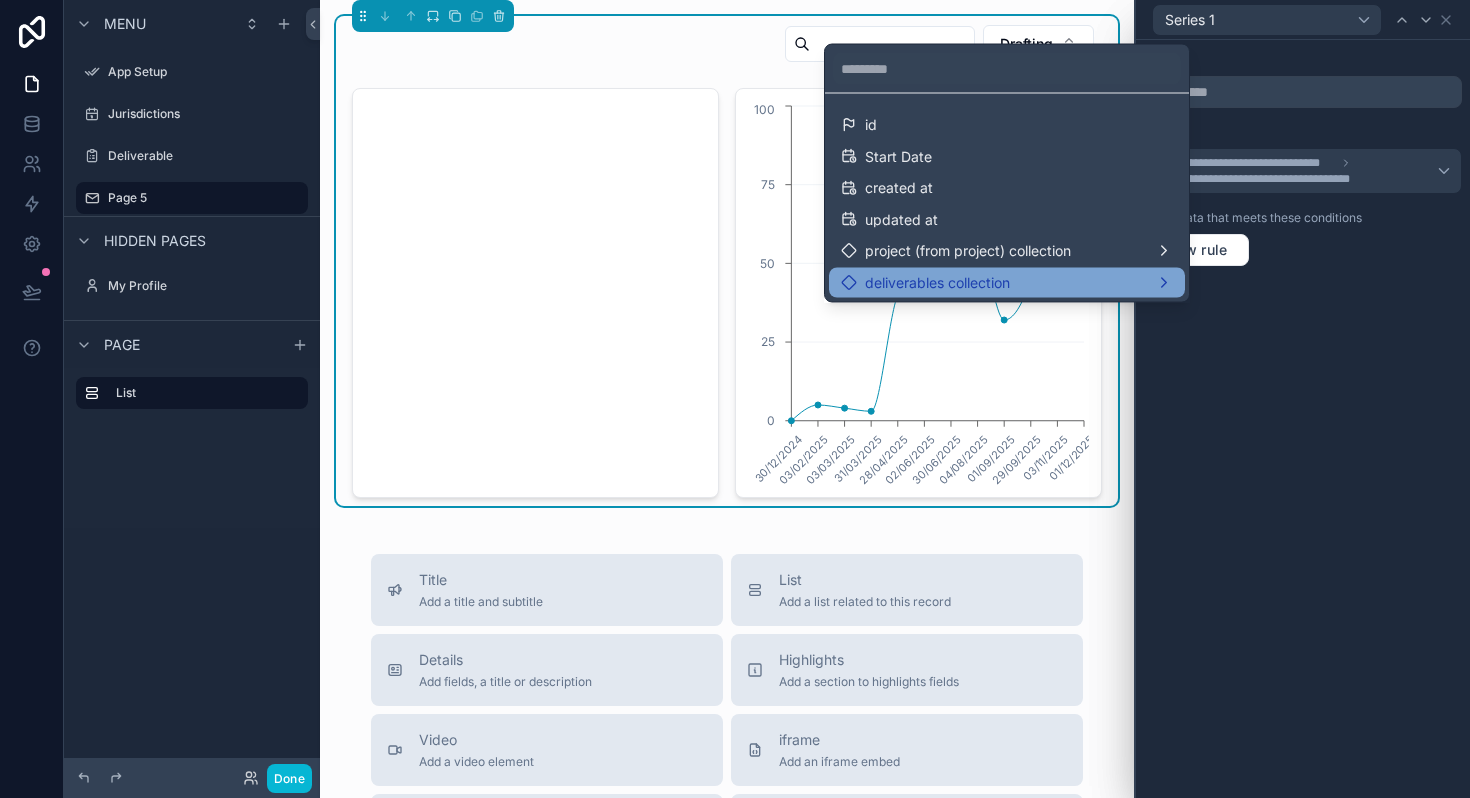 click on "deliverables collection" at bounding box center [1007, 283] 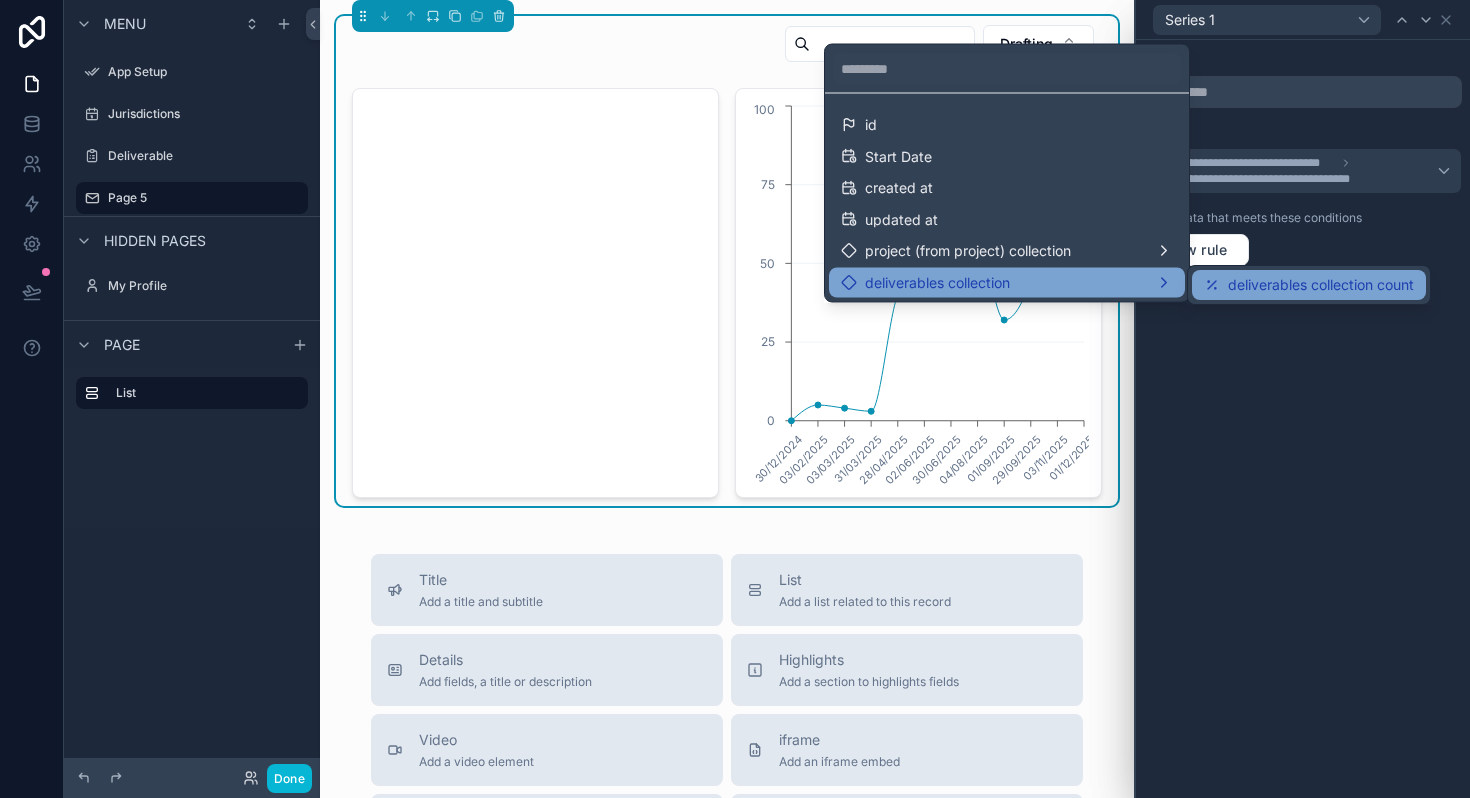 click on "deliverables collection count" at bounding box center (1321, 285) 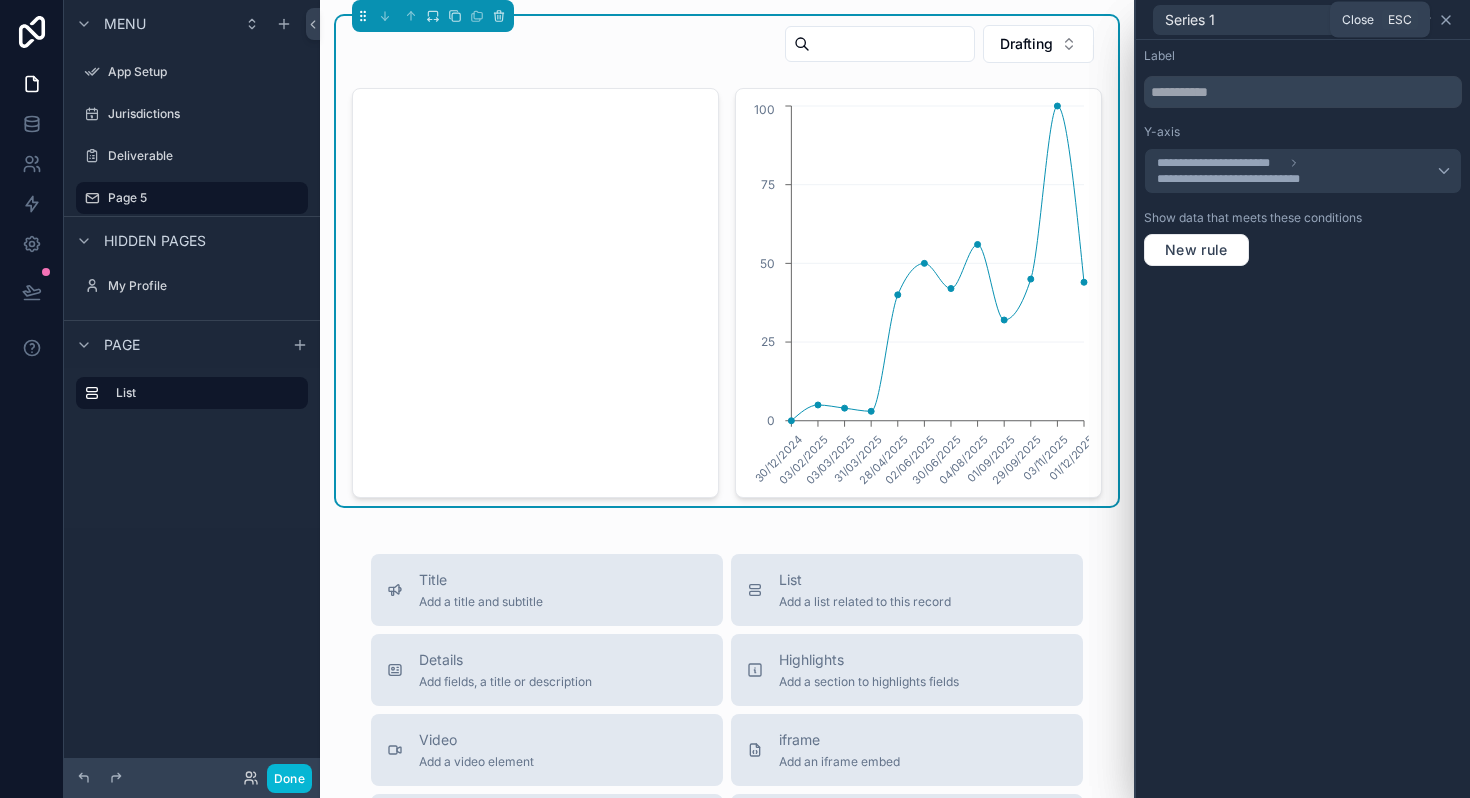 click 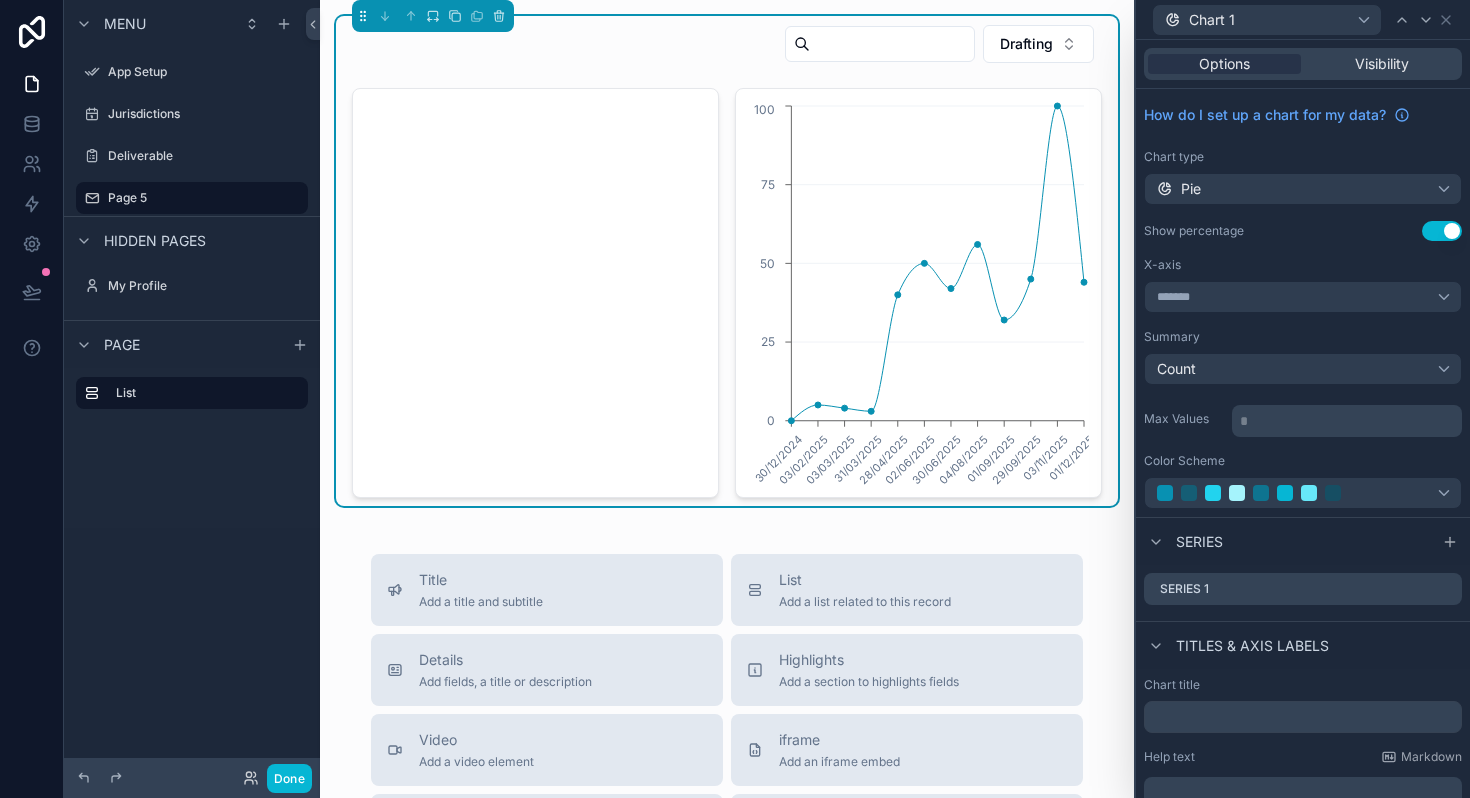 click 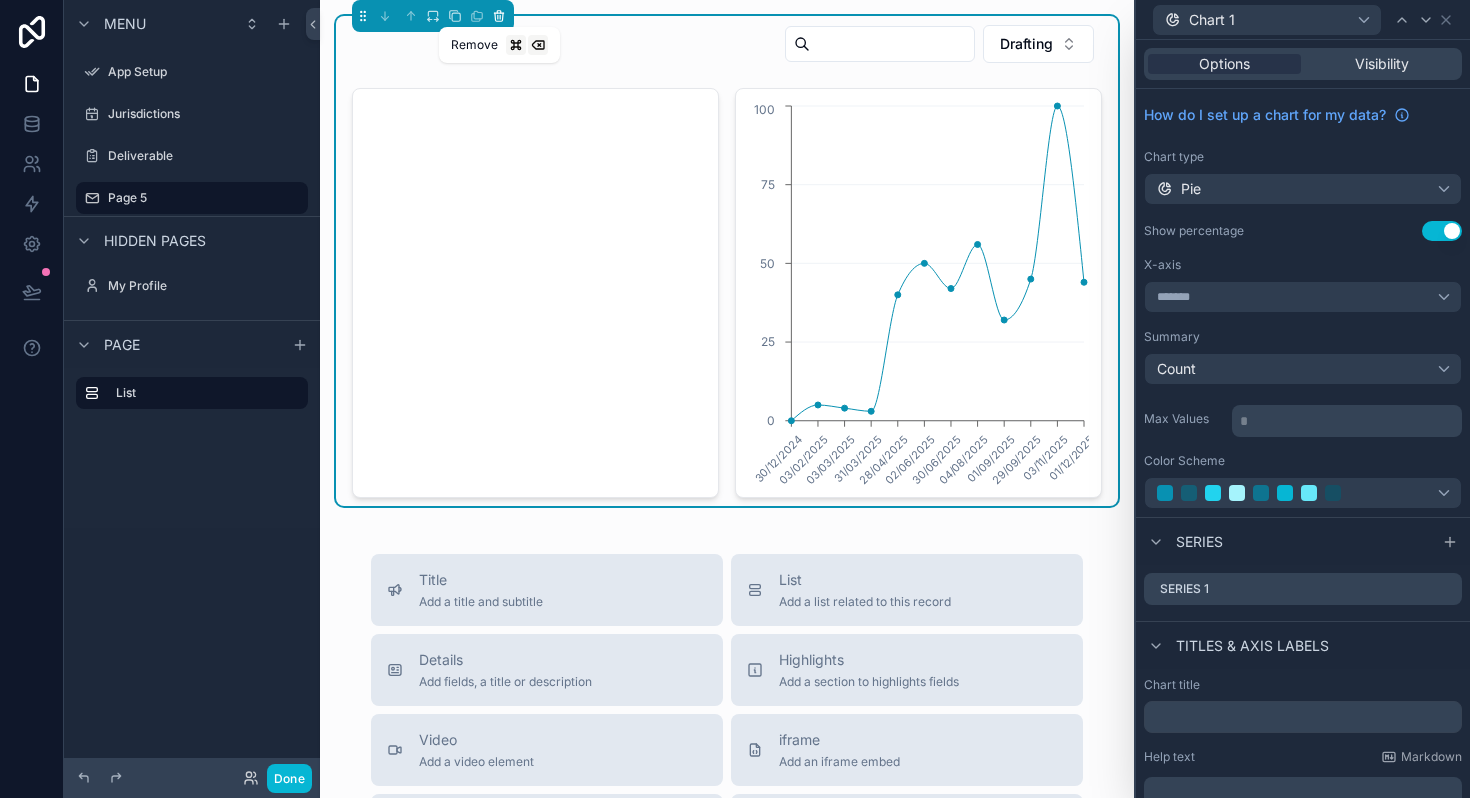 click at bounding box center (499, 16) 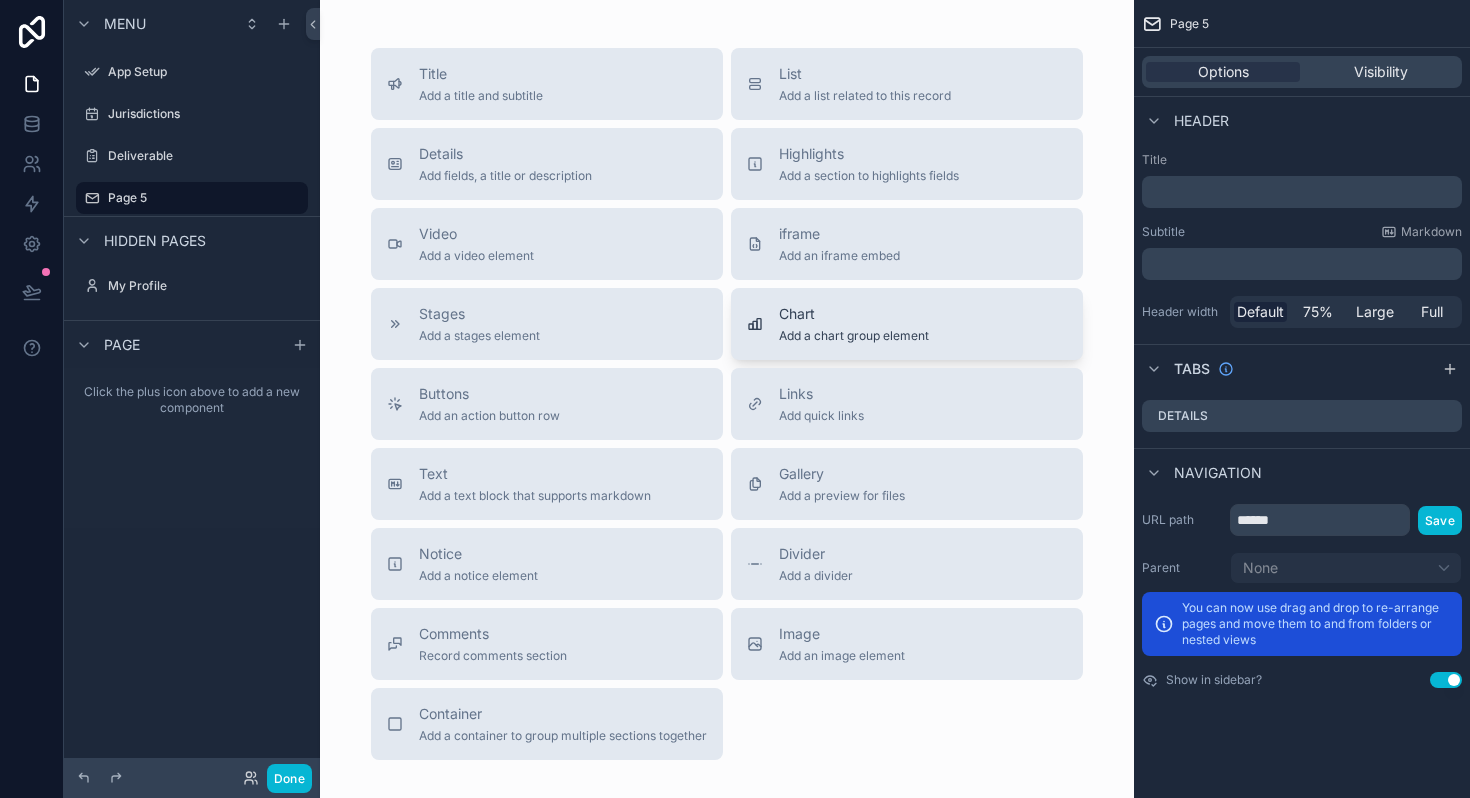 click on "Chart Add a chart group element" at bounding box center (907, 324) 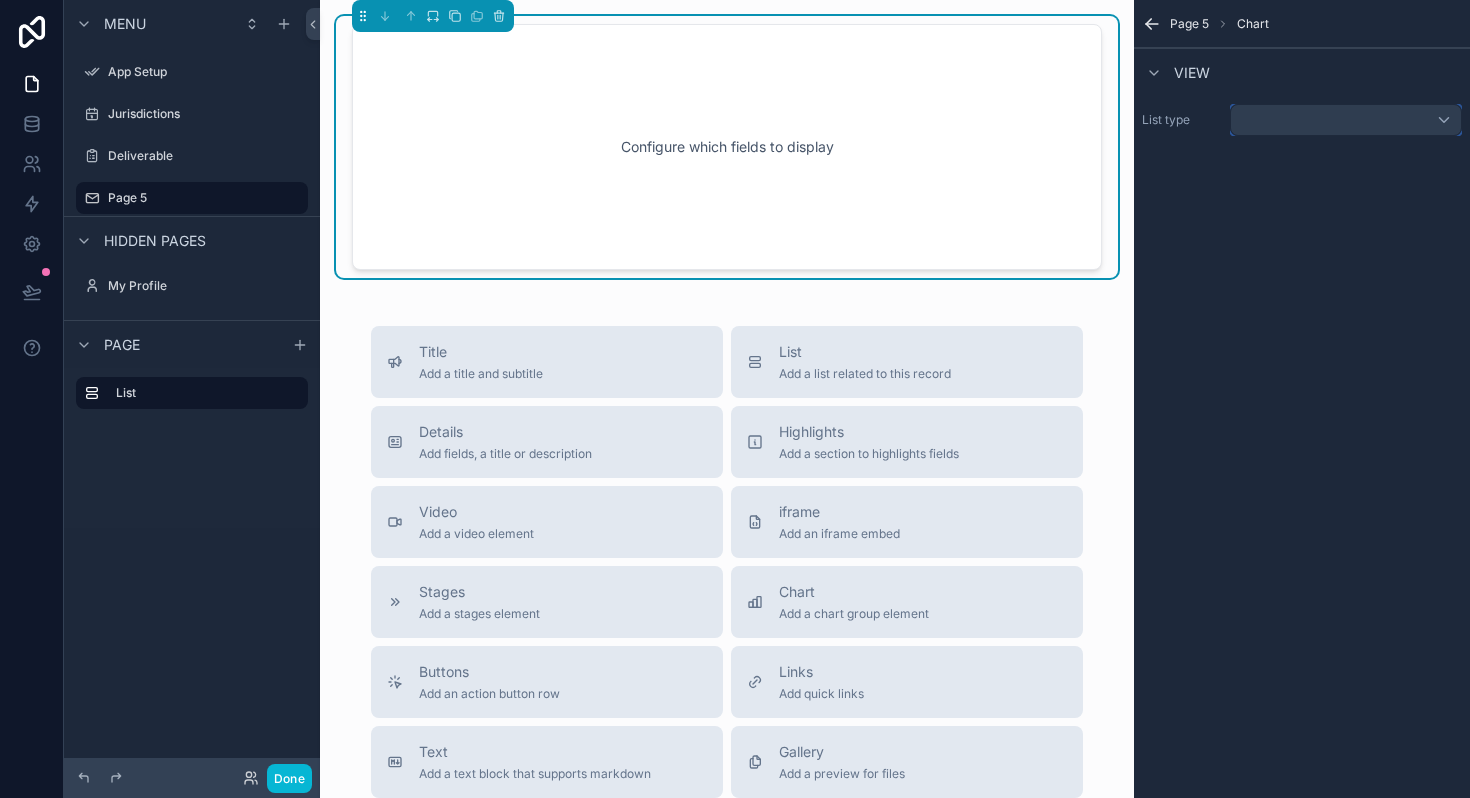 click at bounding box center (1346, 120) 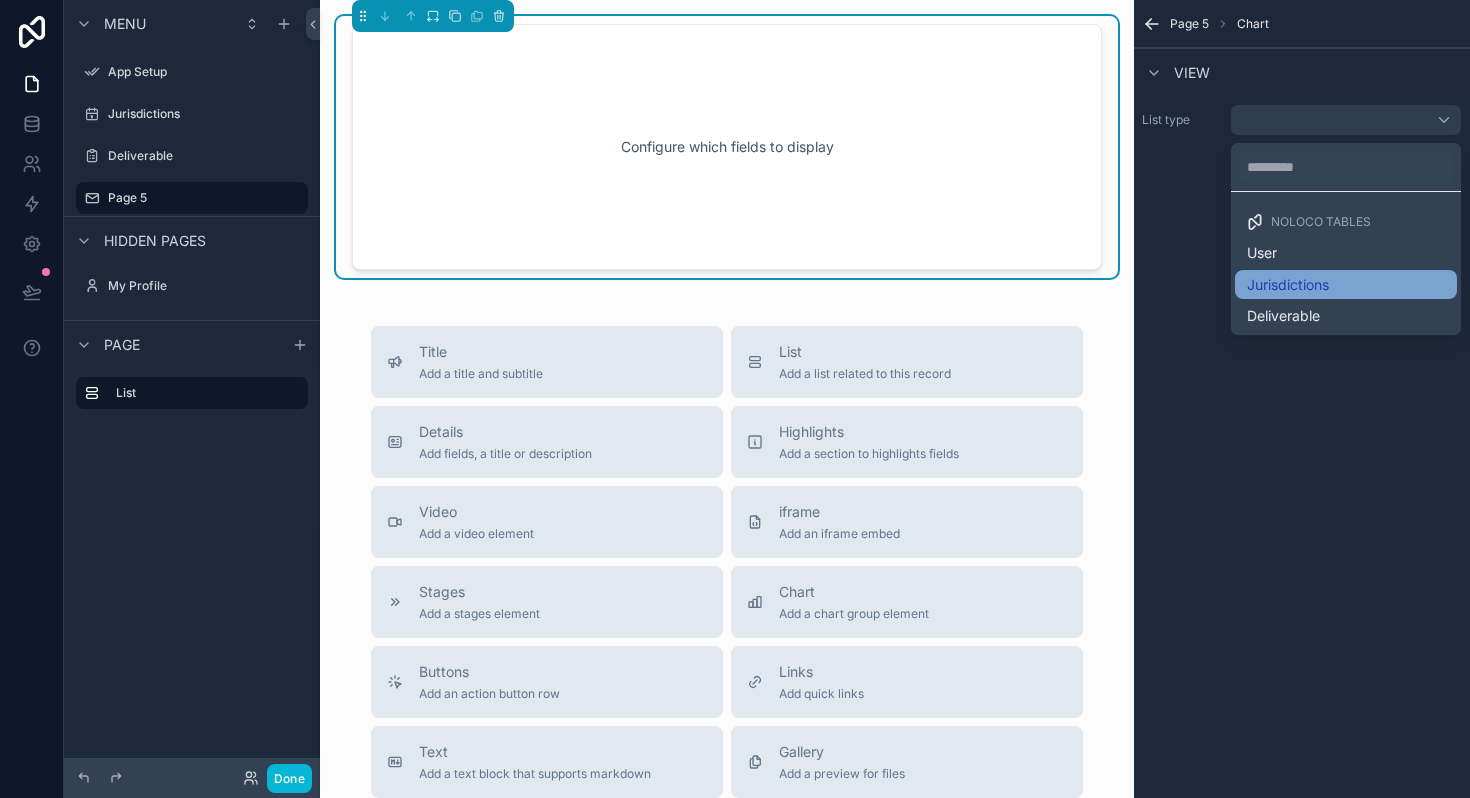 click on "Jurisdictions" at bounding box center [1288, 285] 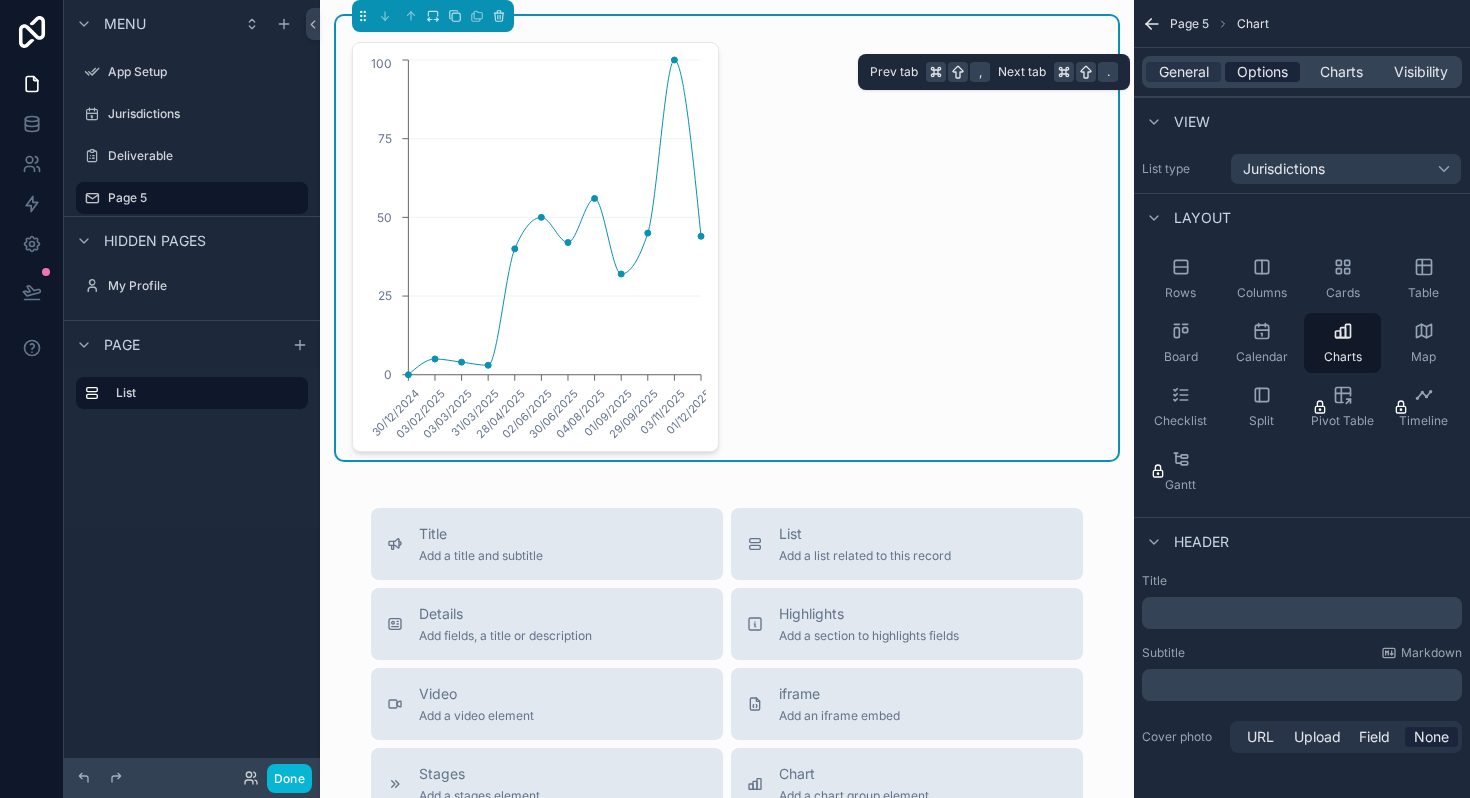 click on "Options" at bounding box center [1262, 72] 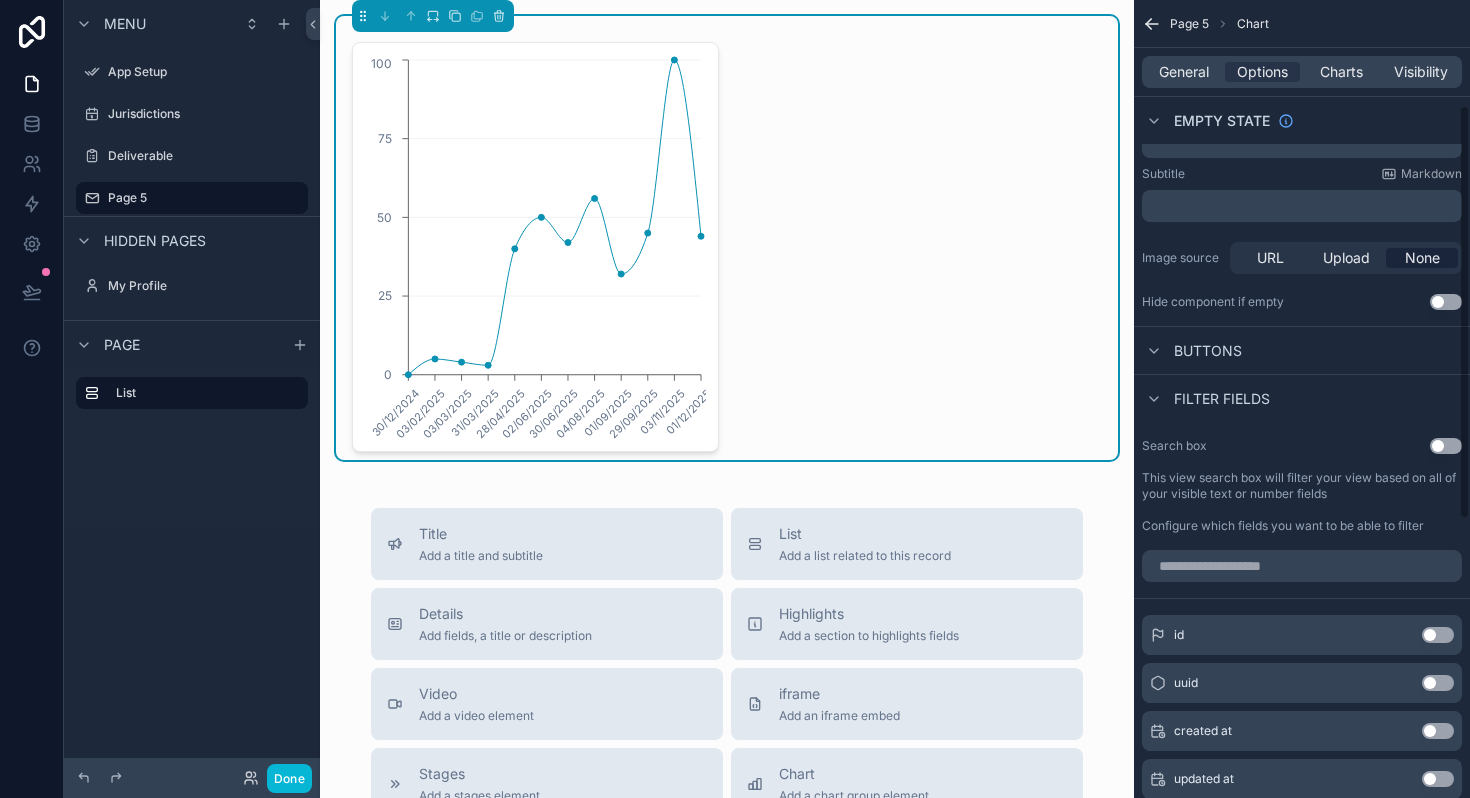 scroll, scrollTop: 0, scrollLeft: 0, axis: both 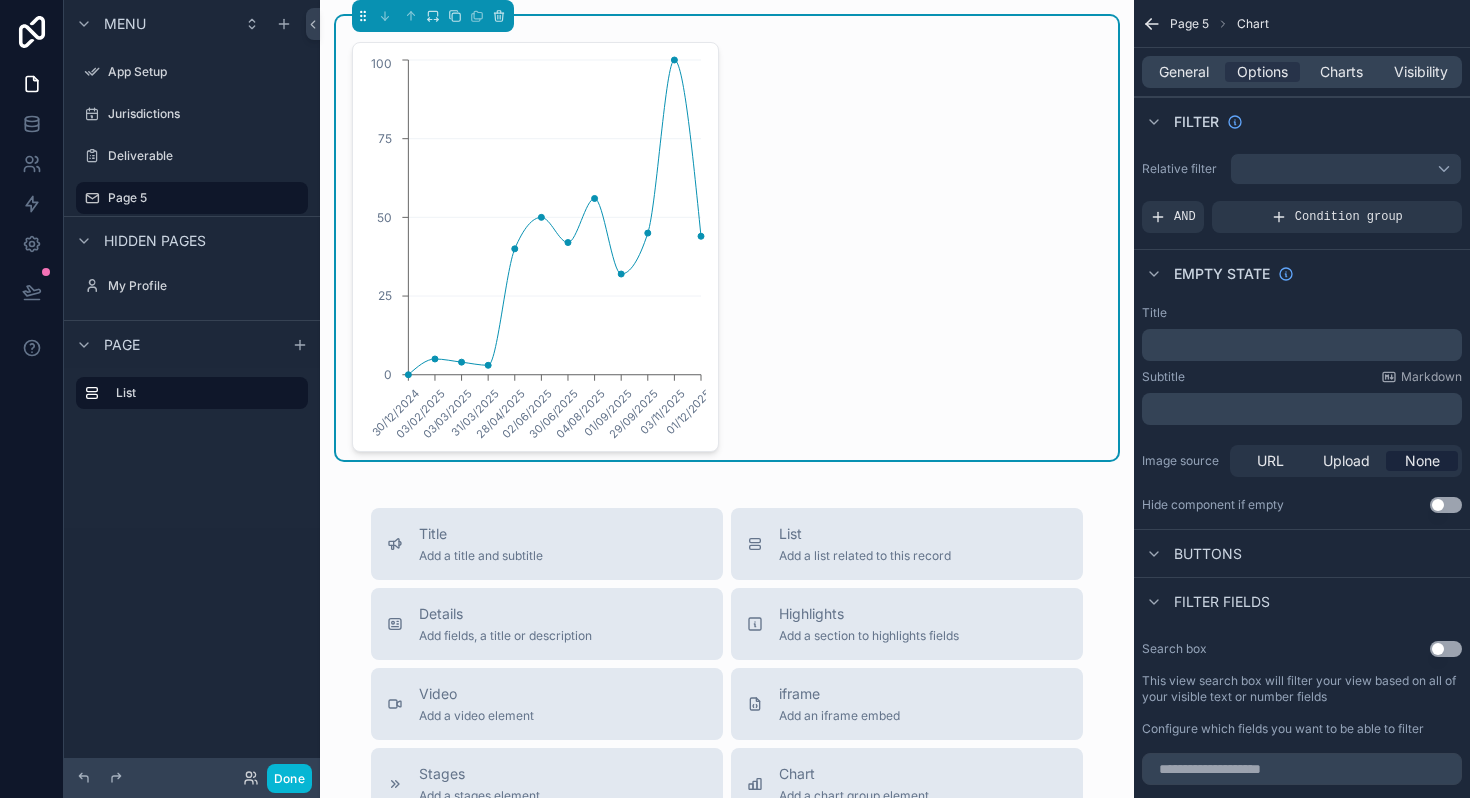 click on "30/12/2024 03/02/2025 03/03/2025 31/03/2025 28/04/2025 02/06/2025 30/06/2025 04/08/2025 01/09/2025 29/09/2025 03/11/2025 01/12/2025 0 25 50 75 100" 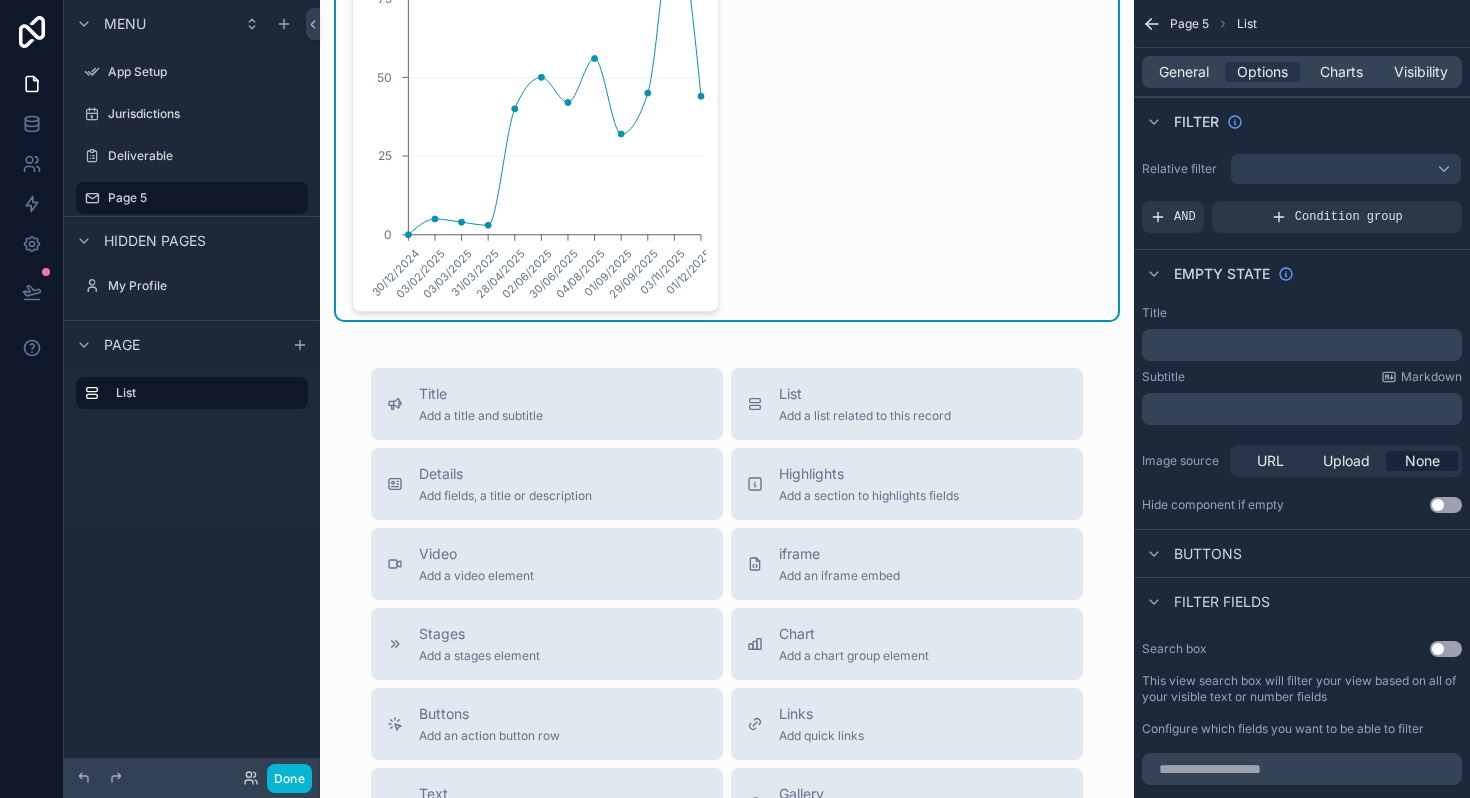 scroll, scrollTop: 0, scrollLeft: 0, axis: both 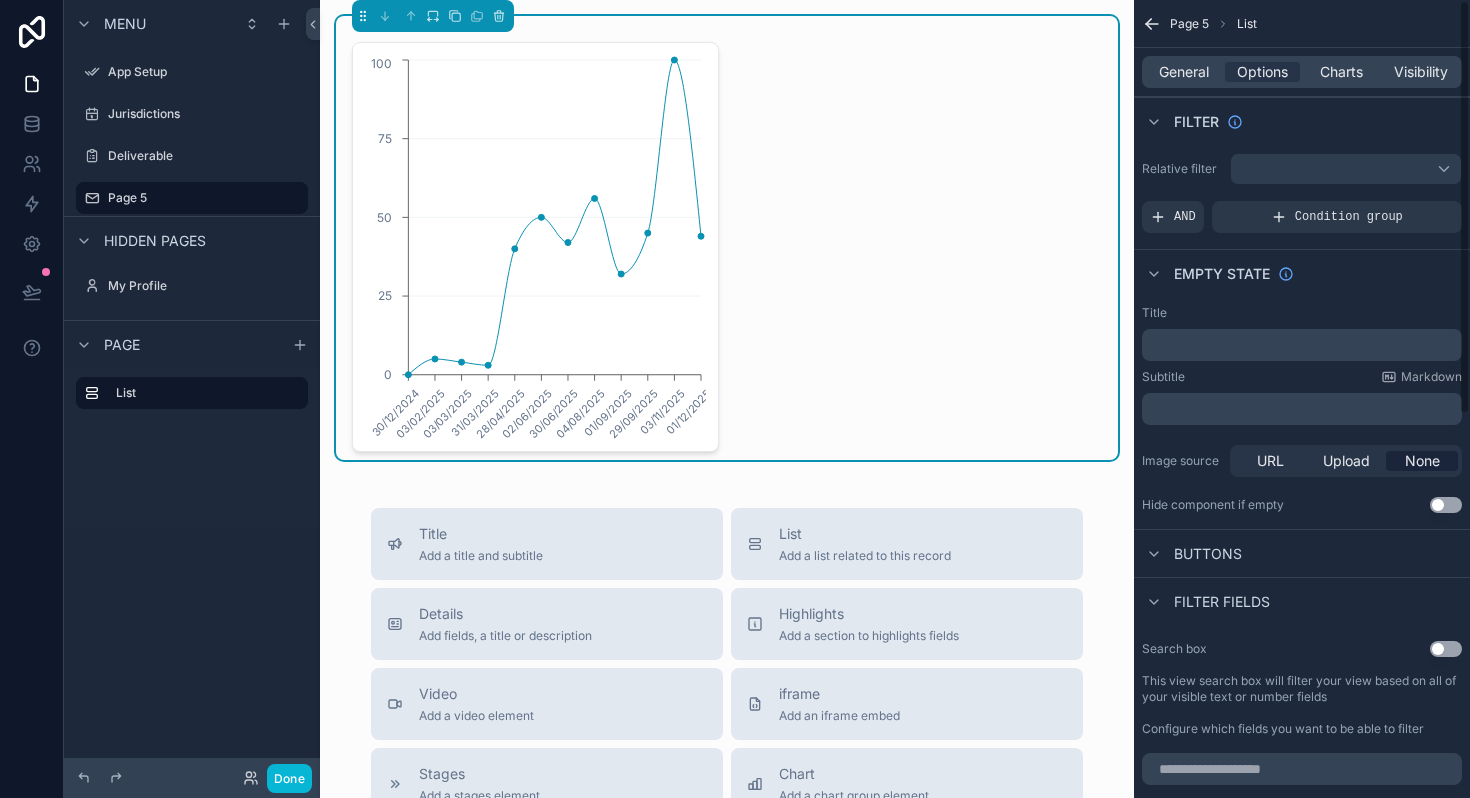 click on "General Options Charts Visibility" at bounding box center [1302, 72] 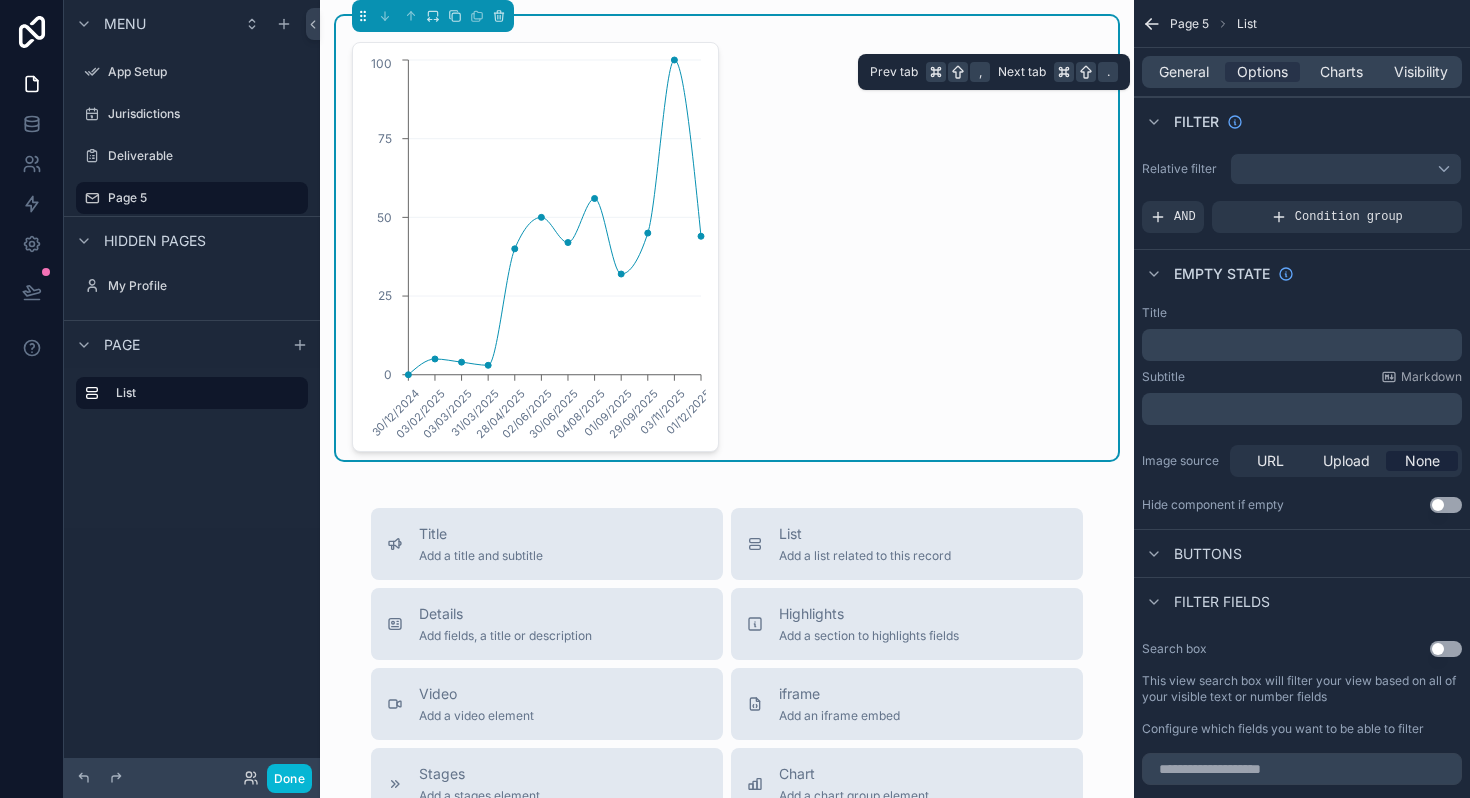 click on "General Options Charts Visibility" at bounding box center [1302, 72] 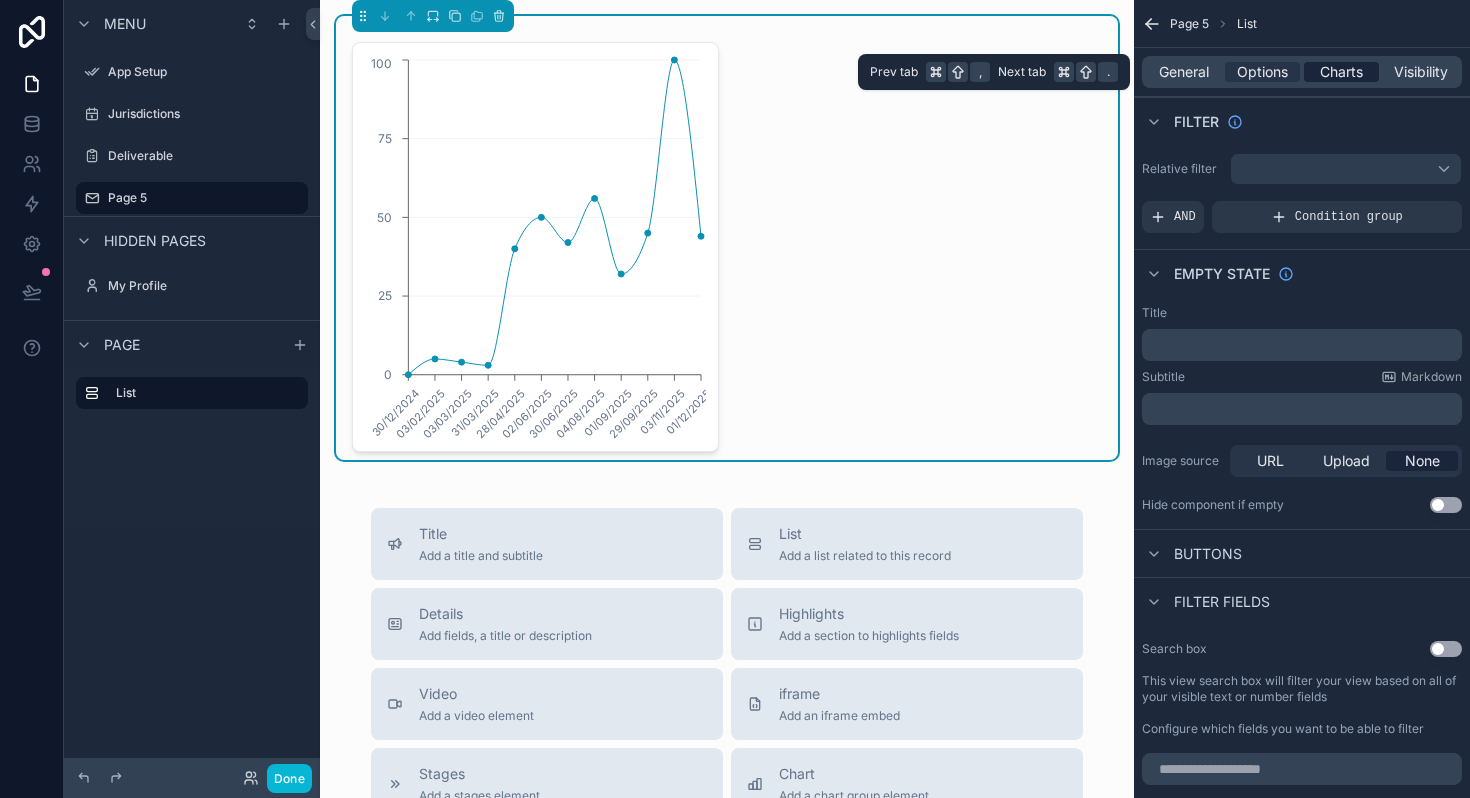 click on "Charts" at bounding box center [1341, 72] 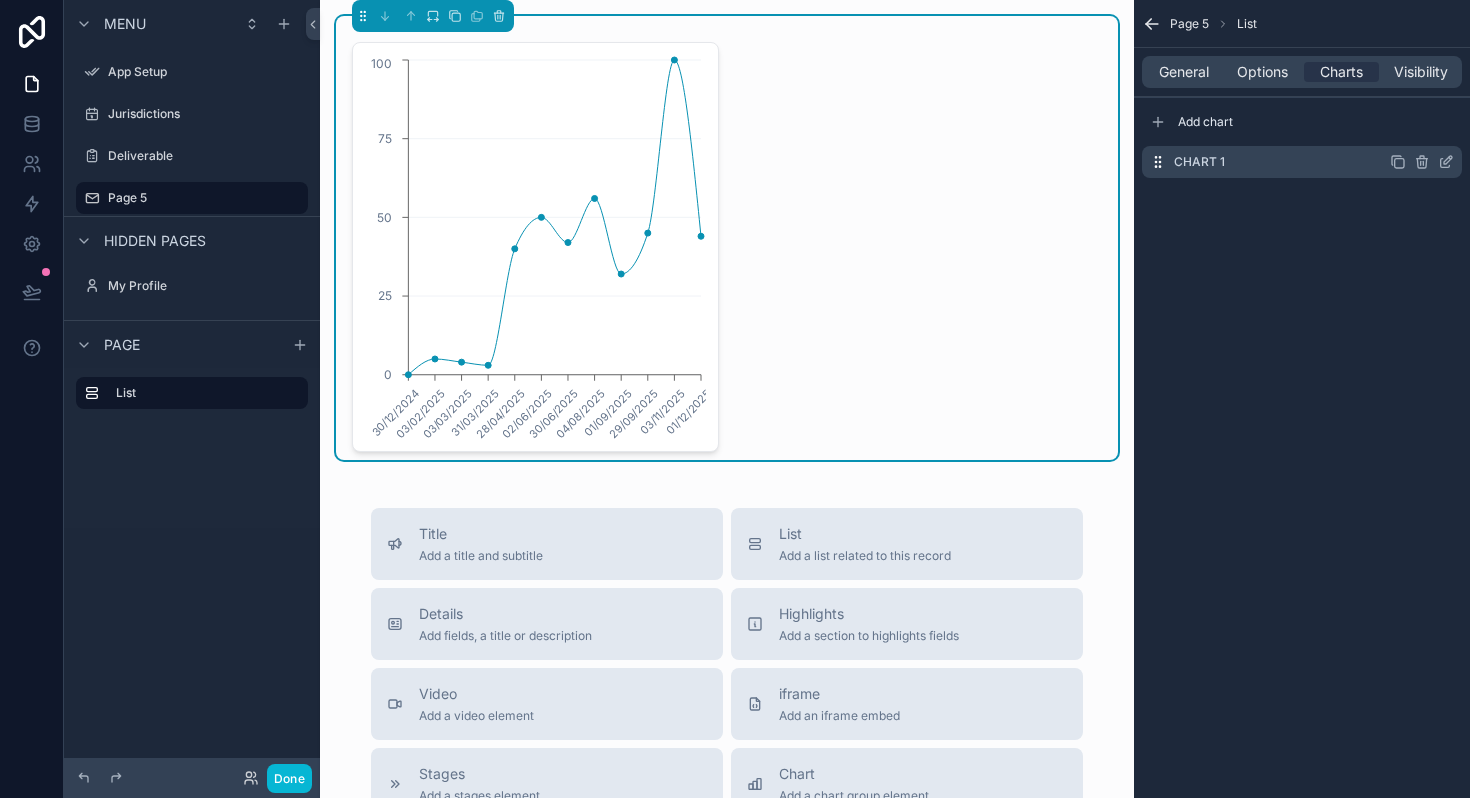 click on "Chart 1" at bounding box center (1302, 162) 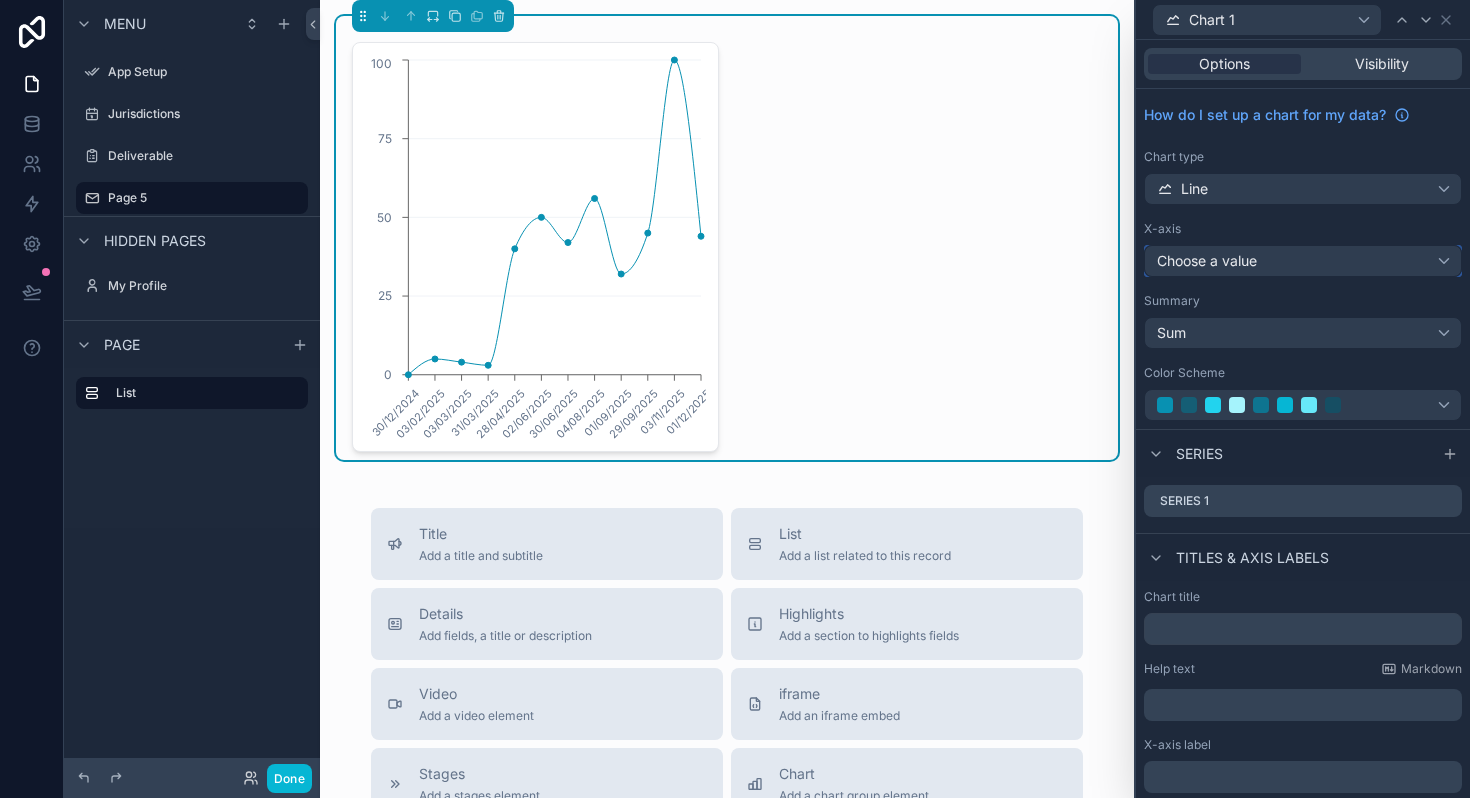 click on "Choose a value" at bounding box center (1303, 261) 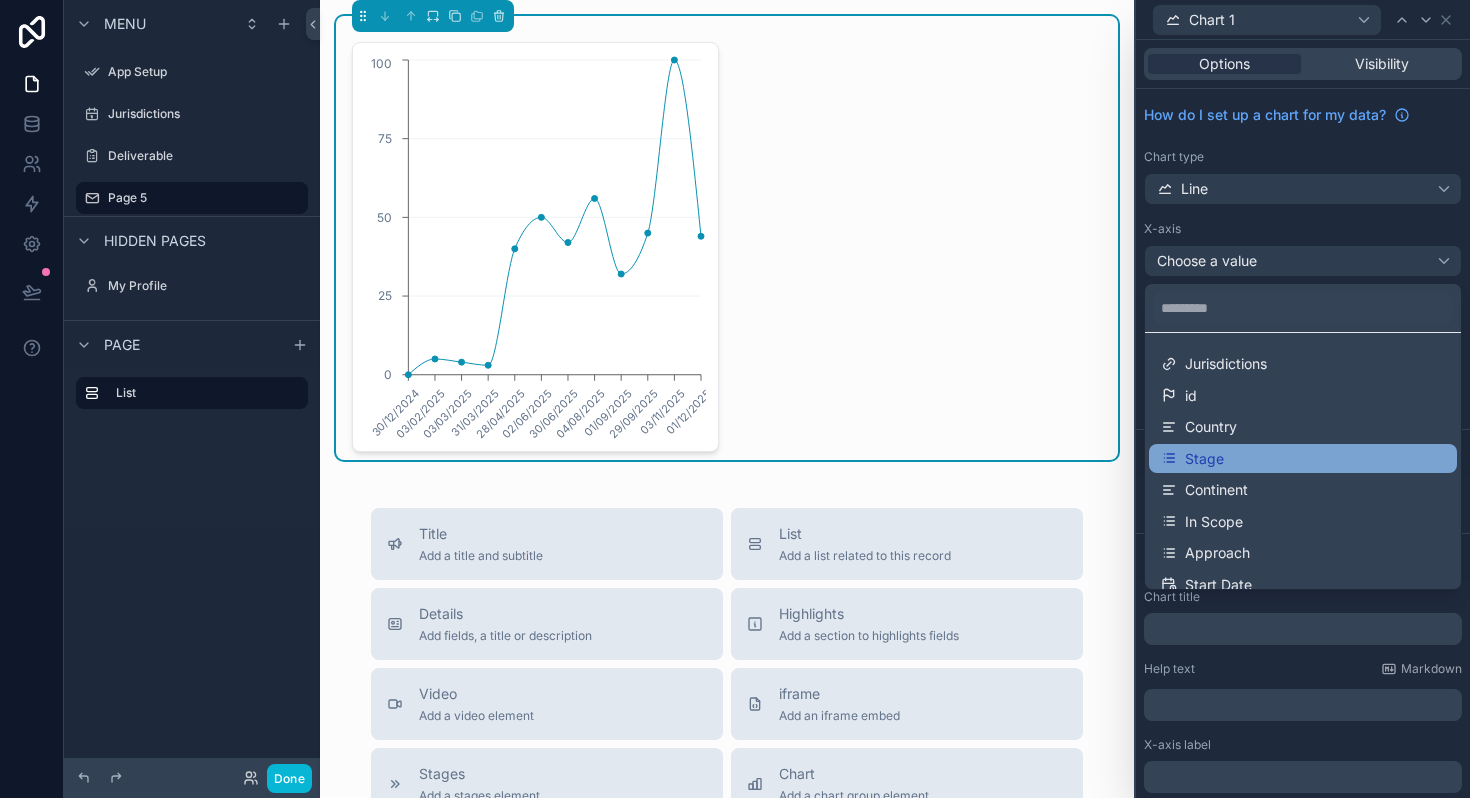 click on "Stage" at bounding box center (1303, 459) 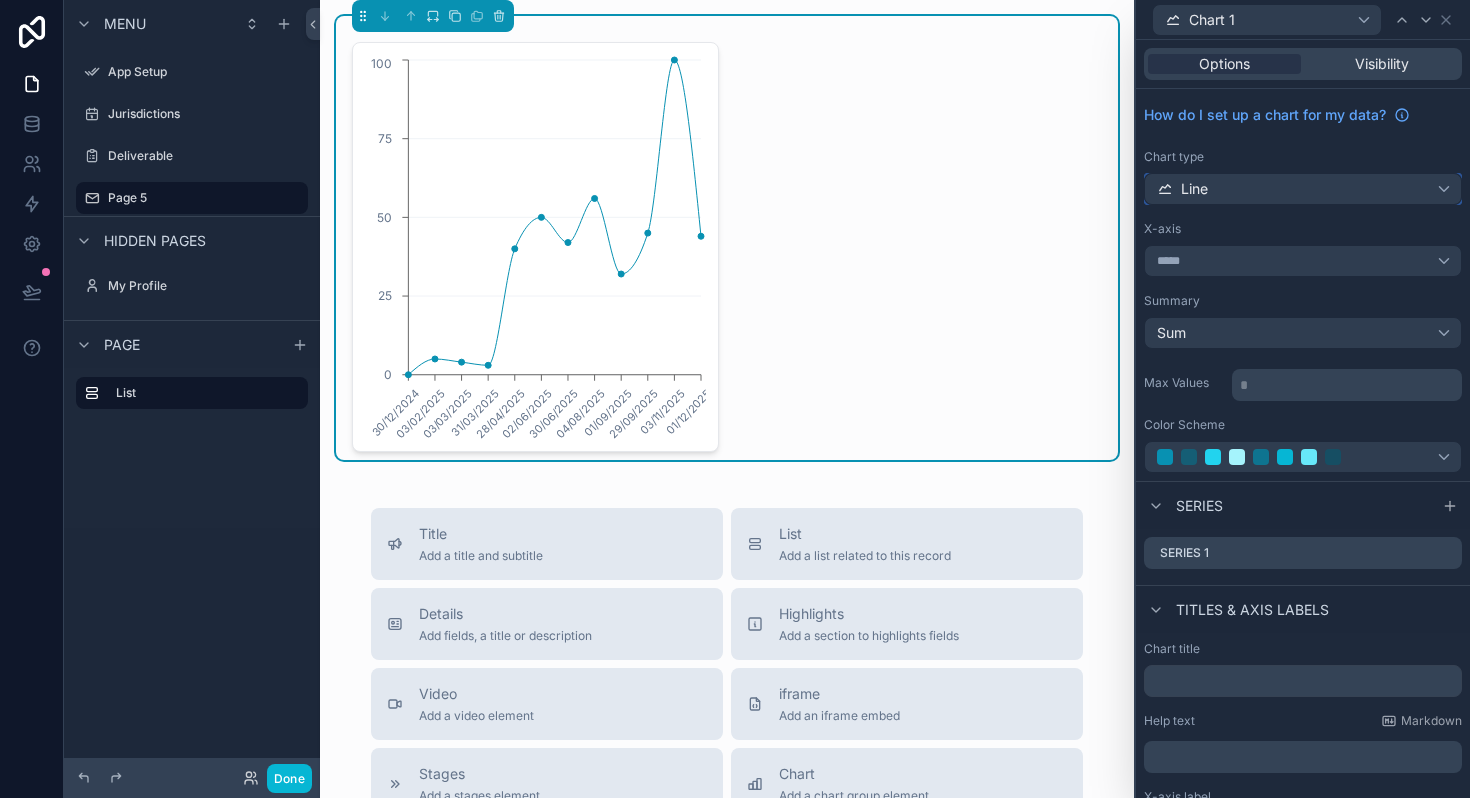 click on "Line" at bounding box center (1303, 189) 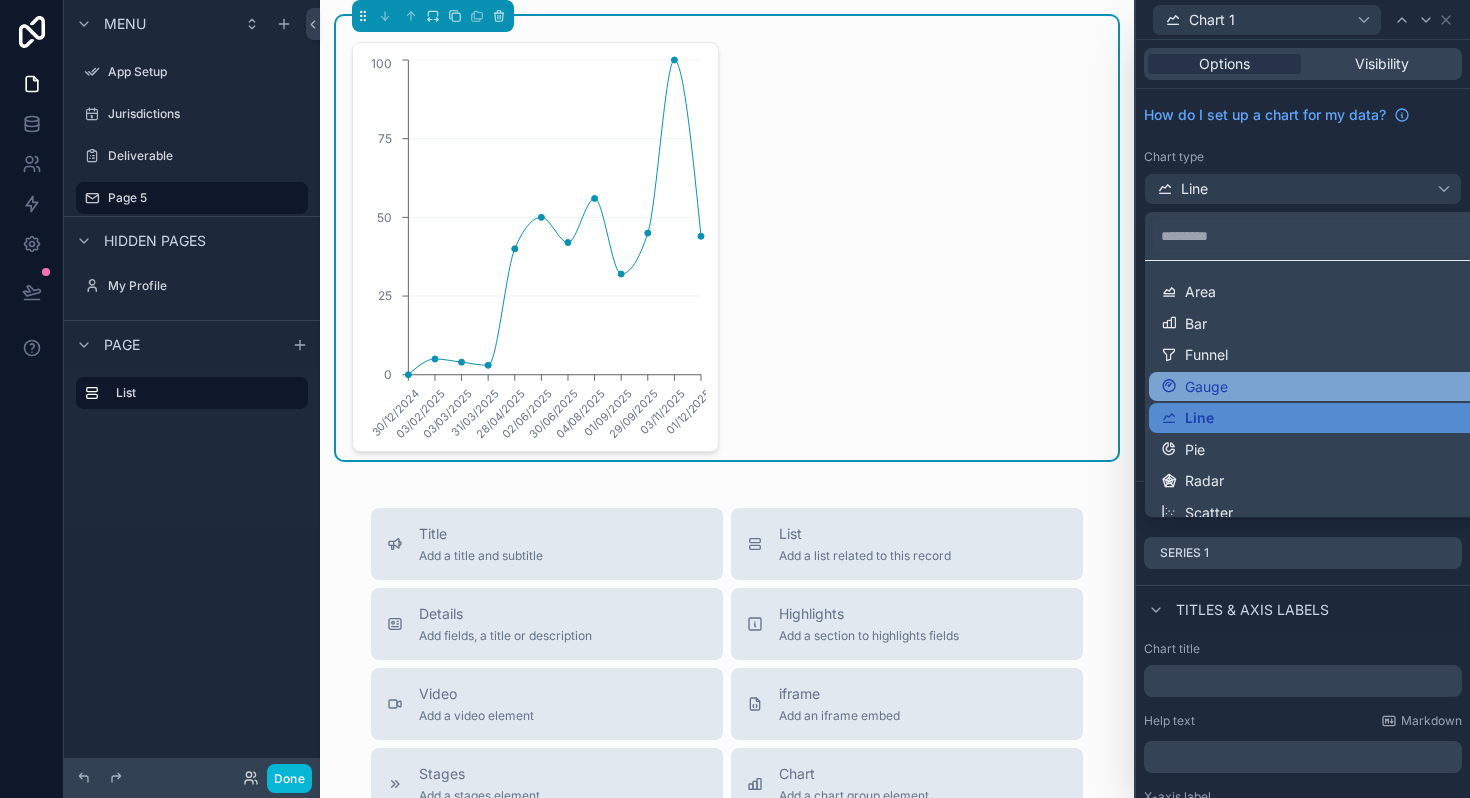 click on "Gauge" at bounding box center [1327, 387] 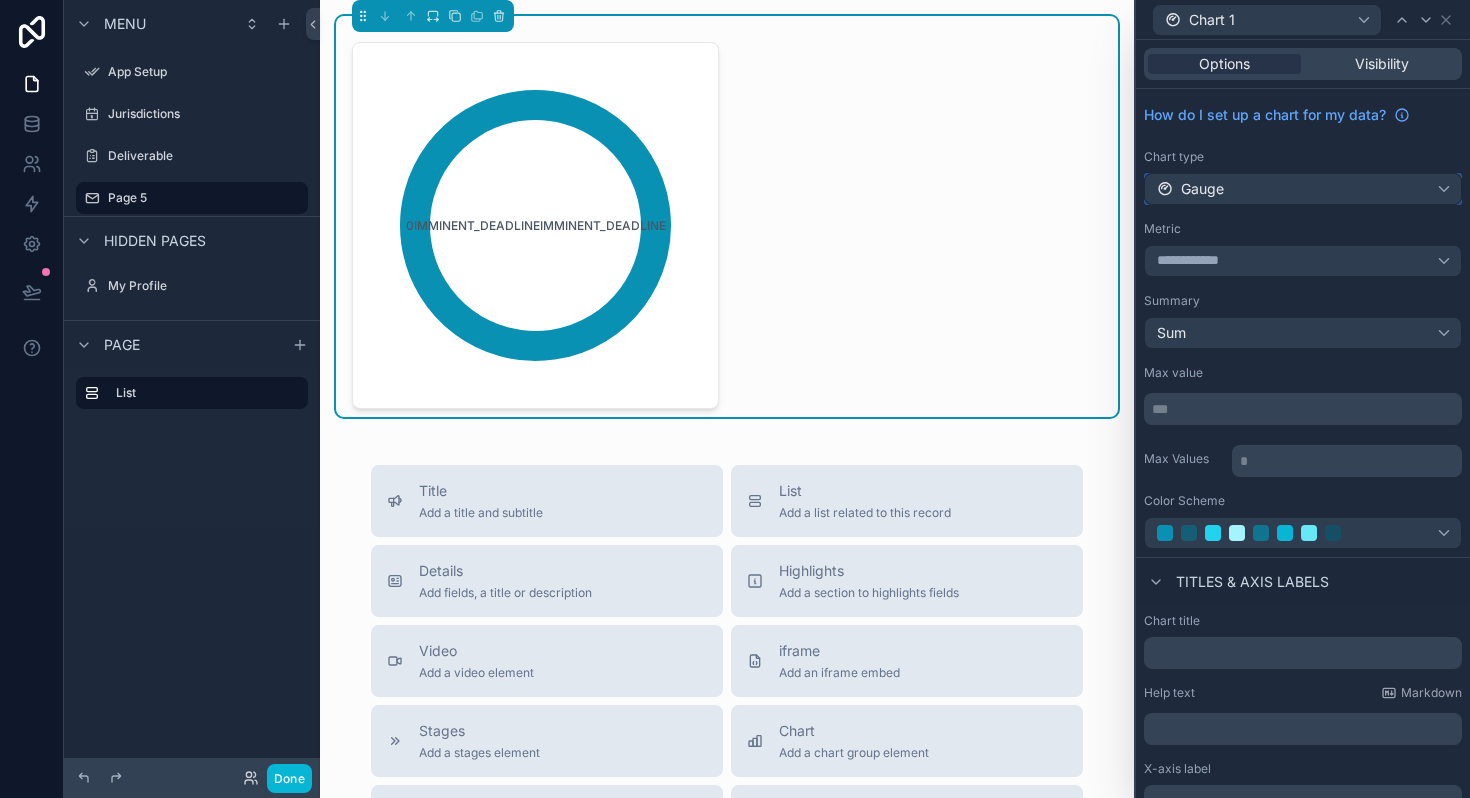 click on "Gauge" at bounding box center [1303, 189] 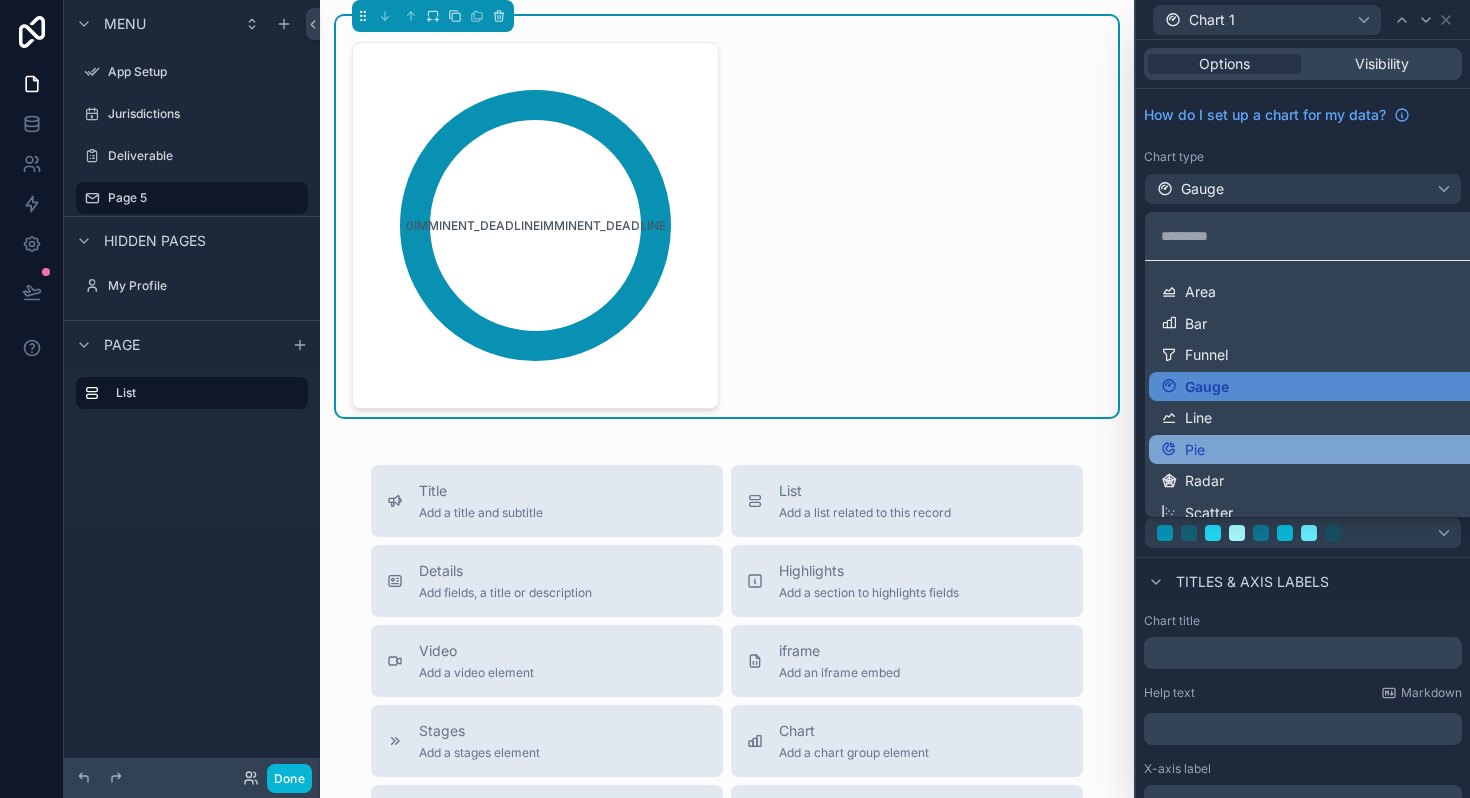 click on "Pie" at bounding box center (1327, 450) 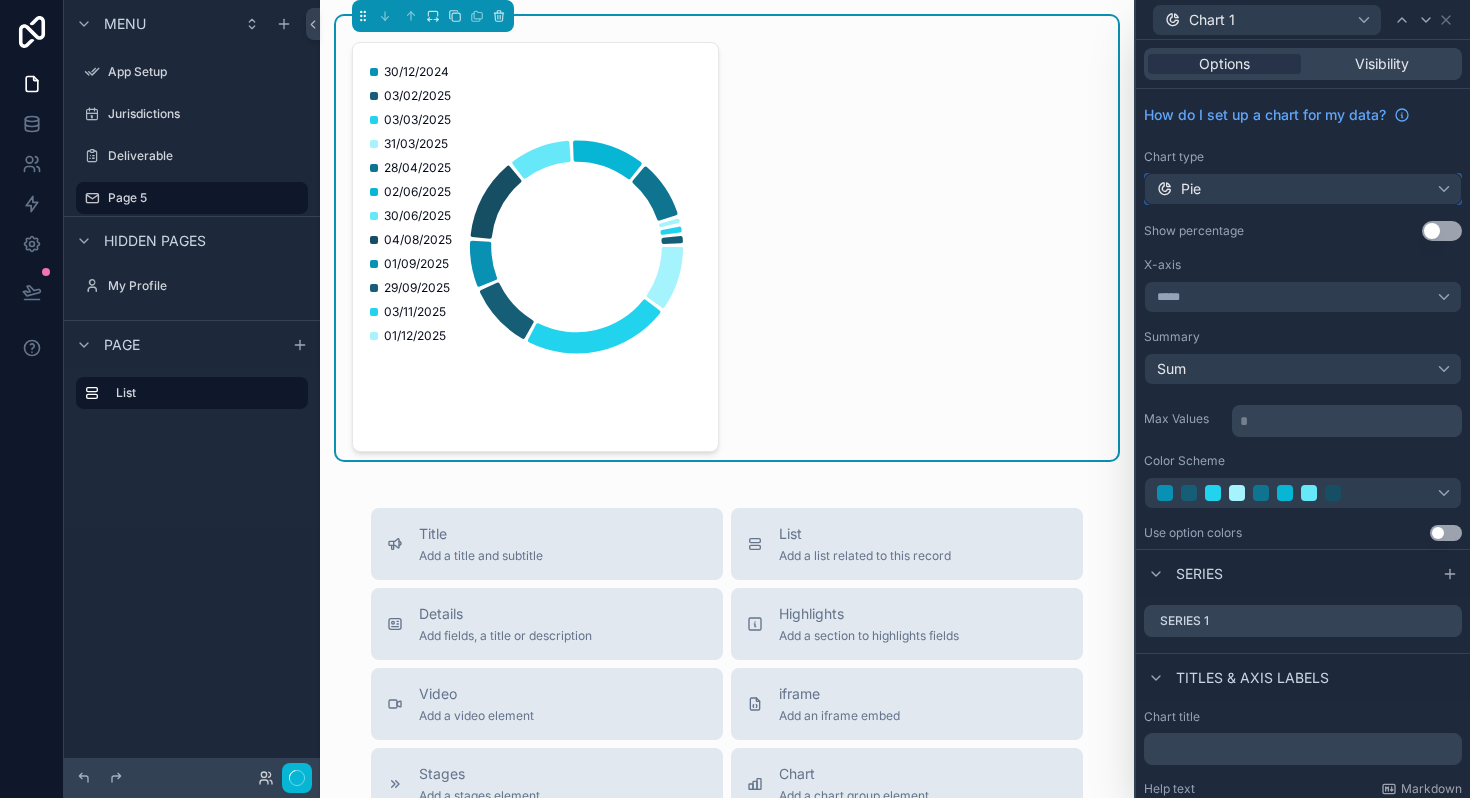 click on "Pie" at bounding box center (1303, 189) 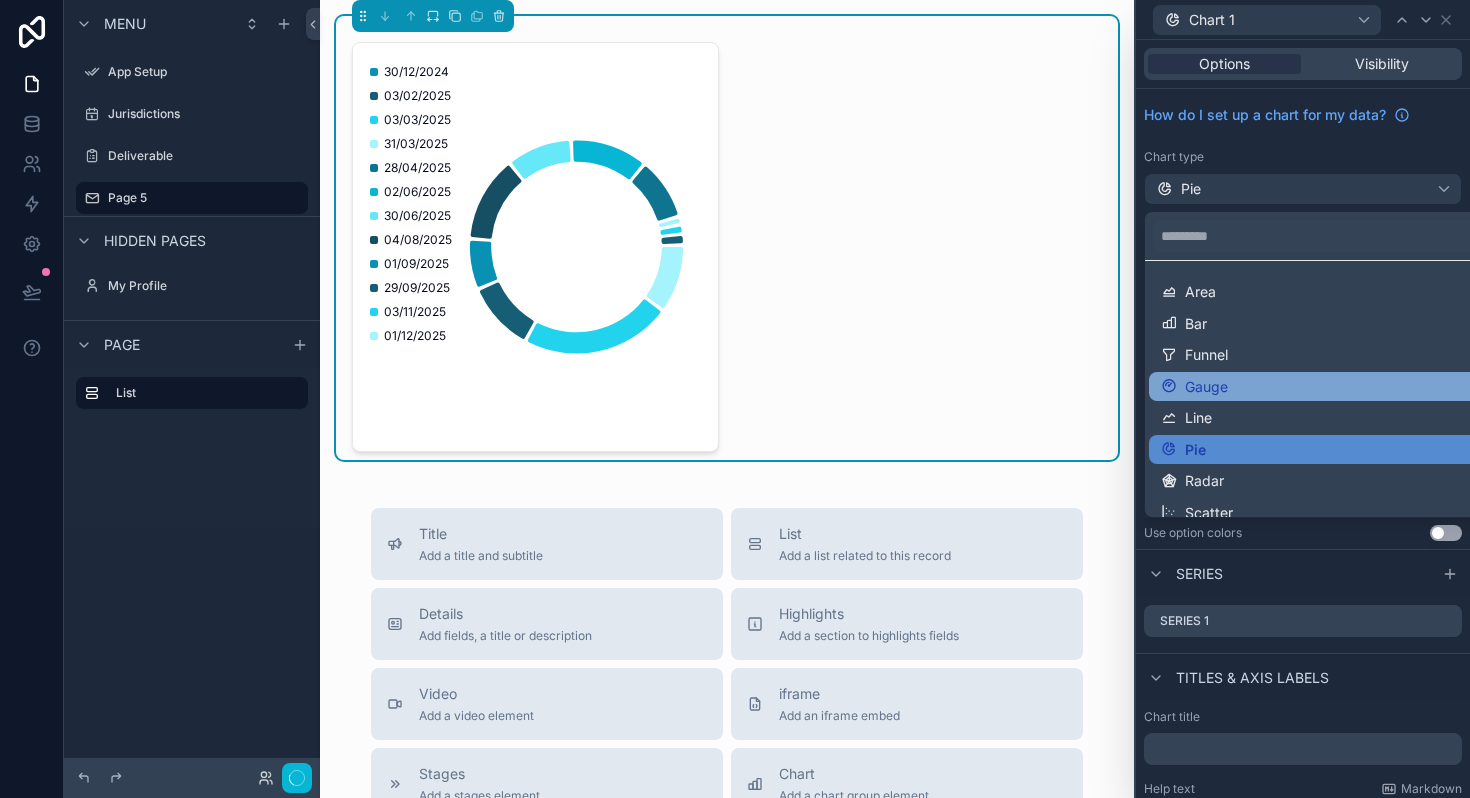 click on "Gauge" at bounding box center [1206, 387] 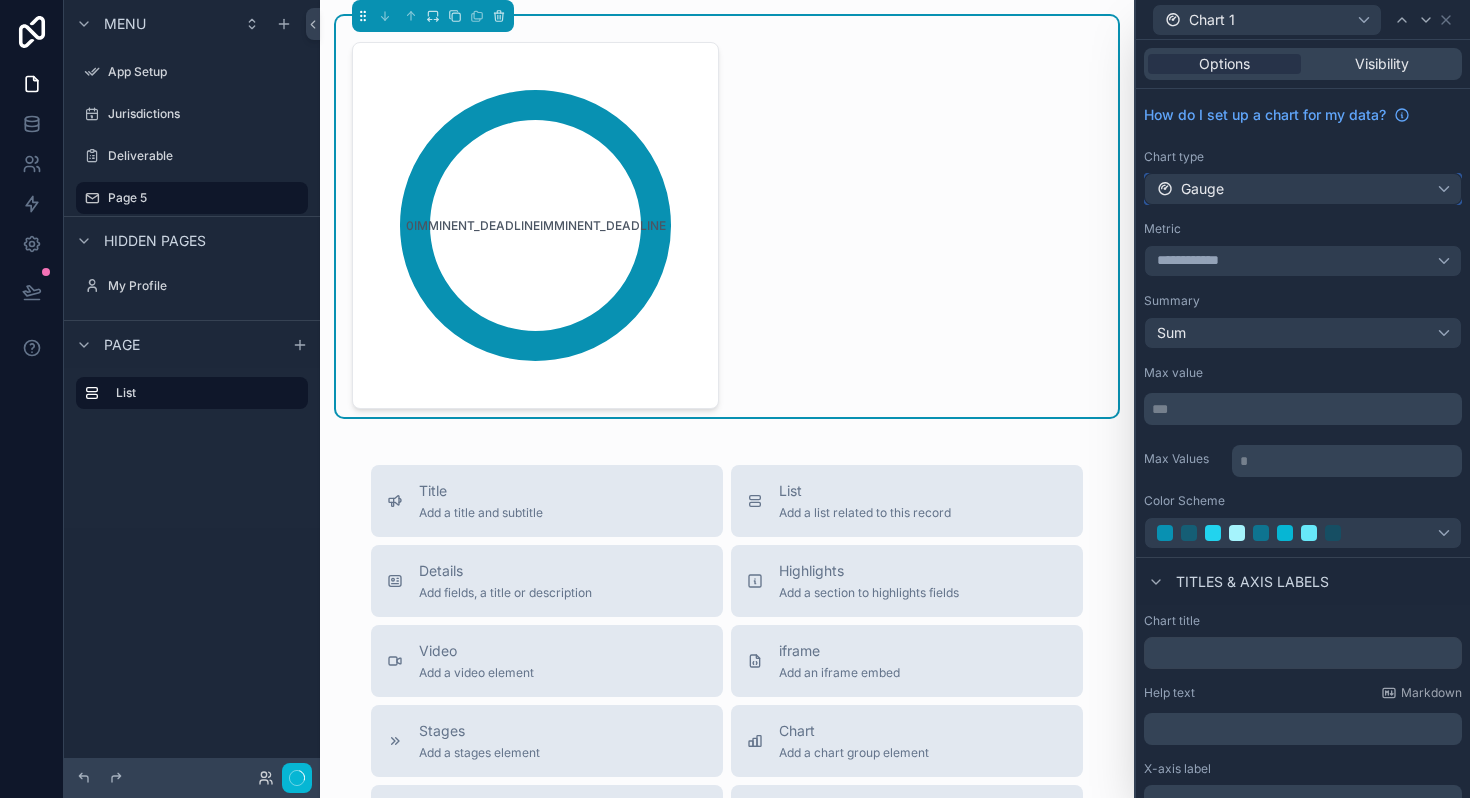 click on "Gauge" at bounding box center [1303, 189] 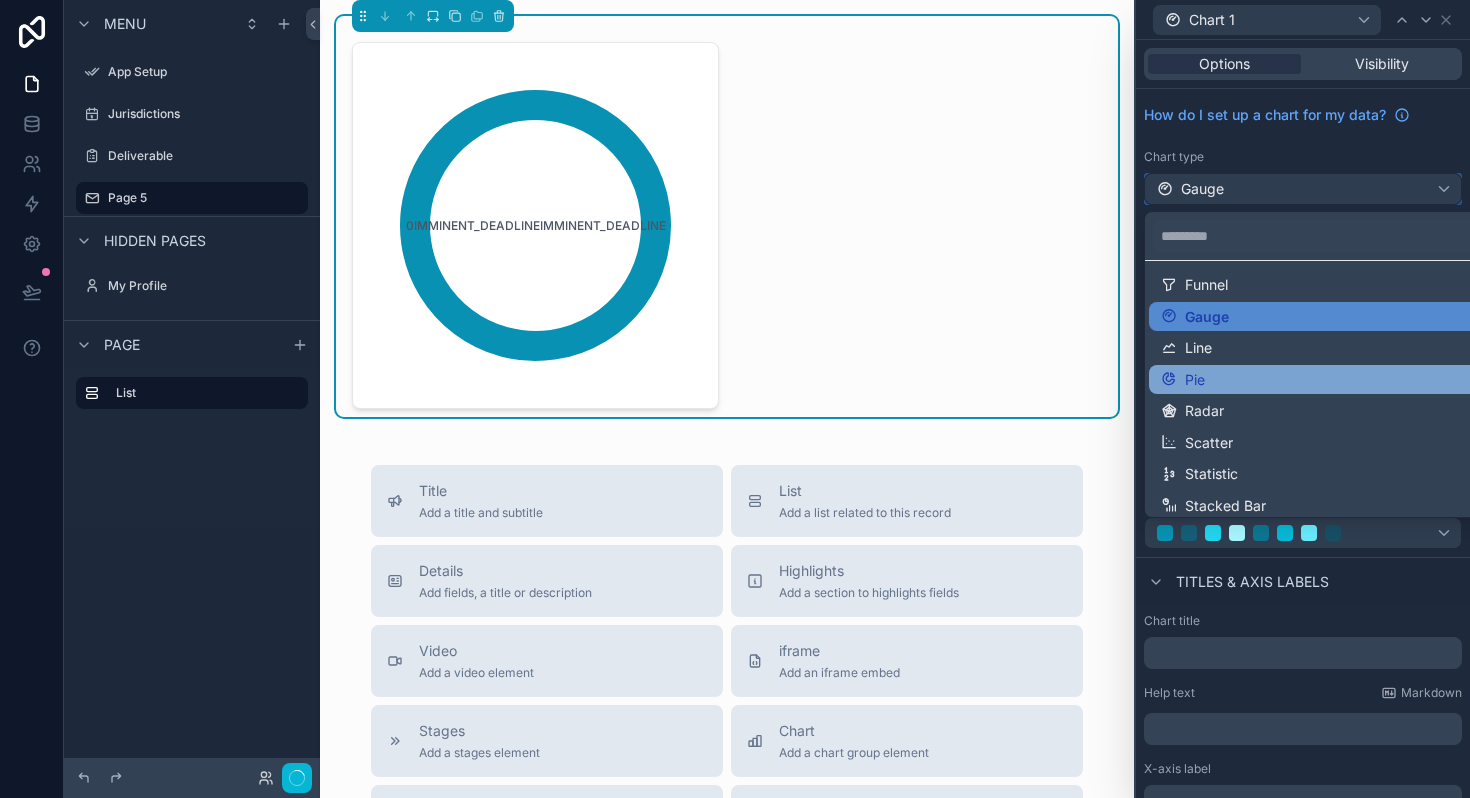 scroll, scrollTop: 77, scrollLeft: 0, axis: vertical 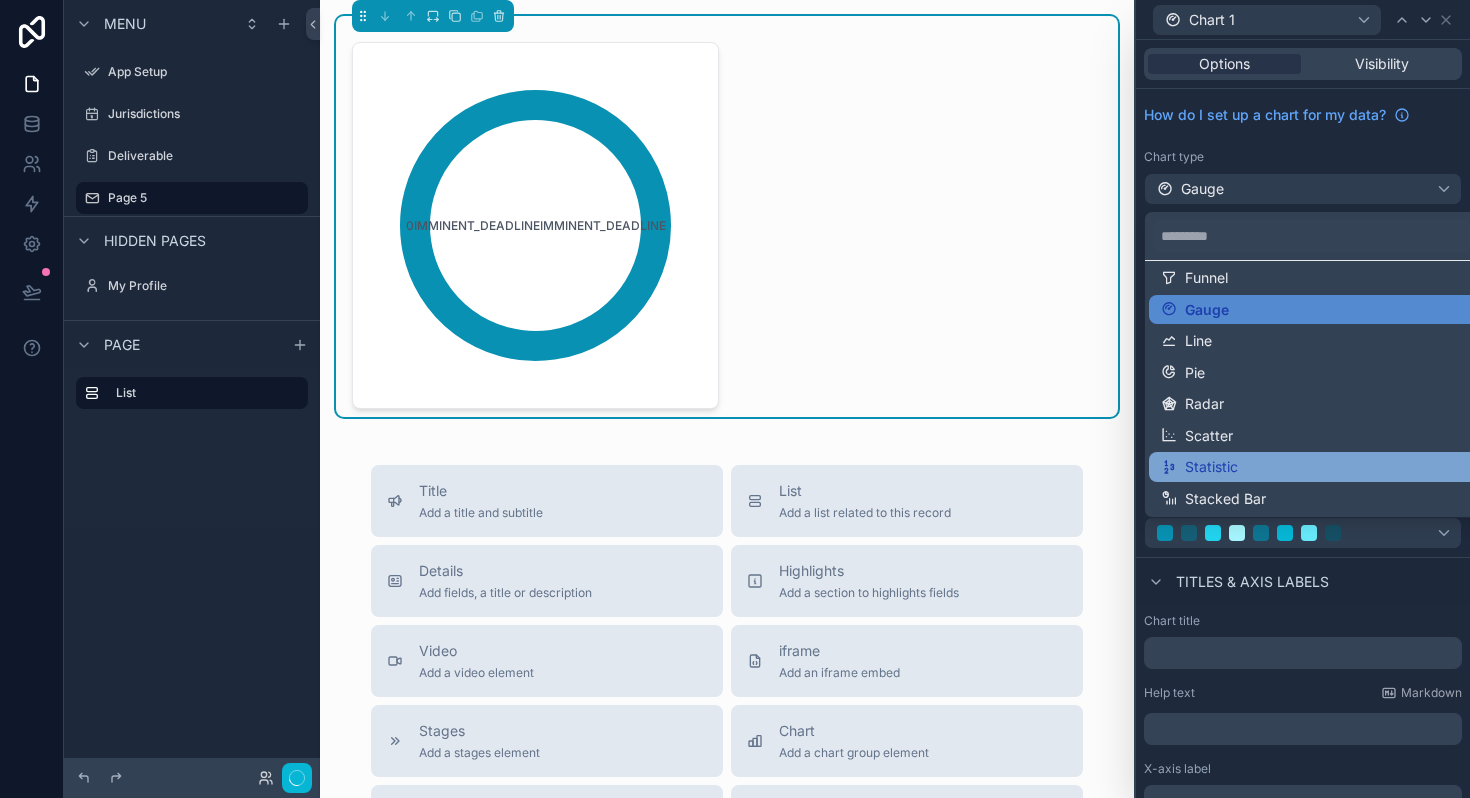 click on "Statistic" at bounding box center (1327, 467) 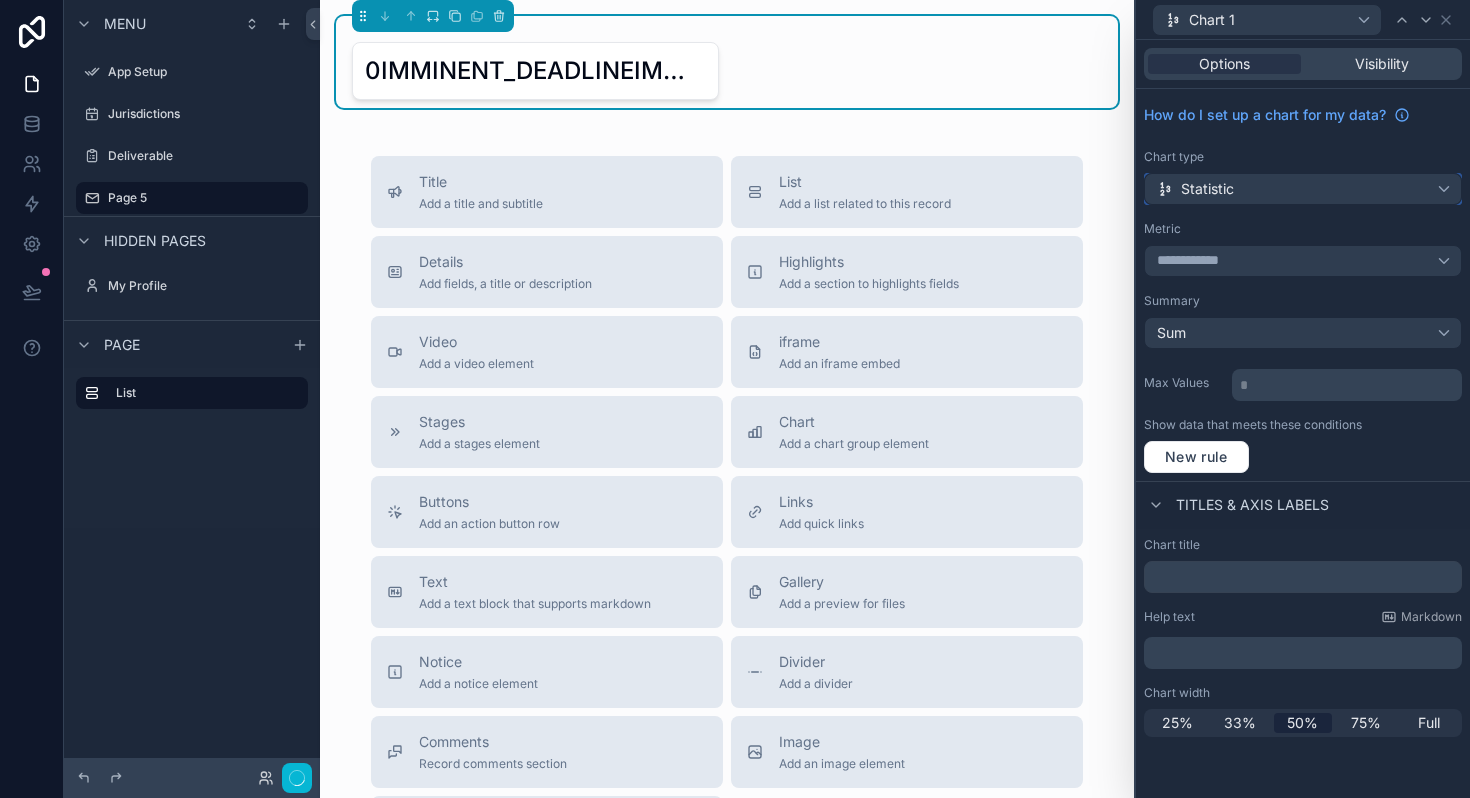 click on "Statistic" at bounding box center [1303, 189] 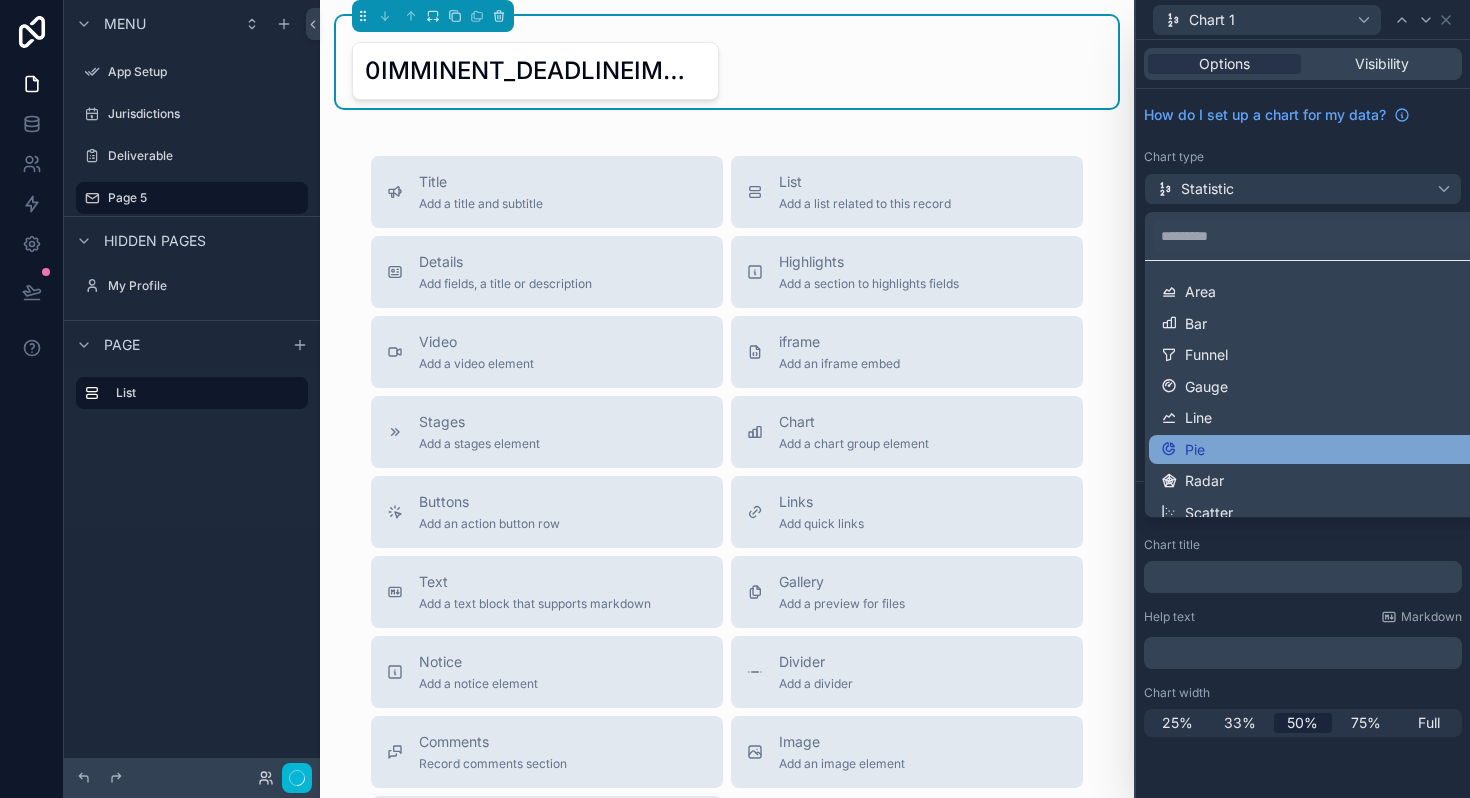 click on "Pie" at bounding box center (1327, 450) 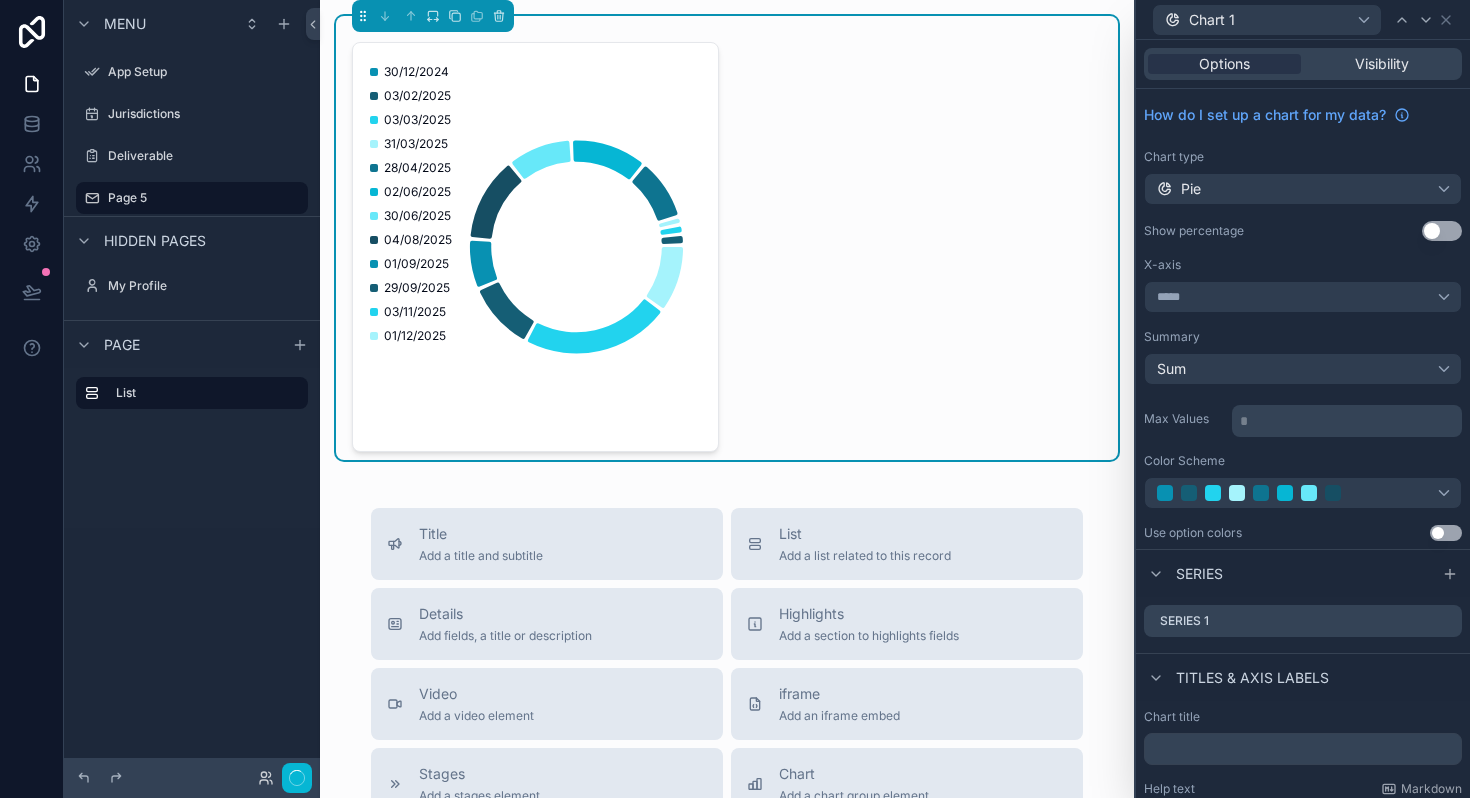 click on "* ﻿" at bounding box center (1349, 421) 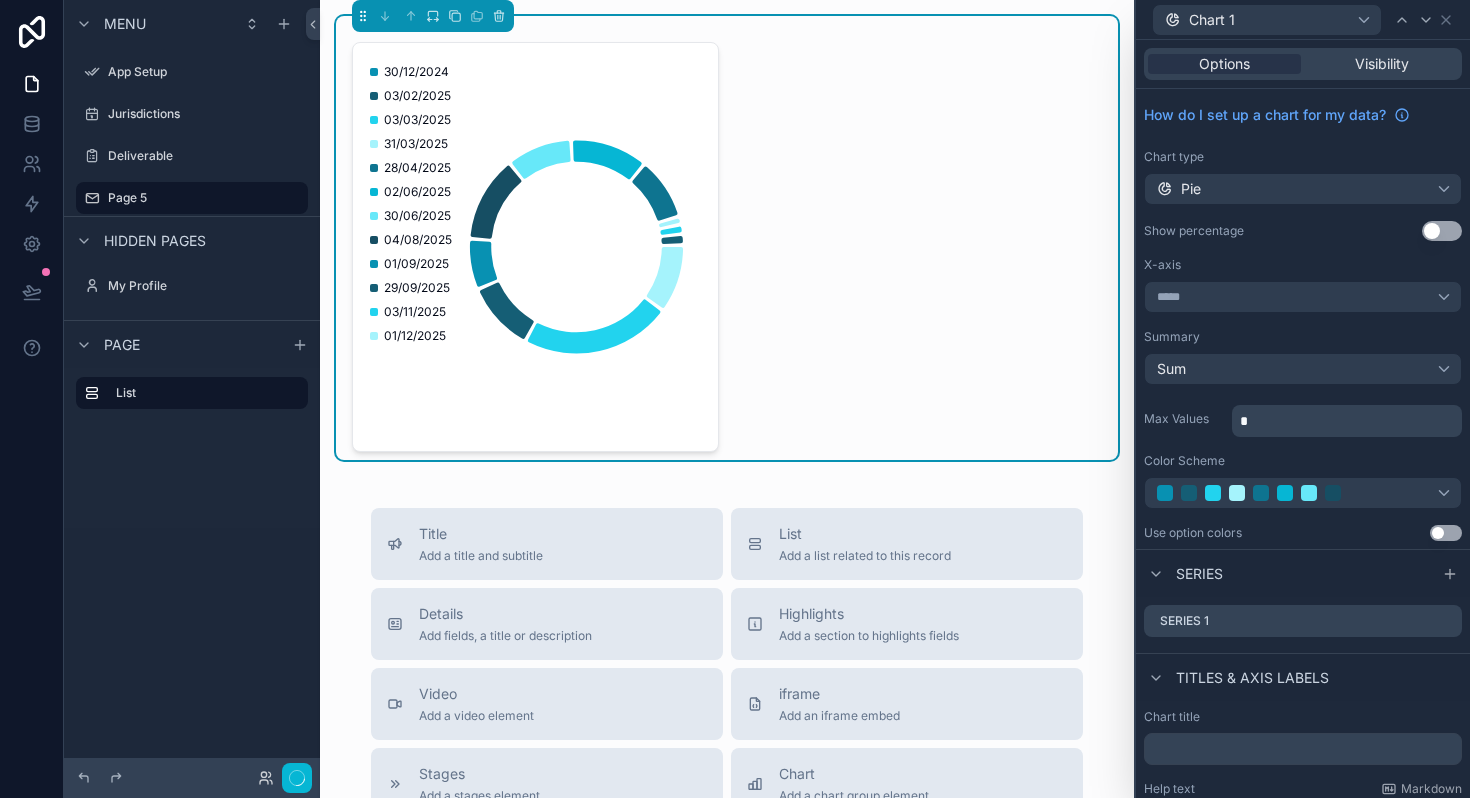 click on "How do I set up a chart for my data? Chart type Pie Show percentage Use setting X-axis ***** Summary Sum Max Values * Color Scheme Use option colors Use setting" at bounding box center [1303, 319] 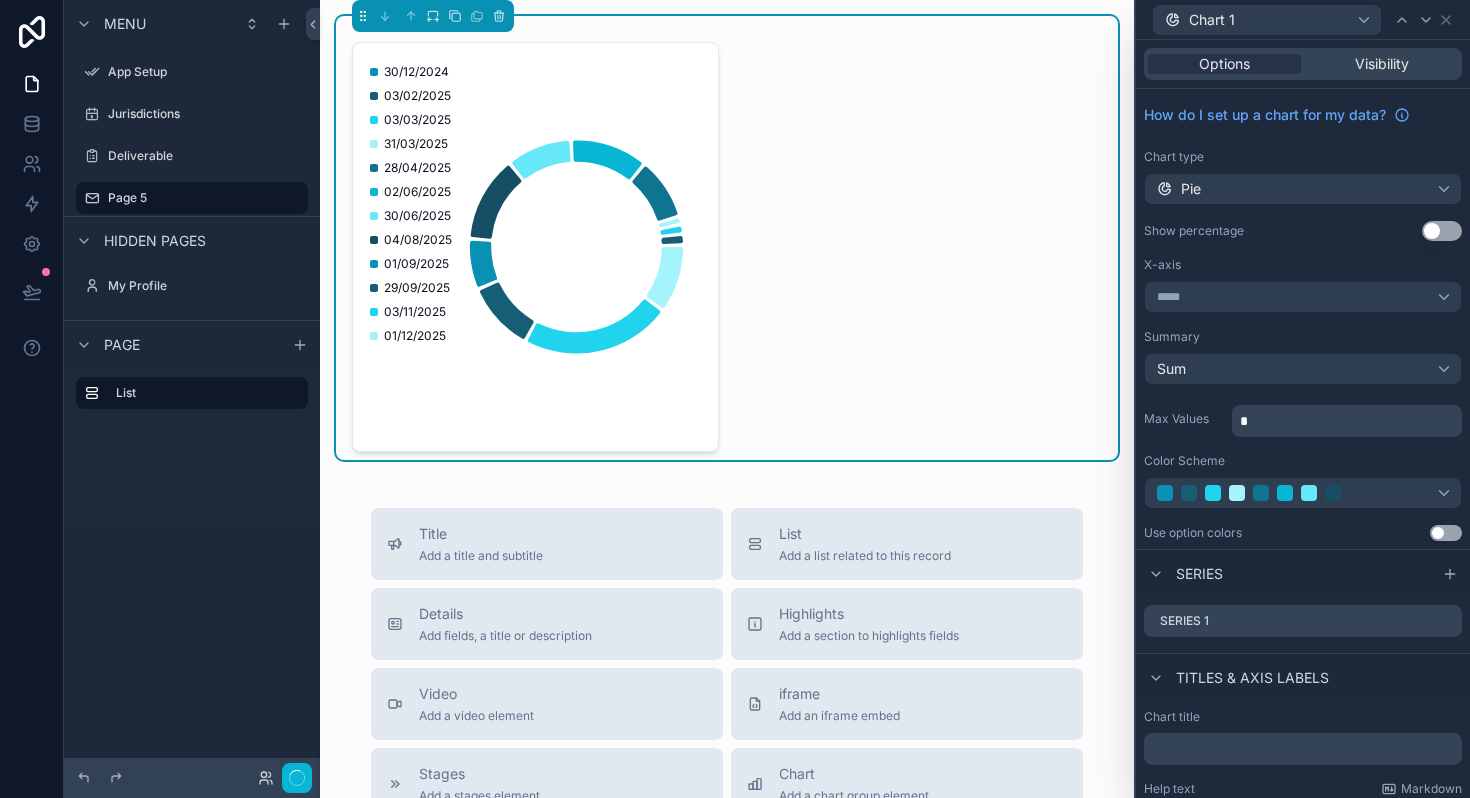 click on "Use setting" at bounding box center [1446, 533] 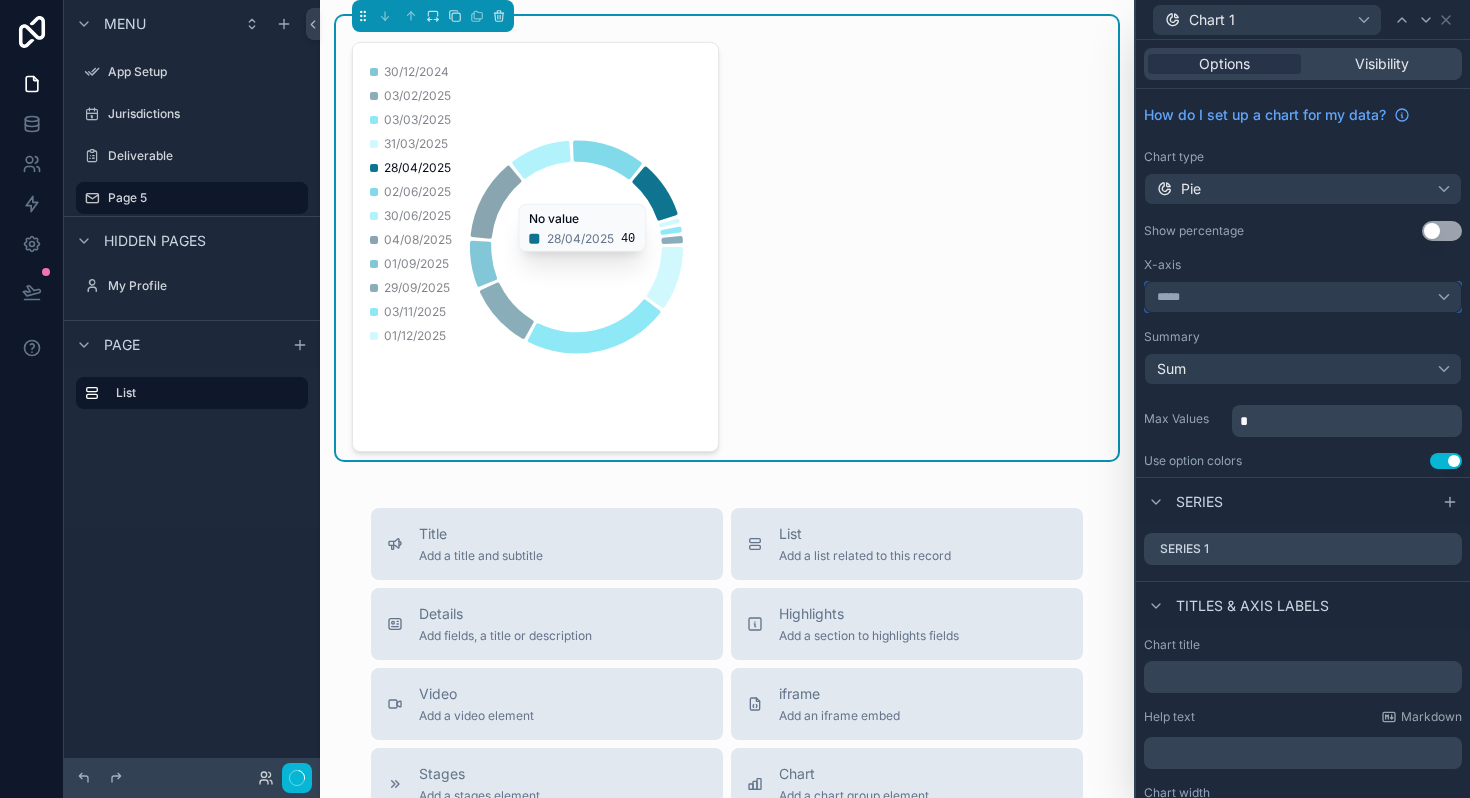 click on "*****" at bounding box center (1303, 297) 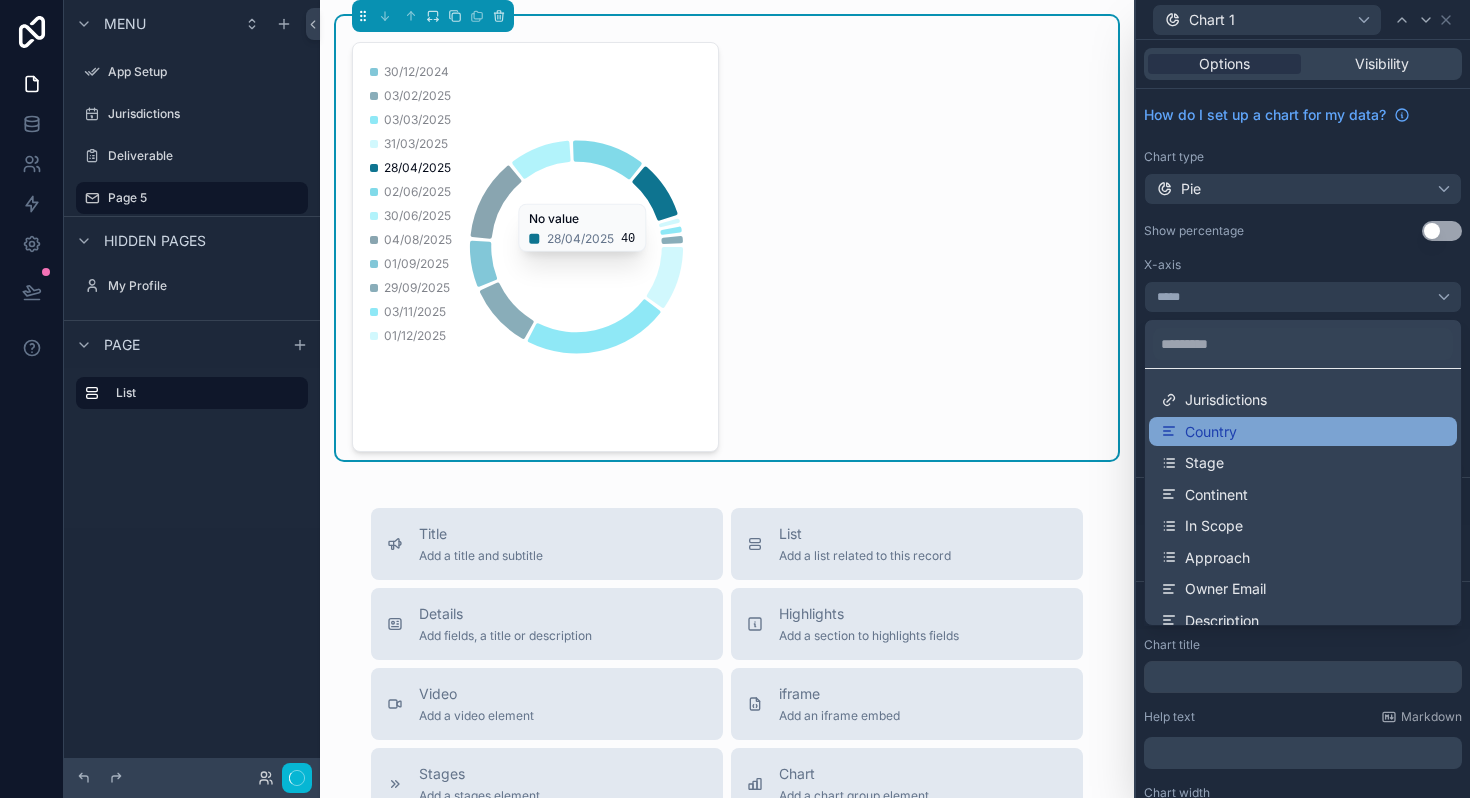 click on "Country" at bounding box center [1211, 432] 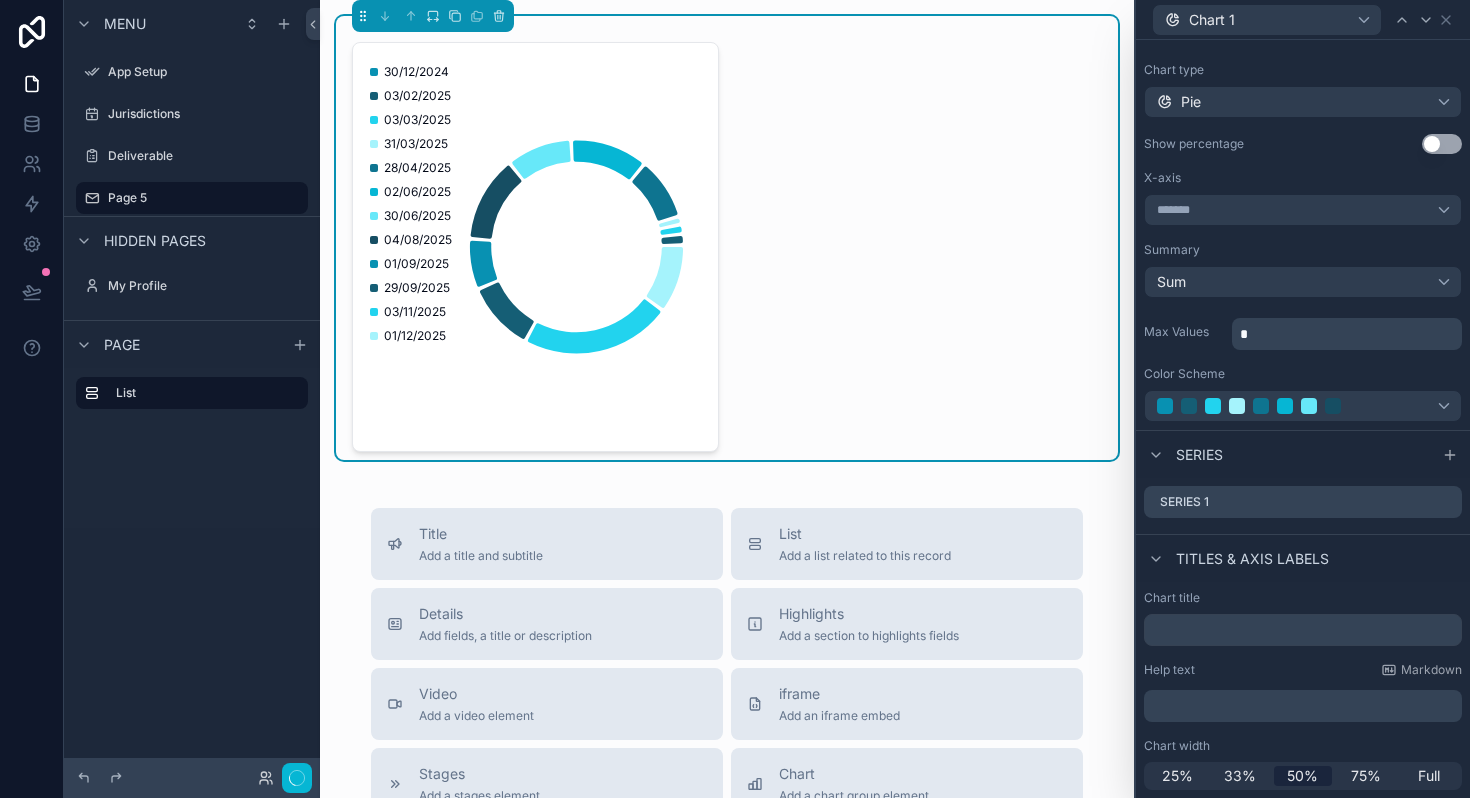 scroll, scrollTop: 0, scrollLeft: 0, axis: both 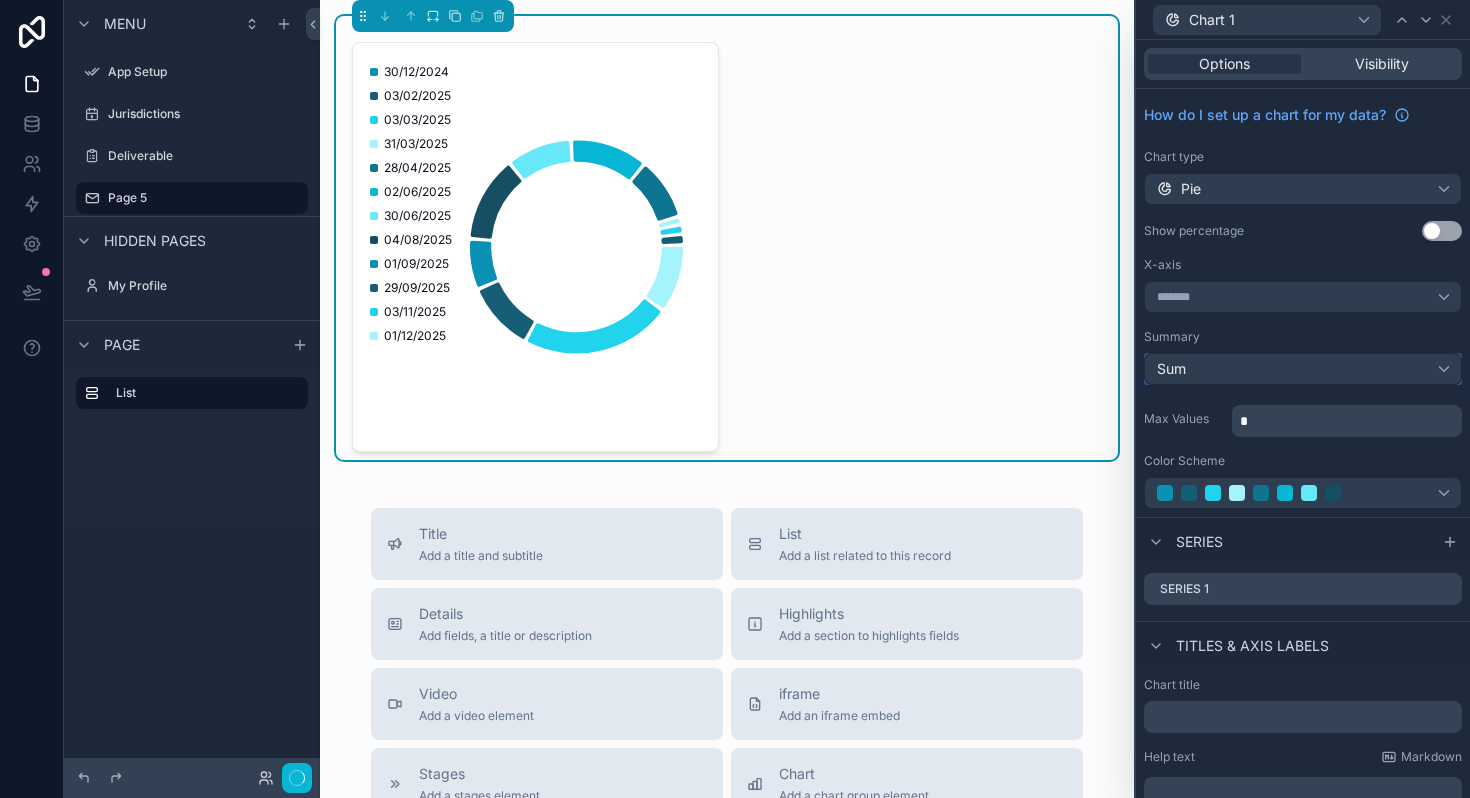 click on "Sum" at bounding box center (1303, 369) 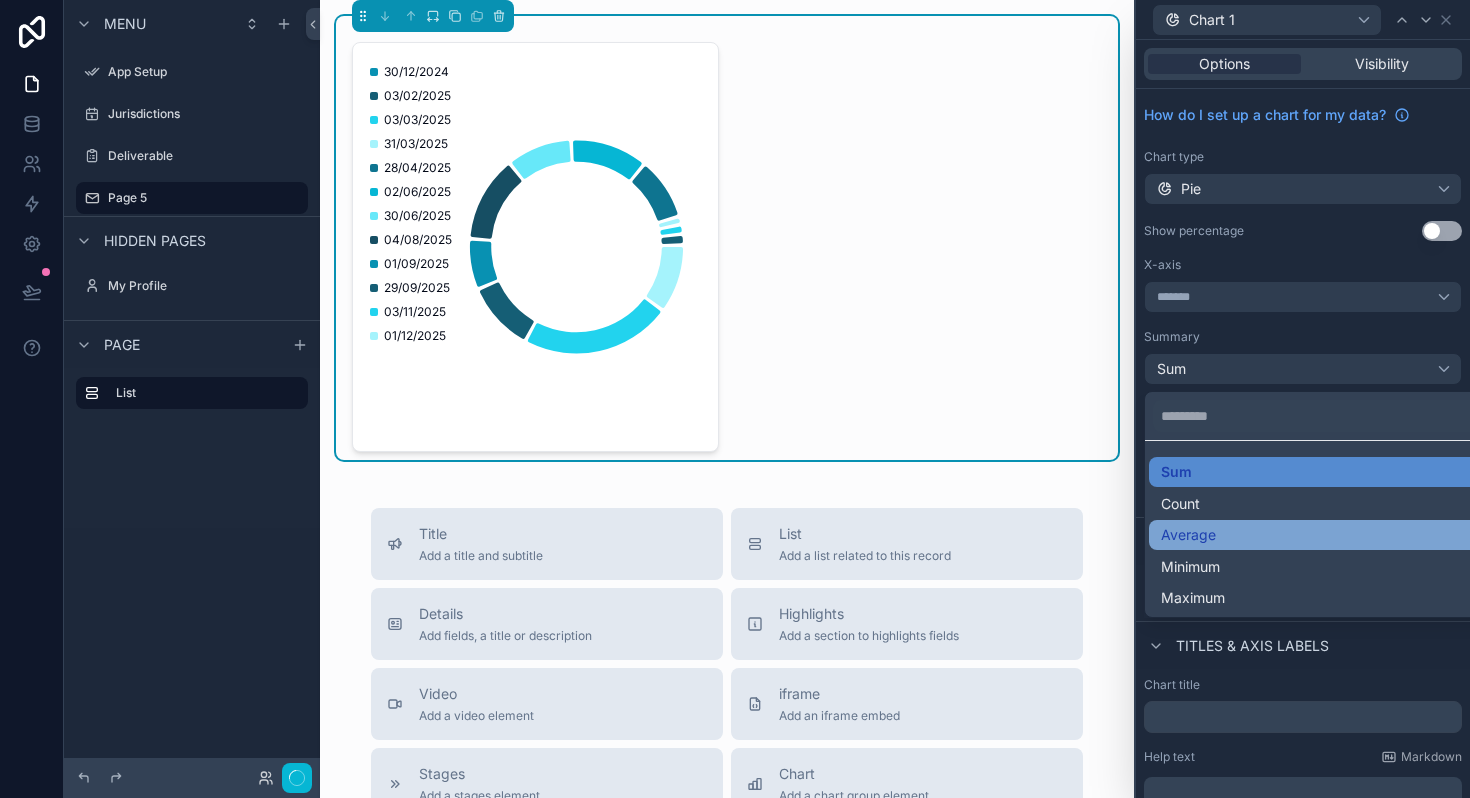 click on "Average" at bounding box center [1327, 535] 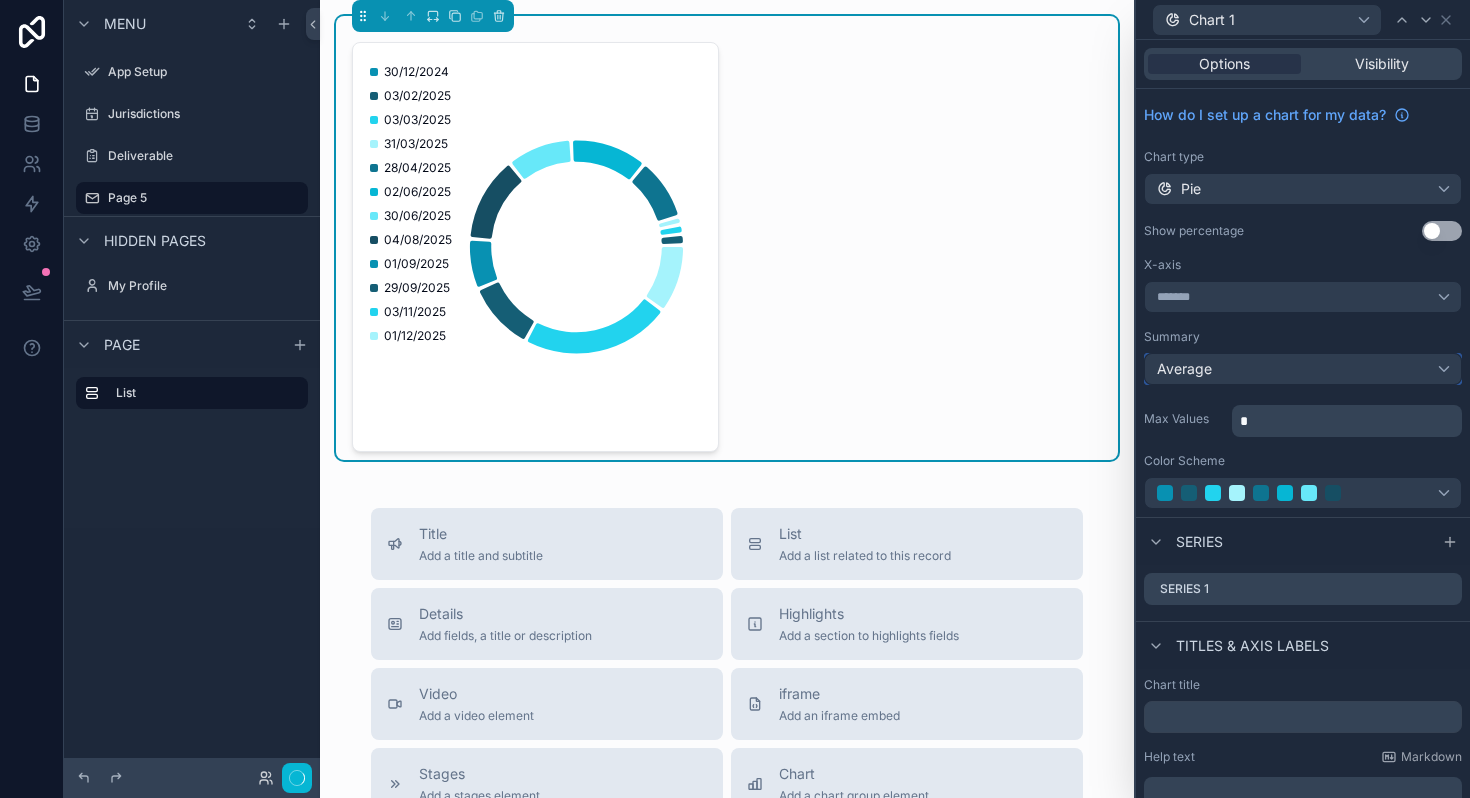 click on "Average" at bounding box center (1303, 369) 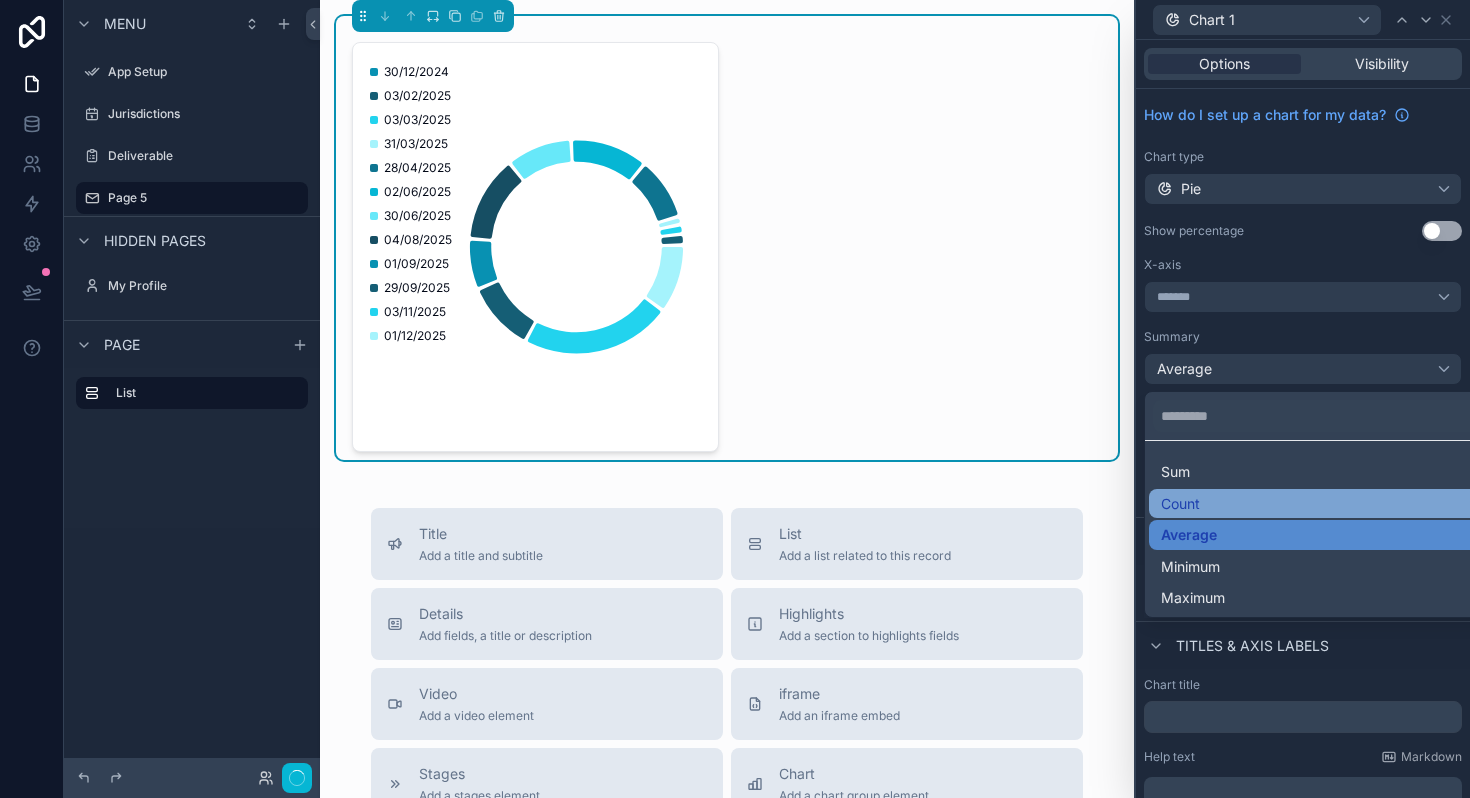 click on "Sum Count Average Minimum Maximum" at bounding box center [1327, 529] 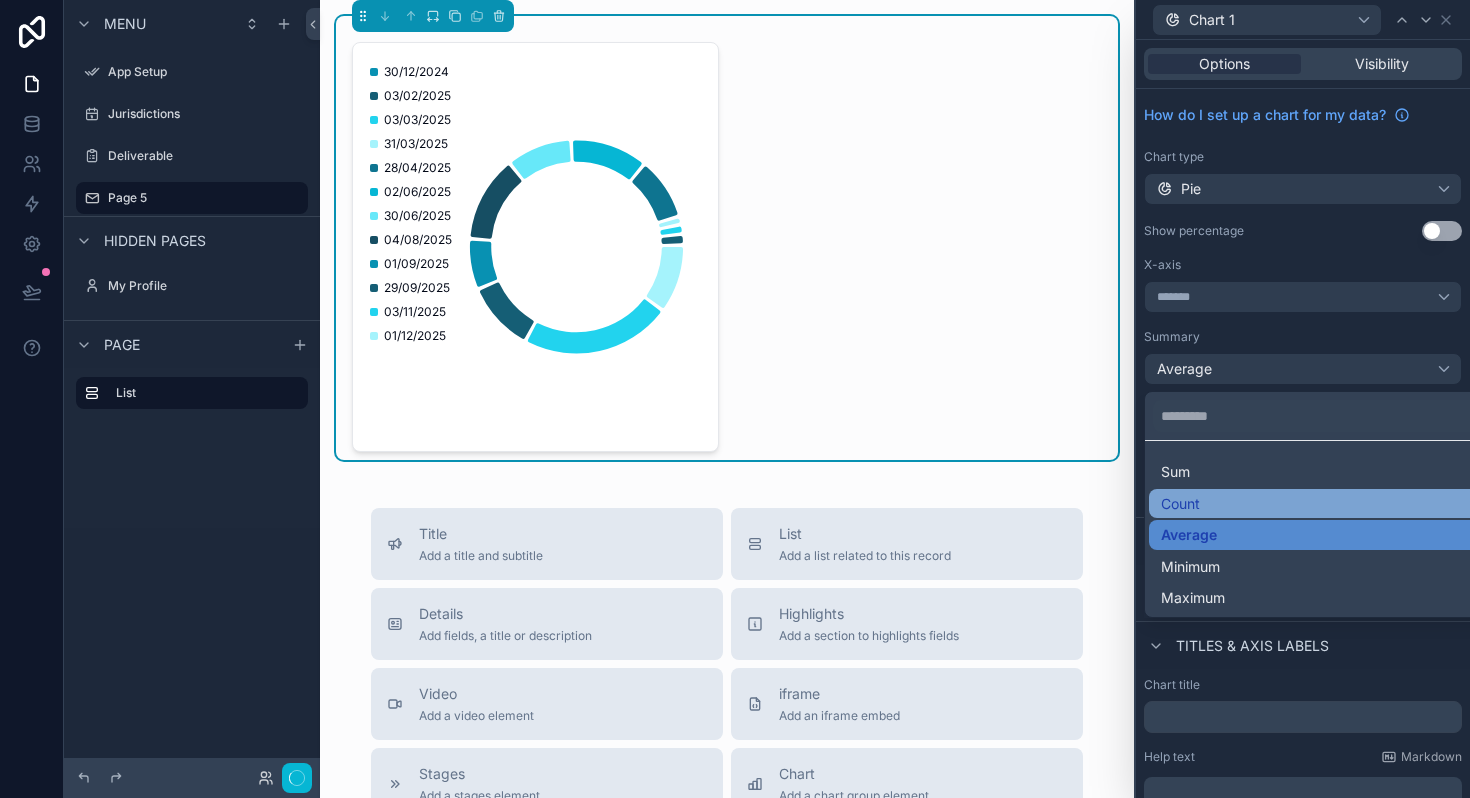 click on "Count" at bounding box center [1327, 504] 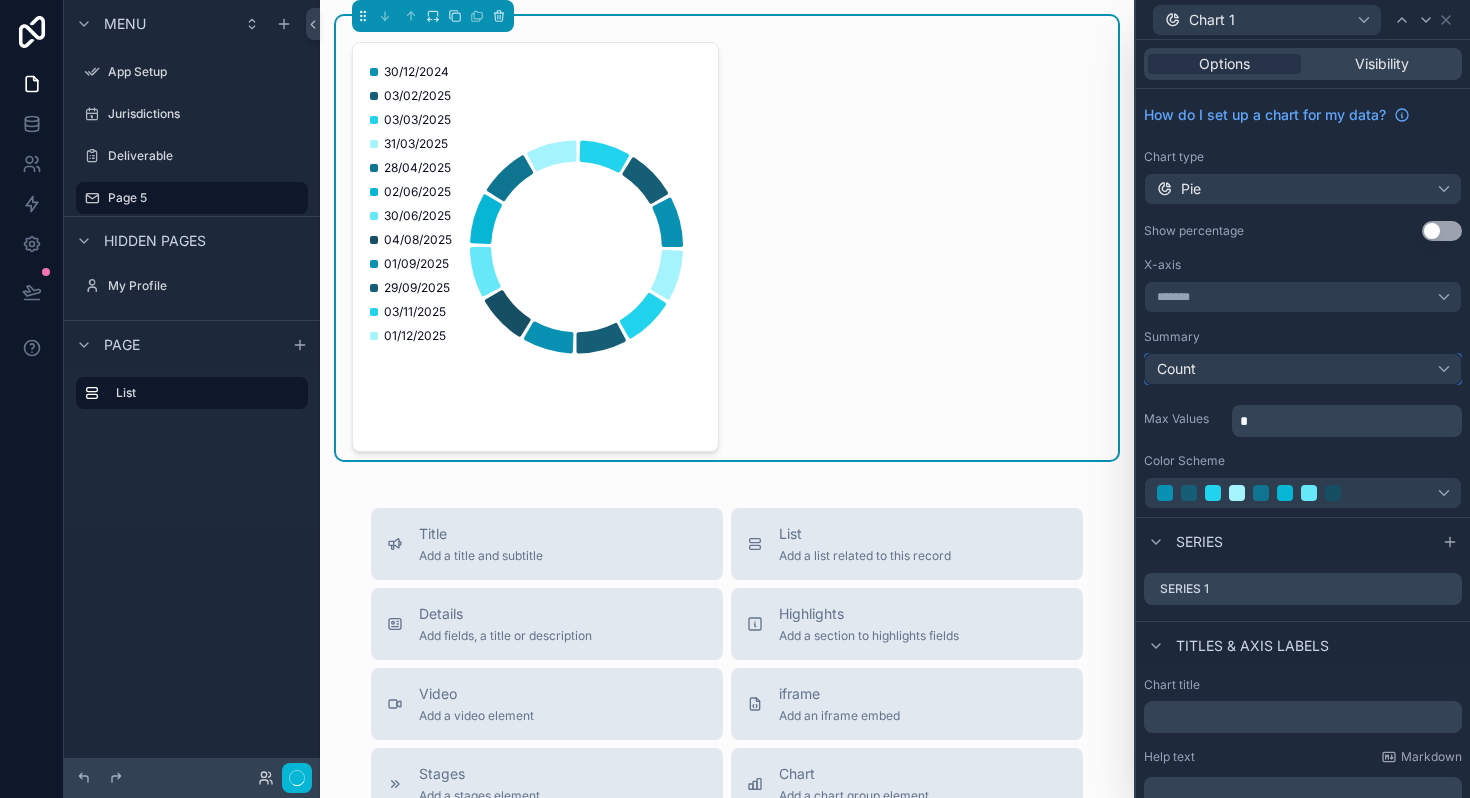 click on "Count" at bounding box center [1303, 369] 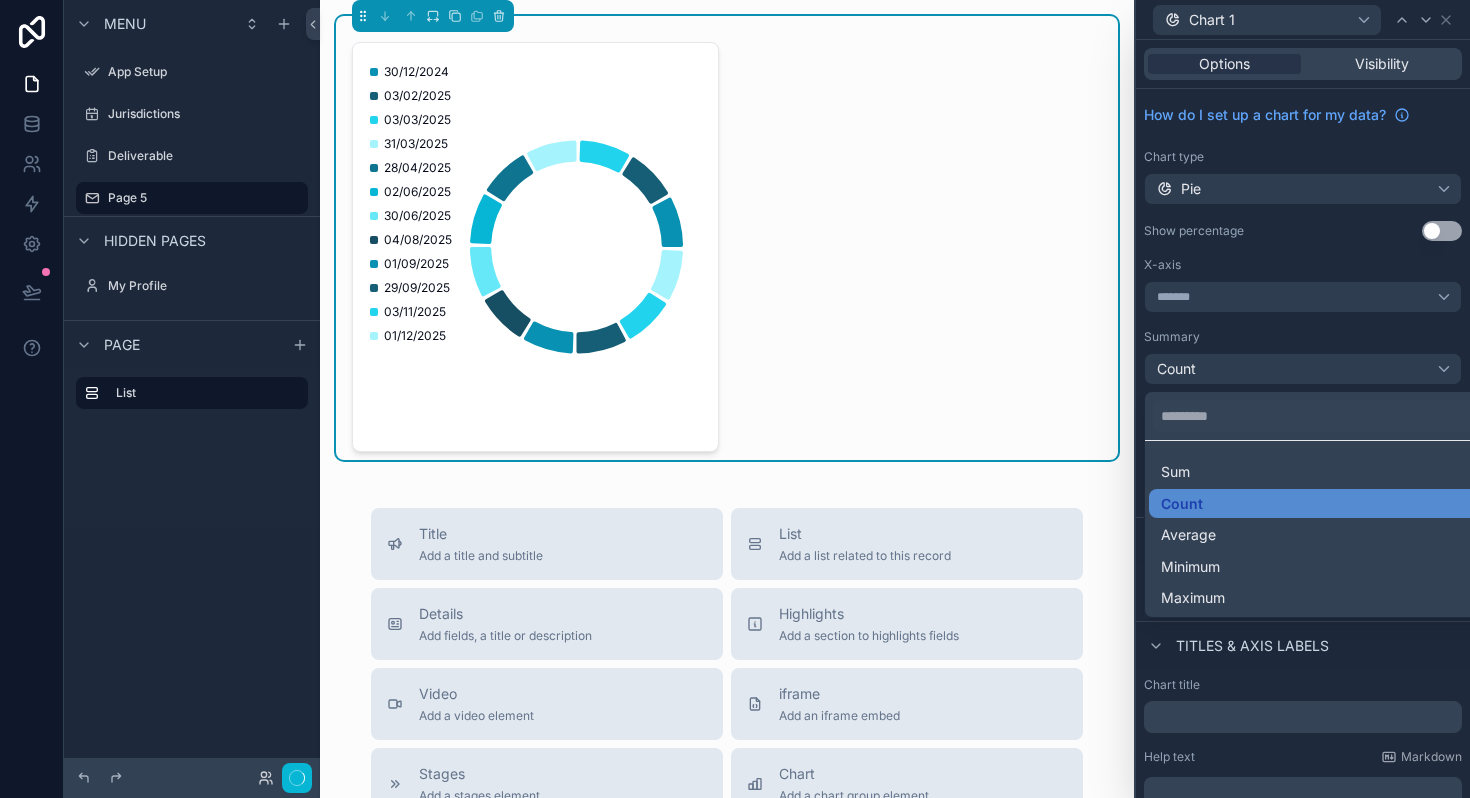 click at bounding box center [1303, 399] 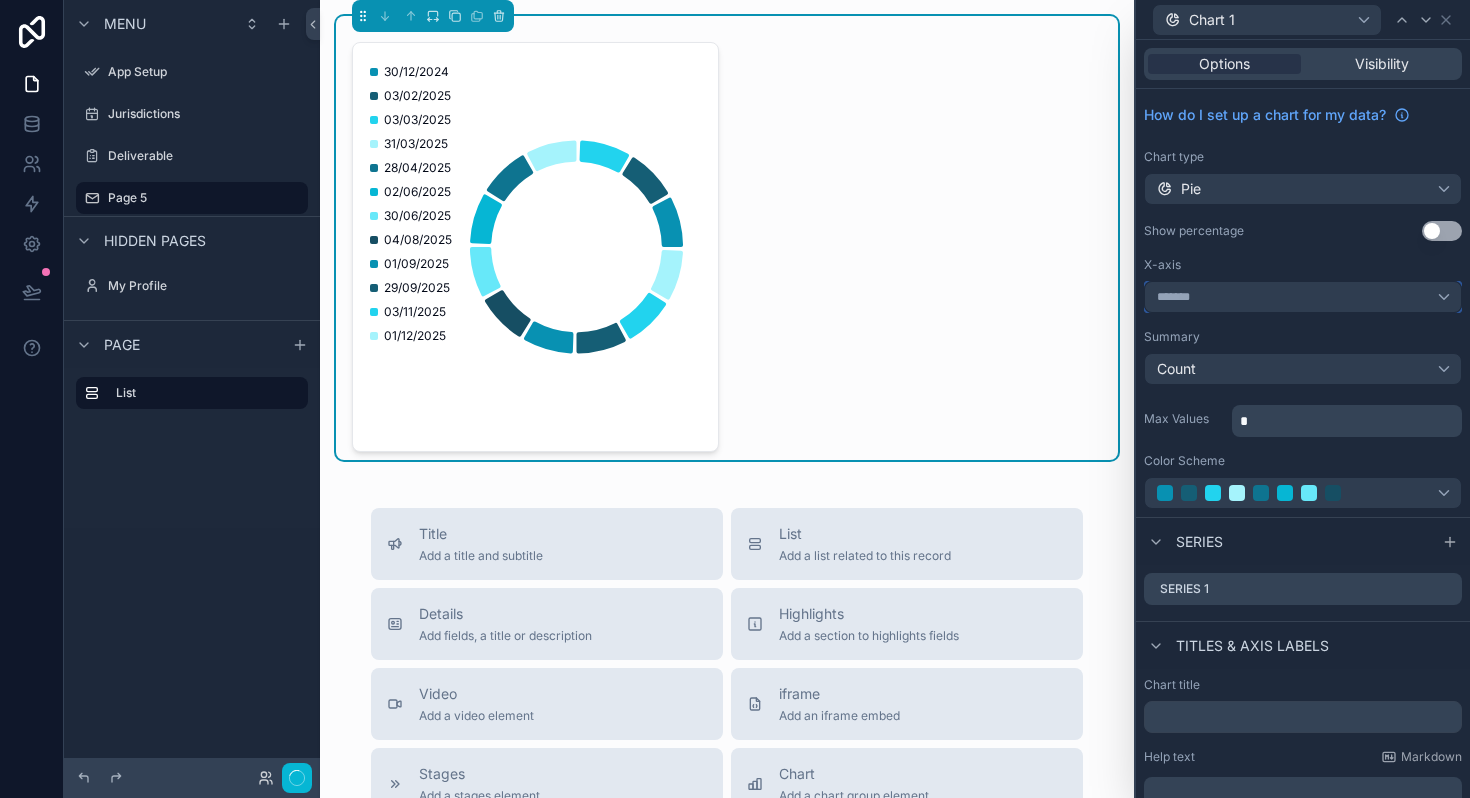 click on "*******" at bounding box center [1303, 297] 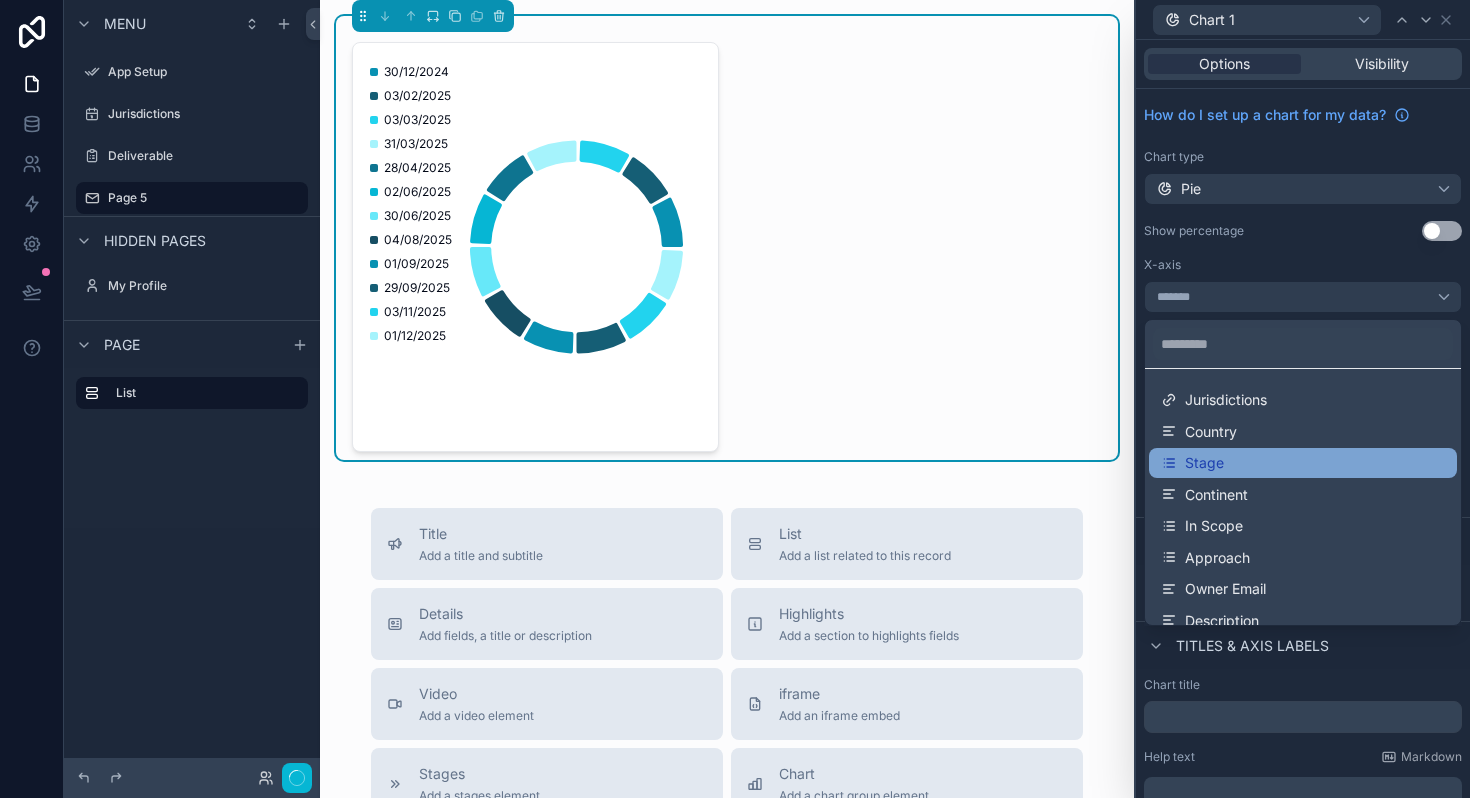 click on "Stage" at bounding box center [1303, 463] 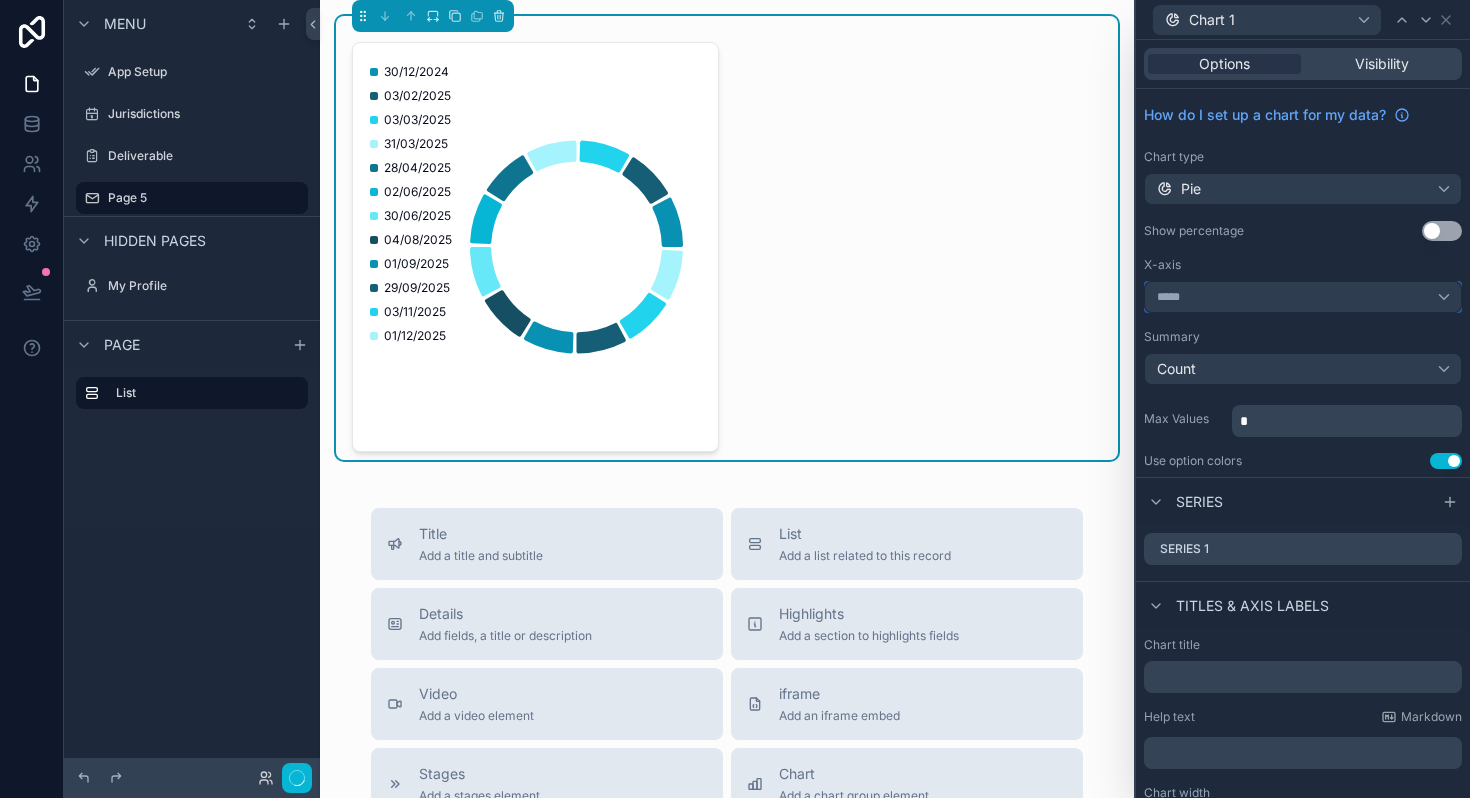 click on "*****" at bounding box center (1303, 297) 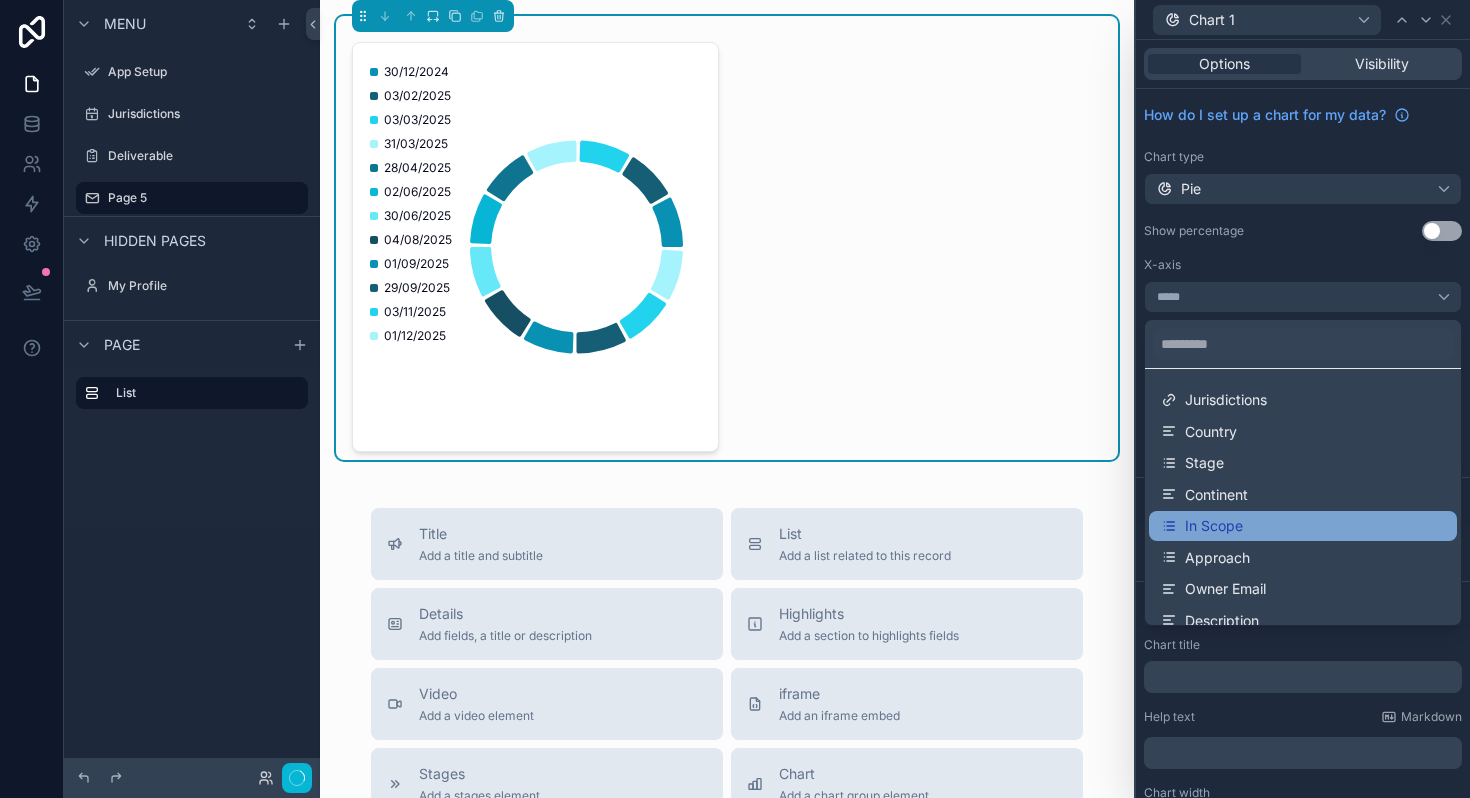 click on "In Scope" at bounding box center (1303, 526) 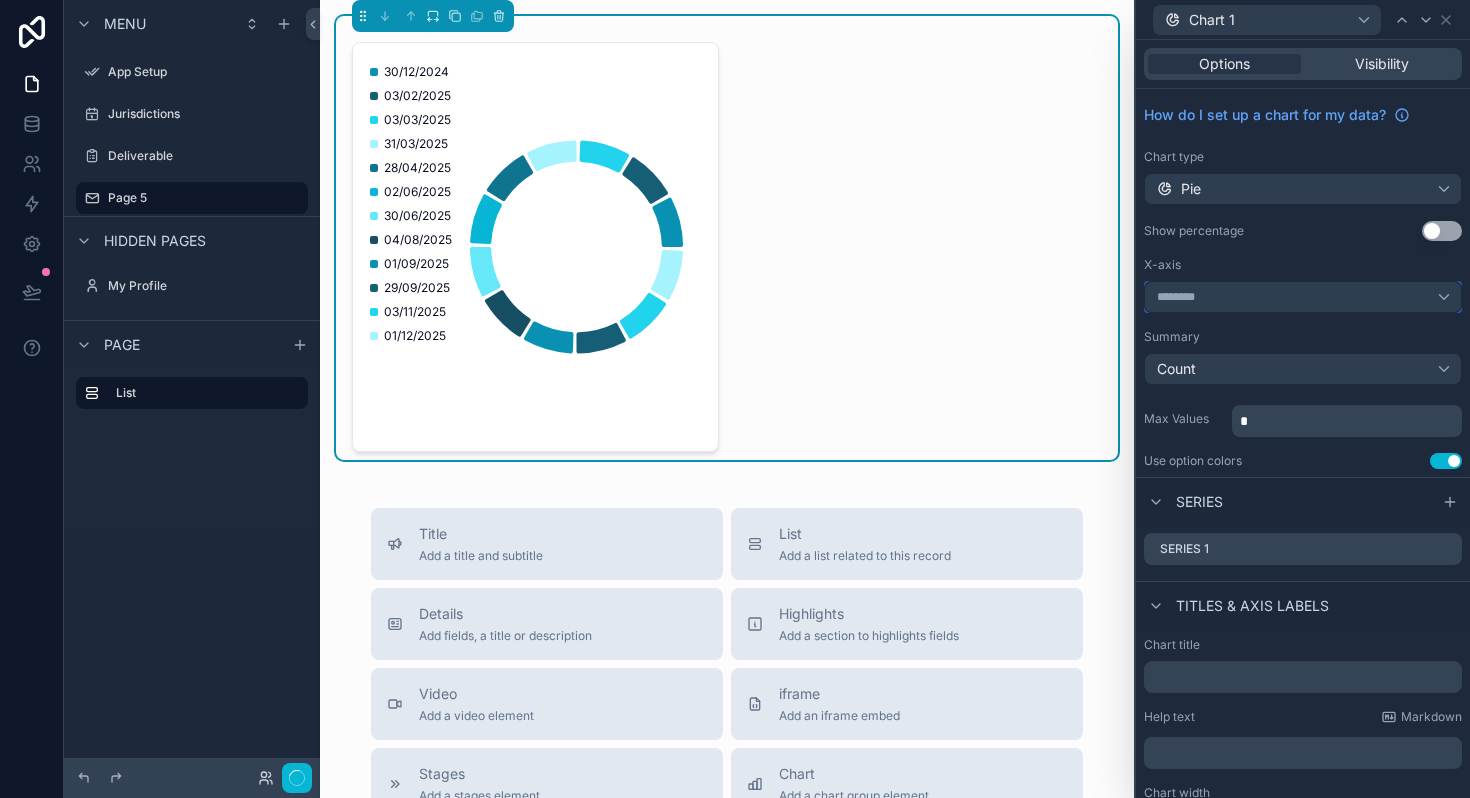 click on "********" at bounding box center (1303, 297) 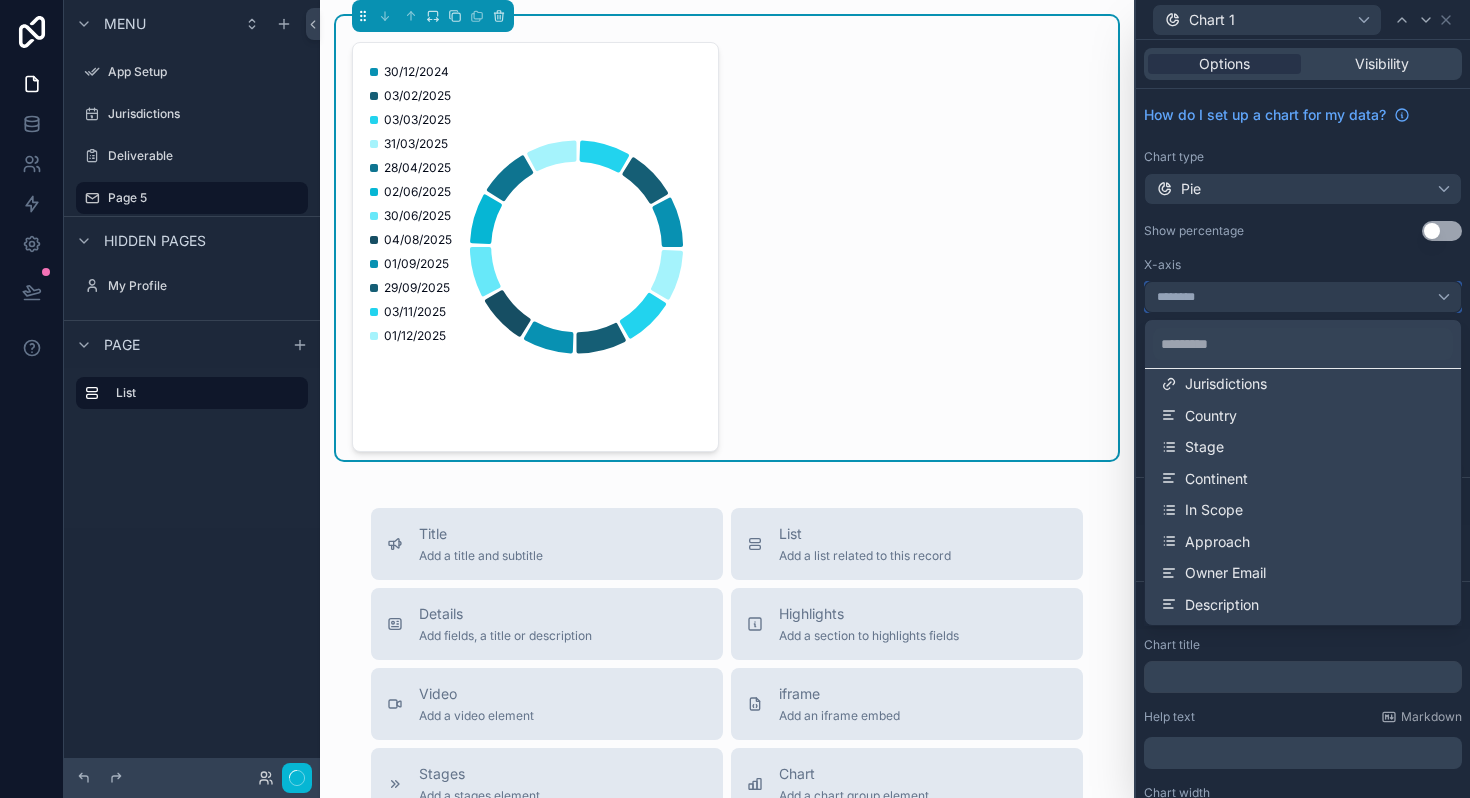 scroll, scrollTop: 0, scrollLeft: 0, axis: both 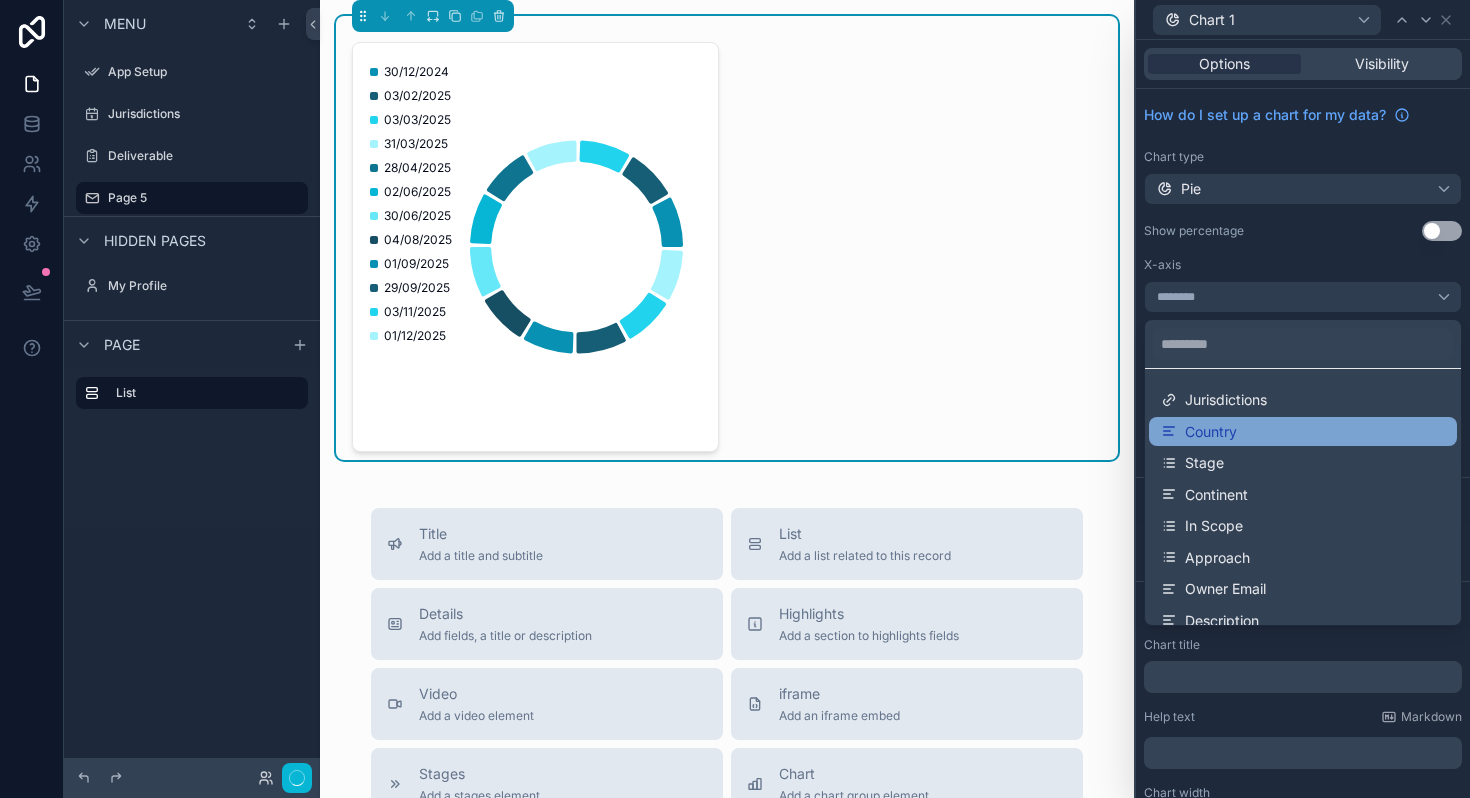 click on "Country" at bounding box center (1303, 432) 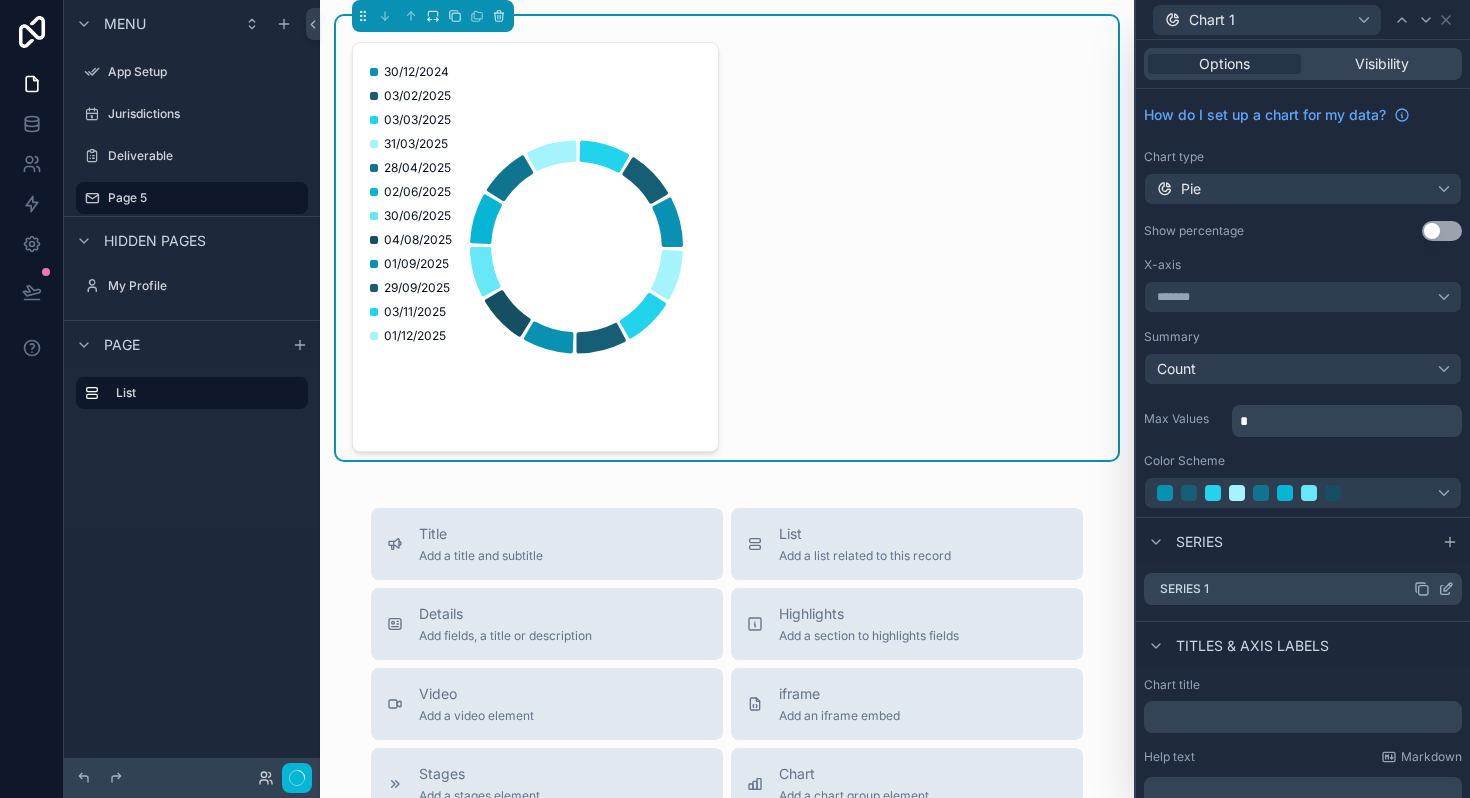 click 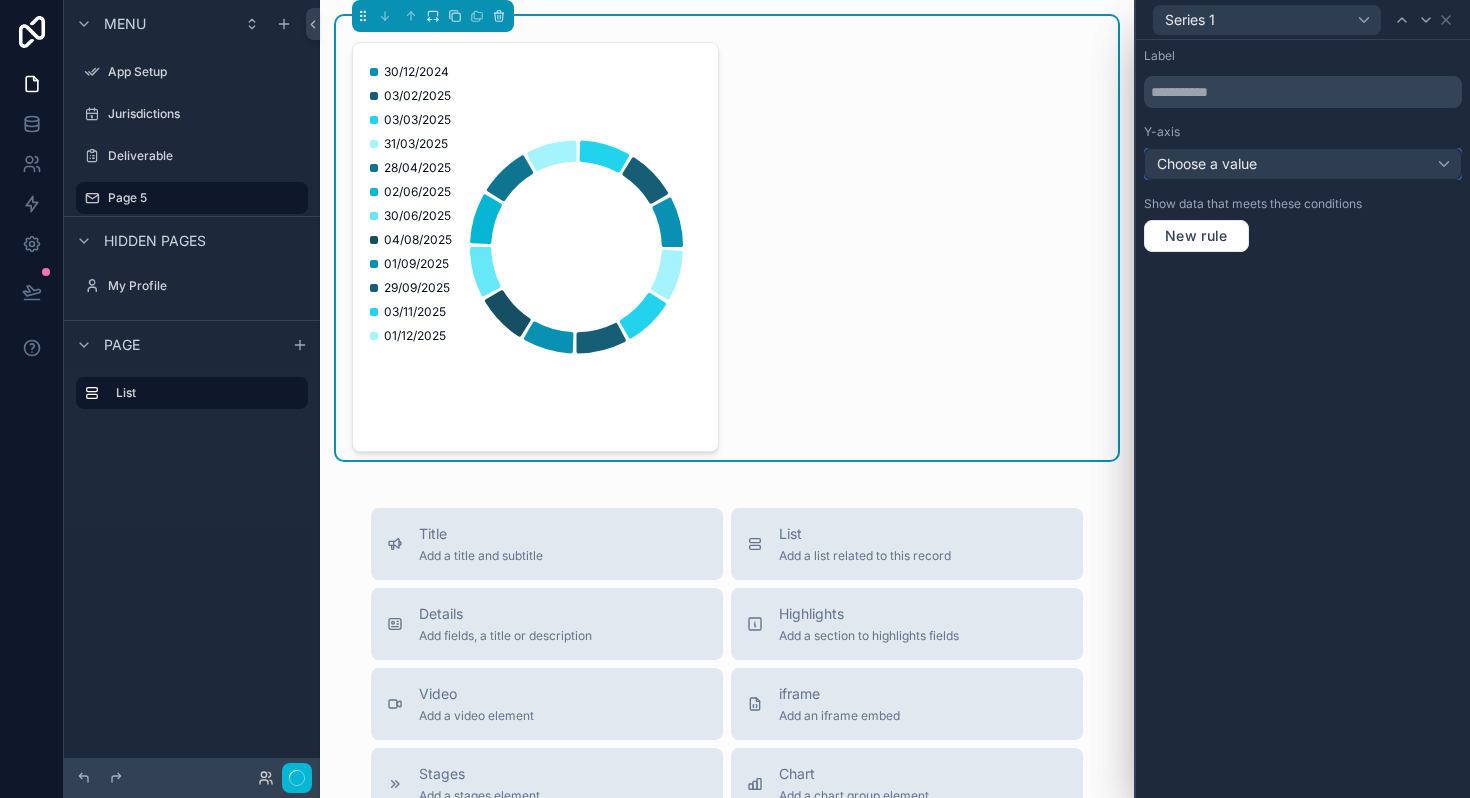click on "Choose a value" at bounding box center (1303, 164) 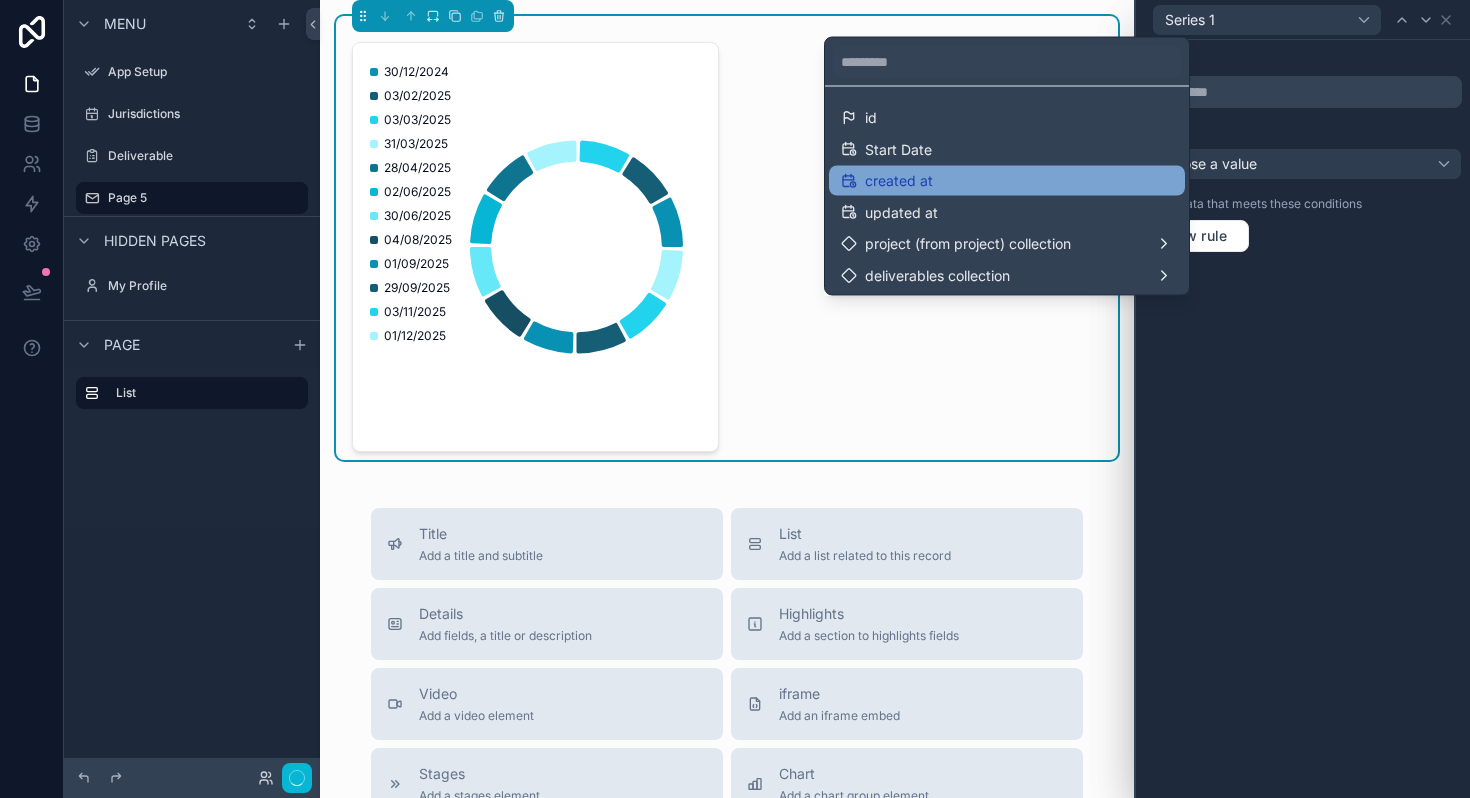 click on "created at" at bounding box center [1007, 181] 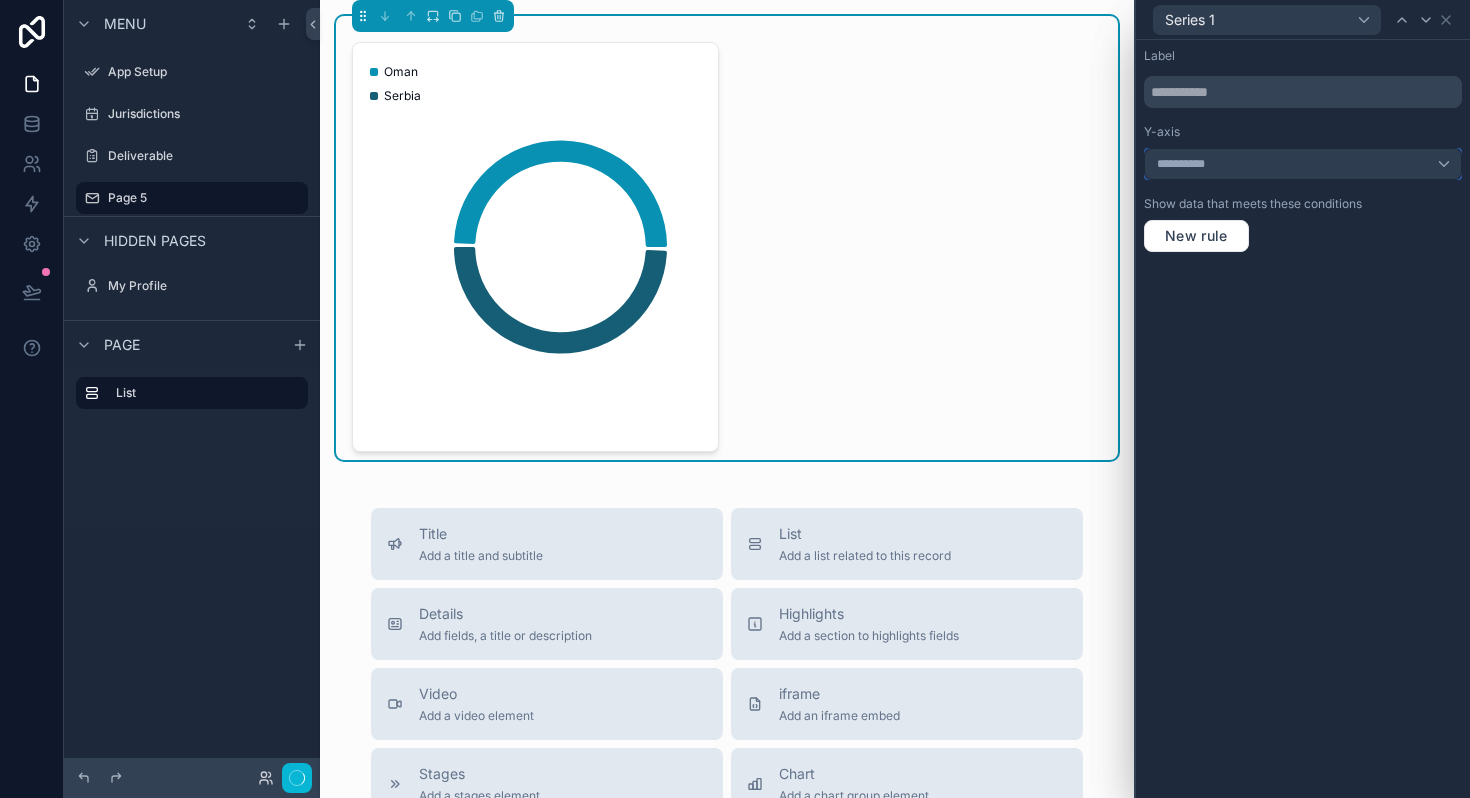 click on "**********" at bounding box center (1303, 164) 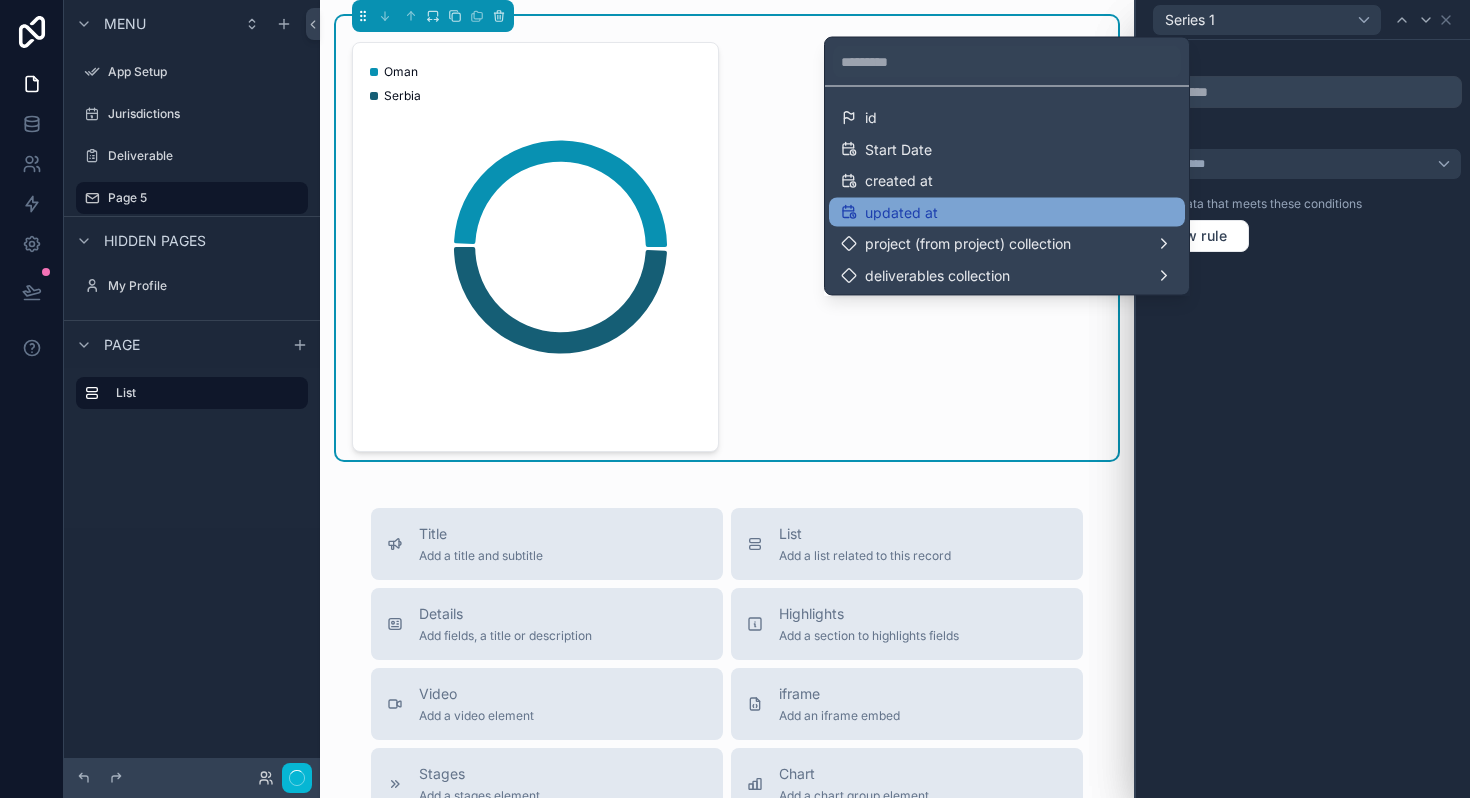 click on "updated at" at bounding box center [1007, 212] 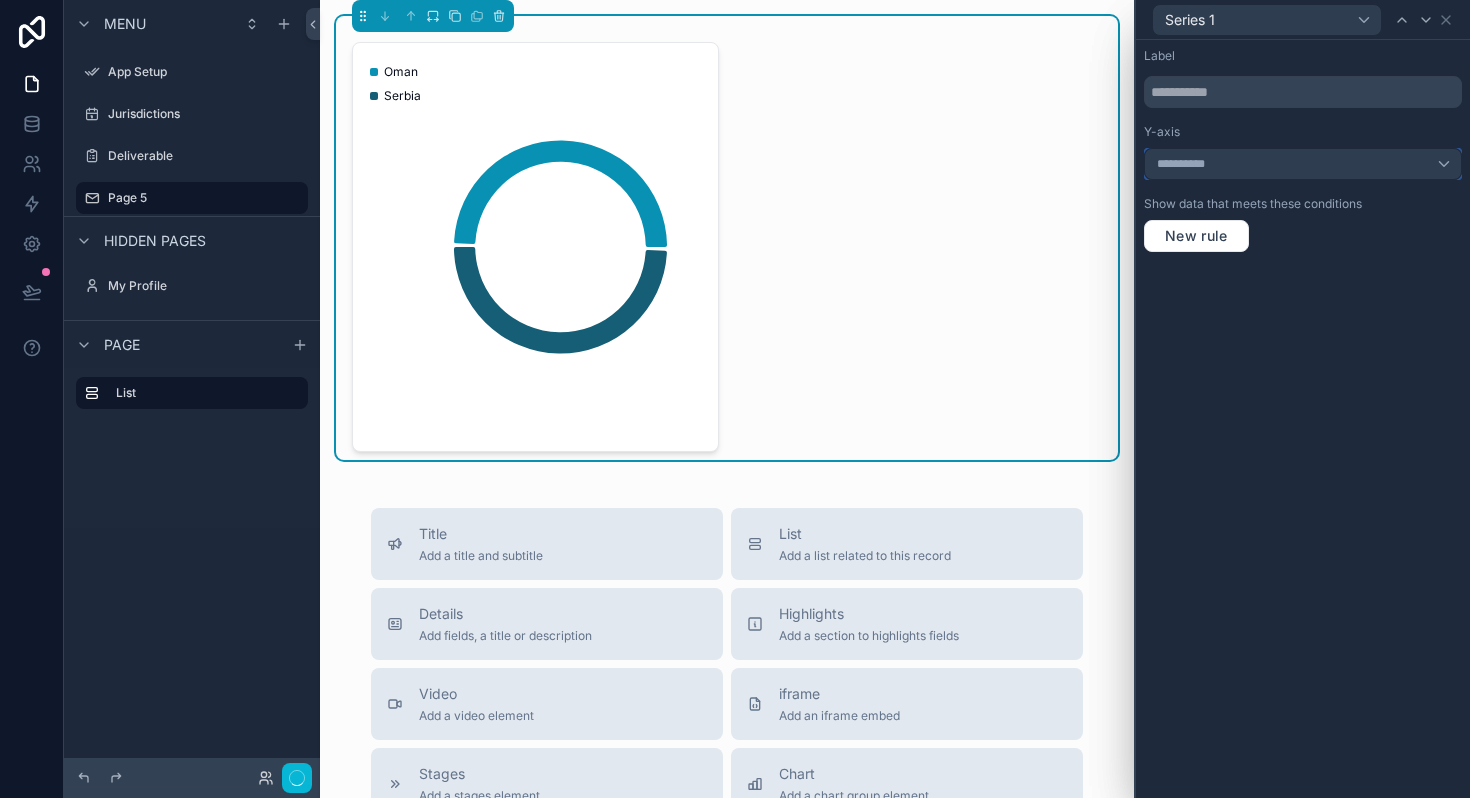 click on "**********" at bounding box center (1303, 164) 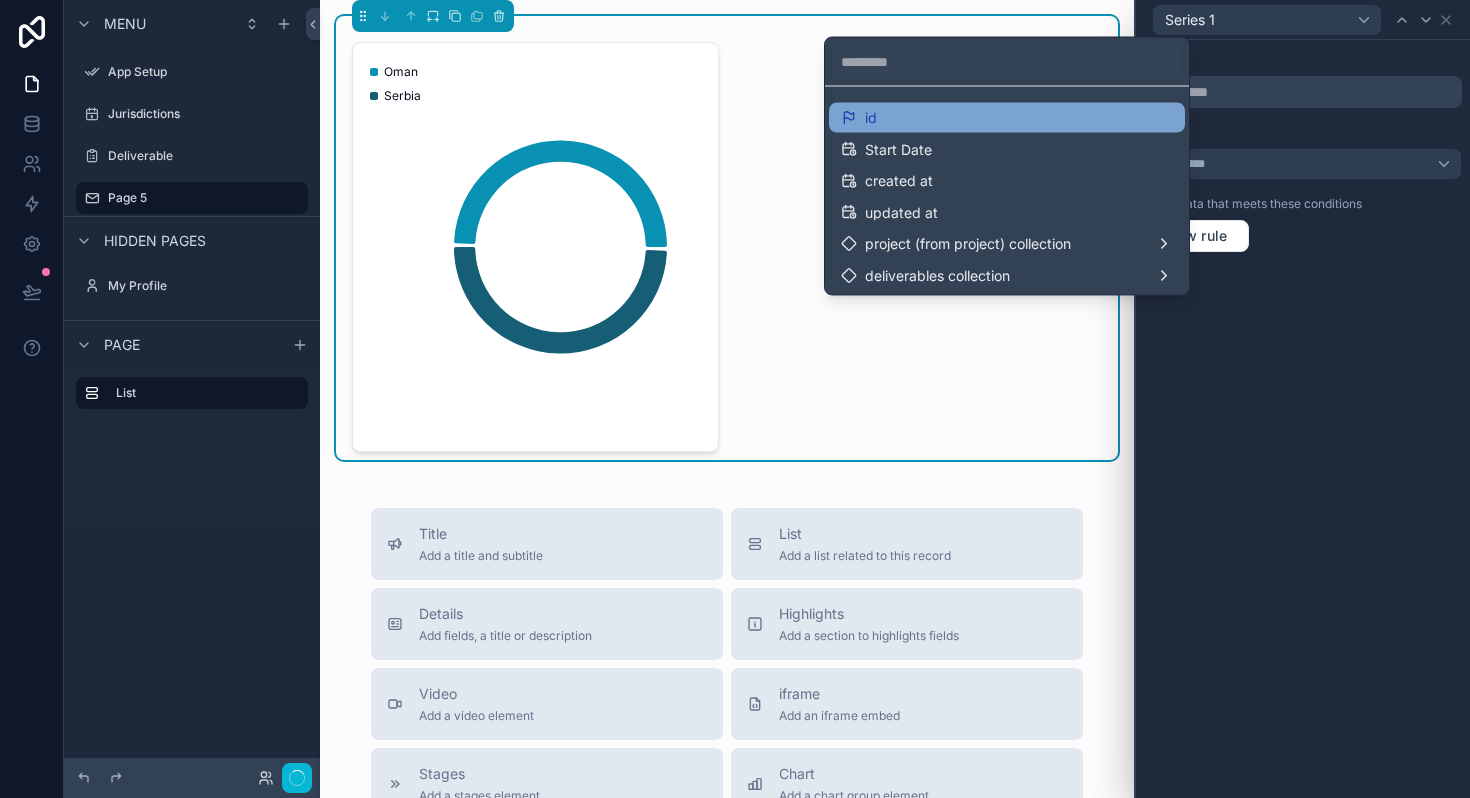 click on "id Start Date created at updated at project (from project) collection deliverables collection" at bounding box center (1007, 191) 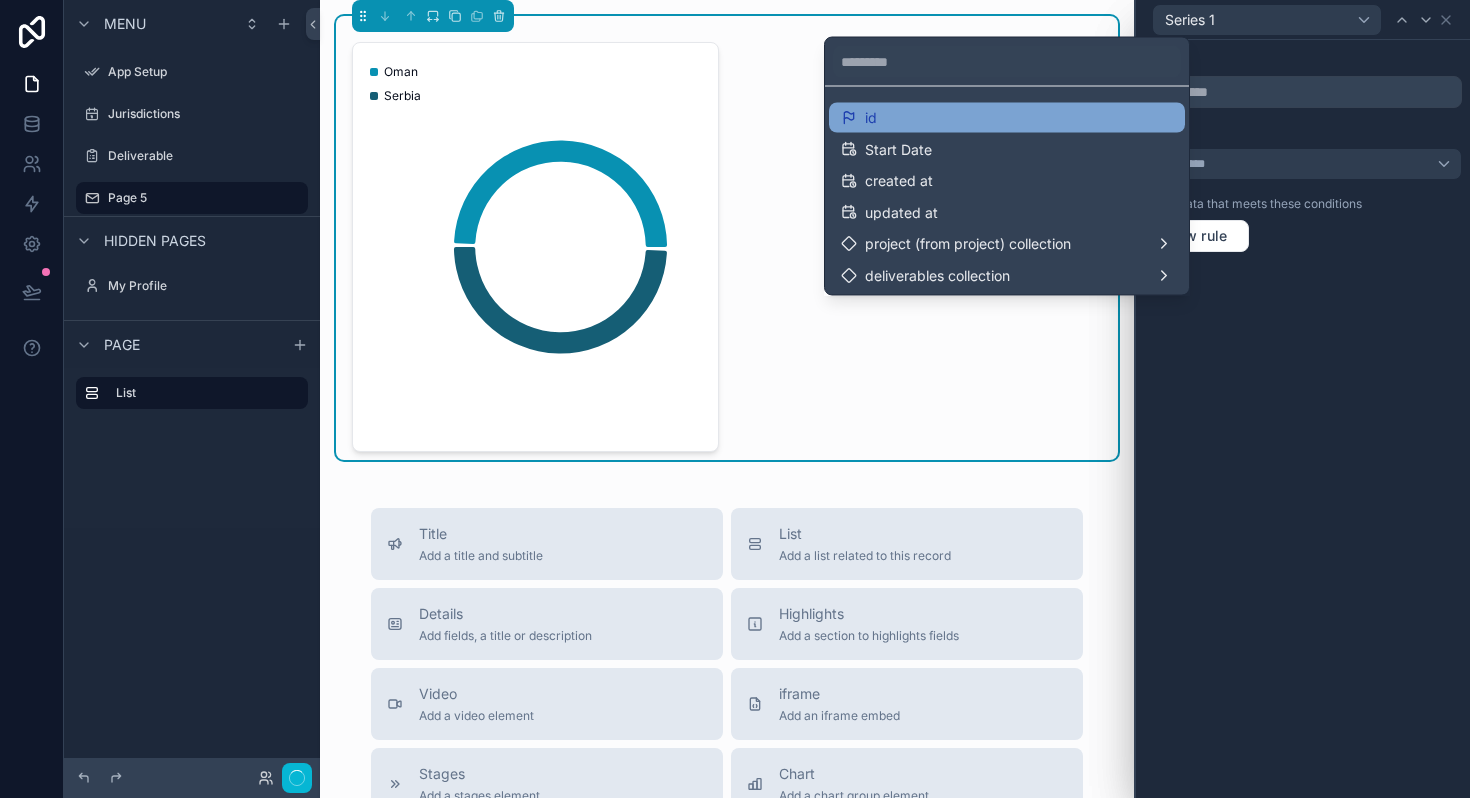 click on "id" at bounding box center (1007, 118) 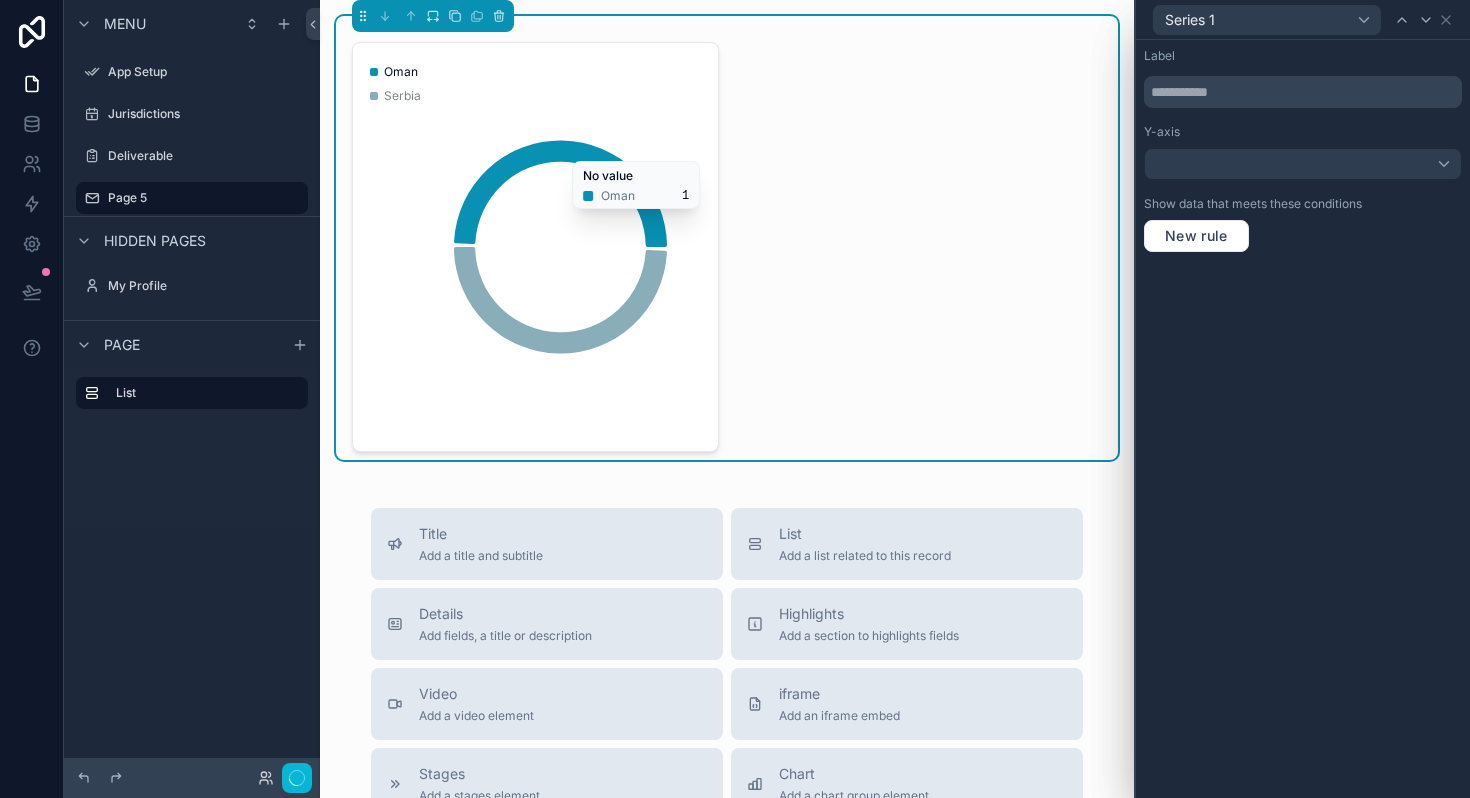 click 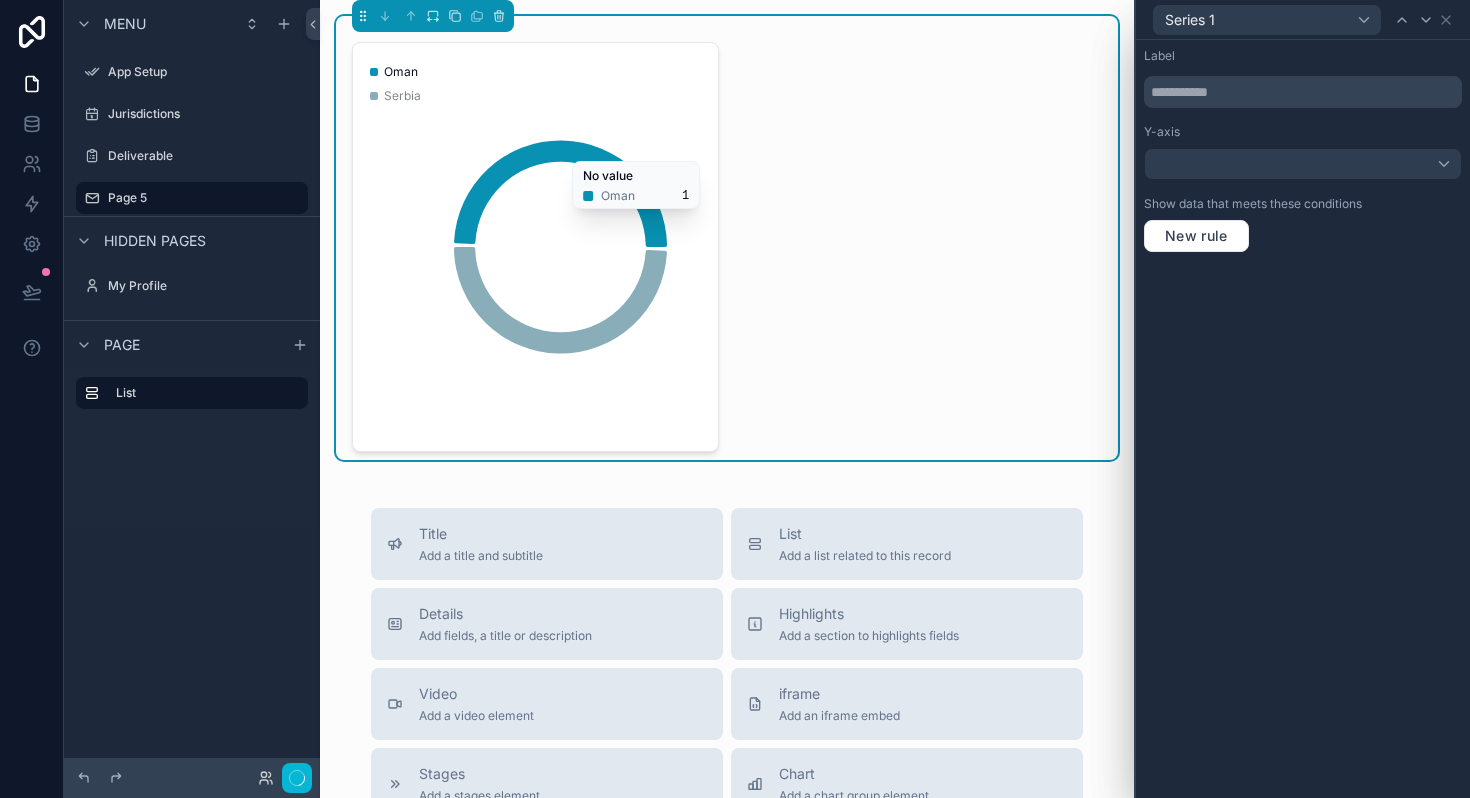 click 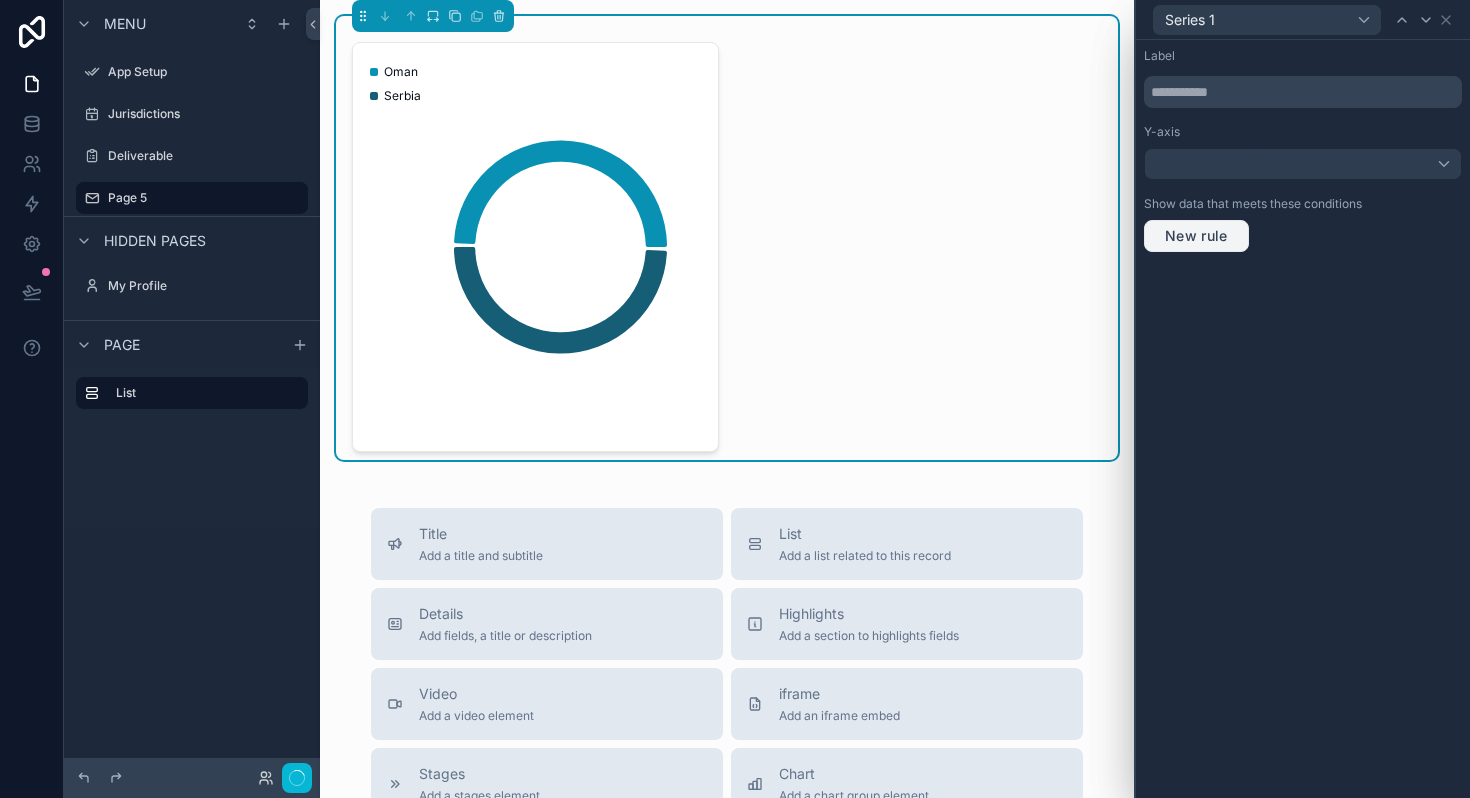 click on "New rule" at bounding box center [1196, 236] 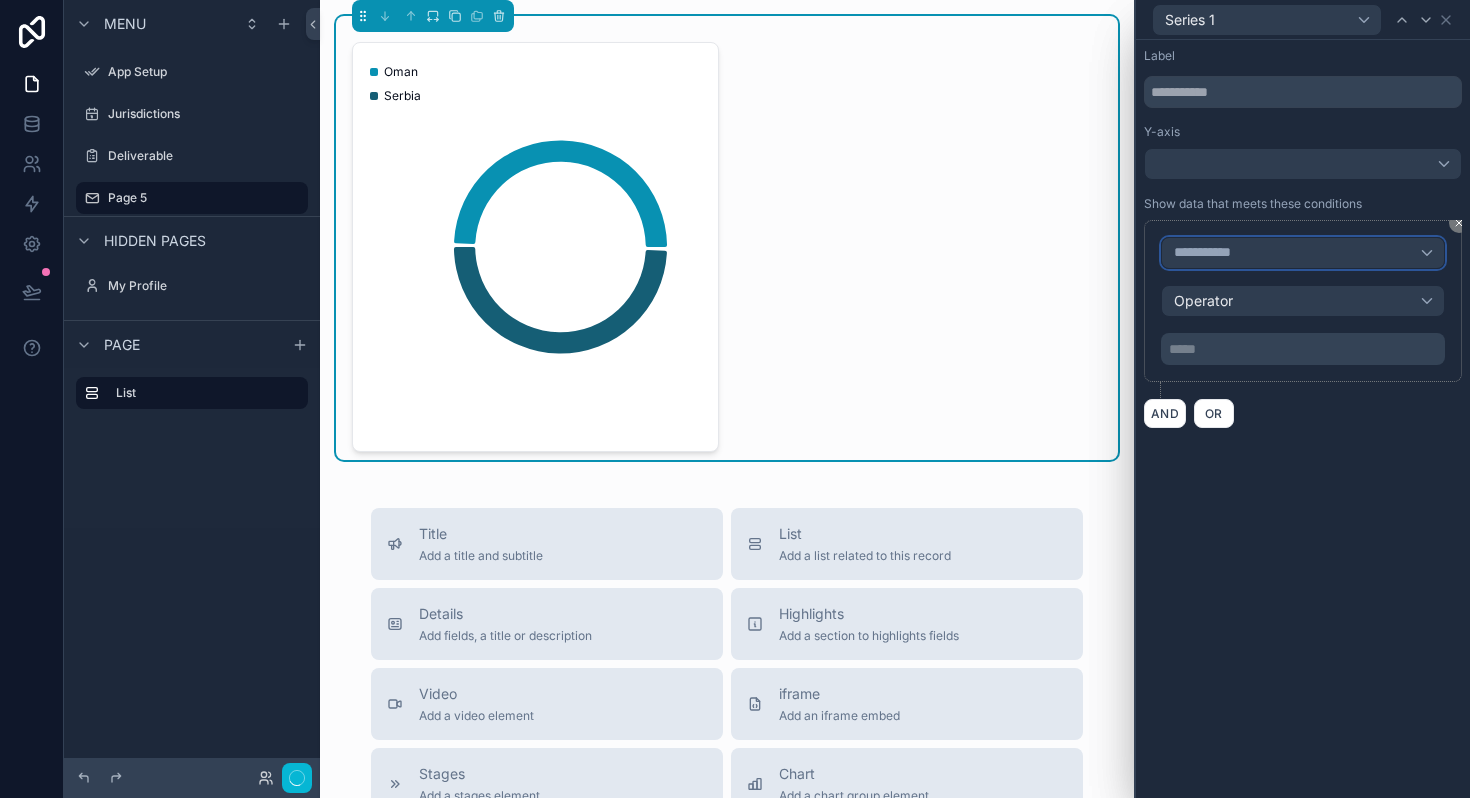 click on "**********" at bounding box center (1303, 253) 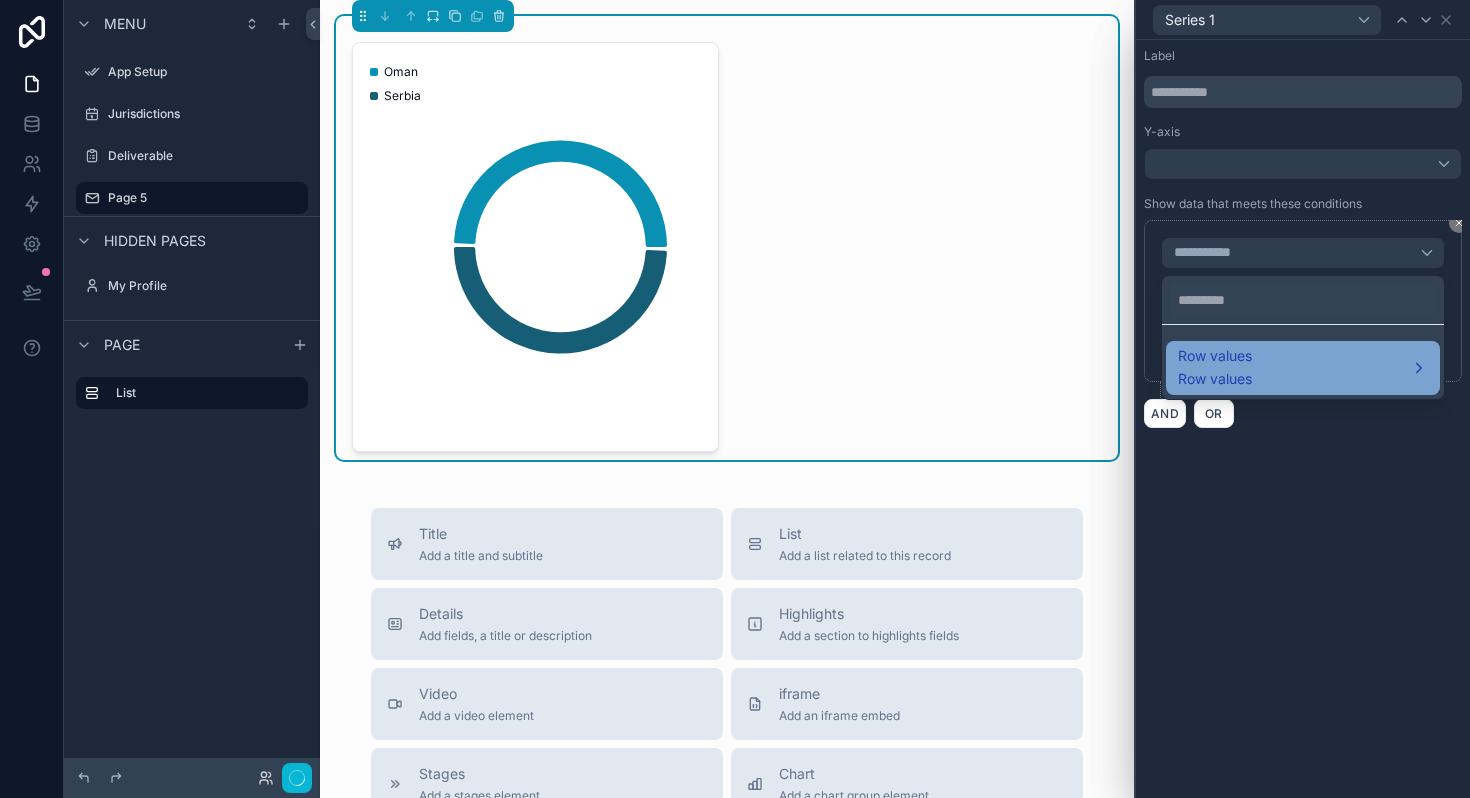click on "Row values" at bounding box center (1215, 379) 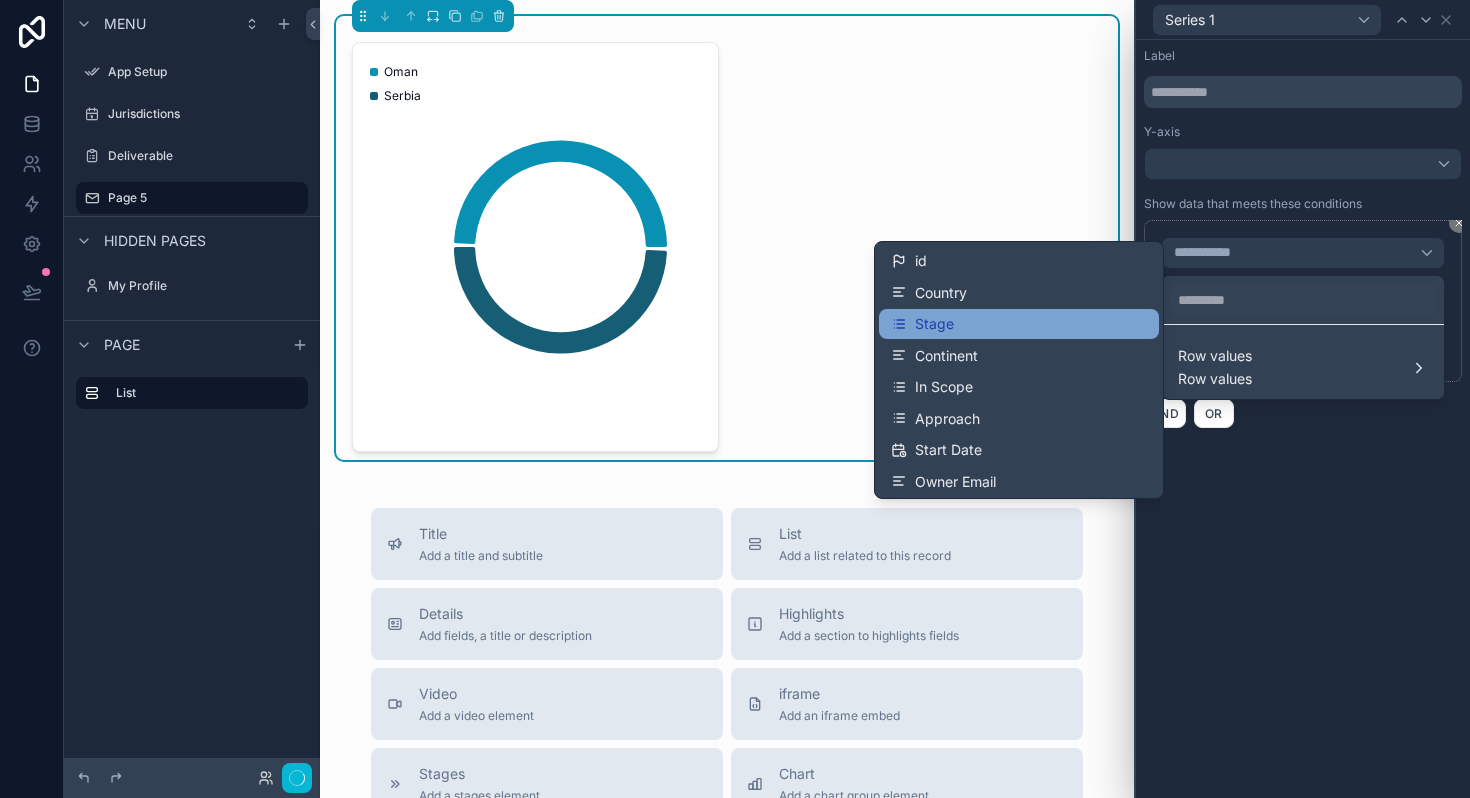 click on "Stage" at bounding box center [1019, 324] 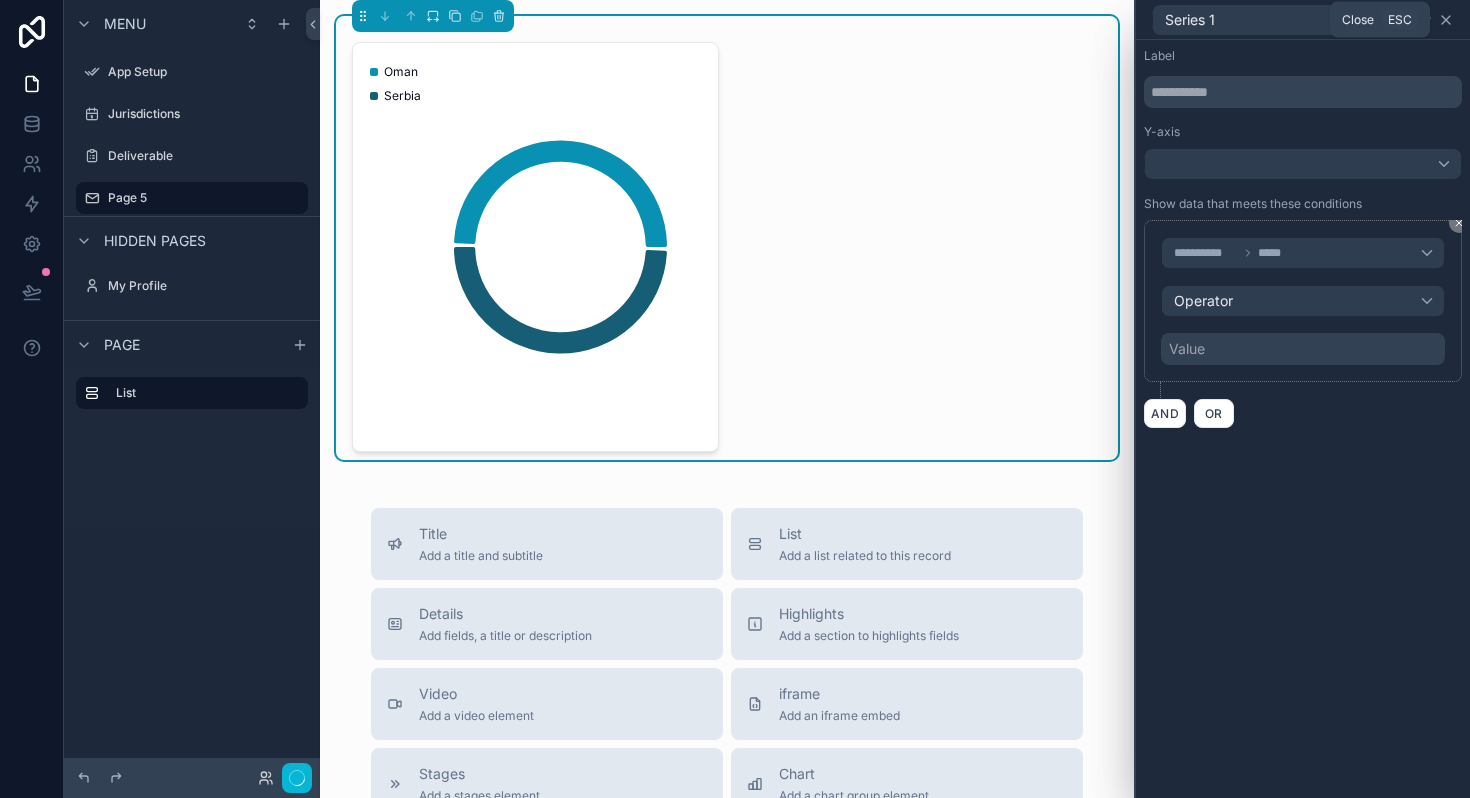 click 